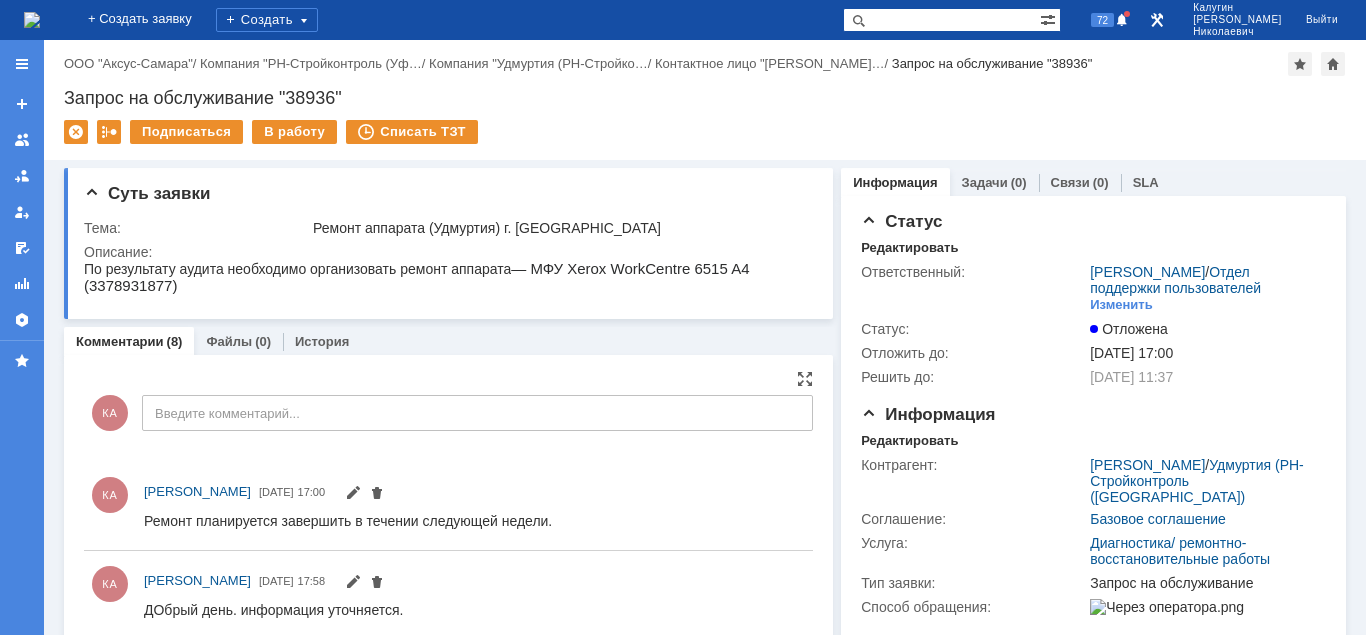 scroll, scrollTop: 0, scrollLeft: 0, axis: both 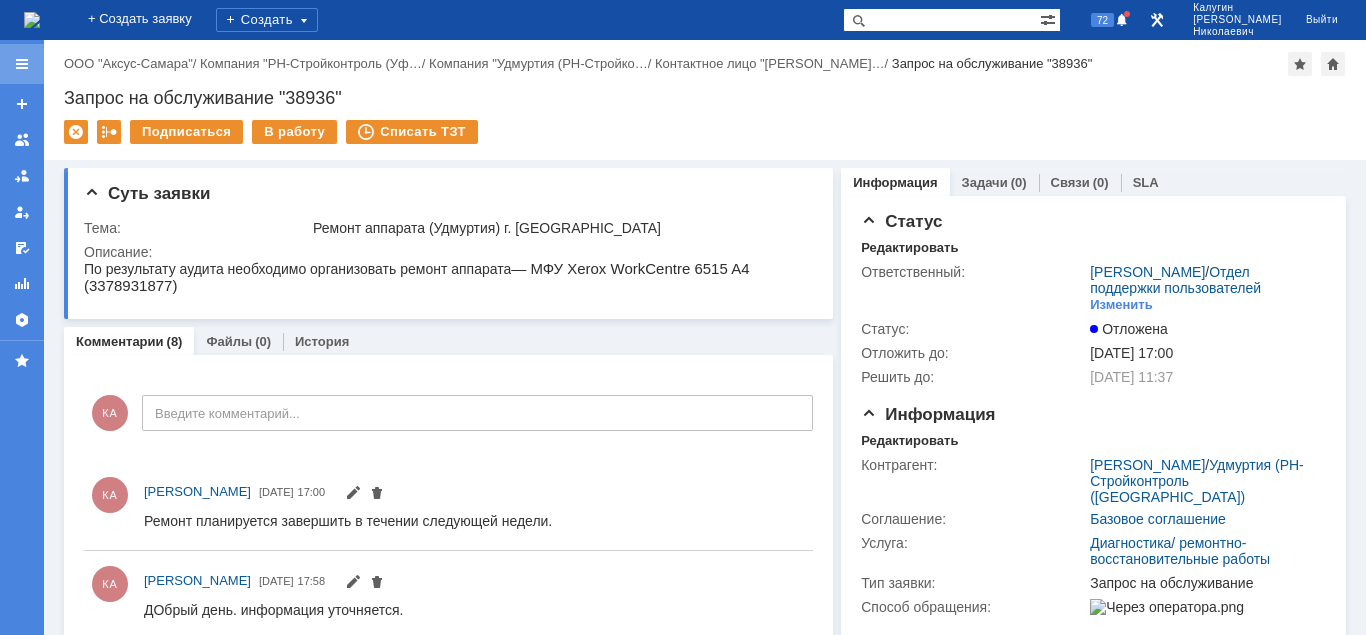 click at bounding box center [22, 64] 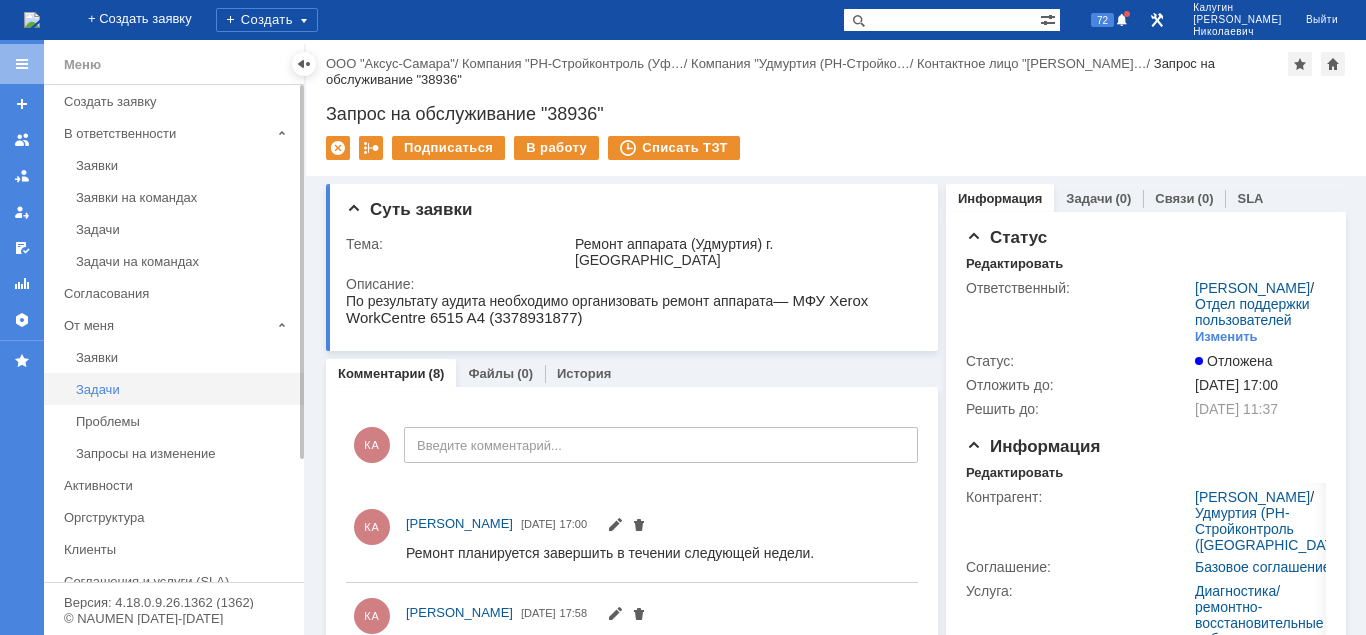 click on "Задачи" at bounding box center [184, 389] 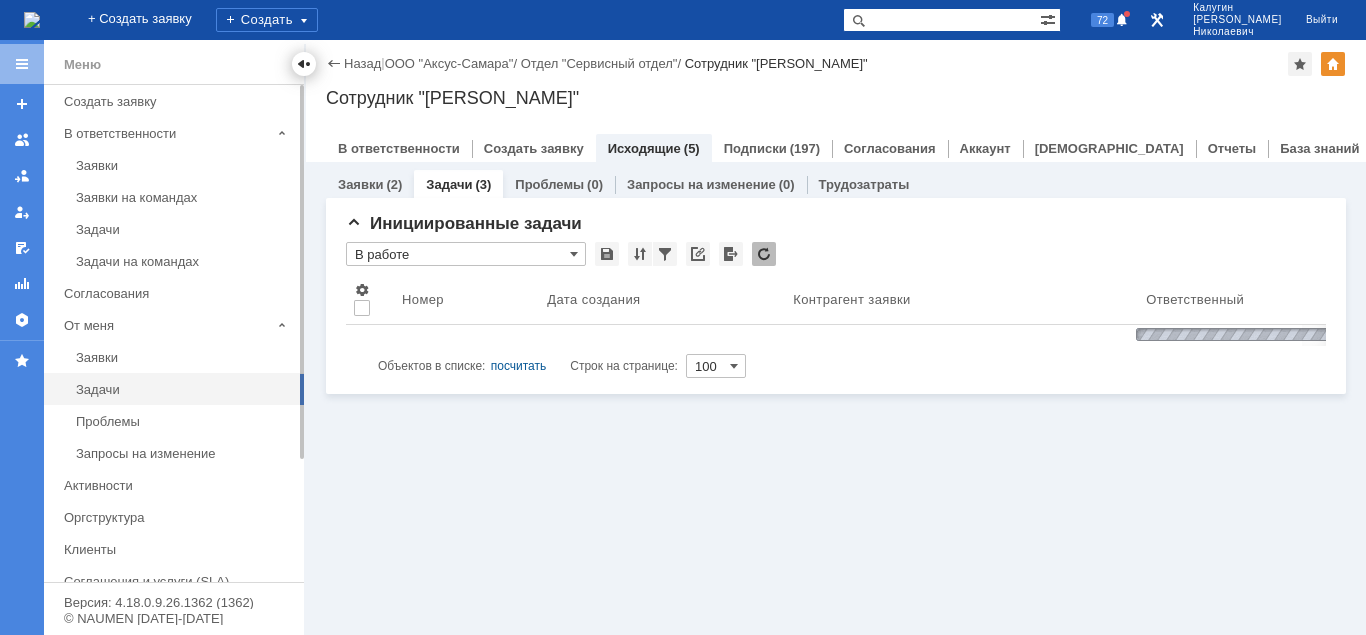 click at bounding box center [304, 64] 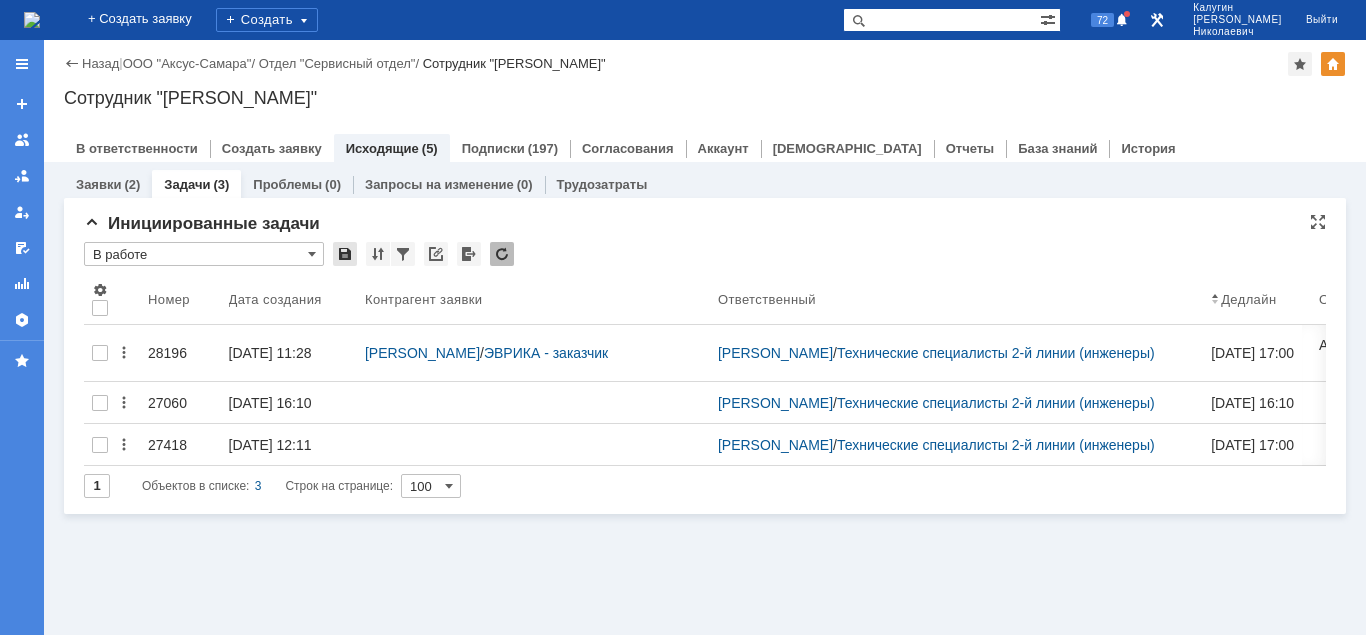 scroll, scrollTop: 0, scrollLeft: 0, axis: both 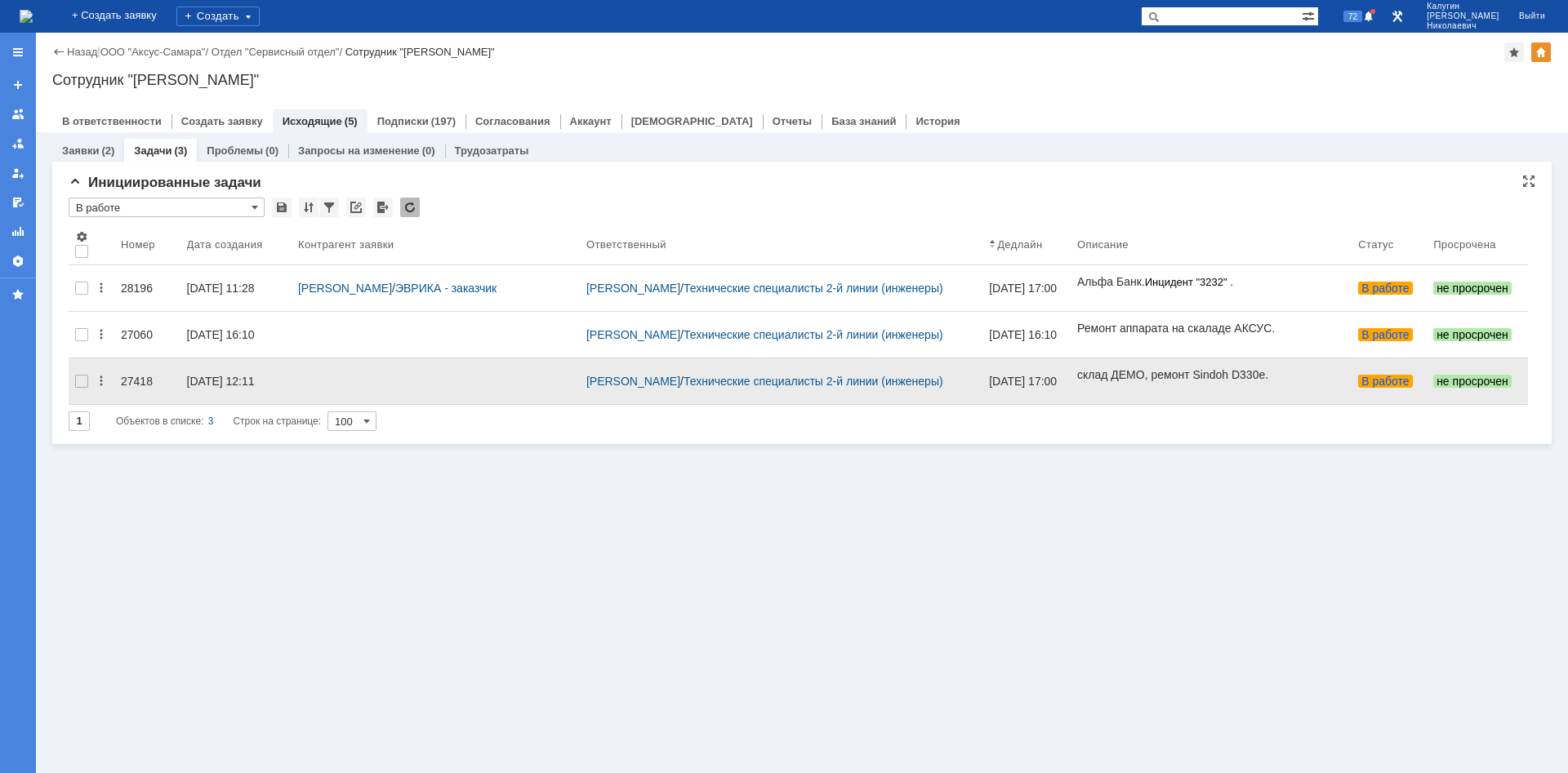 click on "[DATE] 12:11" at bounding box center (220, 381) 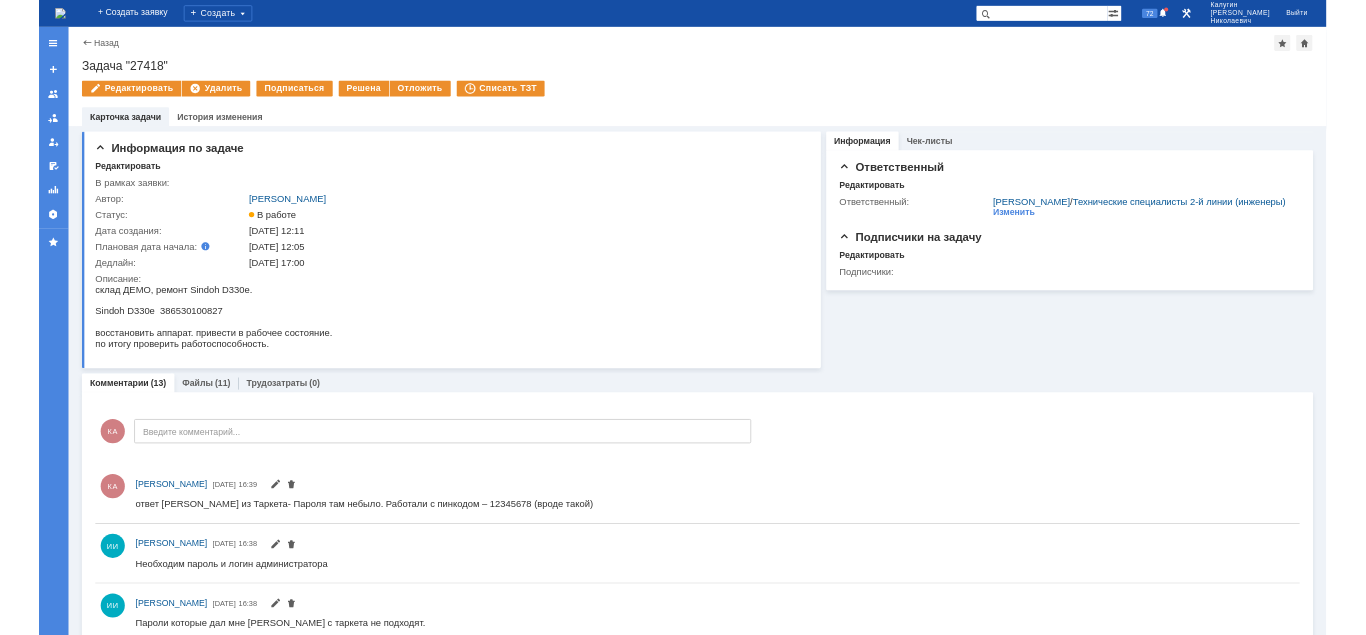 scroll, scrollTop: 0, scrollLeft: 0, axis: both 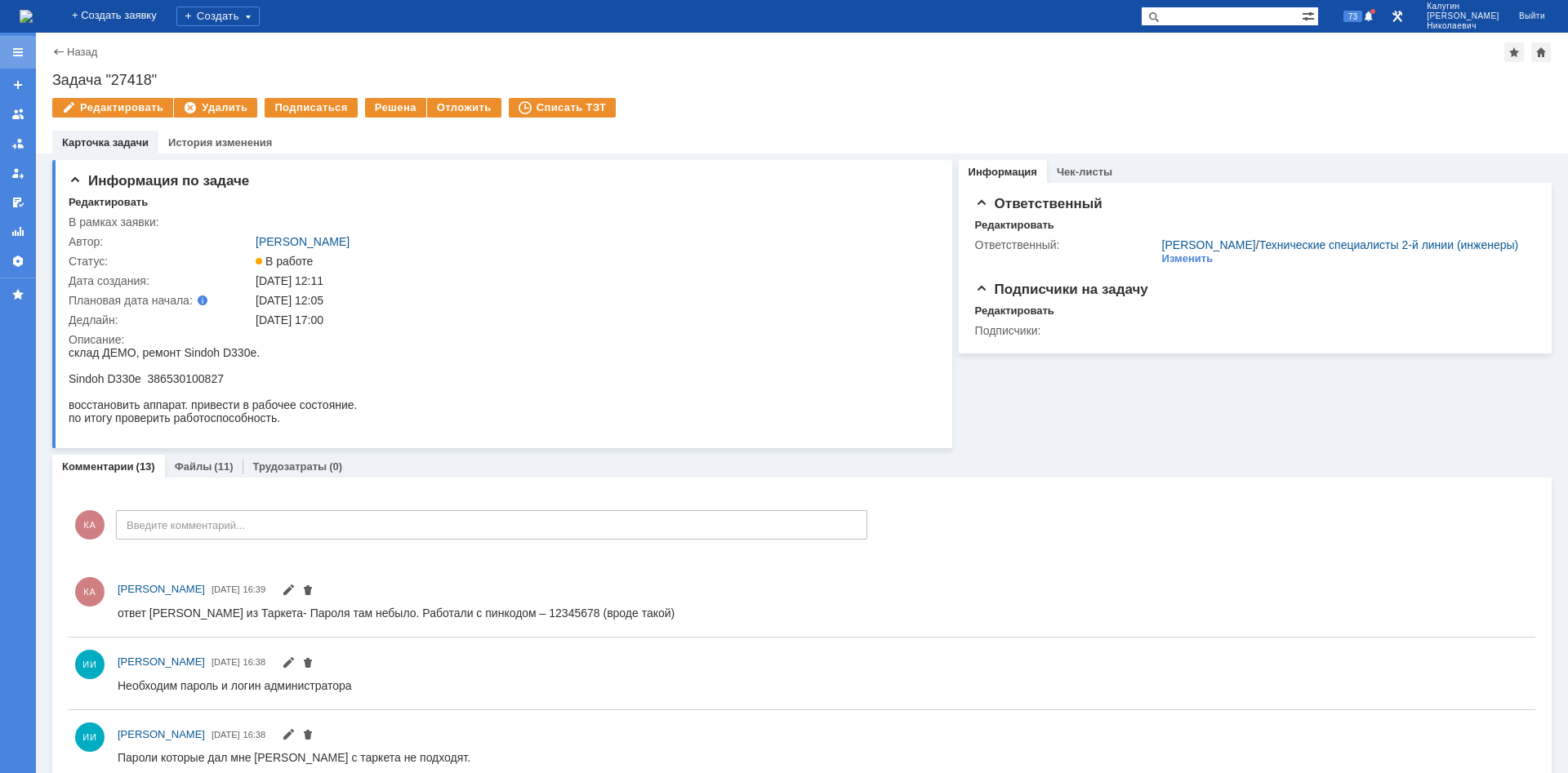 click at bounding box center [18, 52] 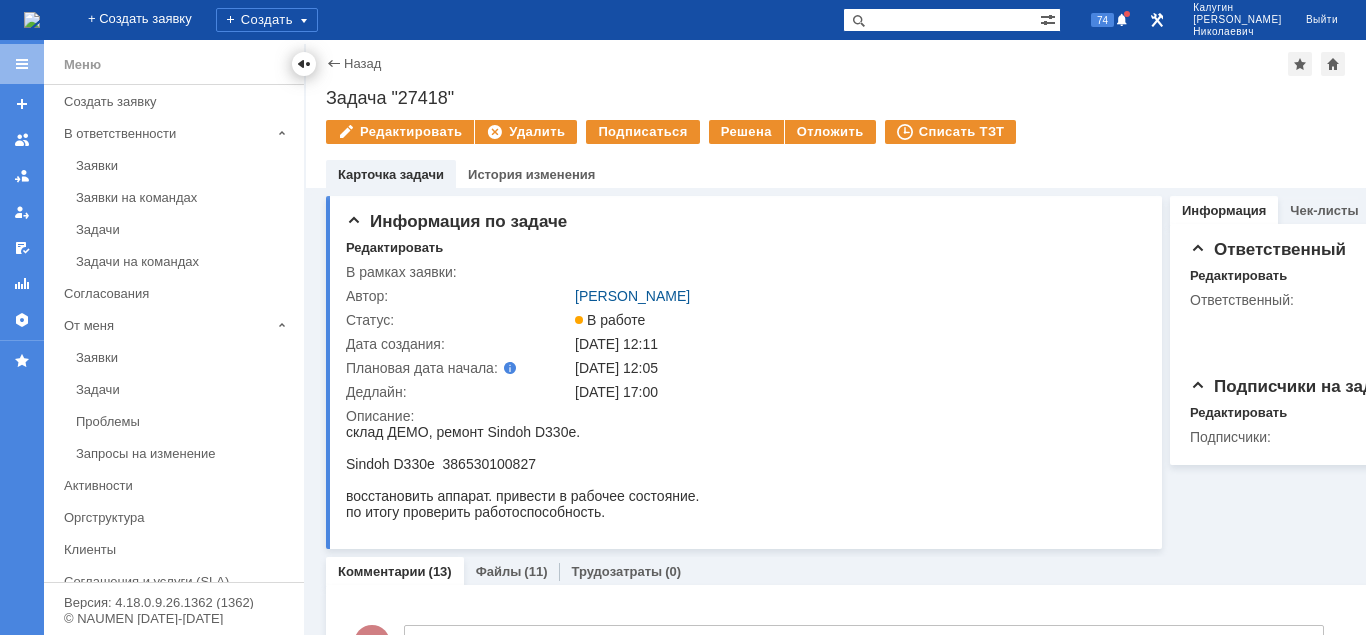click at bounding box center (304, 64) 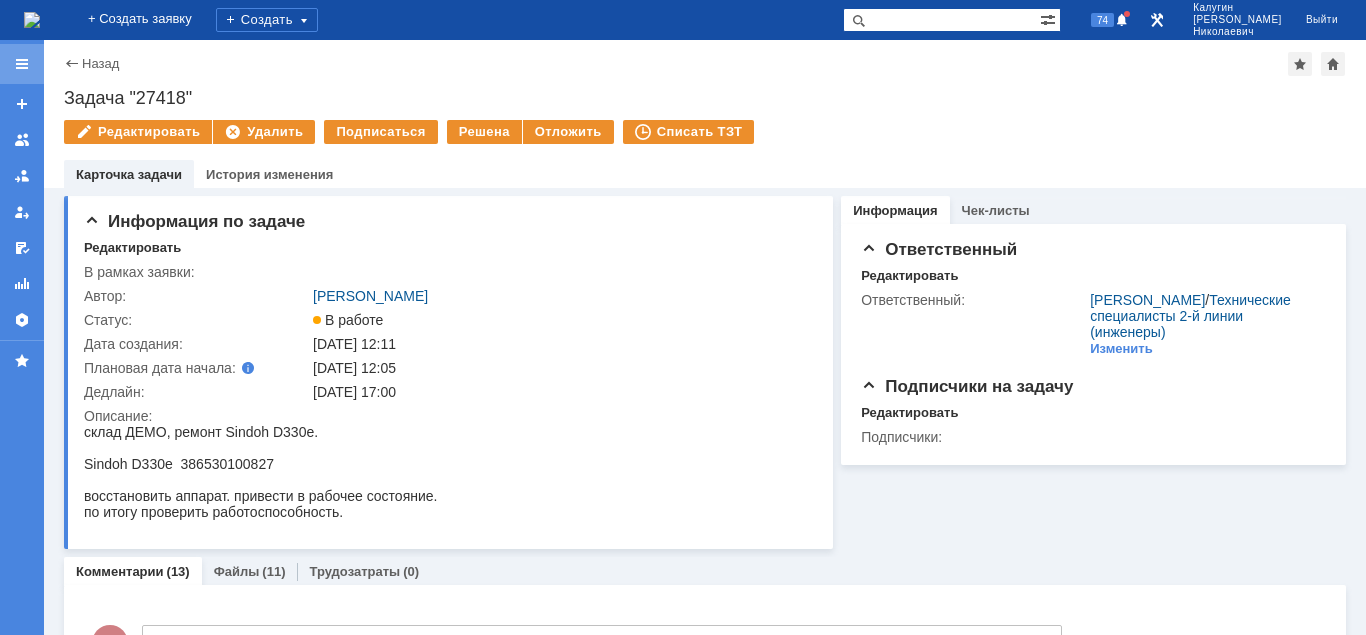 click at bounding box center (22, 64) 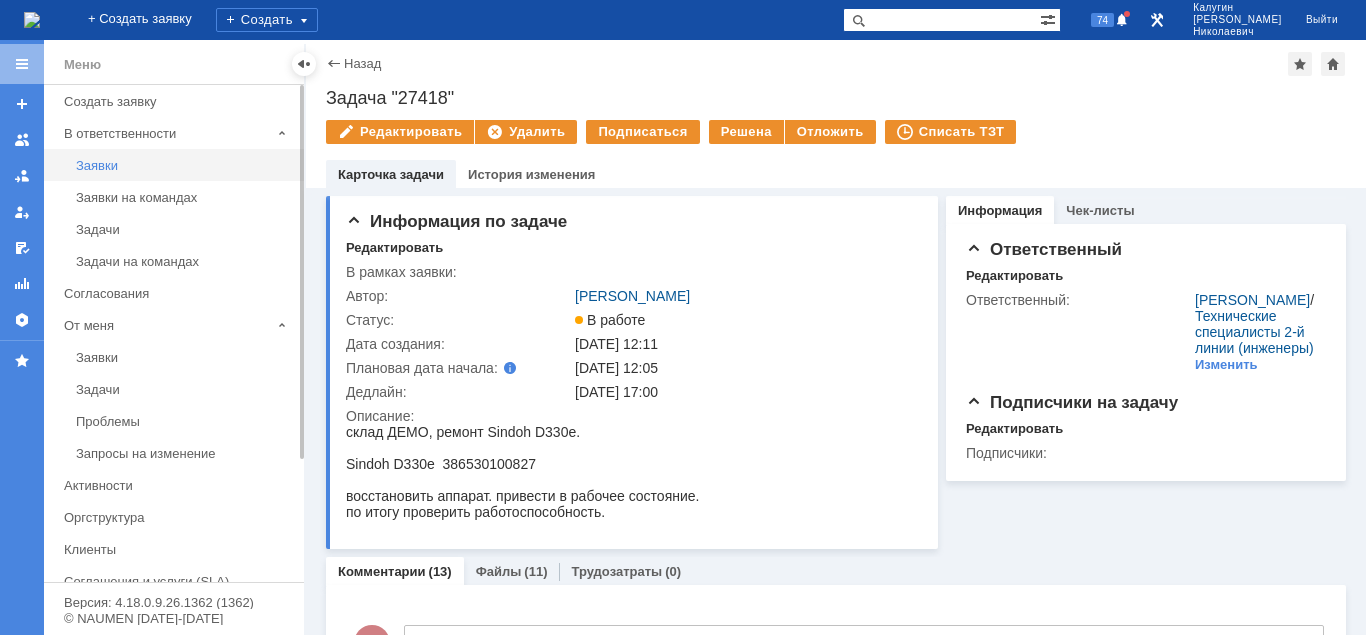click on "Заявки" at bounding box center (184, 165) 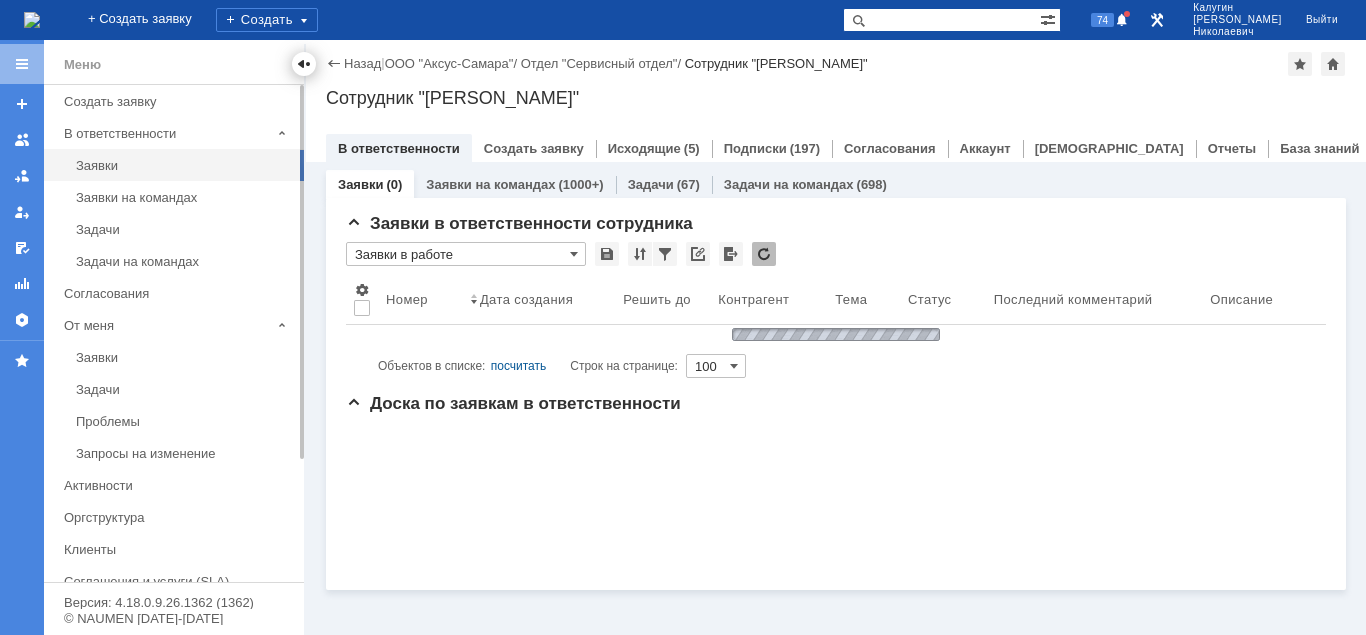 click at bounding box center [304, 64] 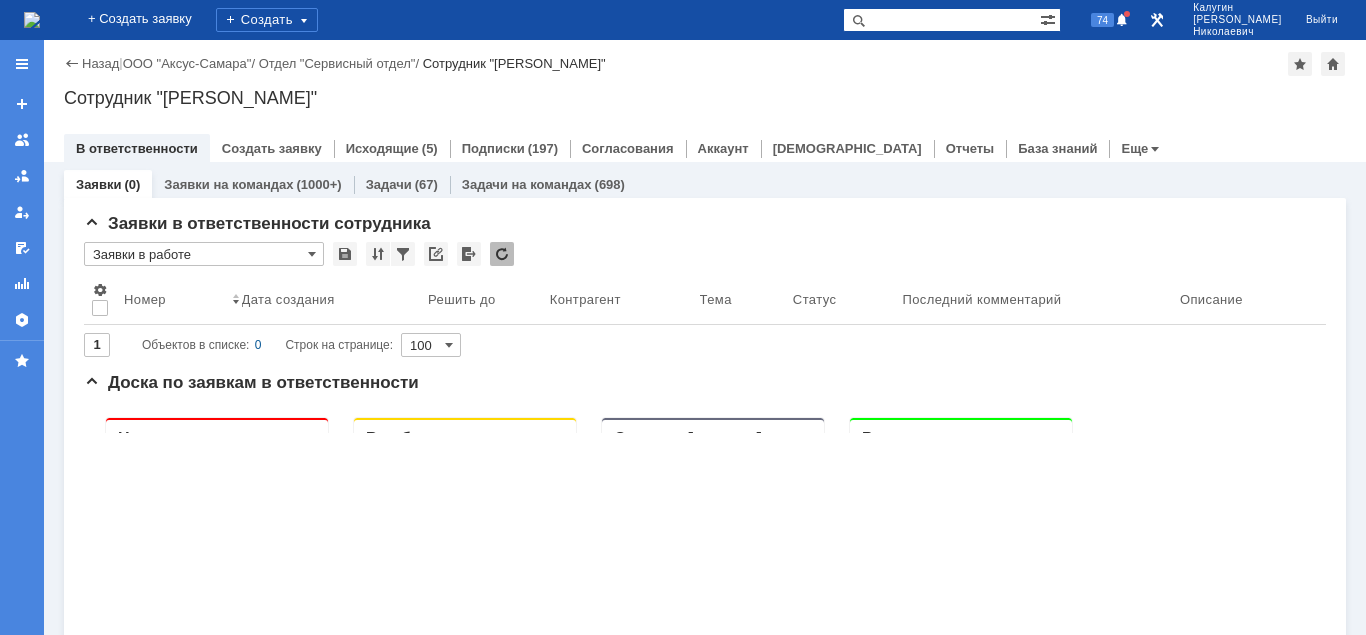 scroll, scrollTop: 0, scrollLeft: 0, axis: both 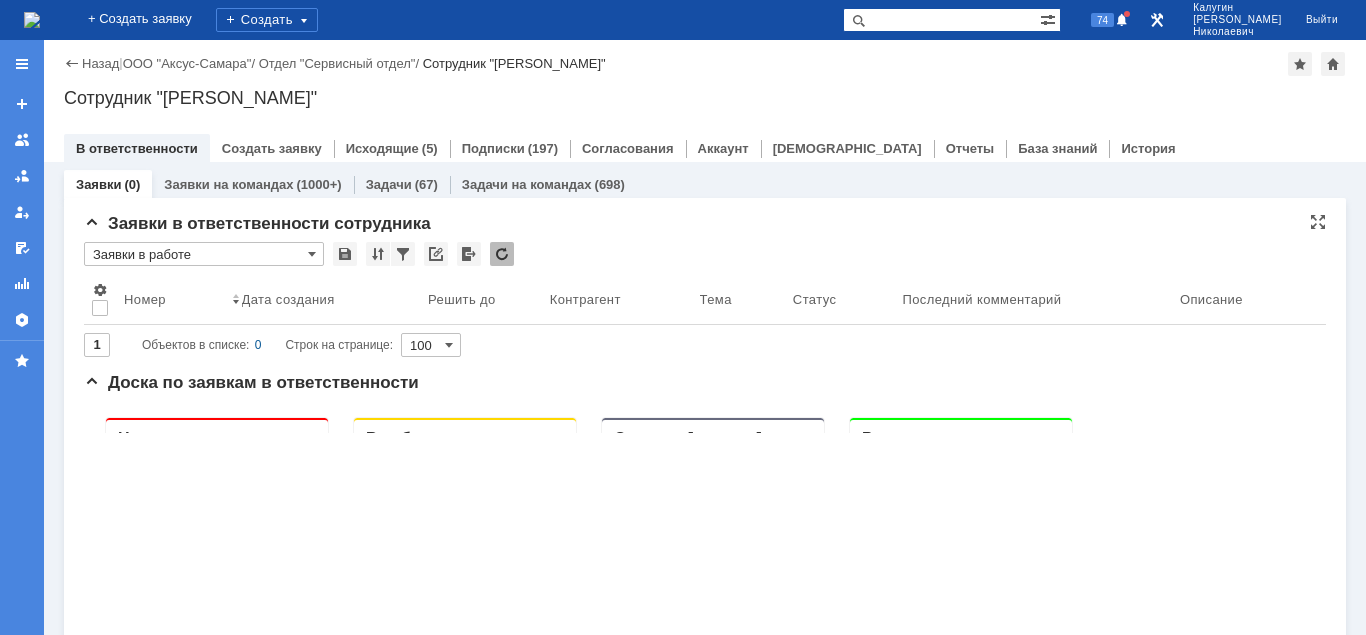 click on "Заявки в работе" at bounding box center (204, 254) 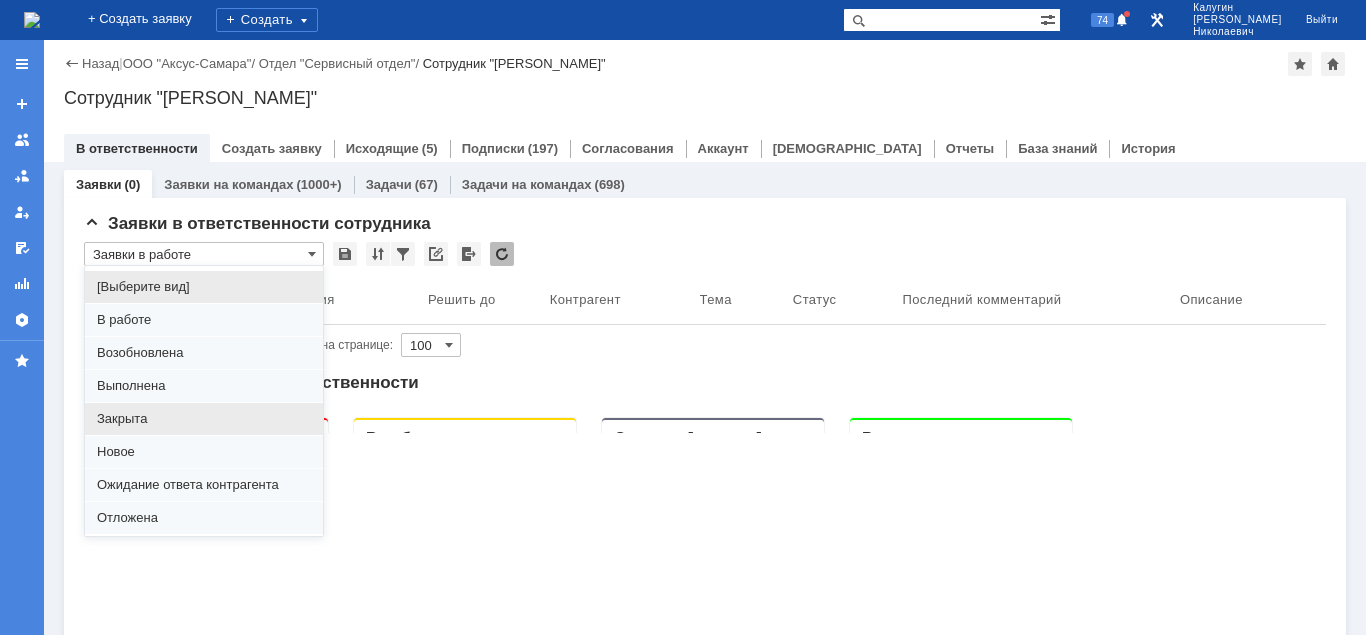 scroll, scrollTop: 121, scrollLeft: 0, axis: vertical 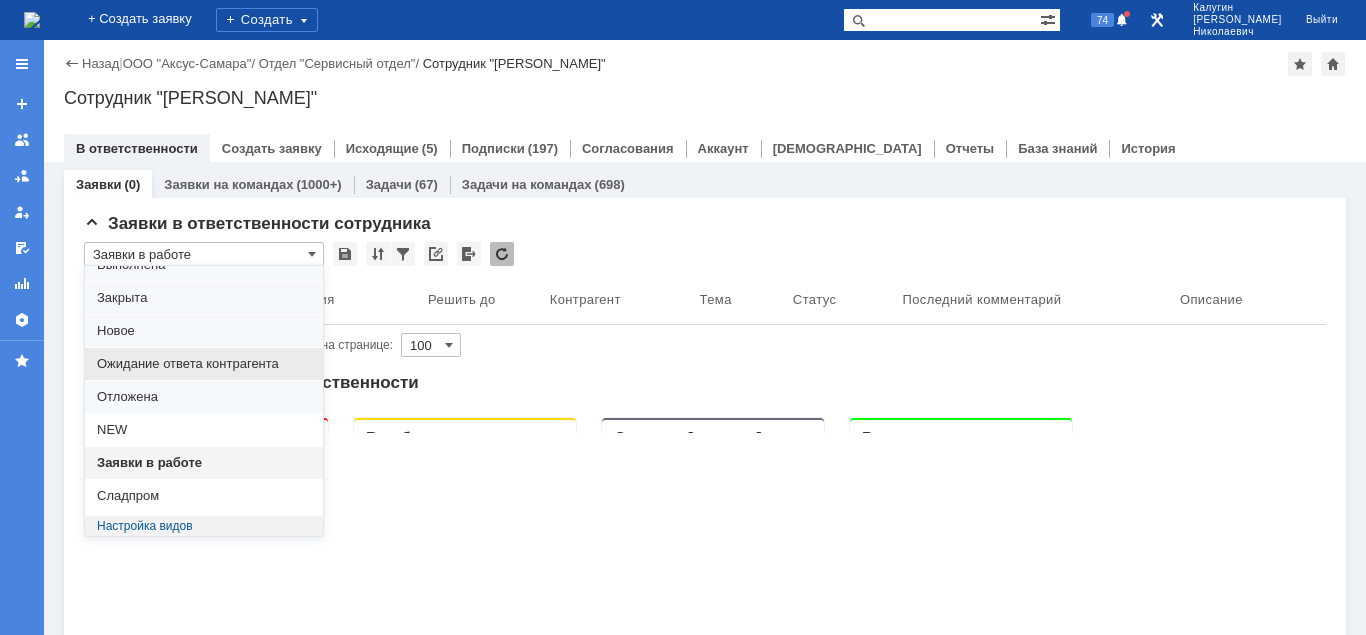 click on "Ожидание ответа контрагента" at bounding box center [204, 364] 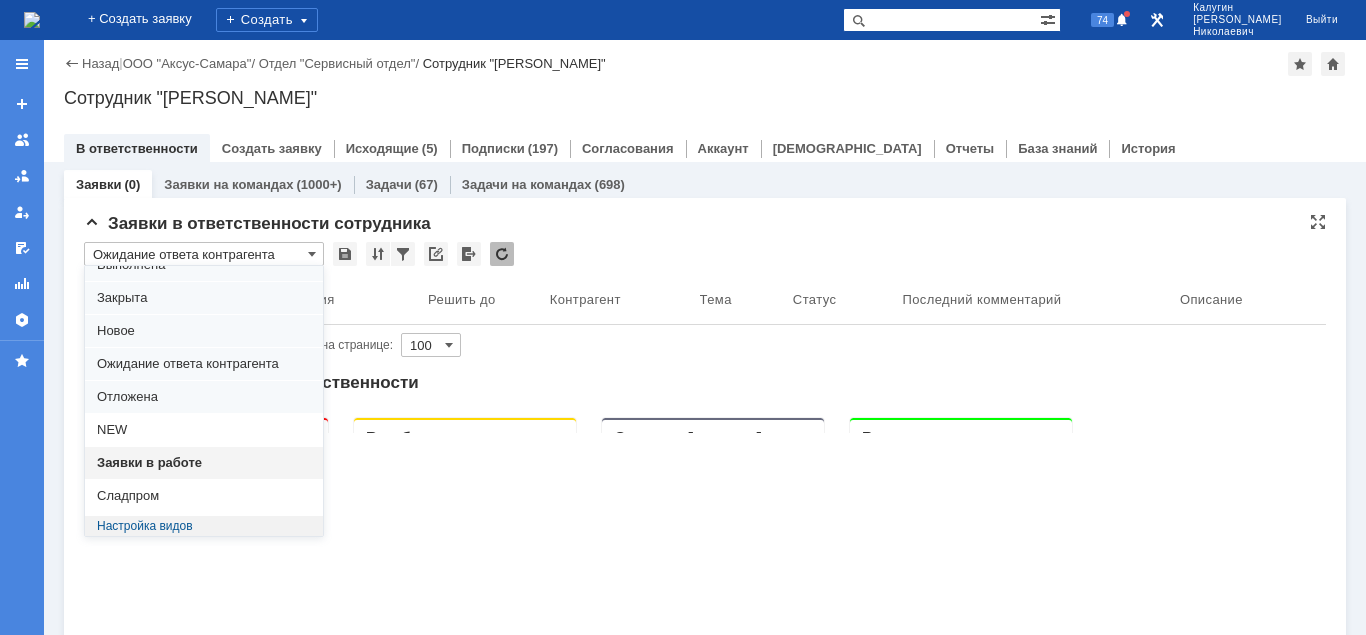 type on "20" 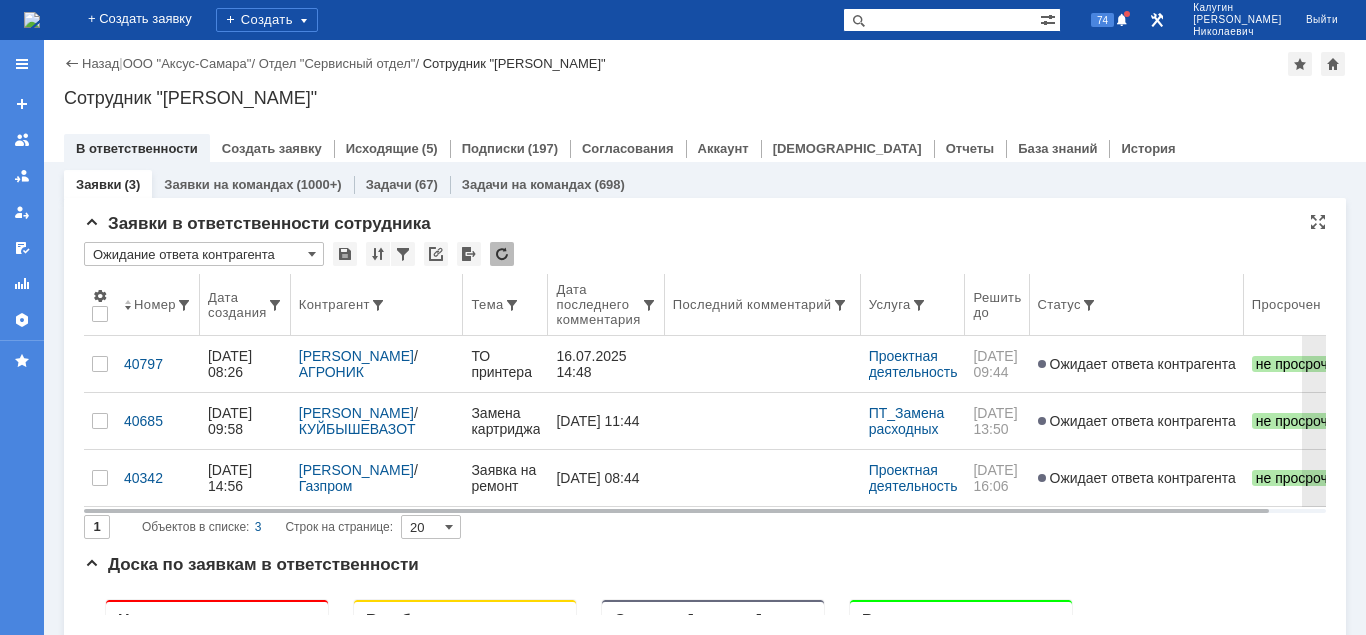 type on "Ожидание ответа контрагента" 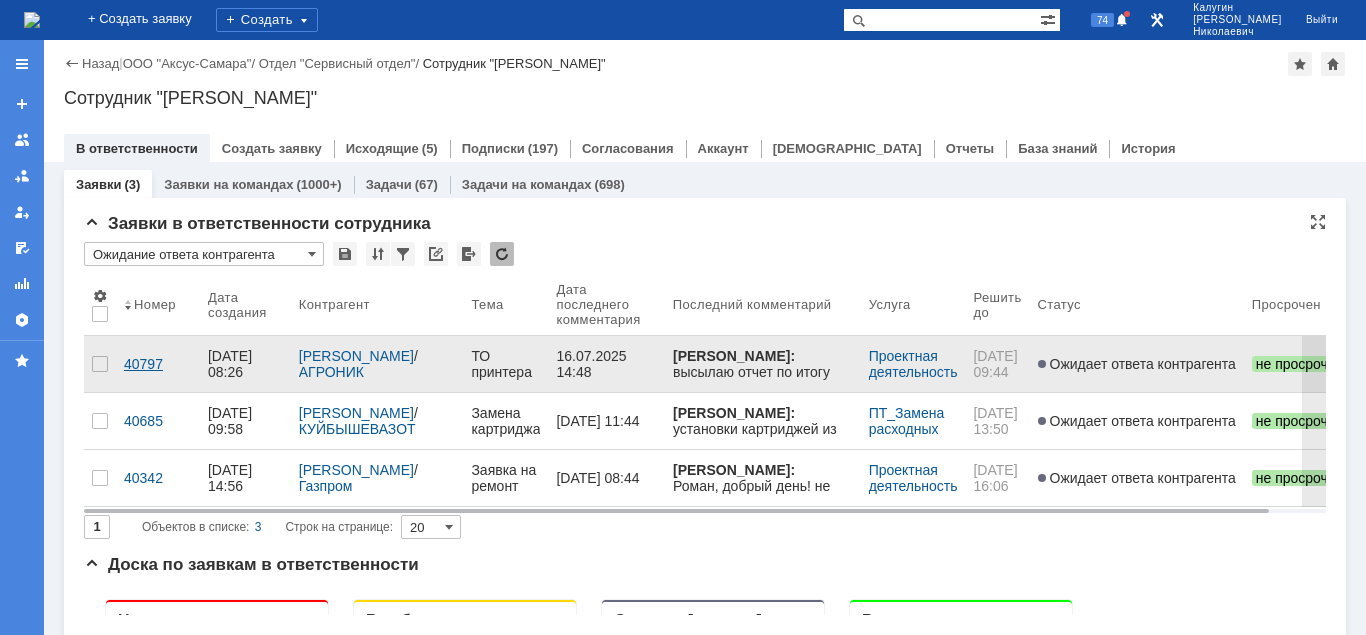 click on "40797" at bounding box center (158, 364) 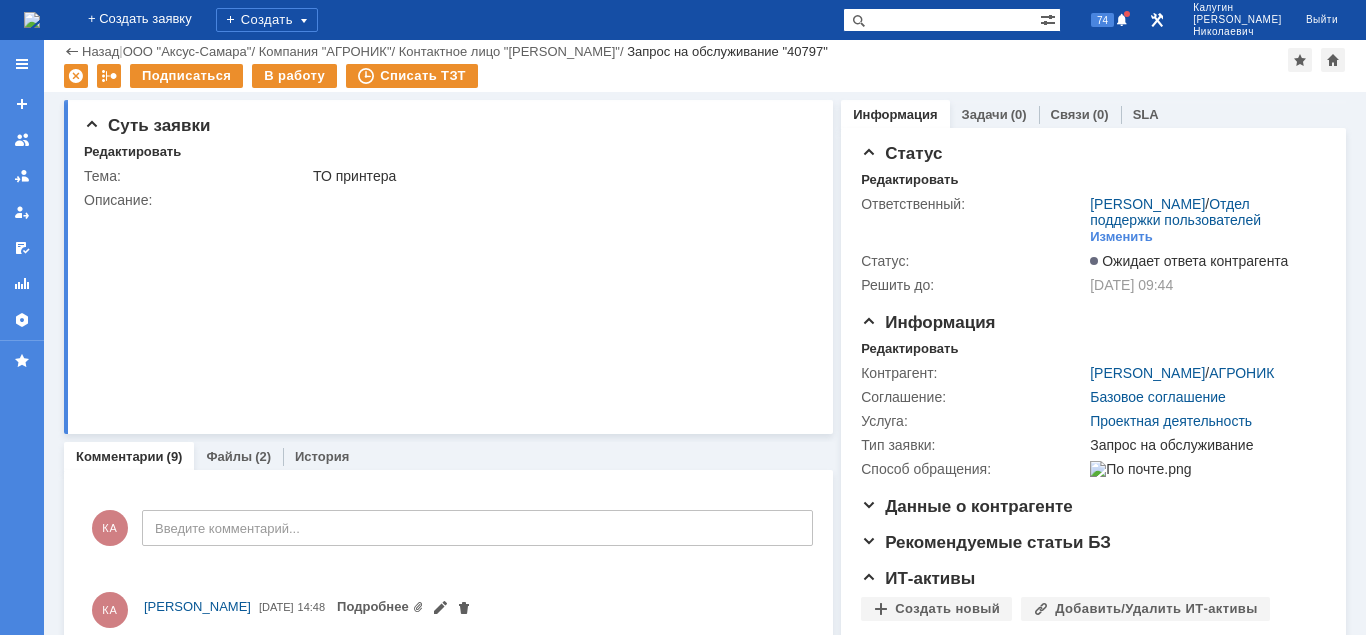 scroll, scrollTop: 306, scrollLeft: 0, axis: vertical 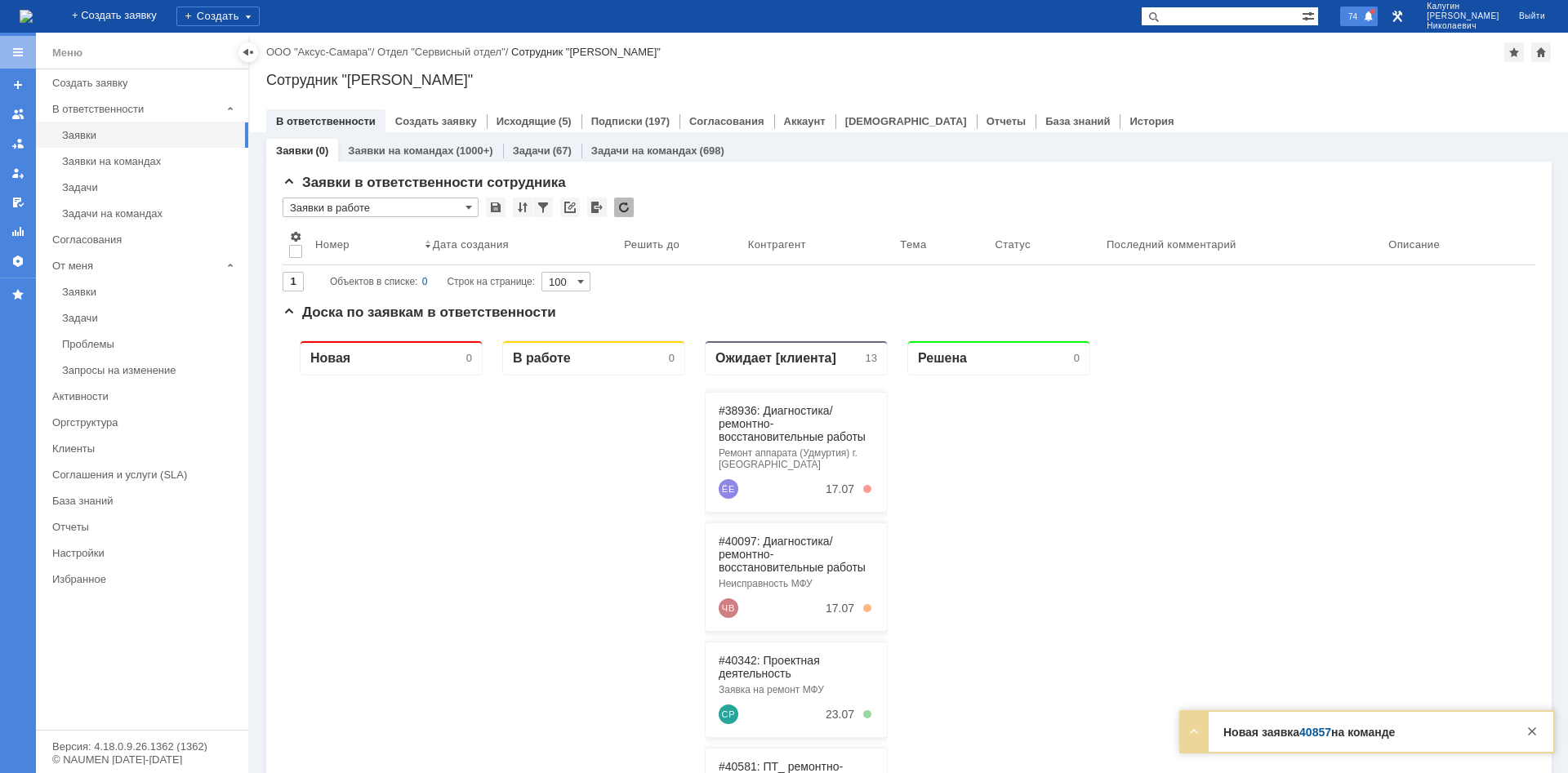 click on "74" at bounding box center [1352, 16] 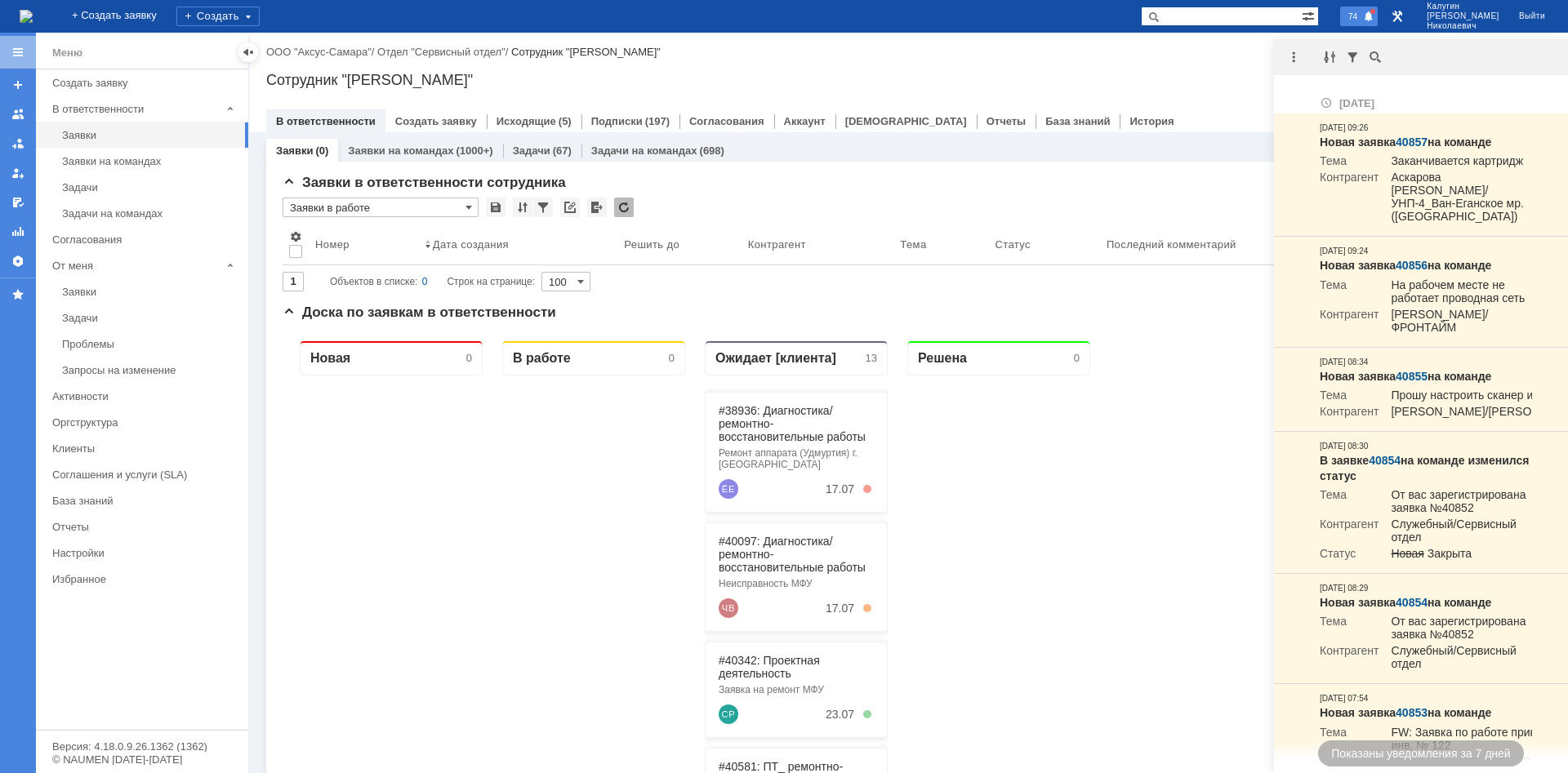 click on "74" at bounding box center (1352, 16) 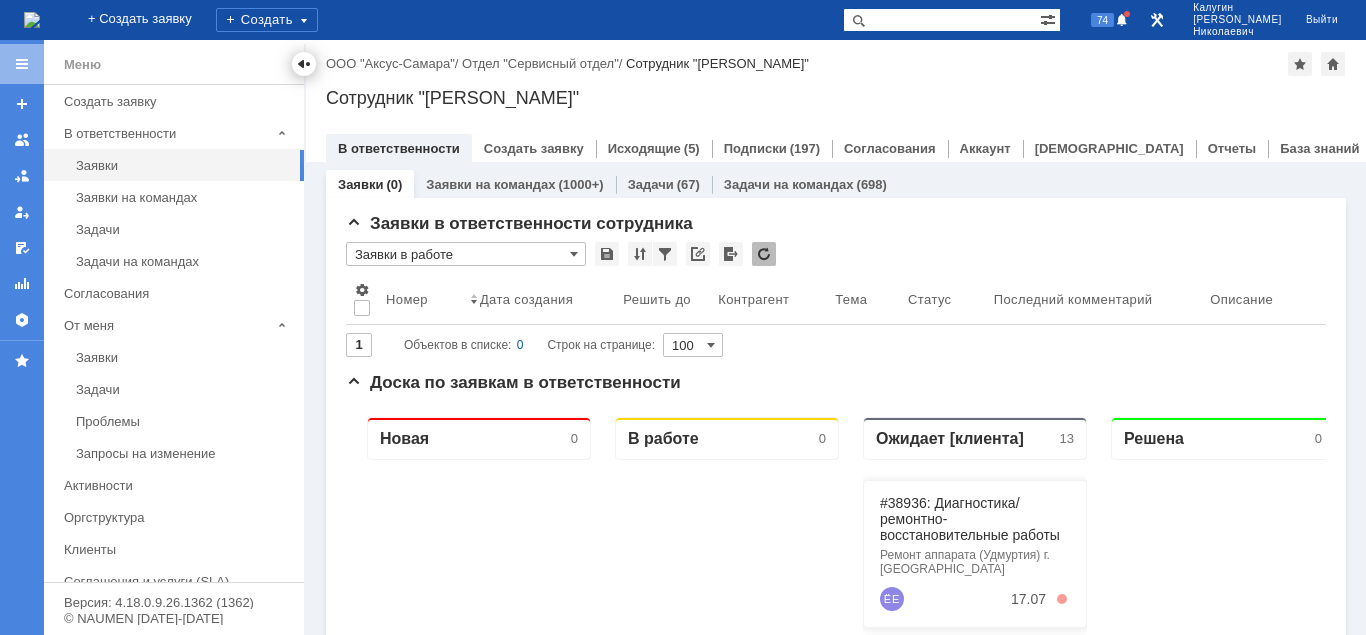 click at bounding box center [304, 64] 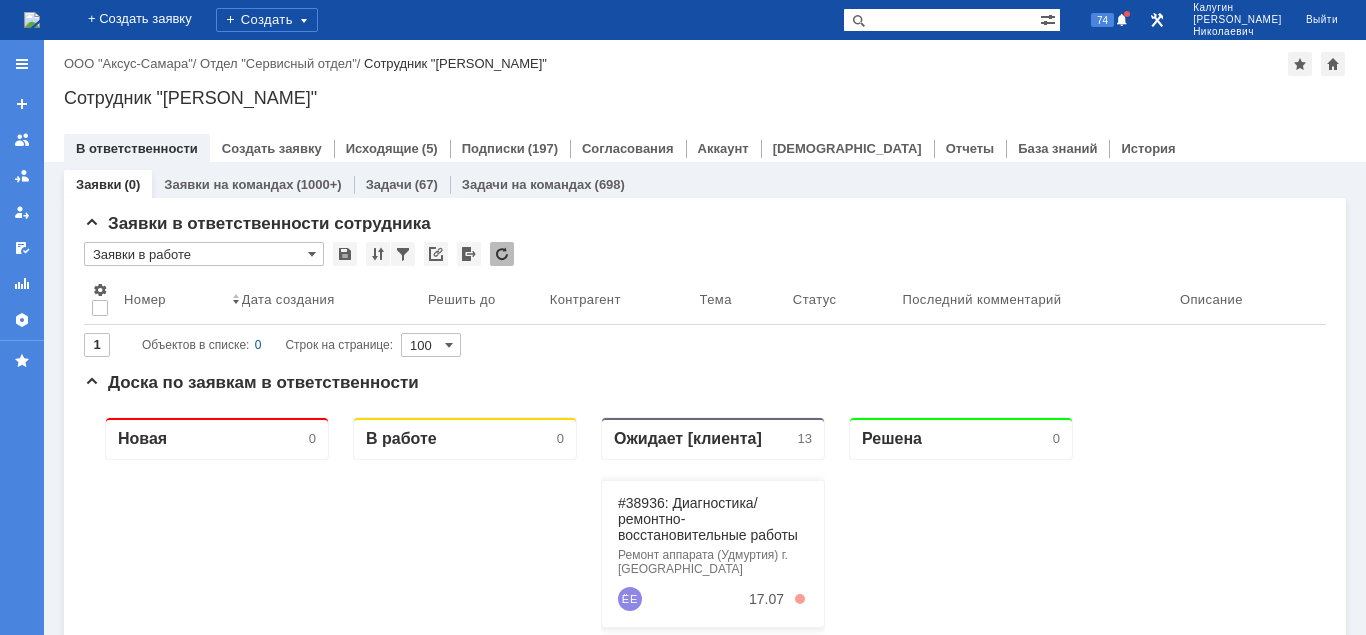 click at bounding box center [941, 20] 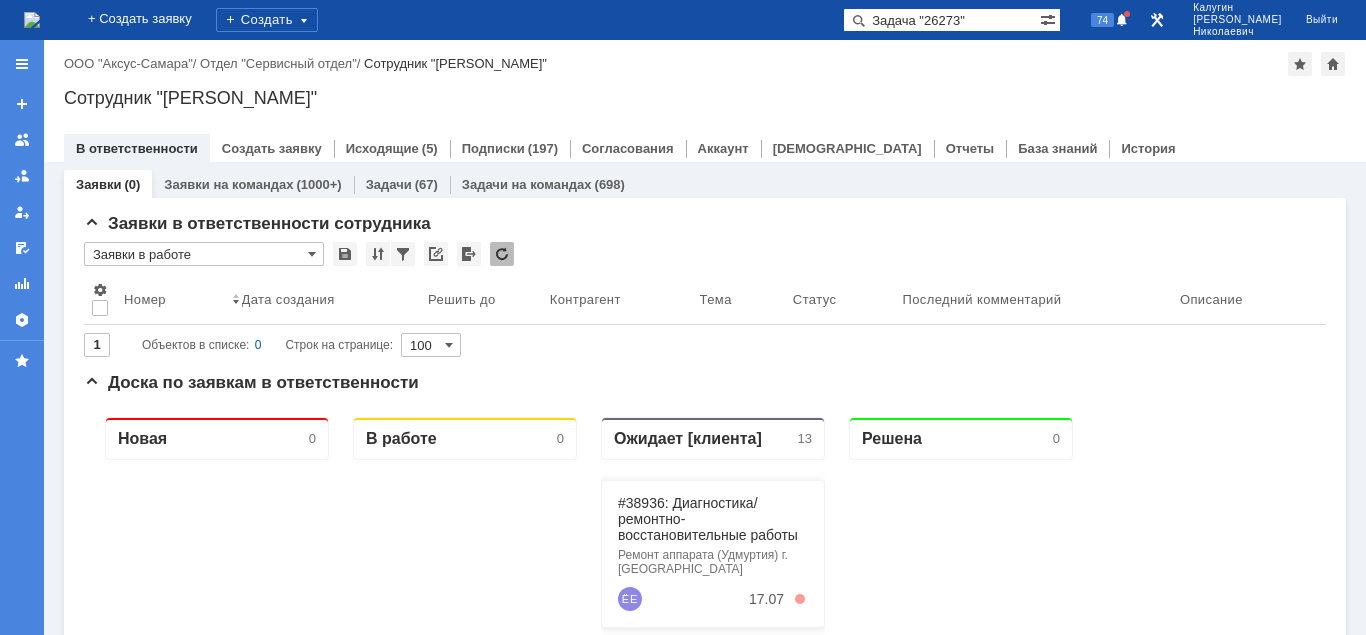 drag, startPoint x: 948, startPoint y: 18, endPoint x: 799, endPoint y: 28, distance: 149.33519 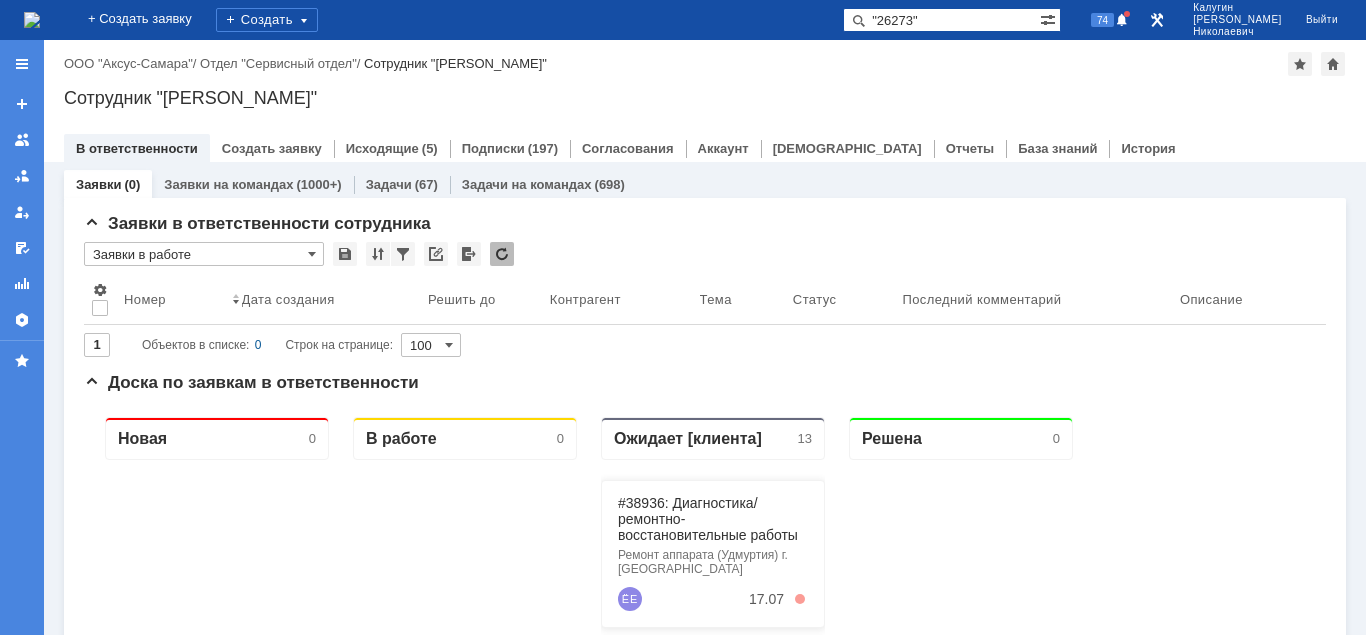 type on ""26273"" 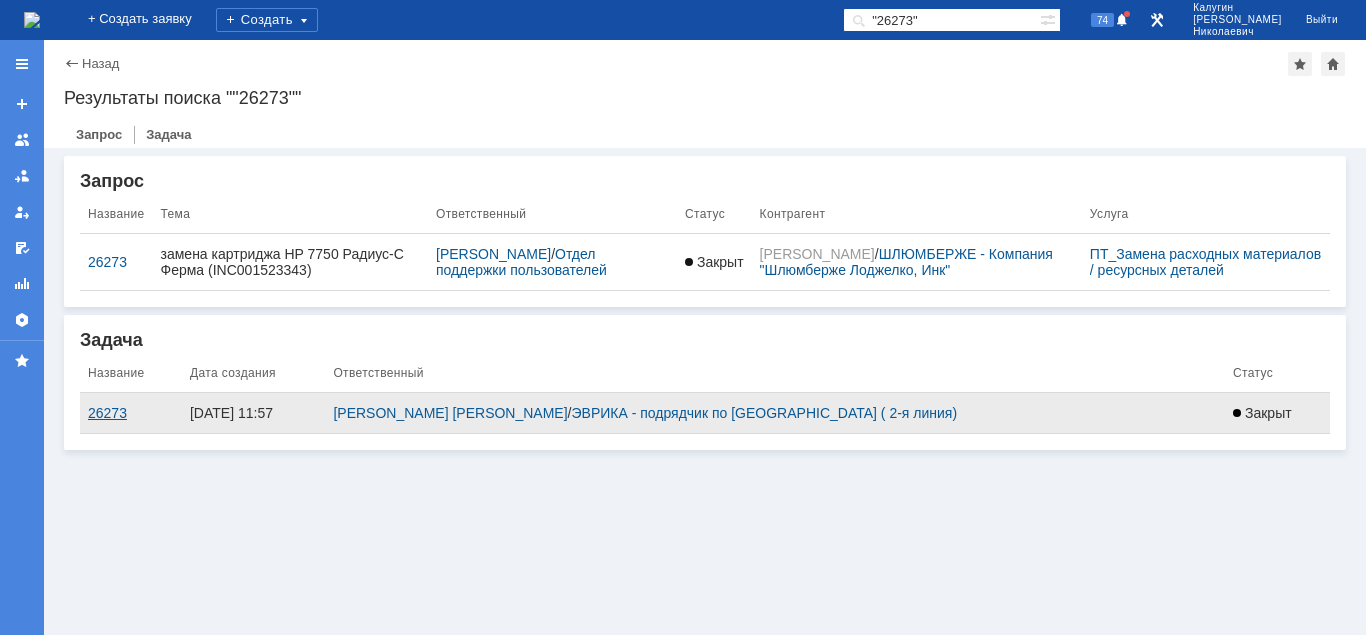 click on "26273" at bounding box center [131, 413] 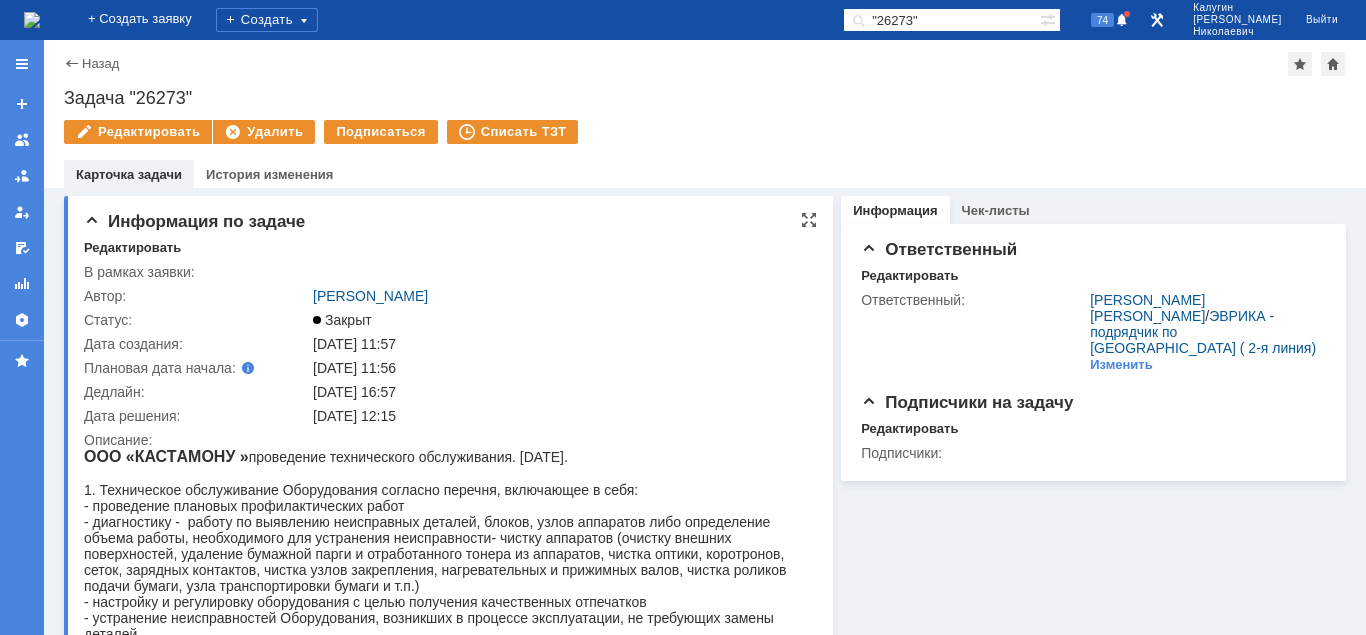 scroll, scrollTop: 0, scrollLeft: 0, axis: both 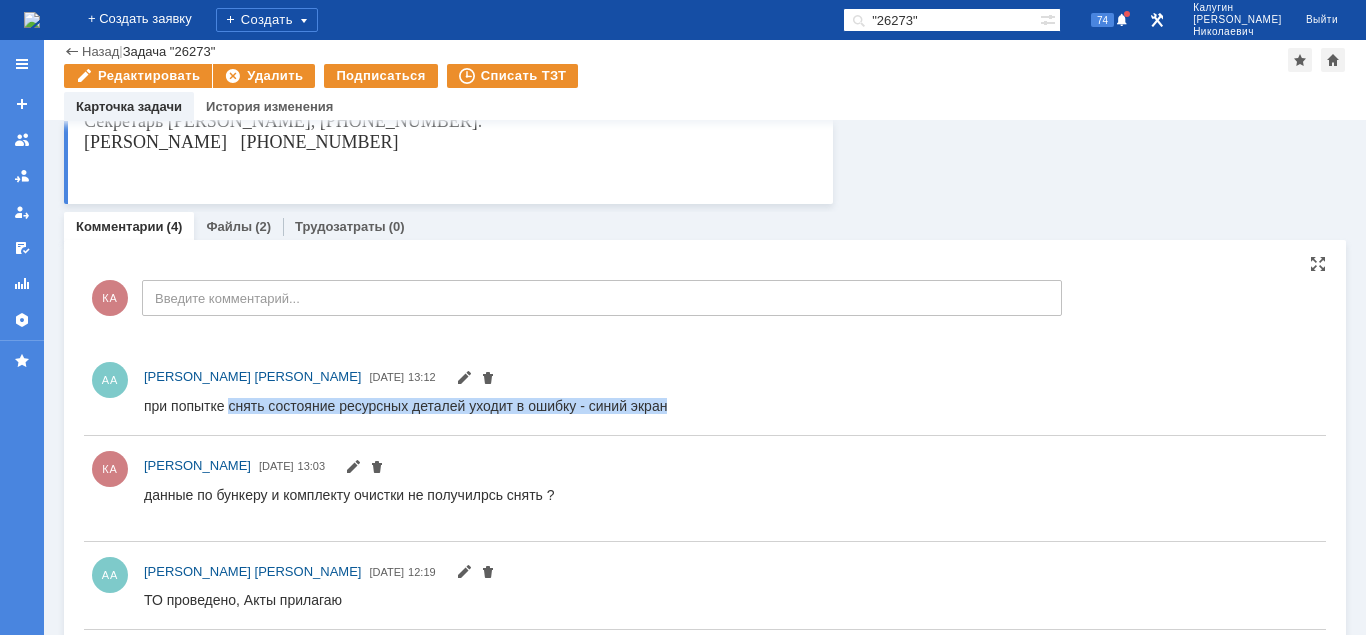 drag, startPoint x: 228, startPoint y: 405, endPoint x: 916, endPoint y: 830, distance: 808.6835 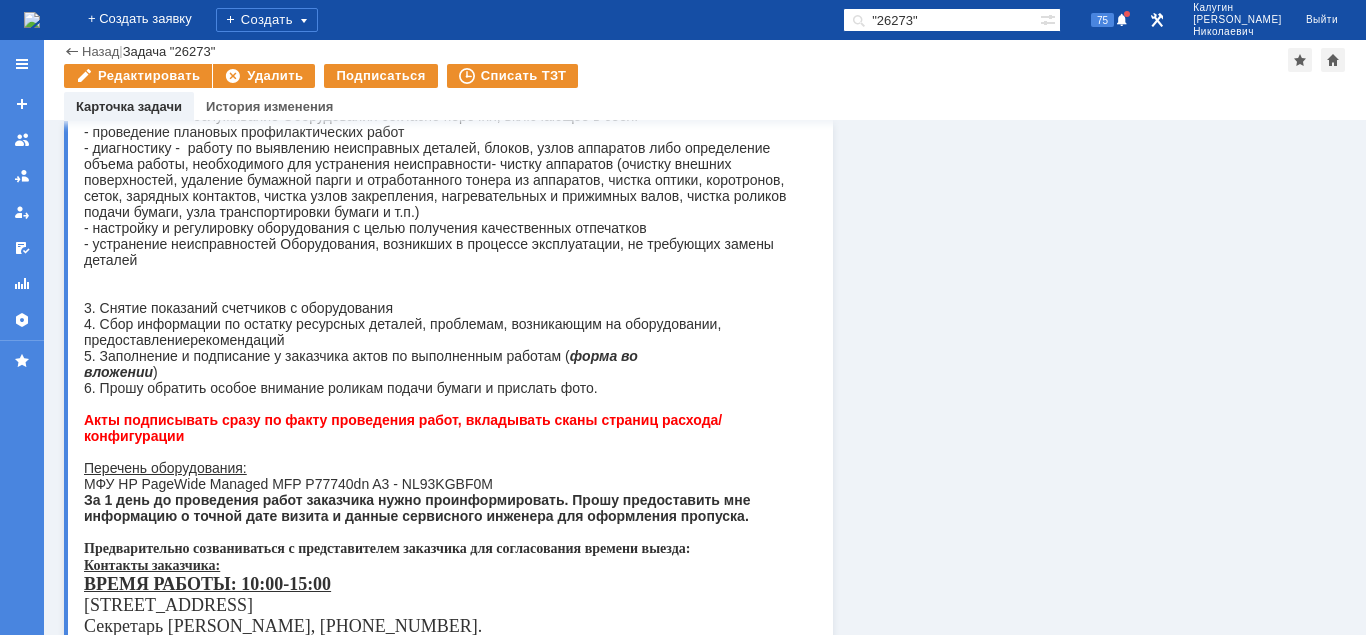 scroll, scrollTop: 204, scrollLeft: 0, axis: vertical 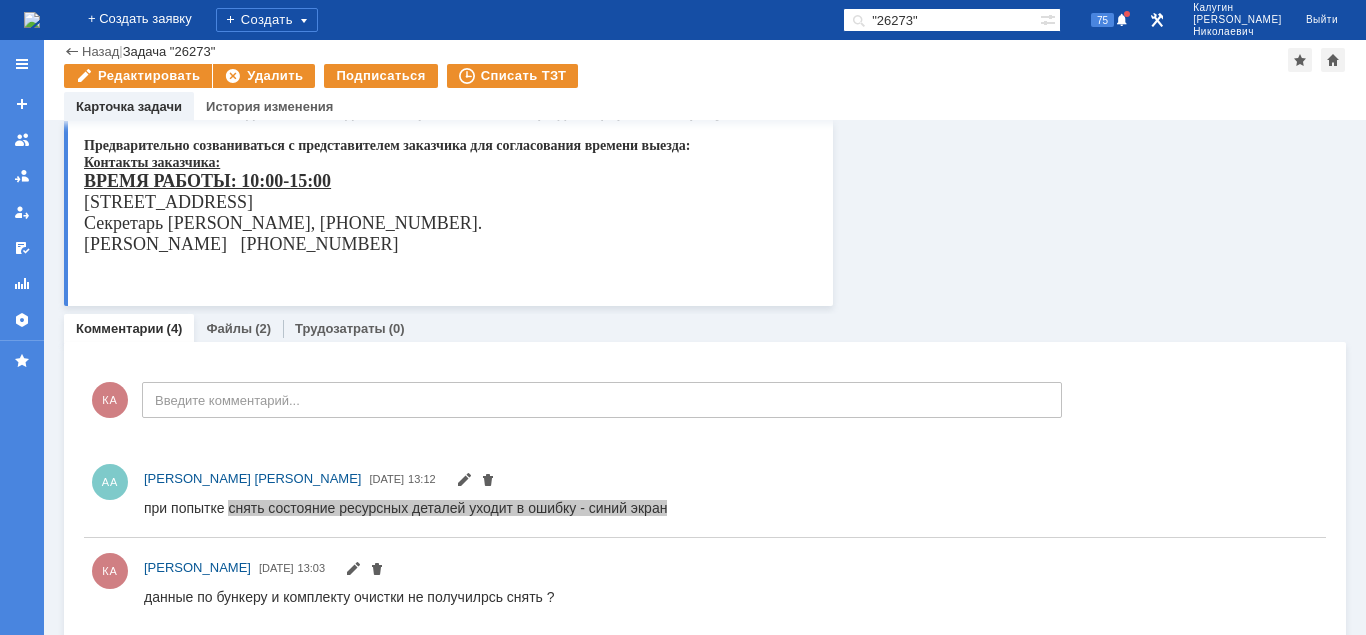 drag, startPoint x: 87, startPoint y: -325, endPoint x: 404, endPoint y: 269, distance: 673.2941 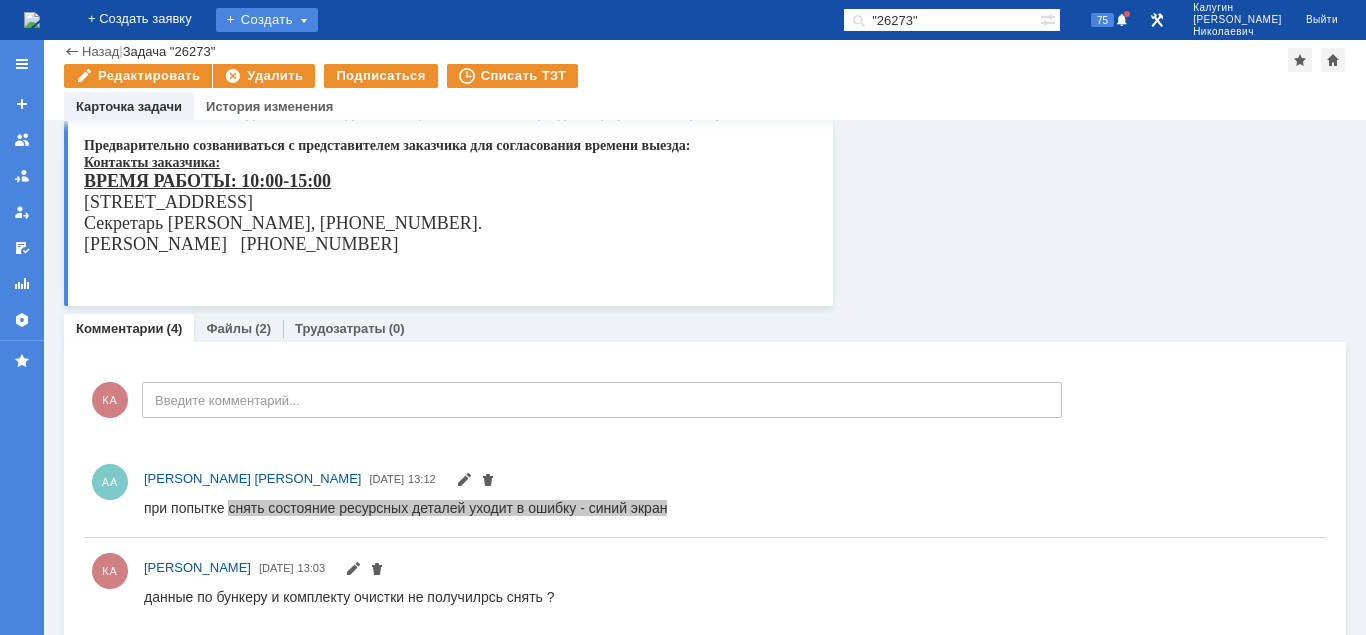 click on "Создать" at bounding box center [267, 20] 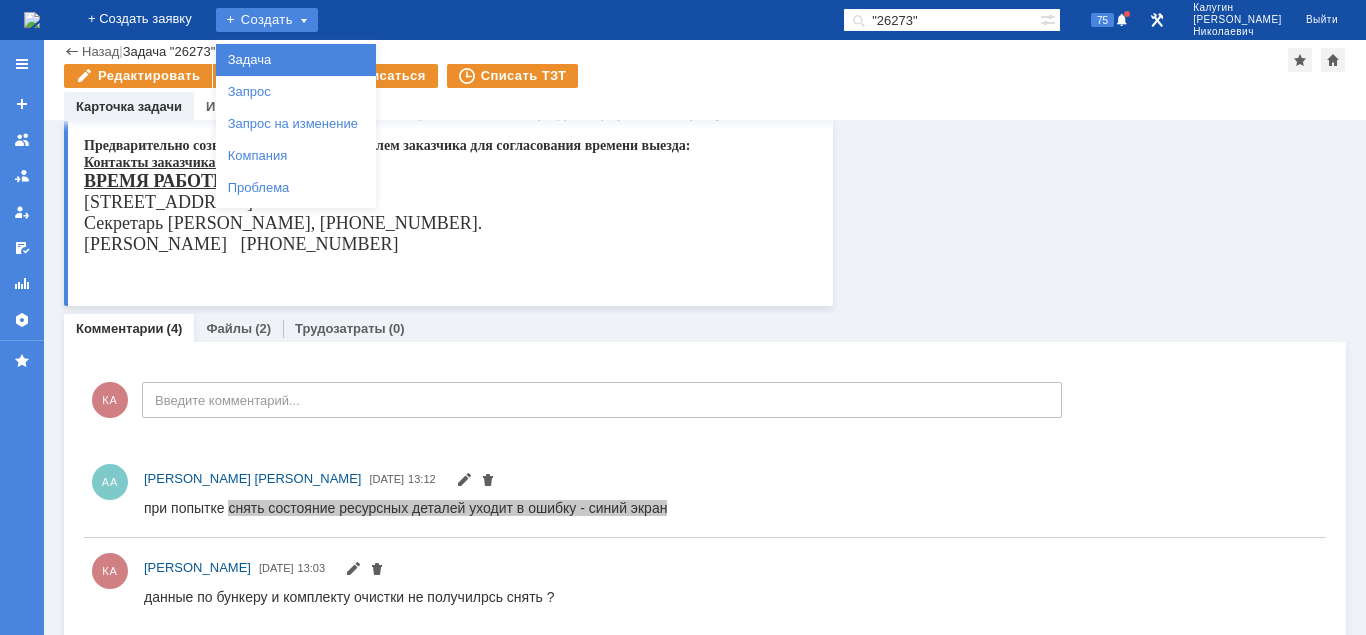 click on "Задача" at bounding box center [296, 60] 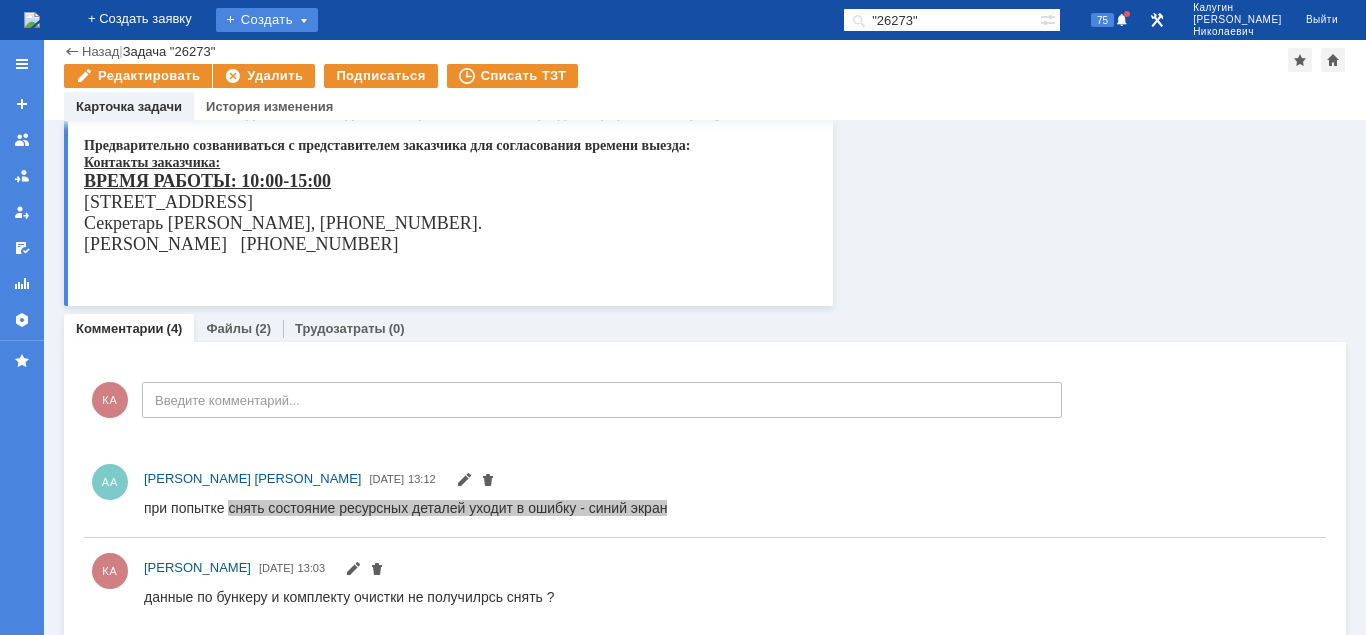 click on "Создать" at bounding box center (267, 20) 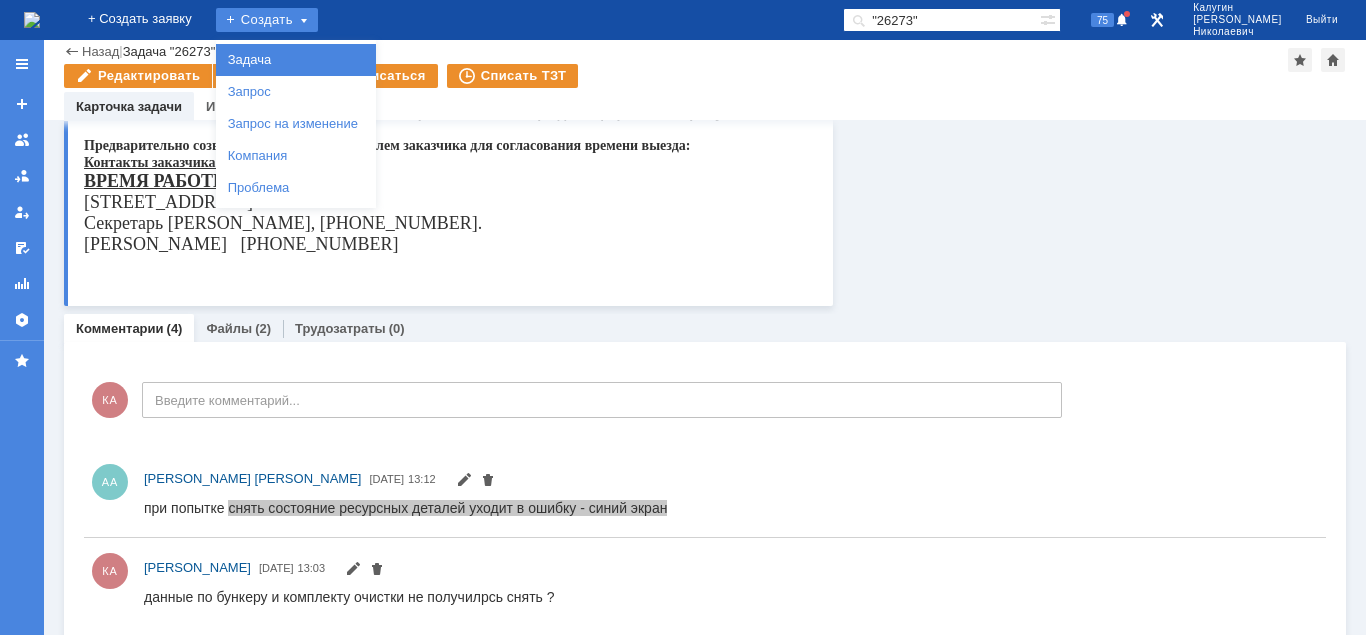 click on "Задача" at bounding box center (296, 60) 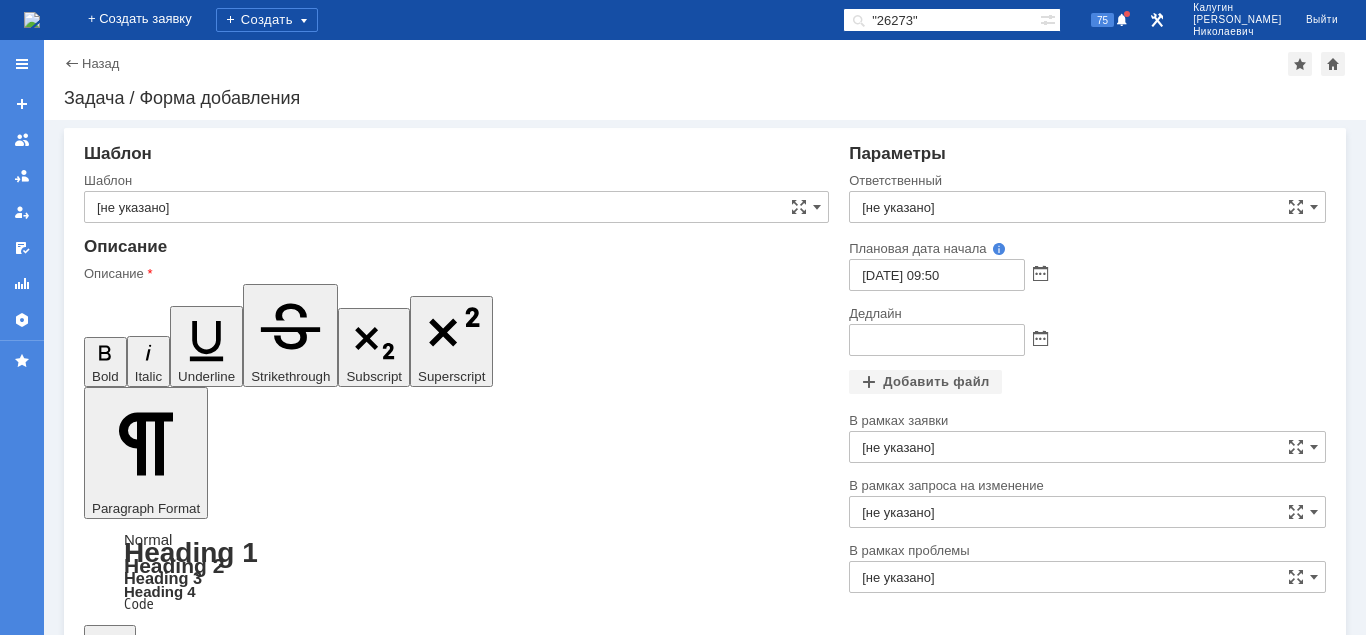 scroll, scrollTop: 0, scrollLeft: 0, axis: both 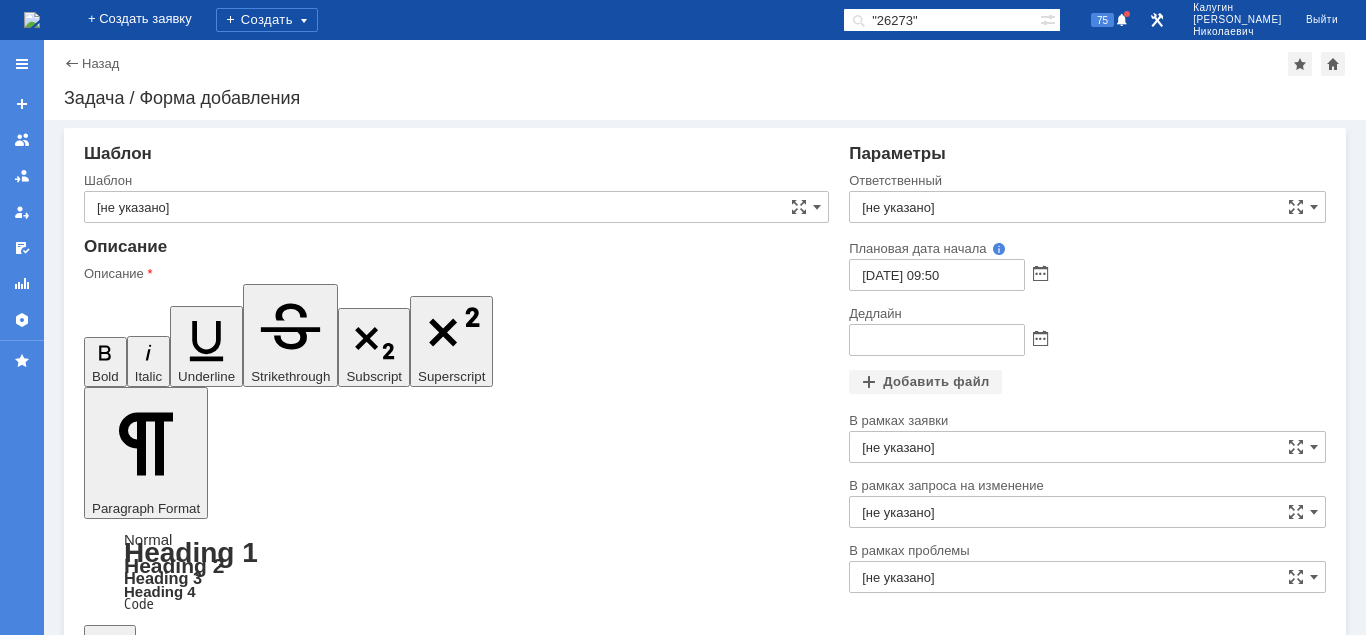 click at bounding box center [247, 4765] 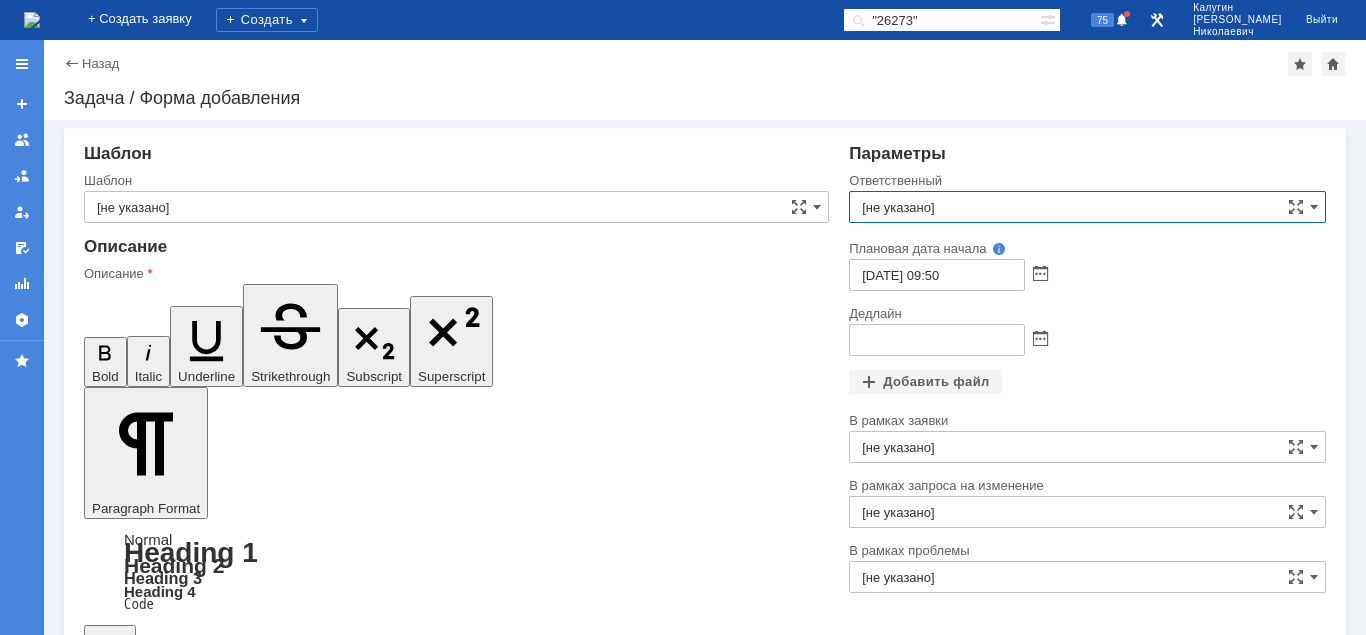 click on "[не указано]" at bounding box center (1087, 207) 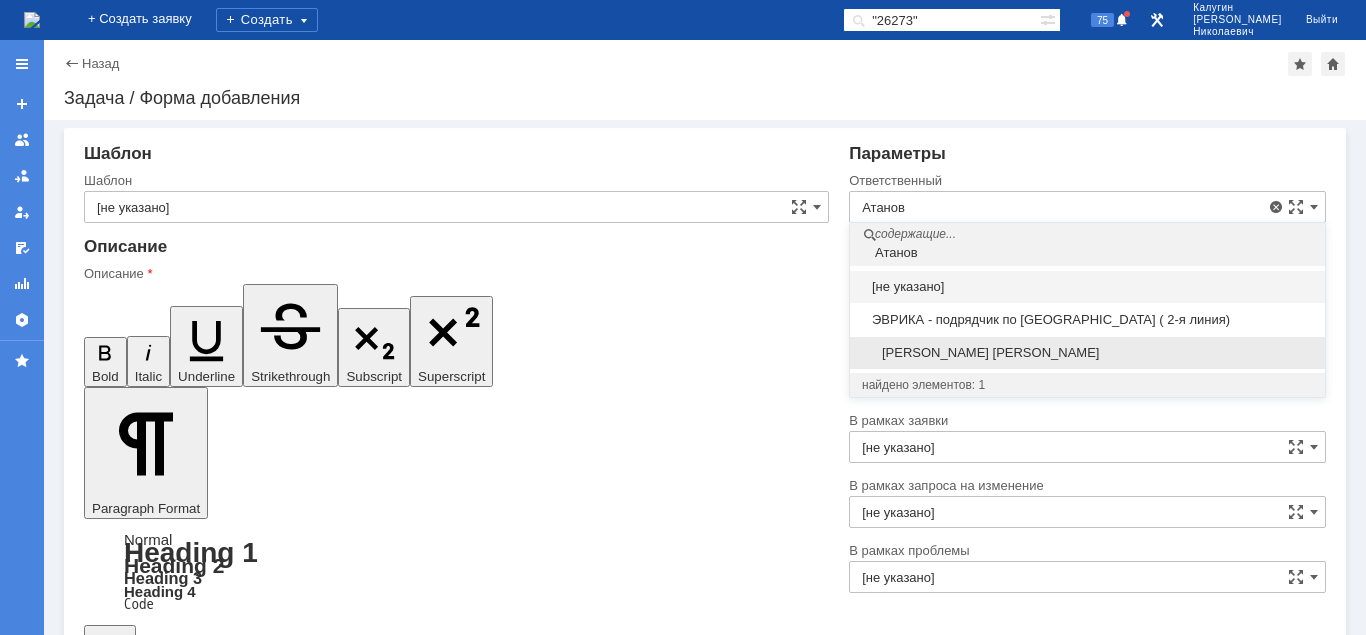 click on "Атанов Андрей" at bounding box center (1087, 353) 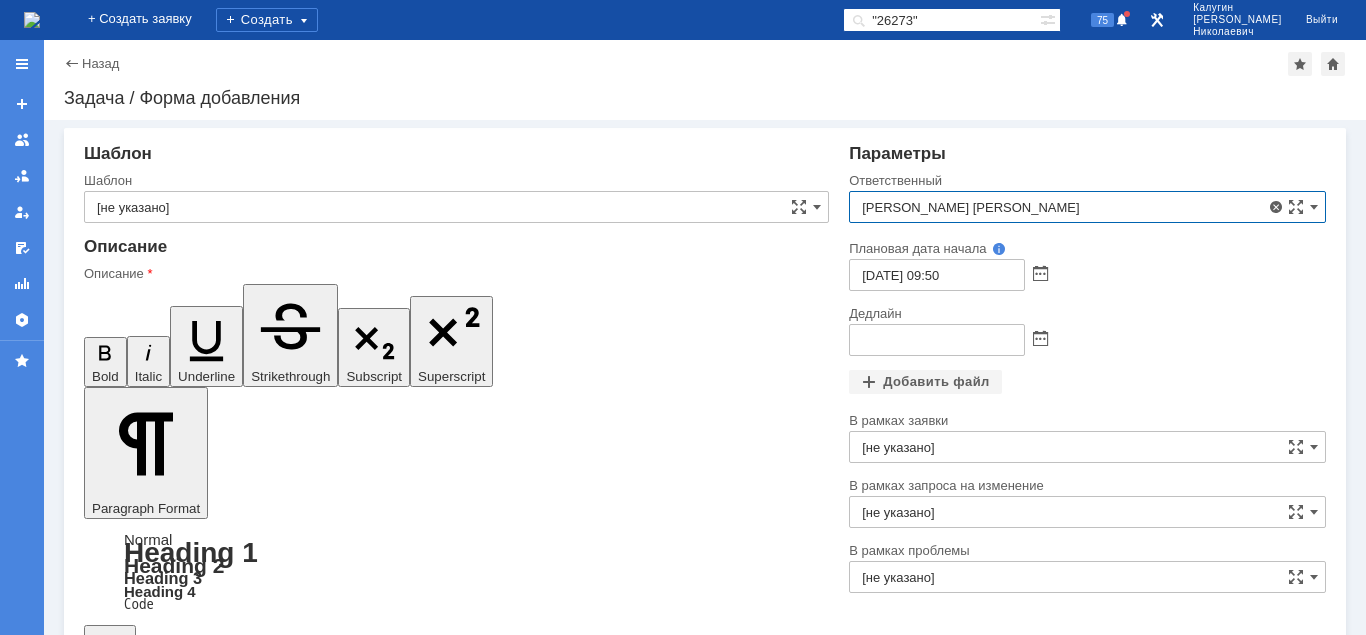 type on "Атанов Андрей" 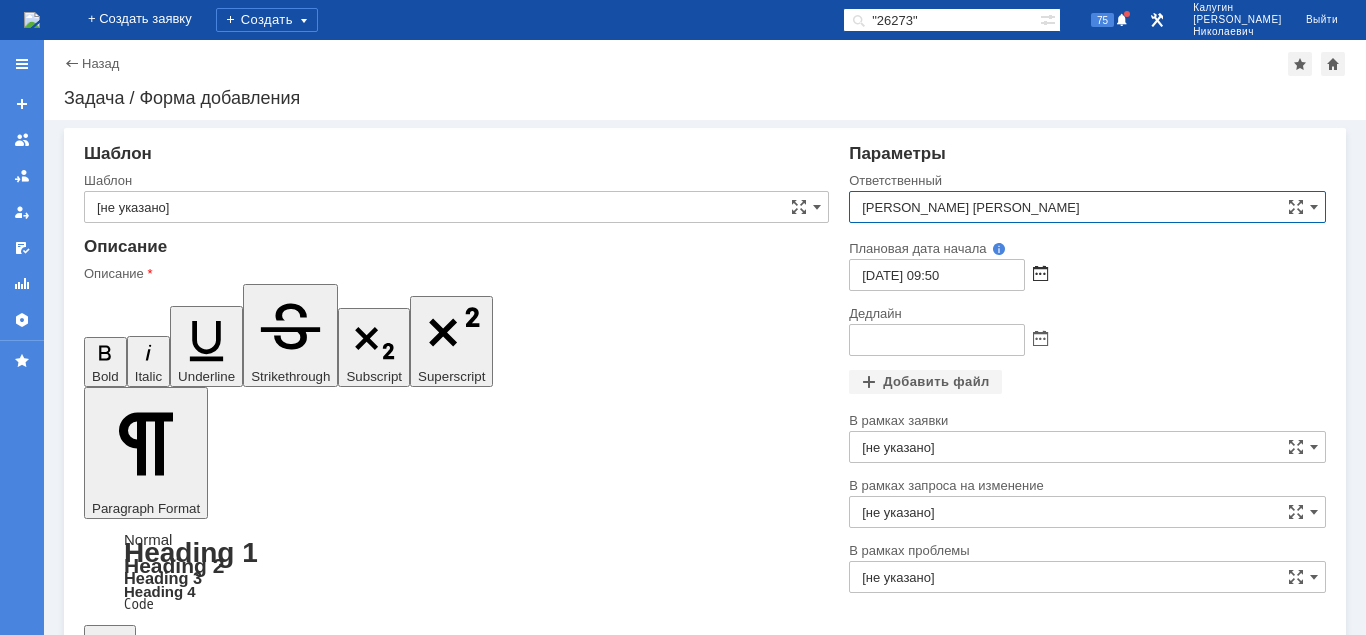 click at bounding box center [1040, 275] 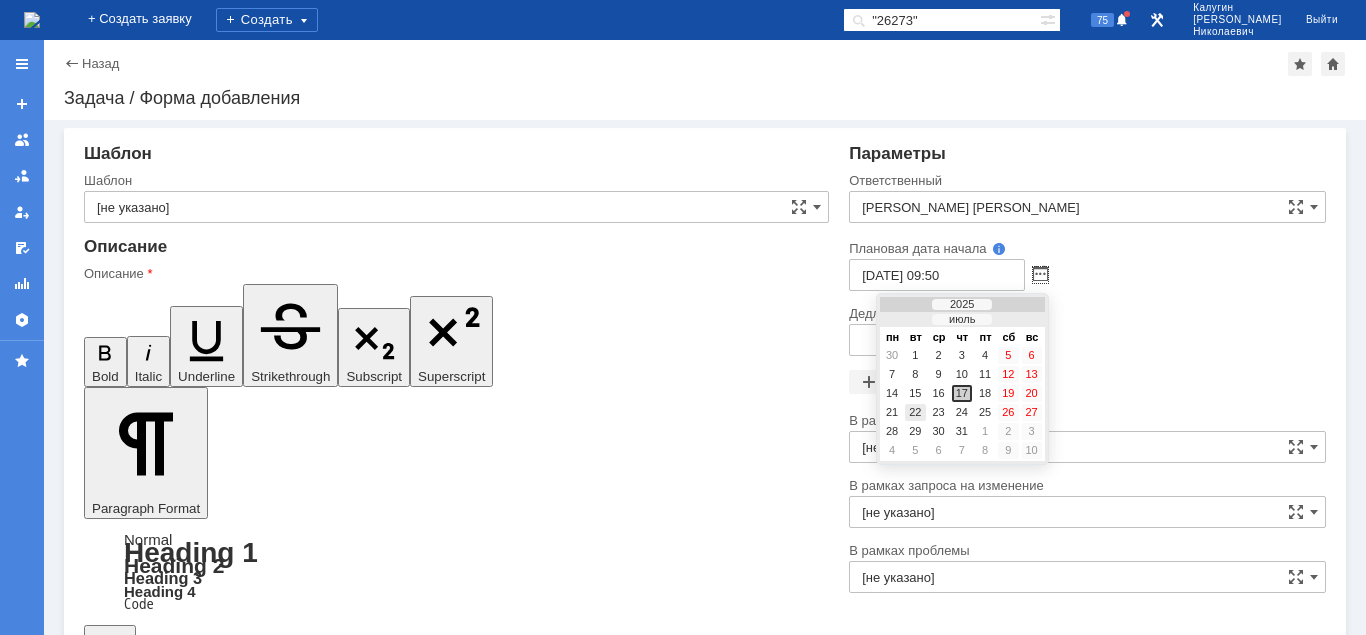 click on "22" at bounding box center [915, 412] 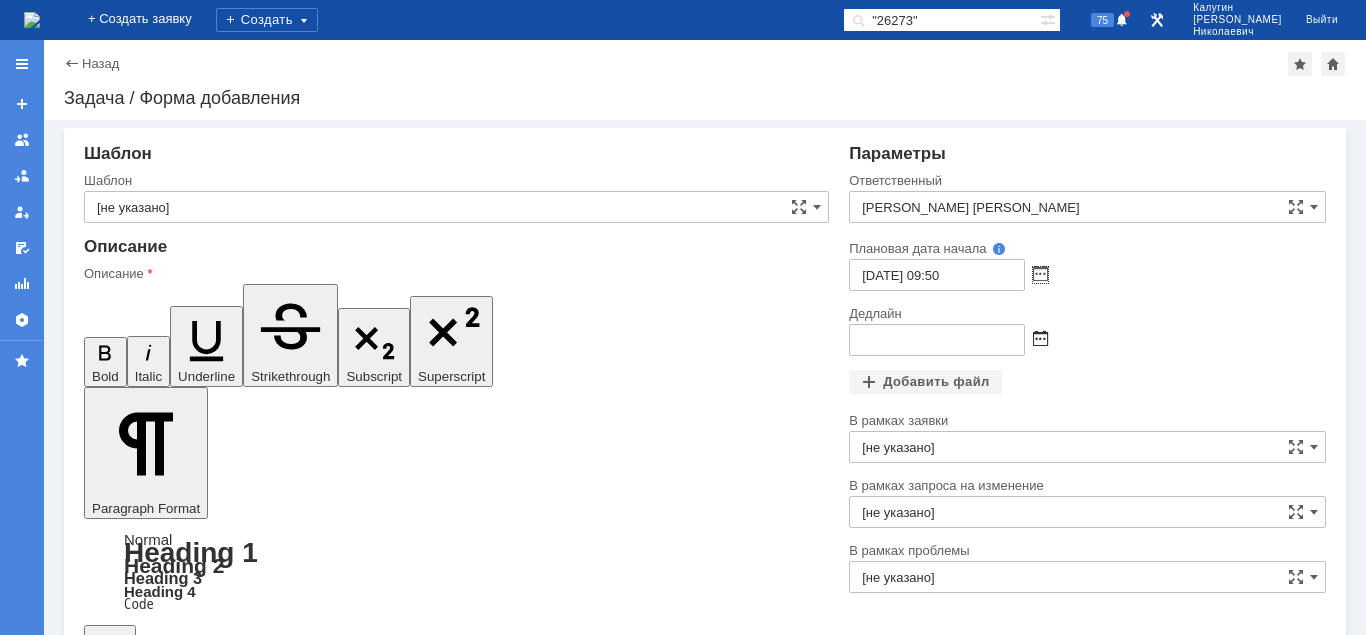 click at bounding box center [1040, 340] 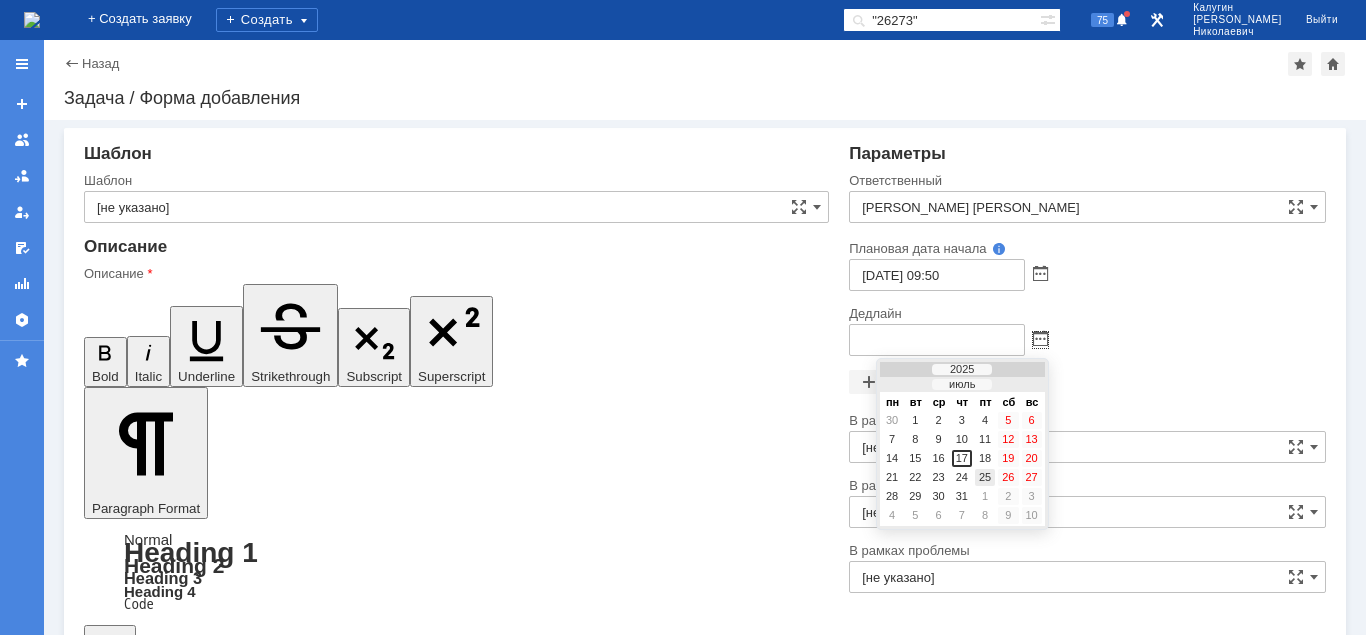 click on "25" at bounding box center [985, 477] 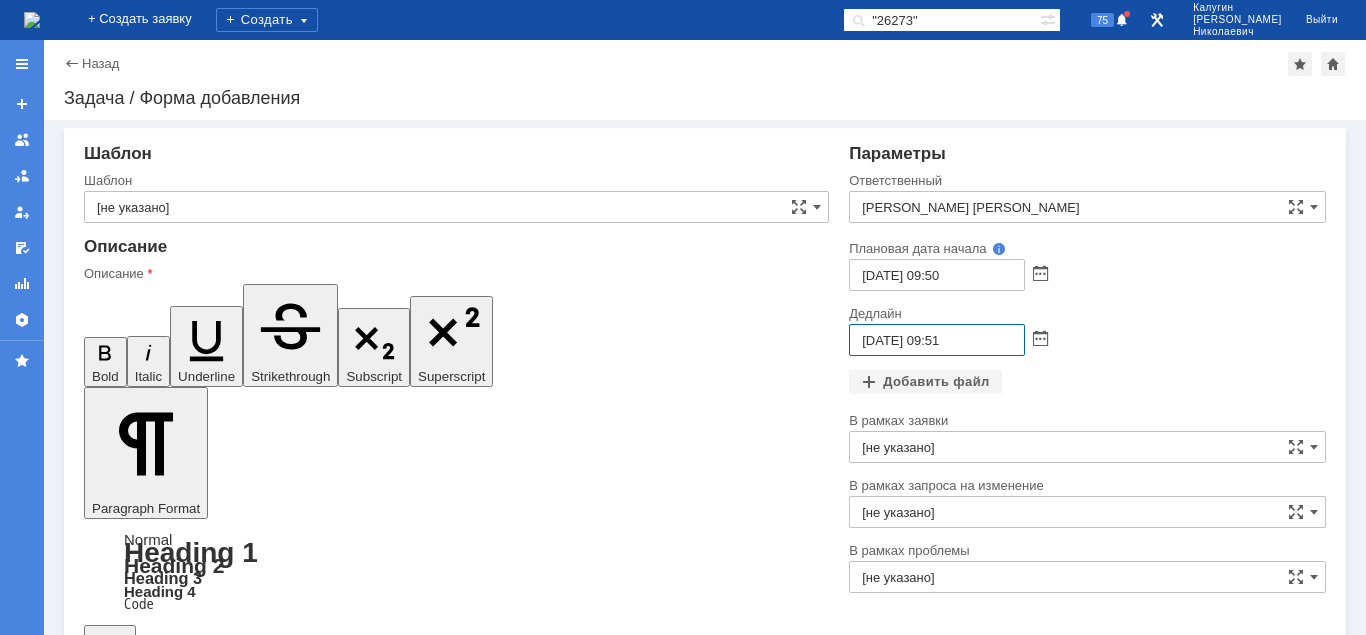 drag, startPoint x: 945, startPoint y: 336, endPoint x: 933, endPoint y: 341, distance: 13 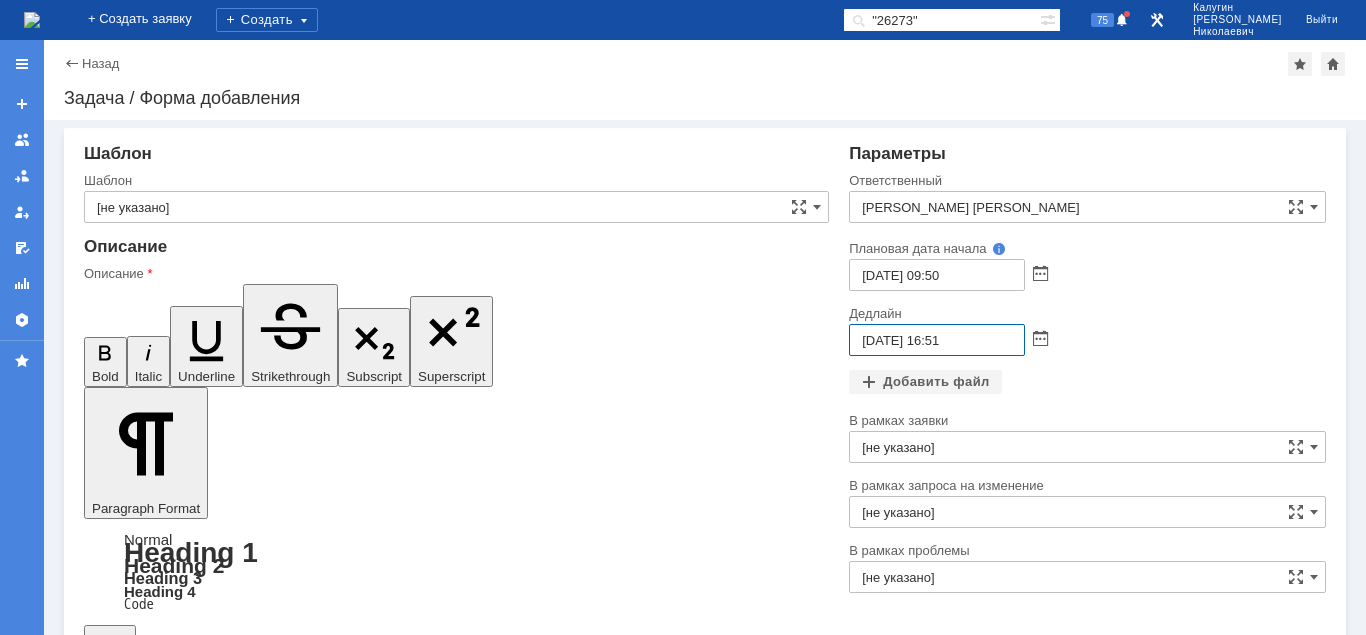 scroll, scrollTop: 330, scrollLeft: 0, axis: vertical 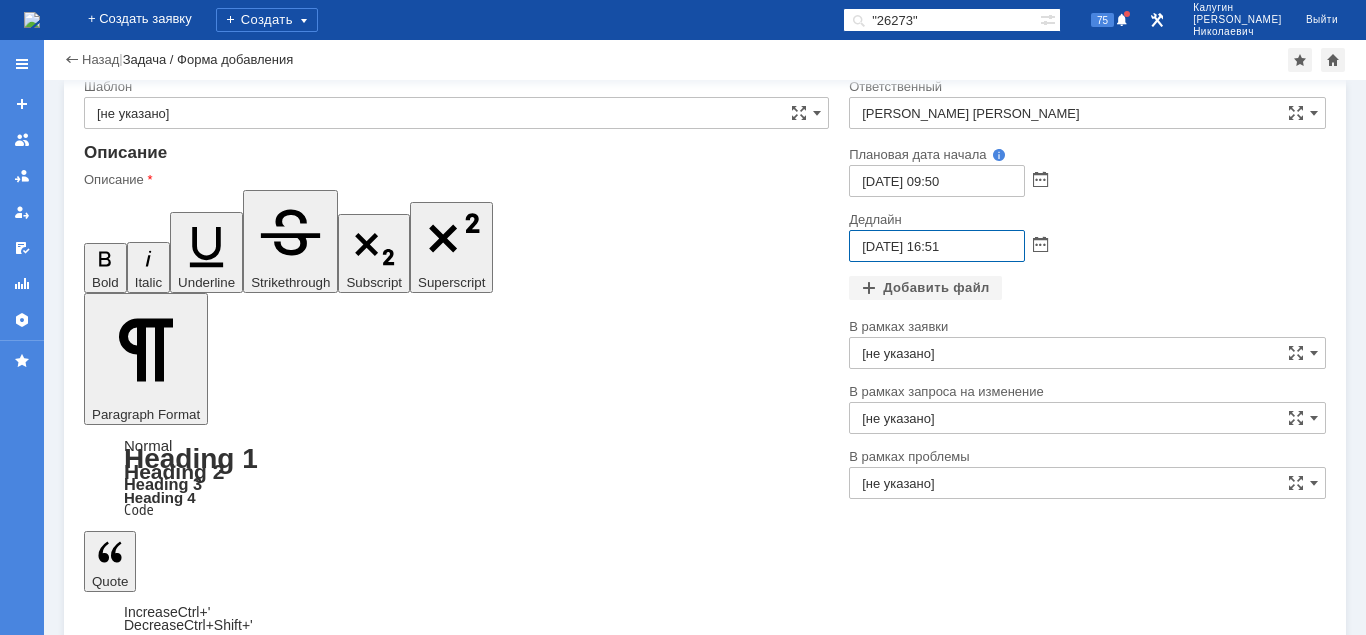 type on "25.07.2025 16:51" 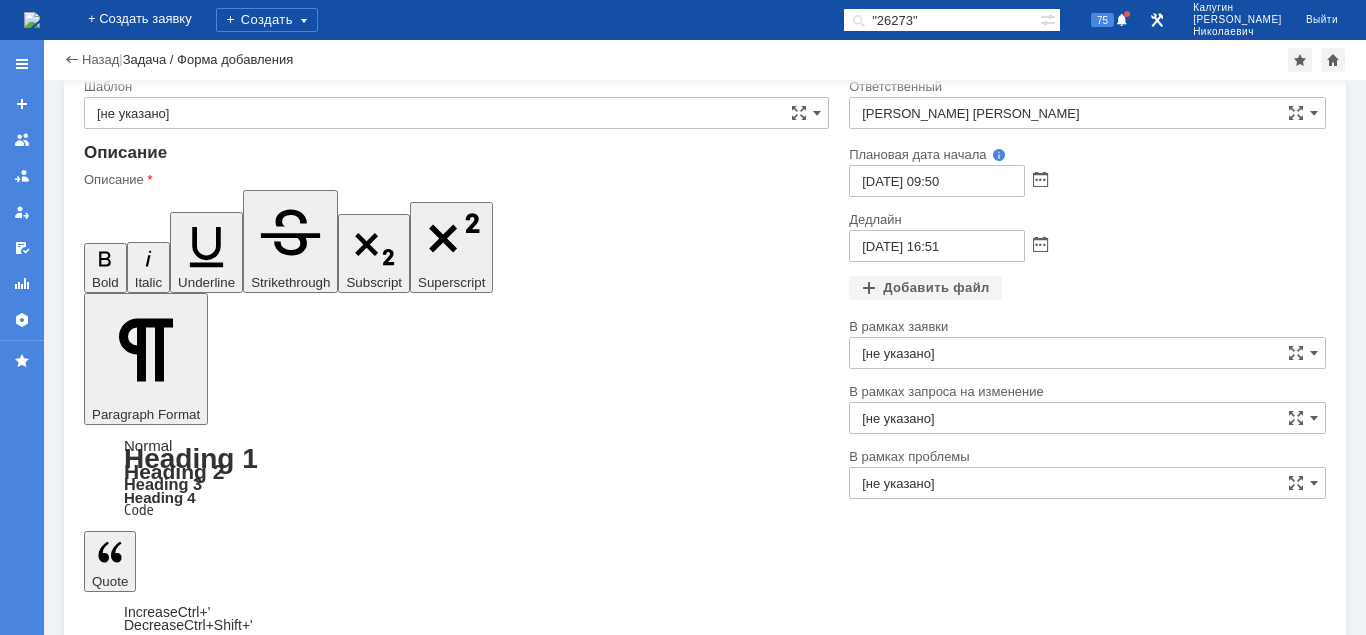click on "Сохранить" at bounding box center (144, 5001) 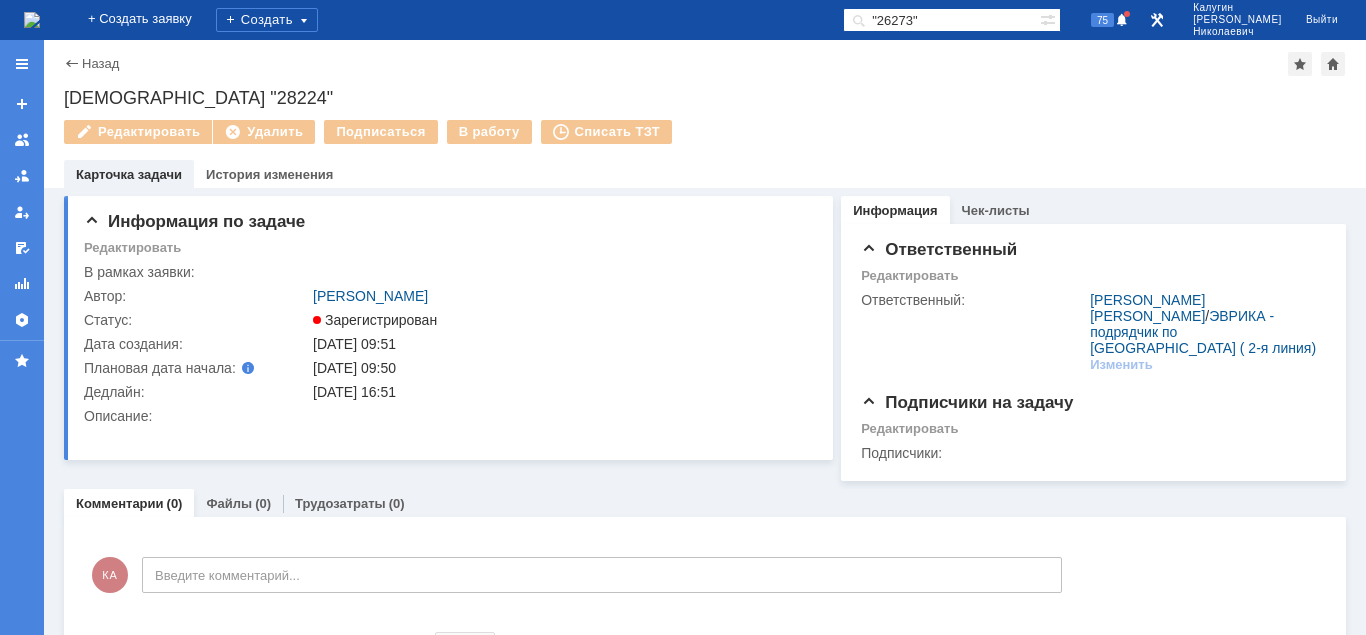 scroll, scrollTop: 0, scrollLeft: 0, axis: both 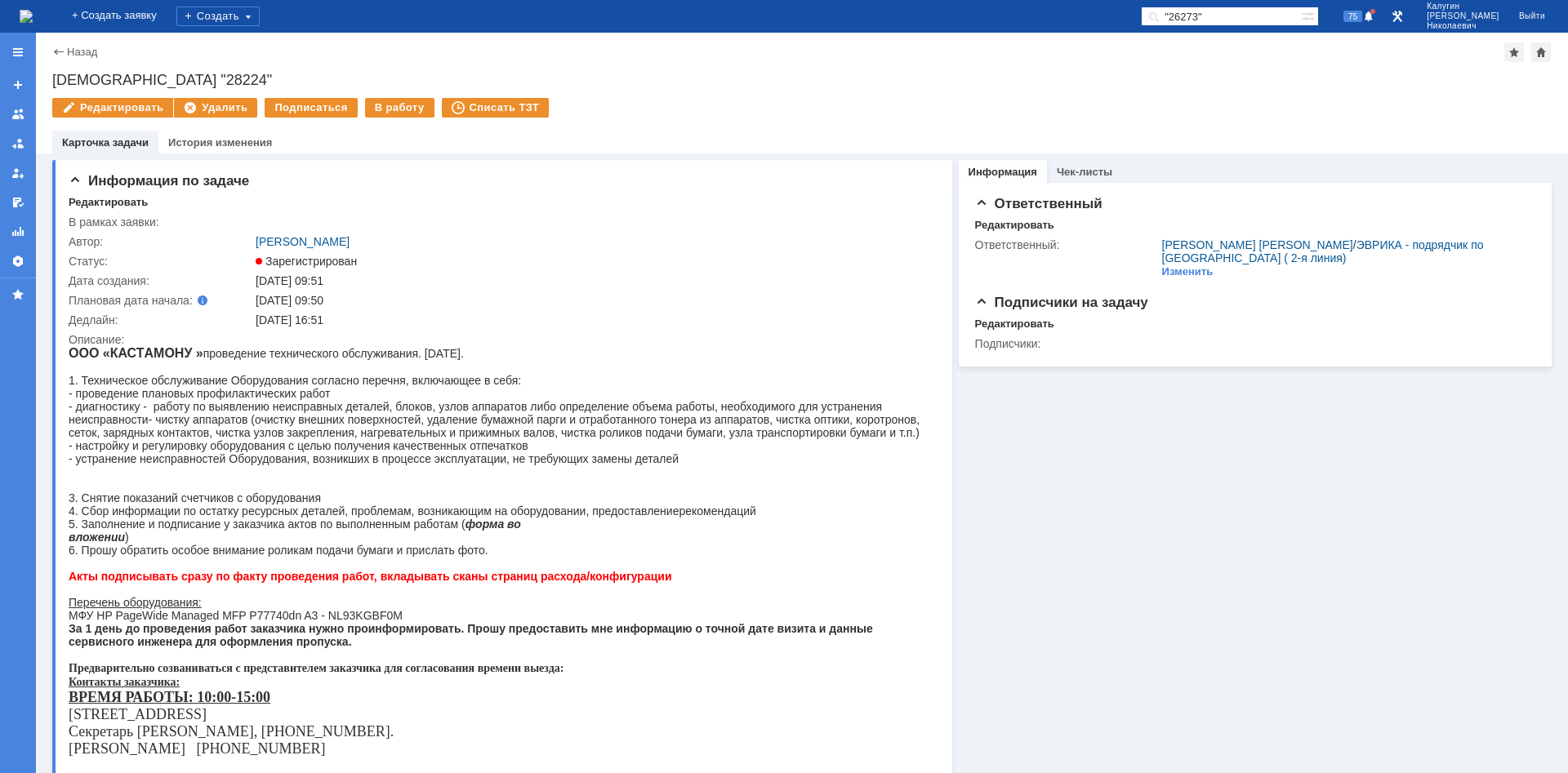 click on "Задача "28224"" at bounding box center (802, 80) 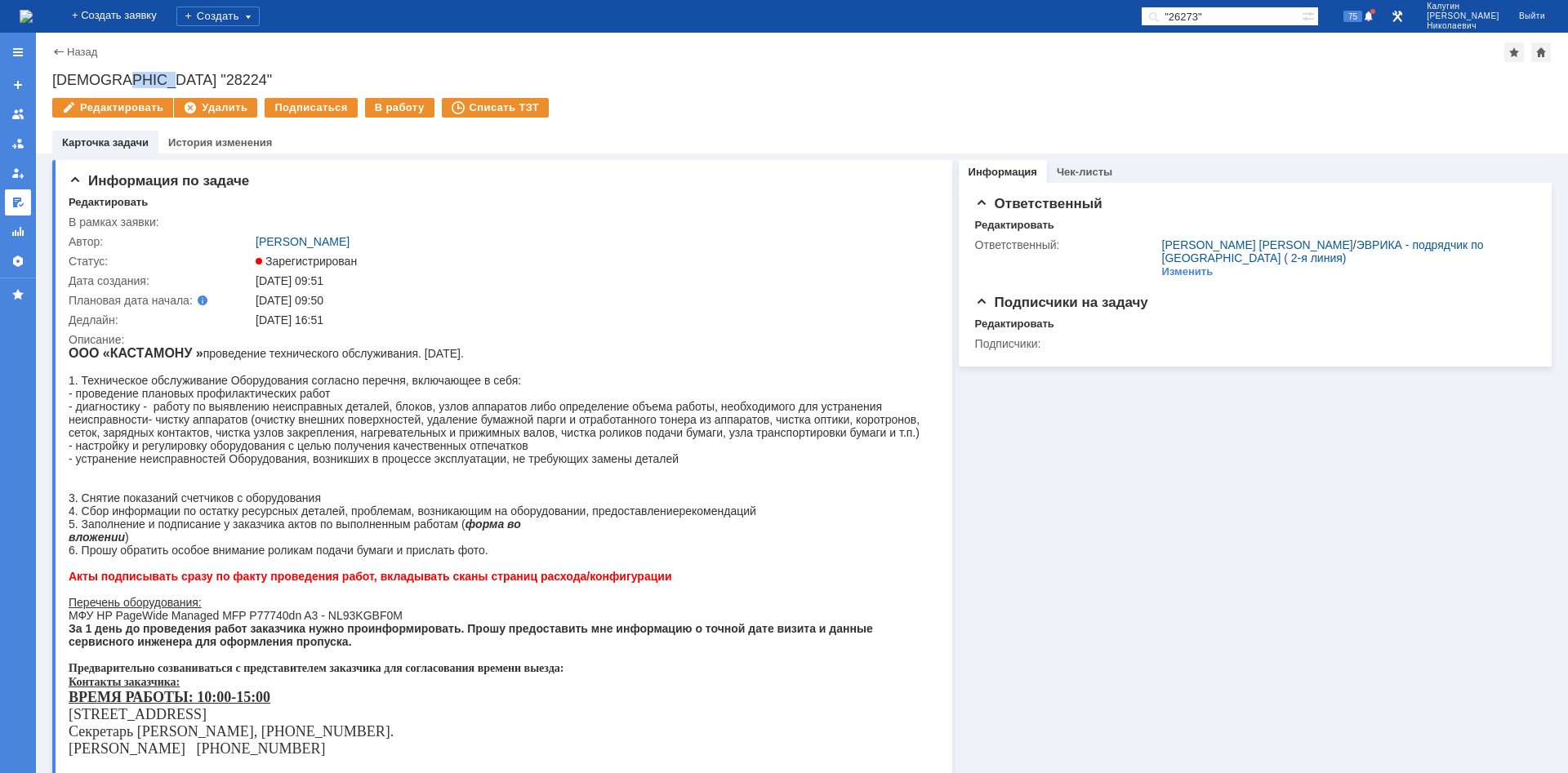 drag, startPoint x: 111, startPoint y: 77, endPoint x: 16, endPoint y: 193, distance: 149.93665 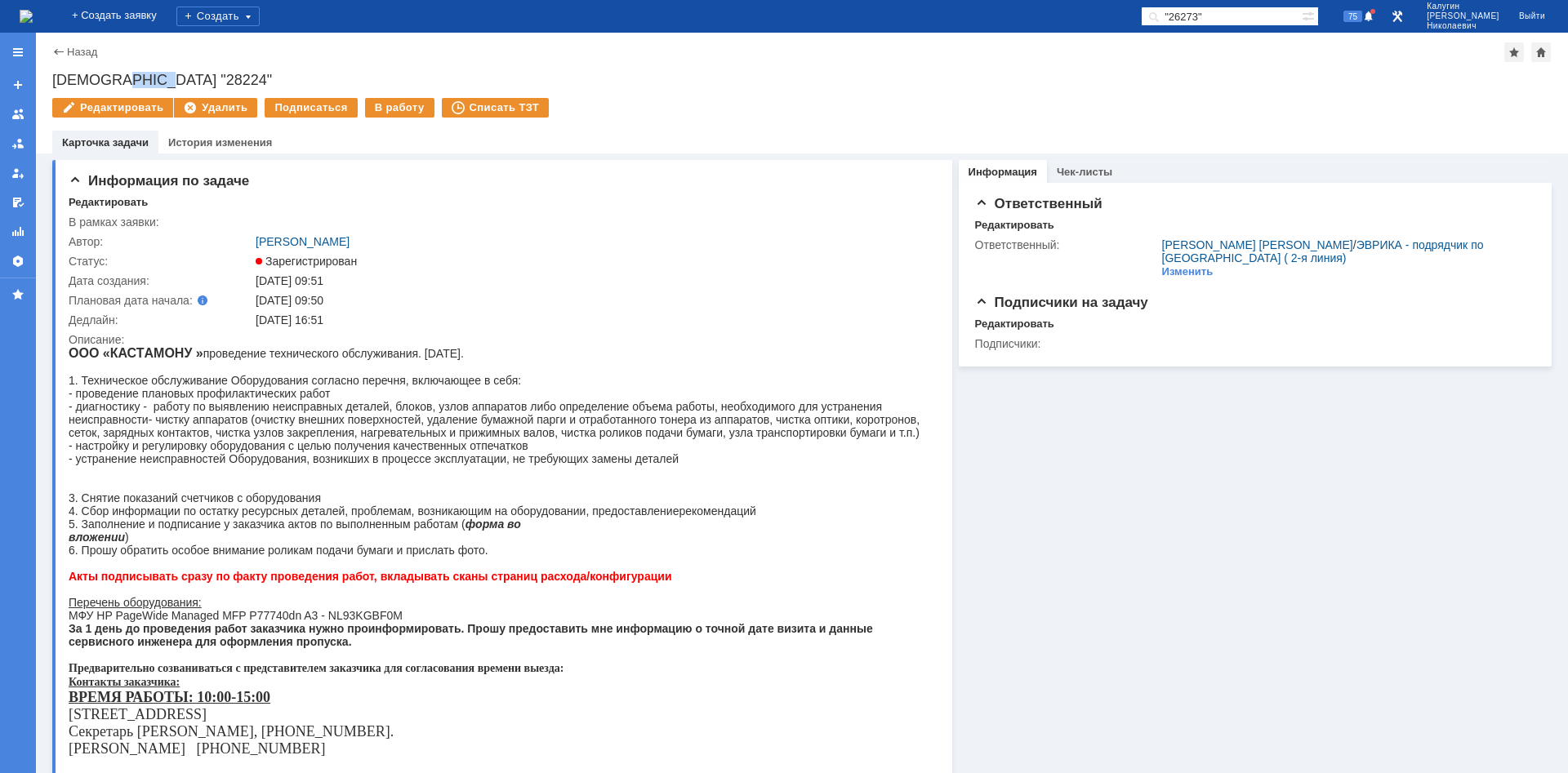 click on "Задача "28224"" at bounding box center (802, 80) 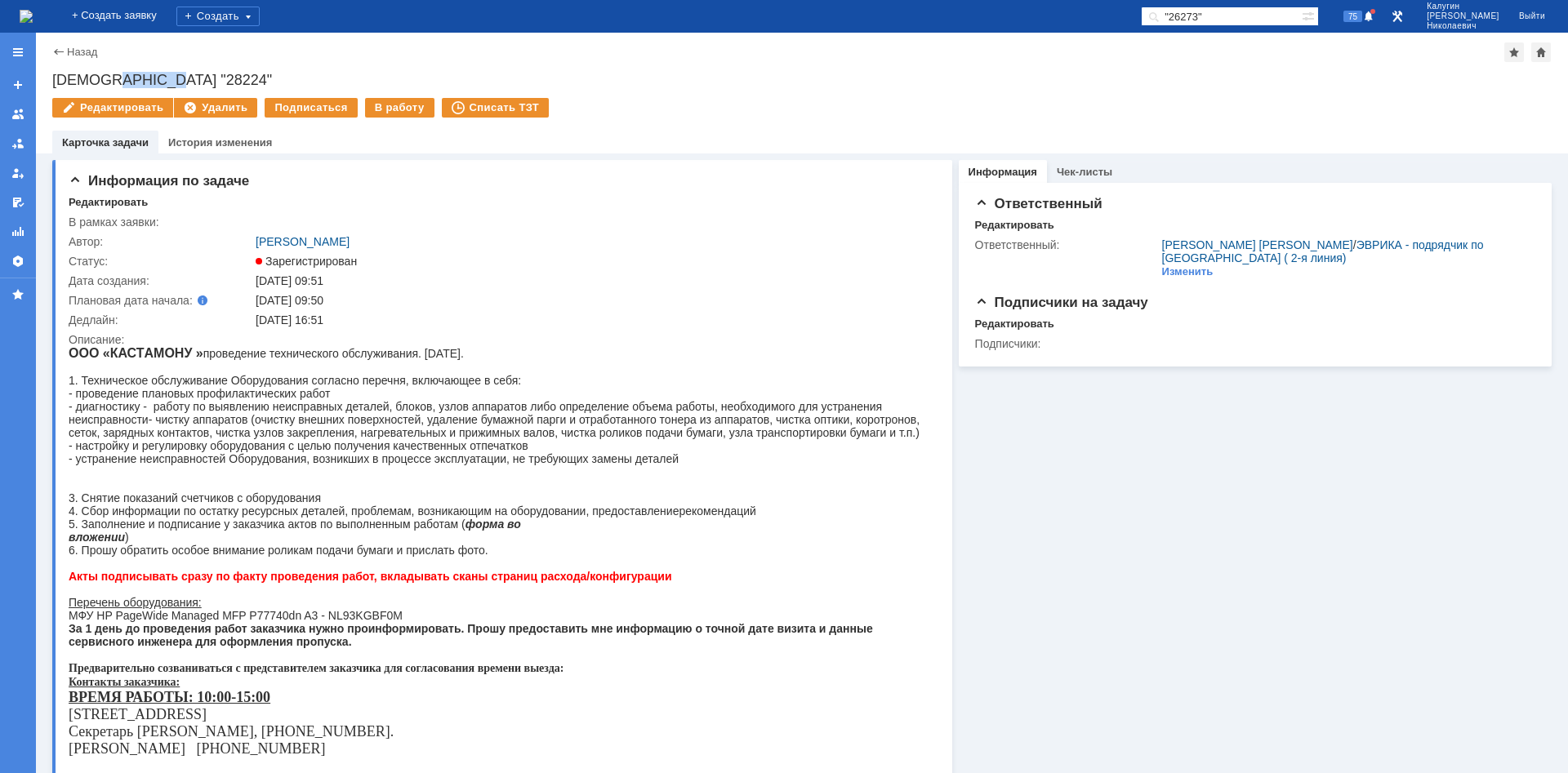 drag, startPoint x: 105, startPoint y: 73, endPoint x: 163, endPoint y: 76, distance: 58.077534 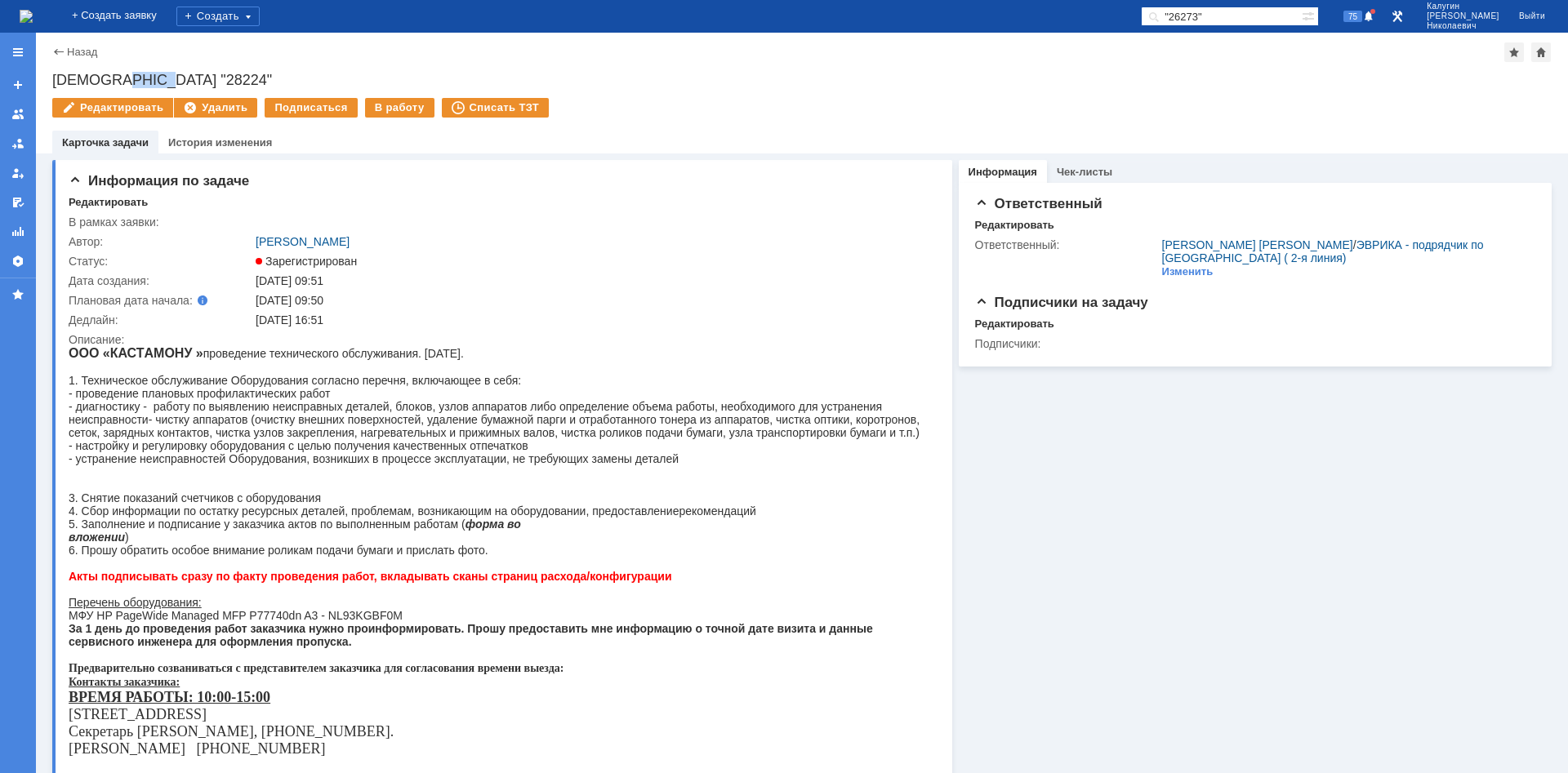 drag, startPoint x: 149, startPoint y: 78, endPoint x: 82, endPoint y: 97, distance: 69.641941 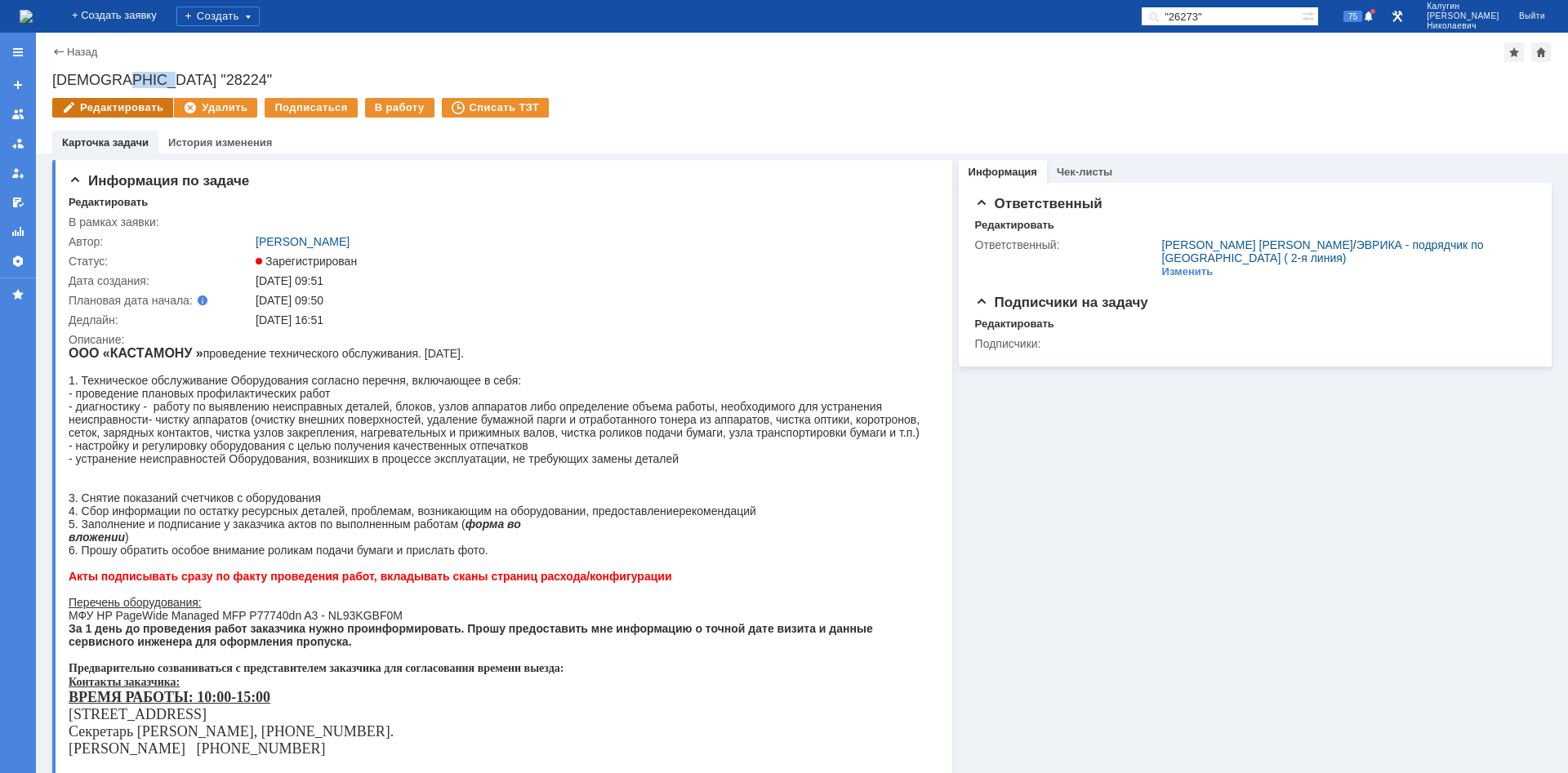 copy on "28224" 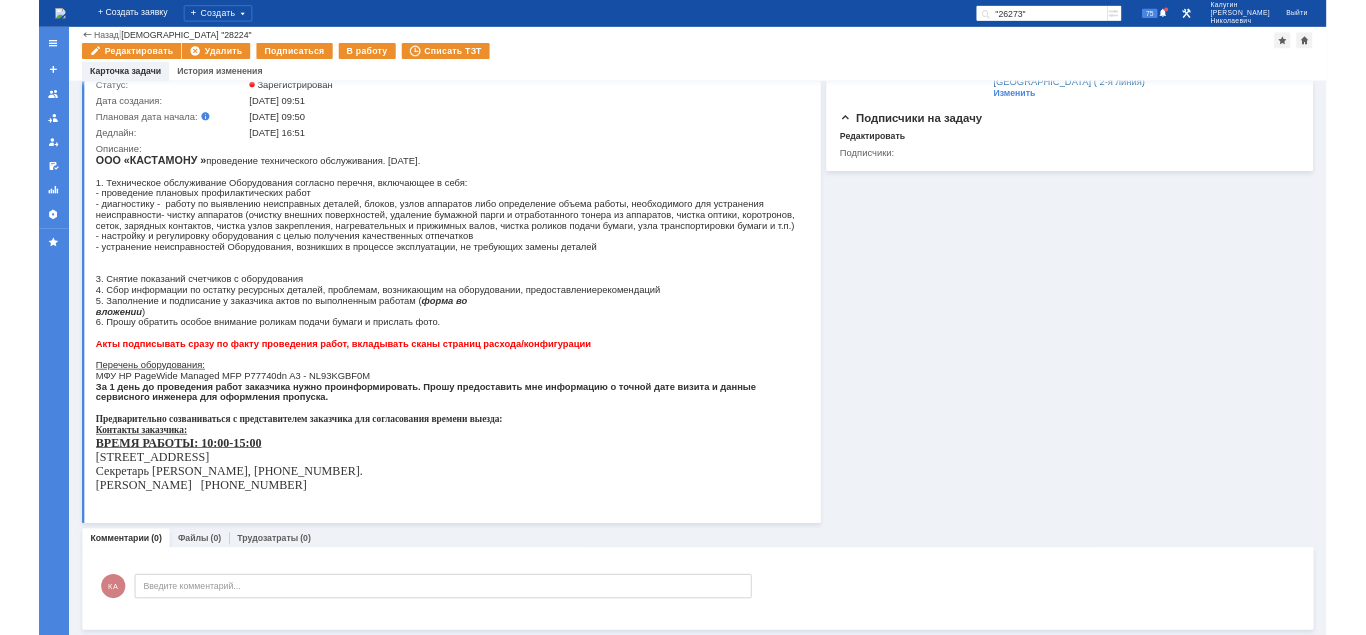 scroll, scrollTop: 127, scrollLeft: 0, axis: vertical 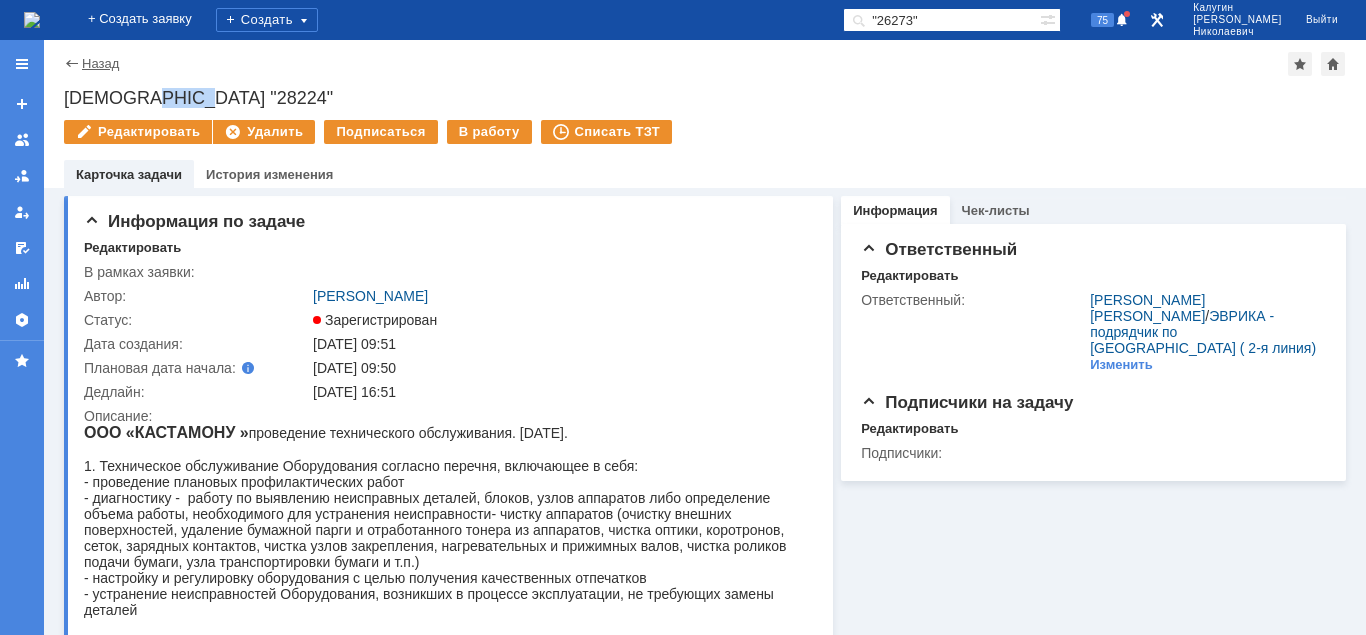 click on "Назад" at bounding box center (100, 63) 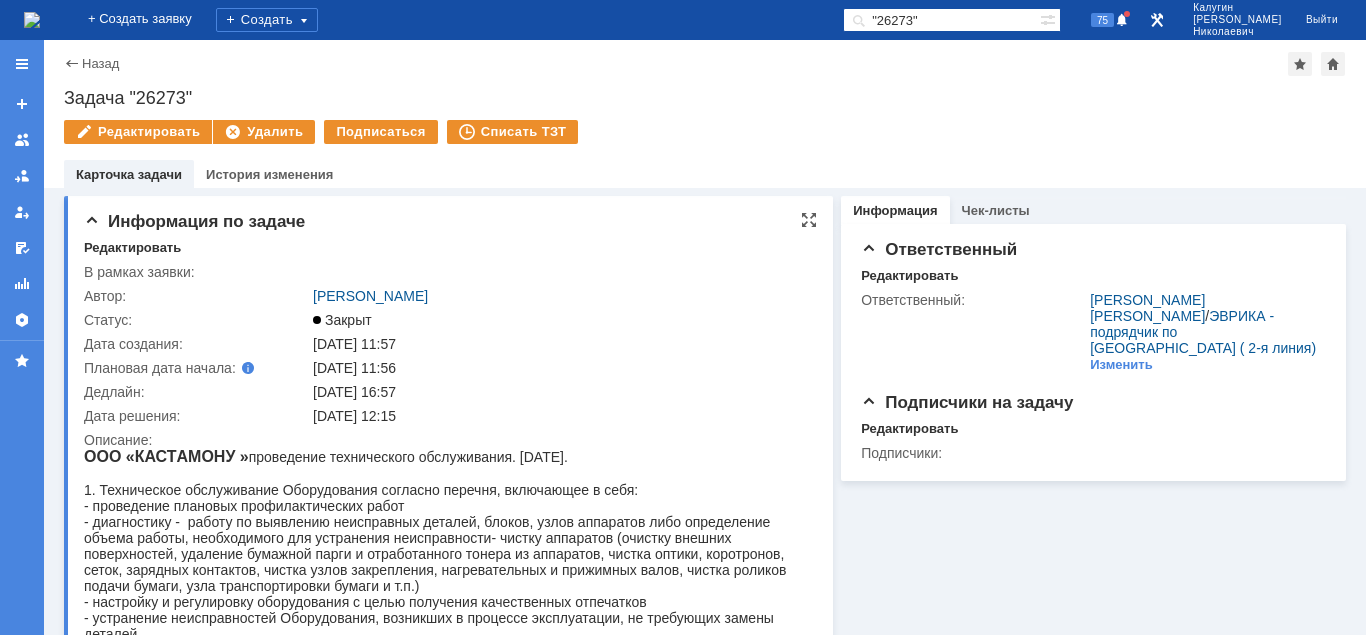 scroll, scrollTop: 0, scrollLeft: 0, axis: both 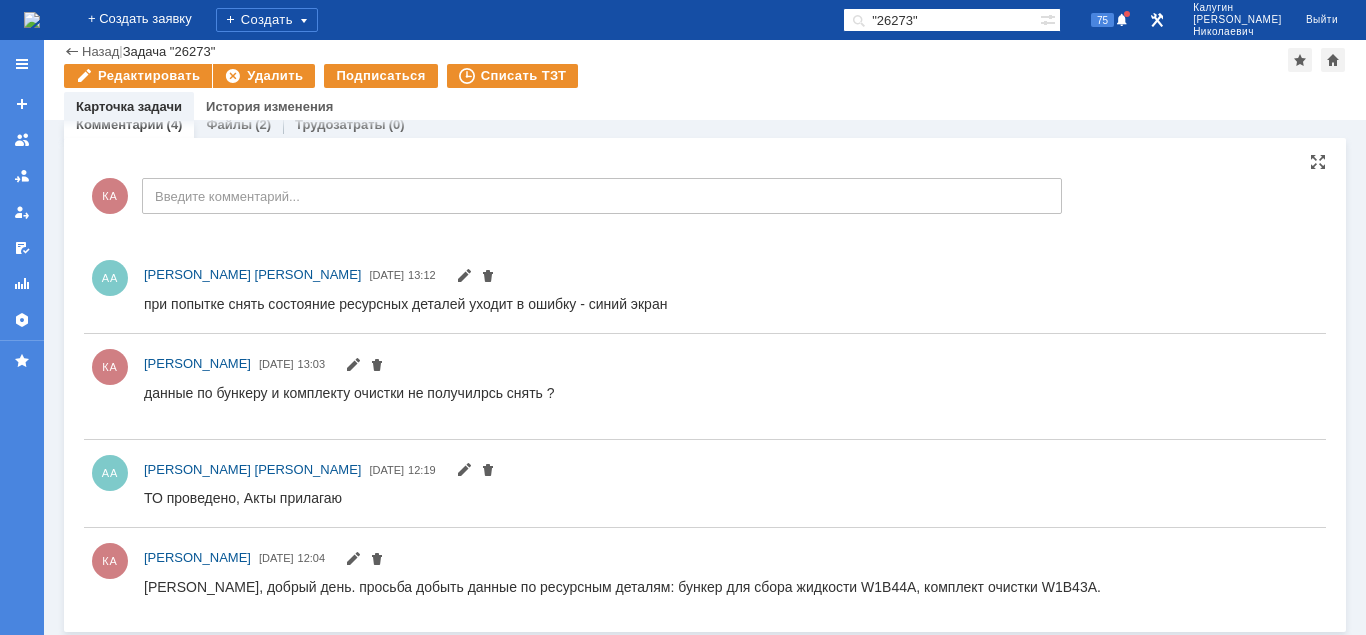 drag, startPoint x: 353, startPoint y: 309, endPoint x: 650, endPoint y: 311, distance: 297.00674 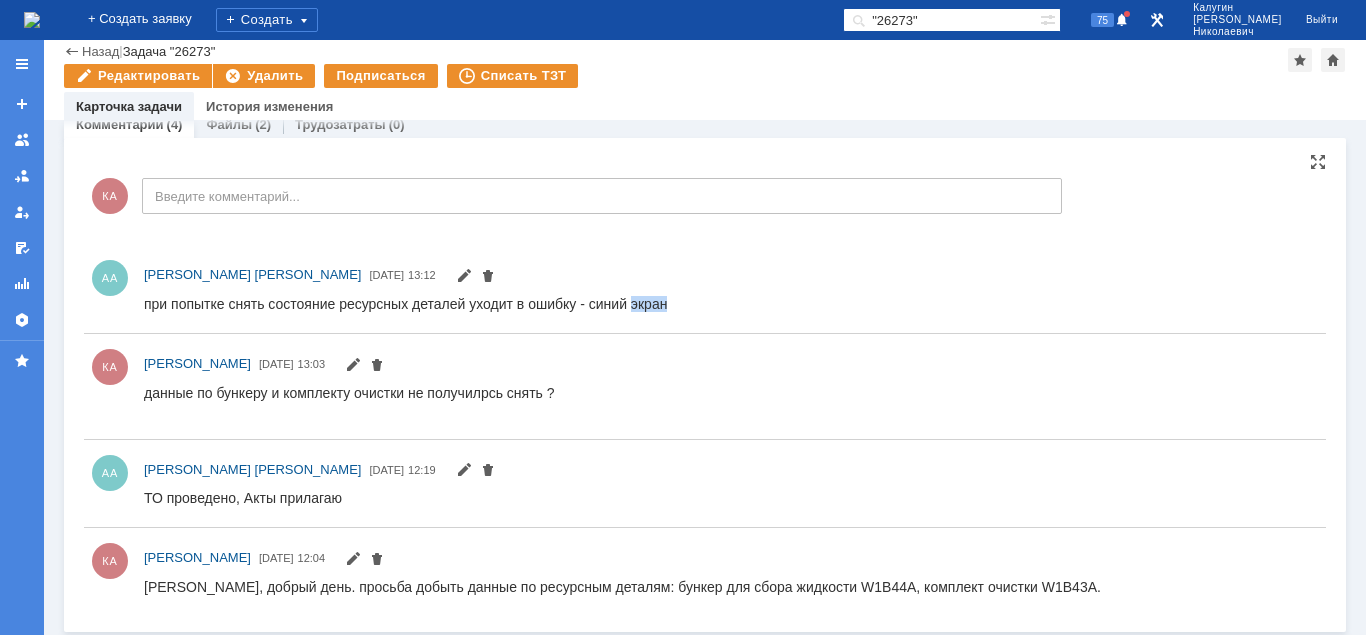 click on "при попытке снять состояние ресурсных деталей уходит в ошибку - синий экран" at bounding box center (405, 303) 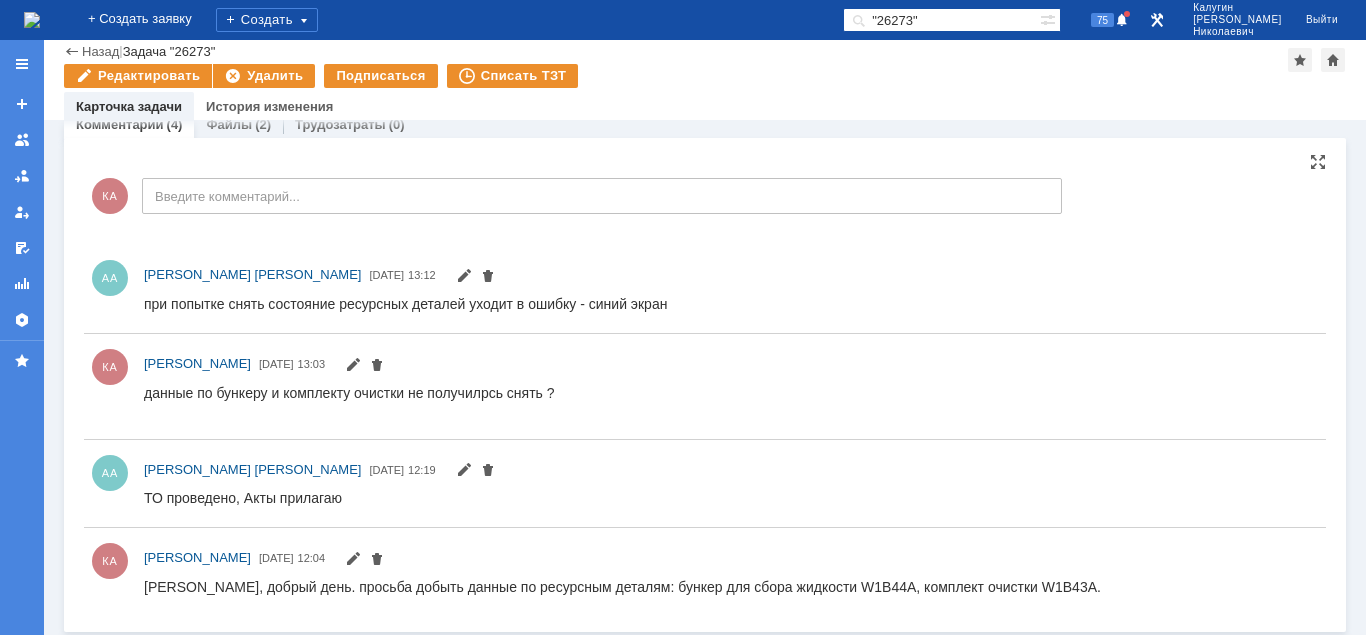 click on "при попытке снять состояние ресурсных деталей уходит в ошибку - синий экран" at bounding box center [405, 303] 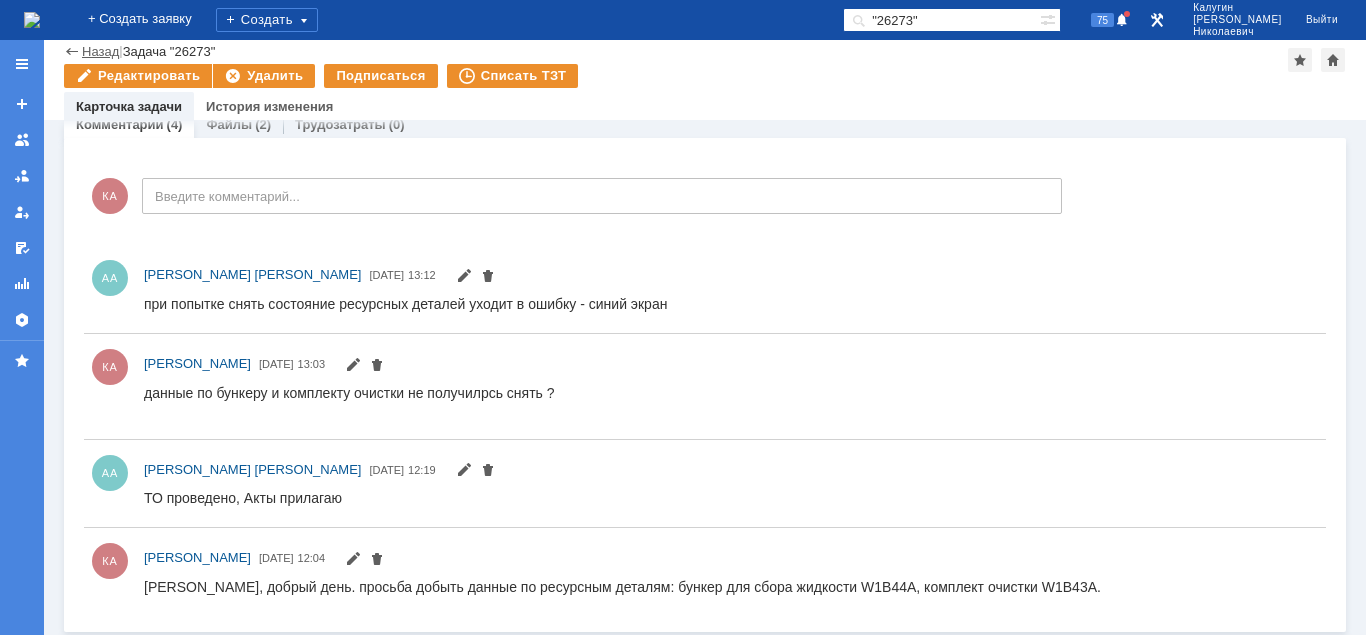 click on "Назад" at bounding box center (100, 51) 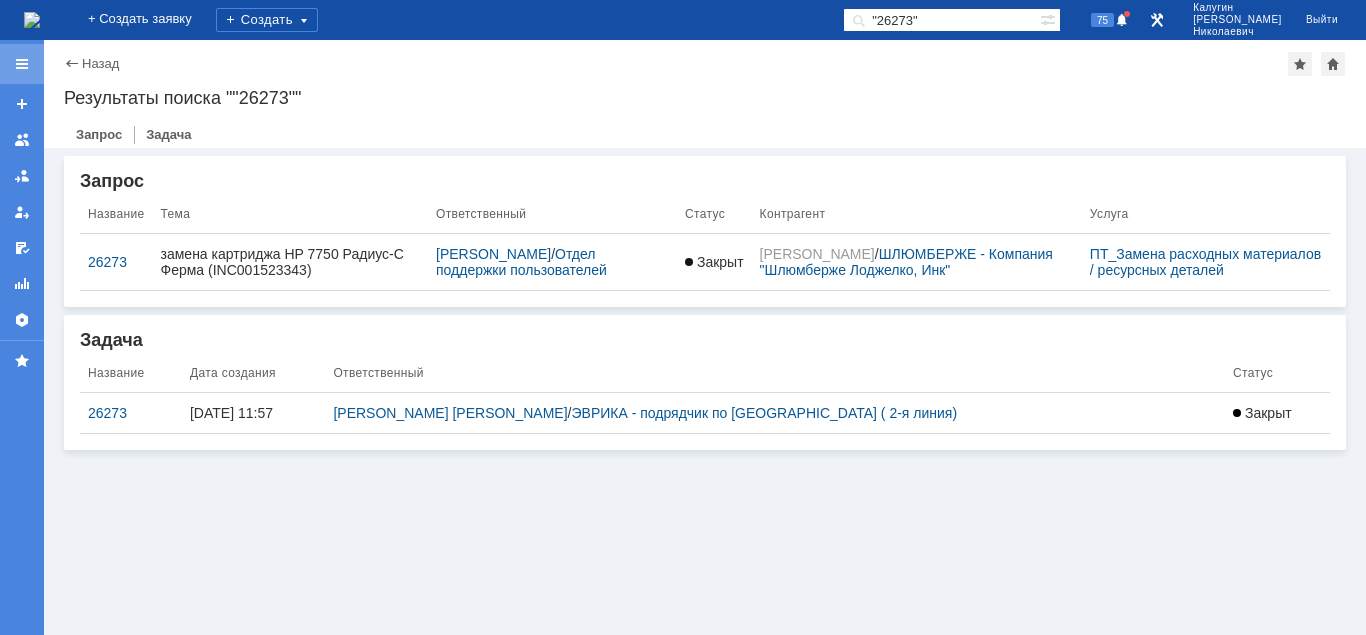 click at bounding box center (22, 64) 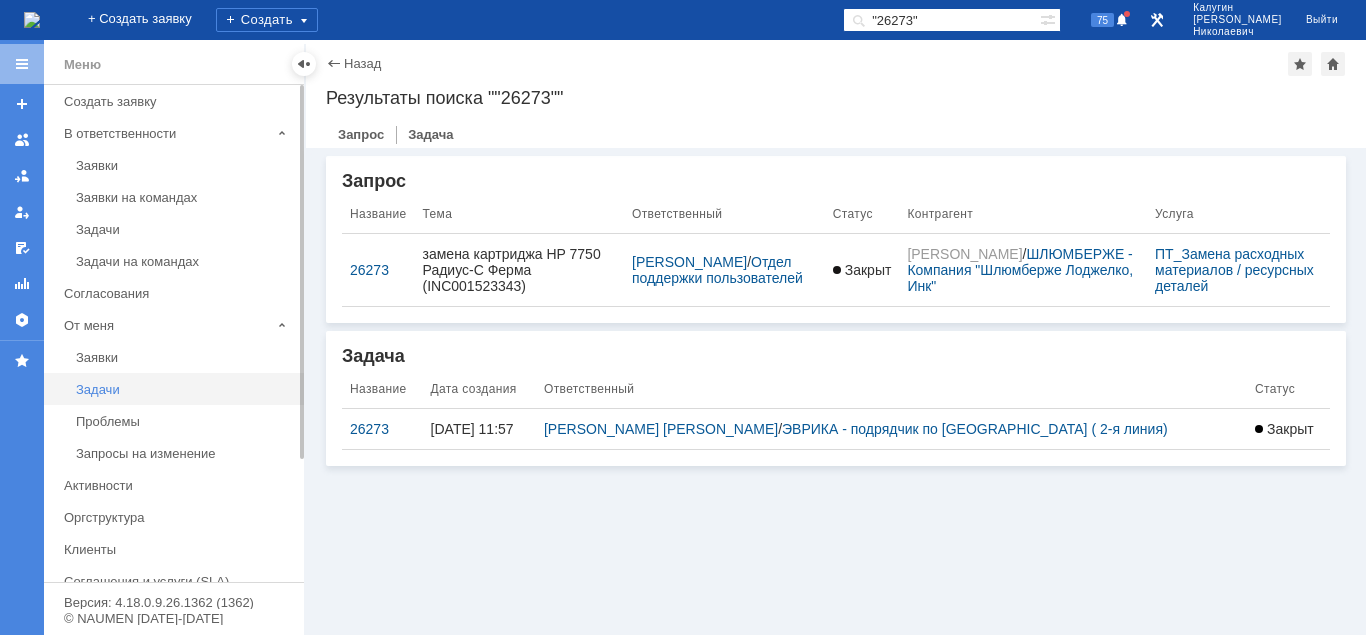 click on "Задачи" at bounding box center [184, 389] 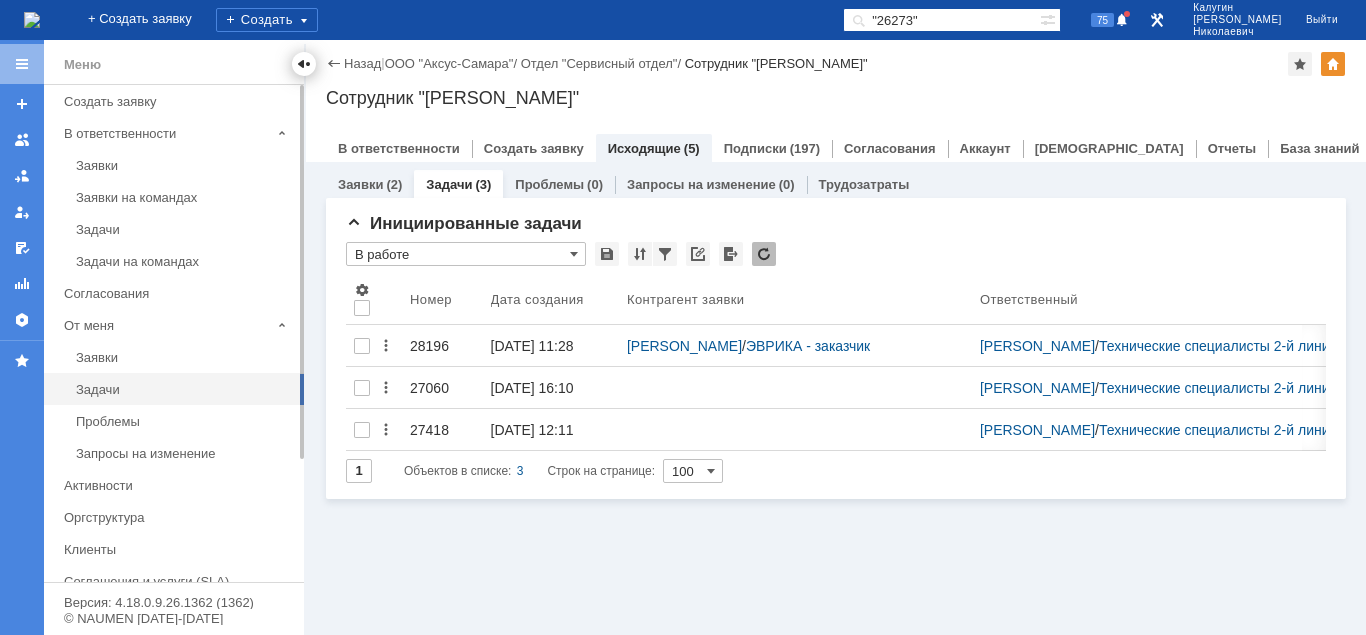 click at bounding box center (304, 64) 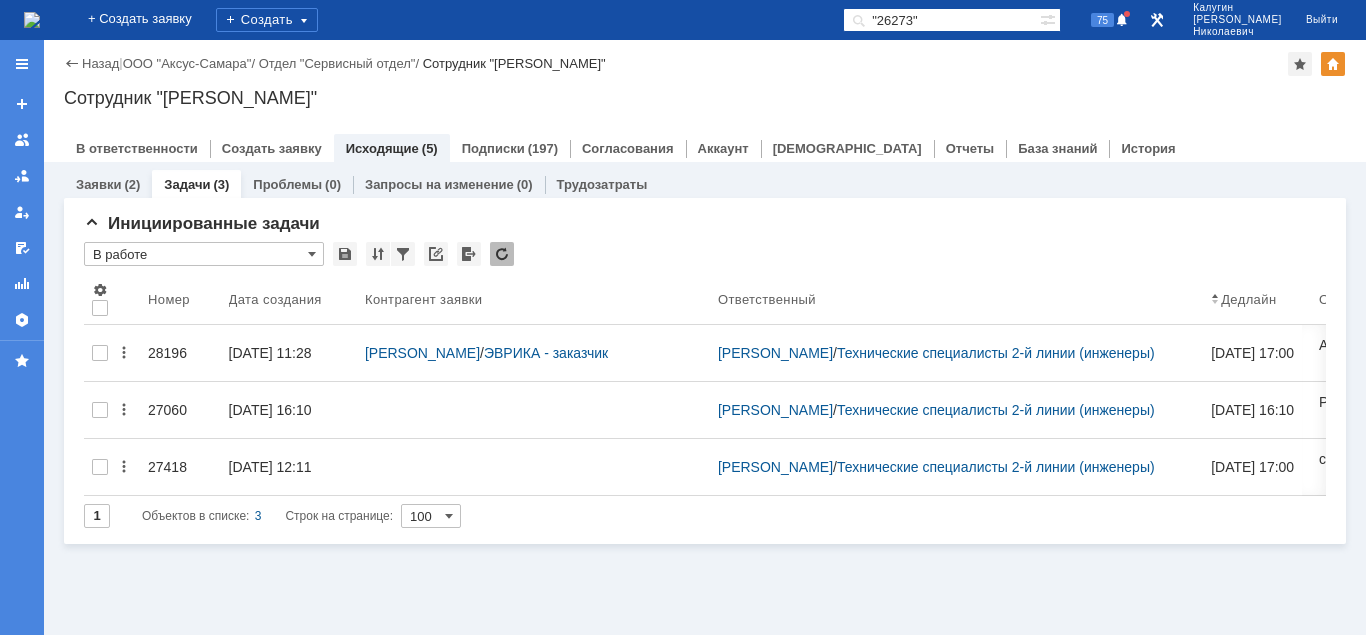 scroll, scrollTop: 0, scrollLeft: 0, axis: both 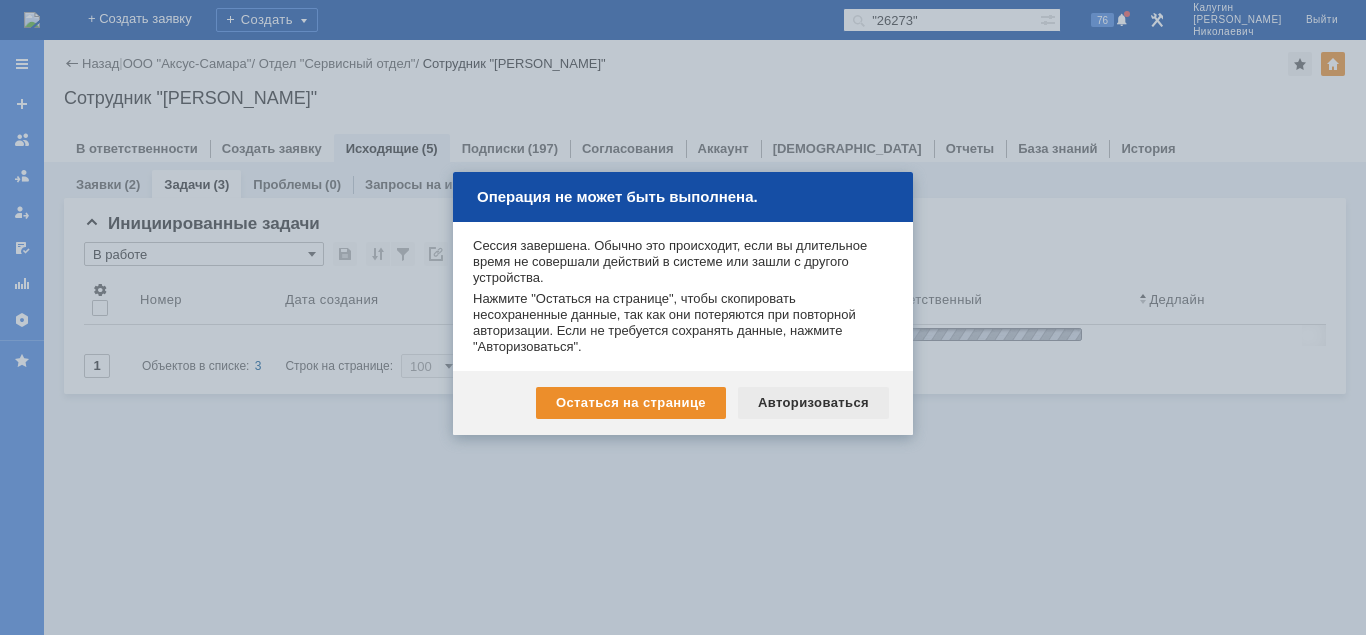 click on "Авторизоваться" at bounding box center [813, 403] 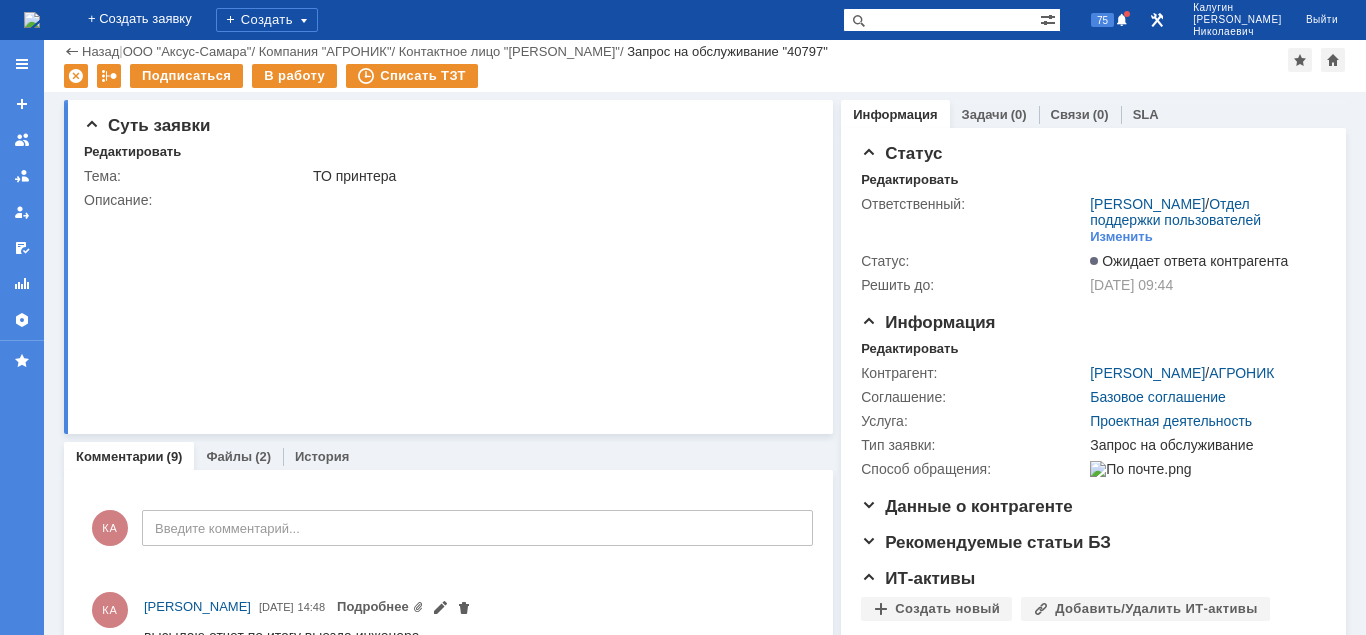 scroll, scrollTop: 0, scrollLeft: 0, axis: both 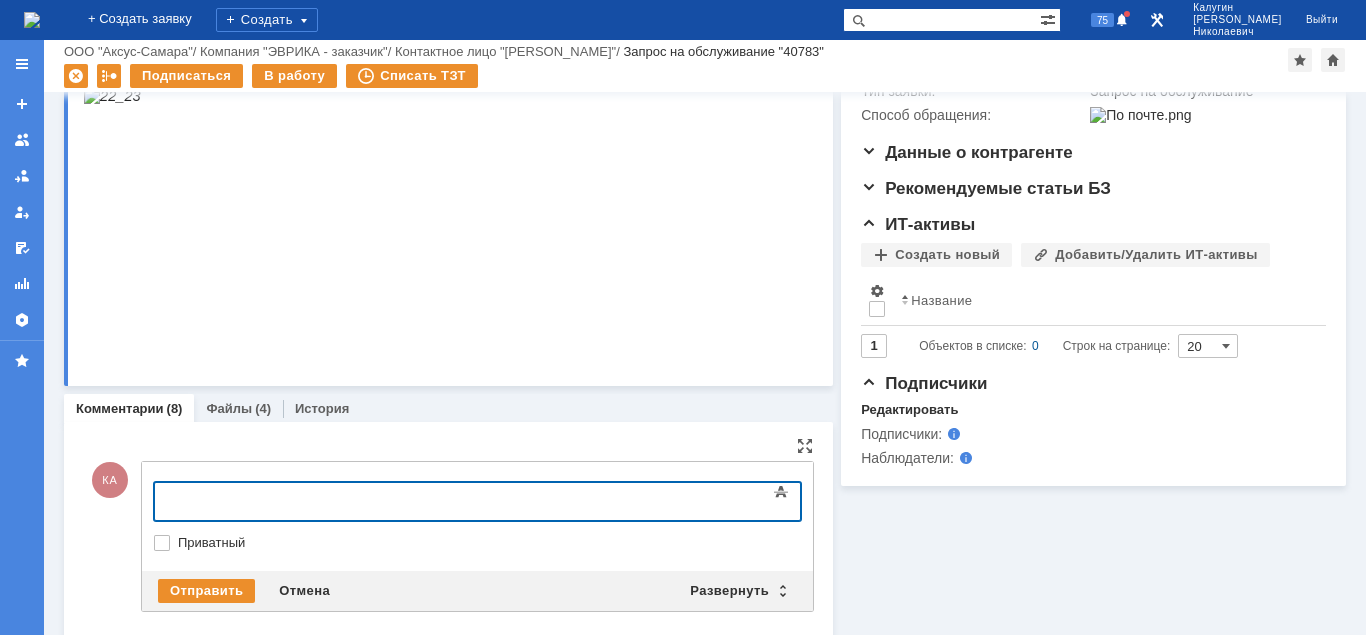 click at bounding box center [317, 499] 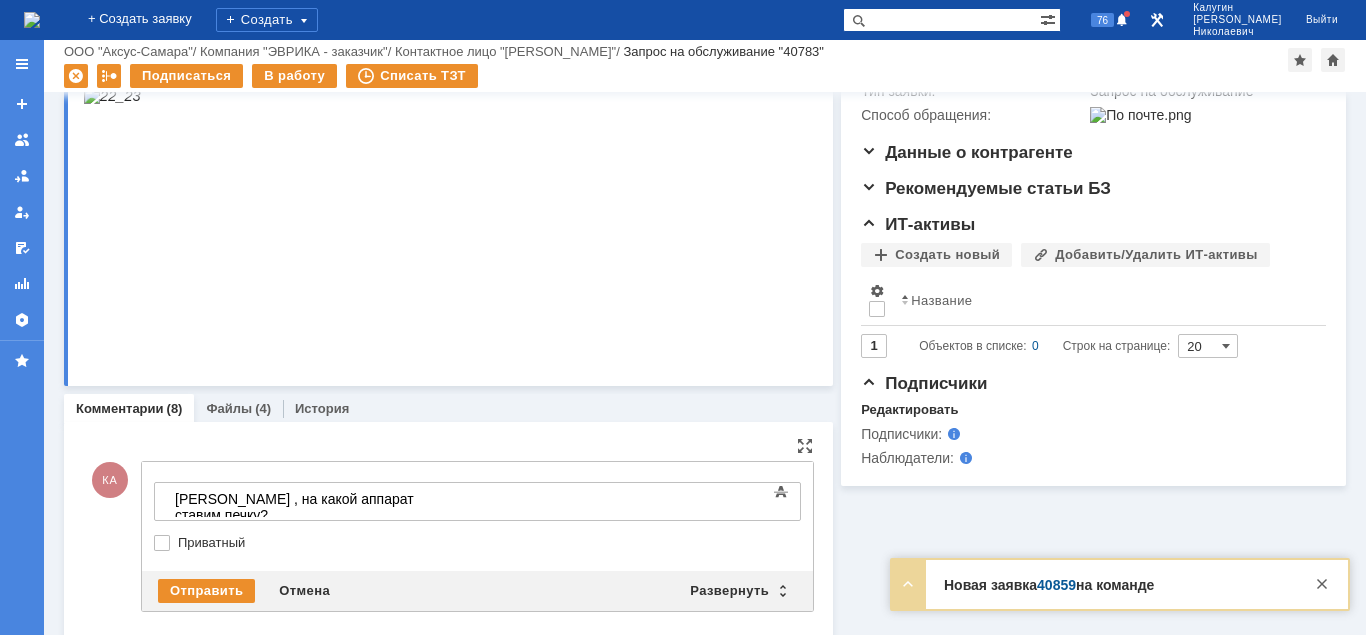 click on "Отправить Отмена Развернуть Свернуть" at bounding box center (477, 591) 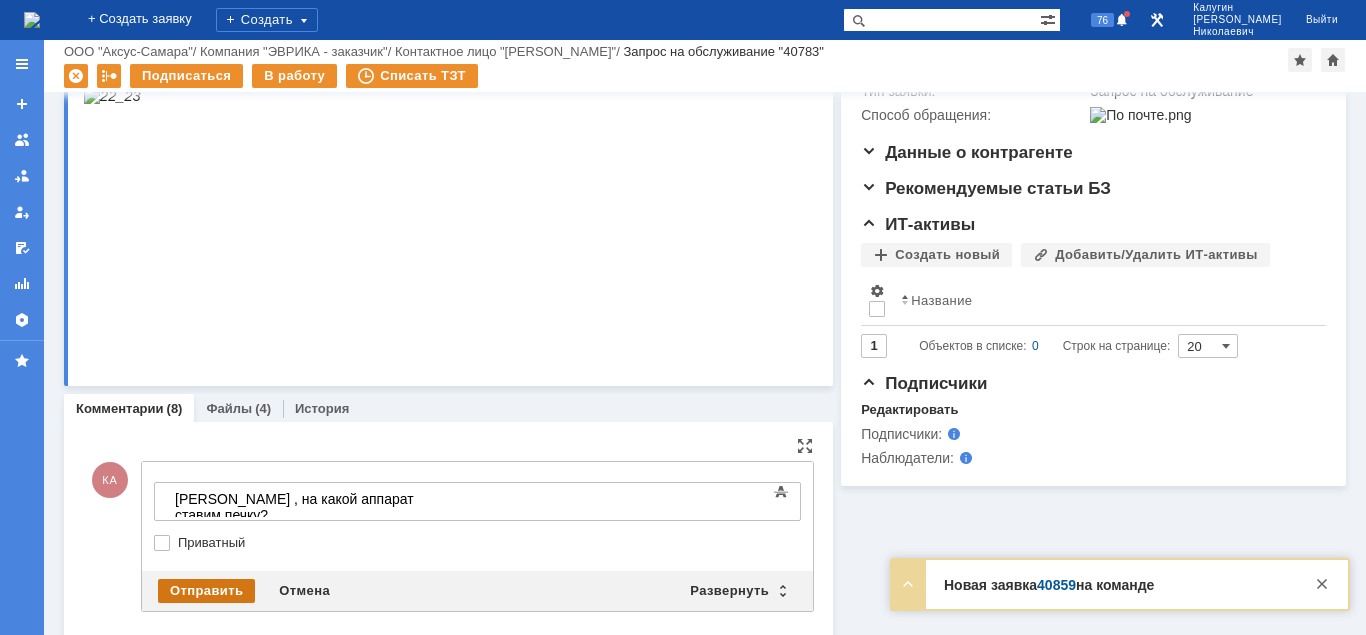 click on "Отправить" at bounding box center (206, 591) 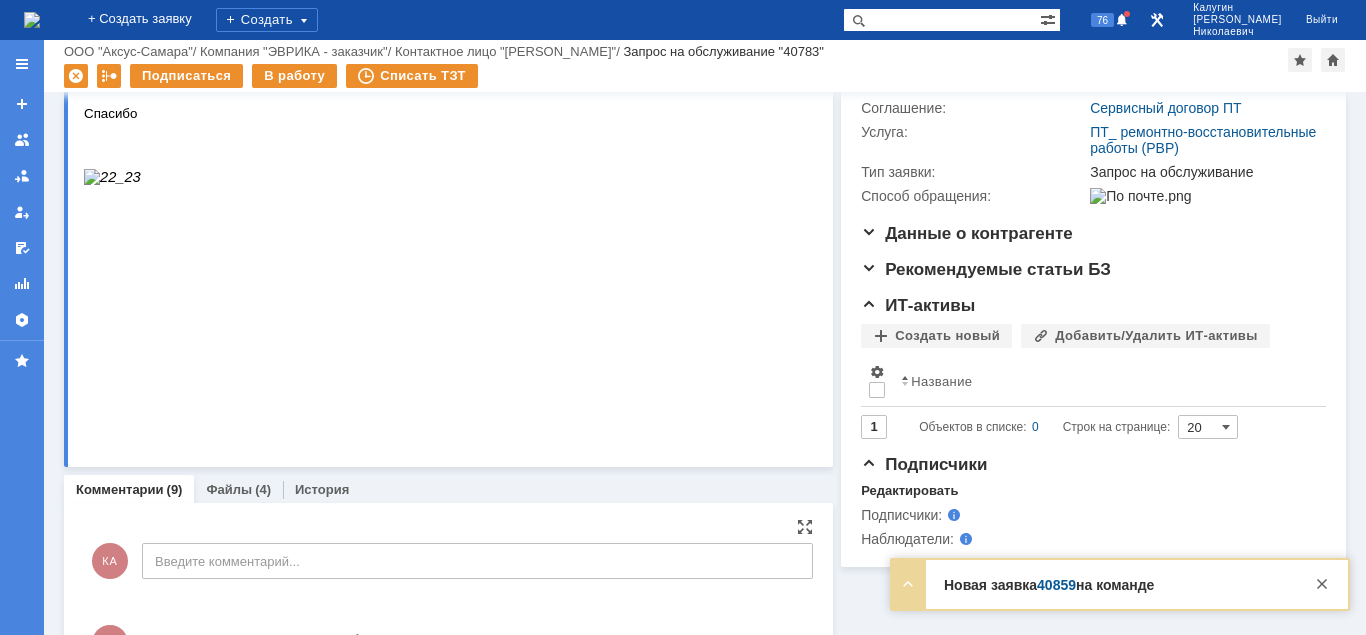 scroll, scrollTop: 735, scrollLeft: 0, axis: vertical 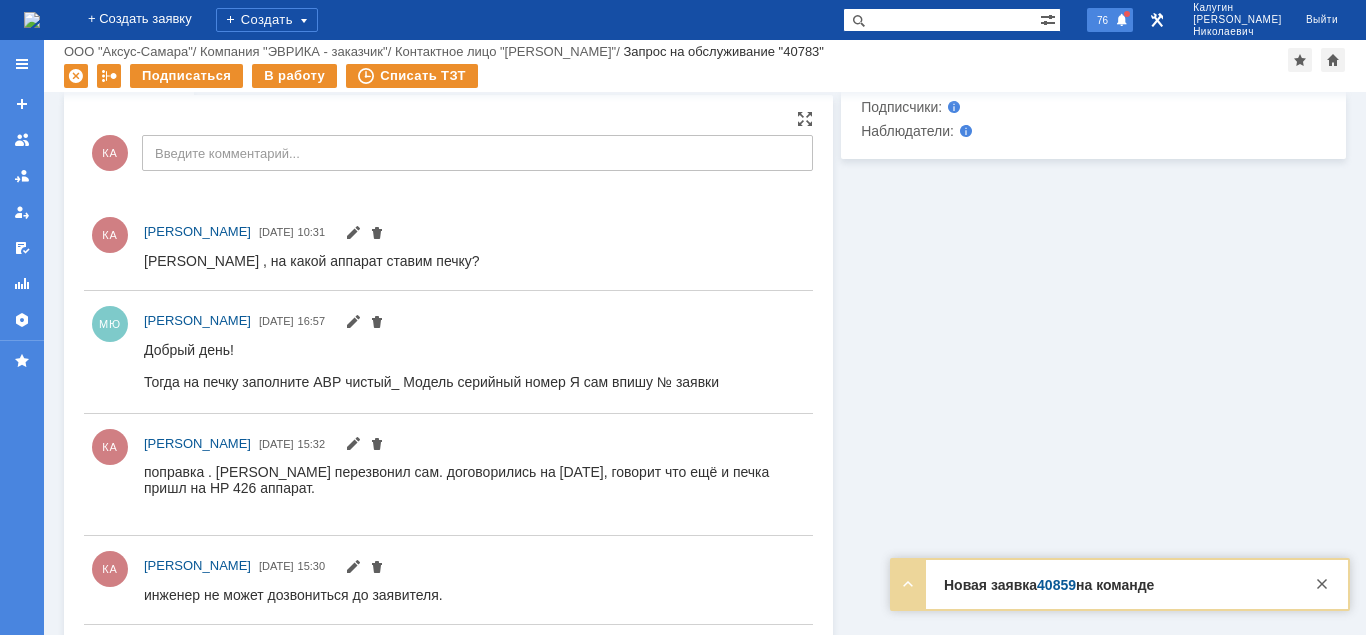 click on "76" at bounding box center (1102, 20) 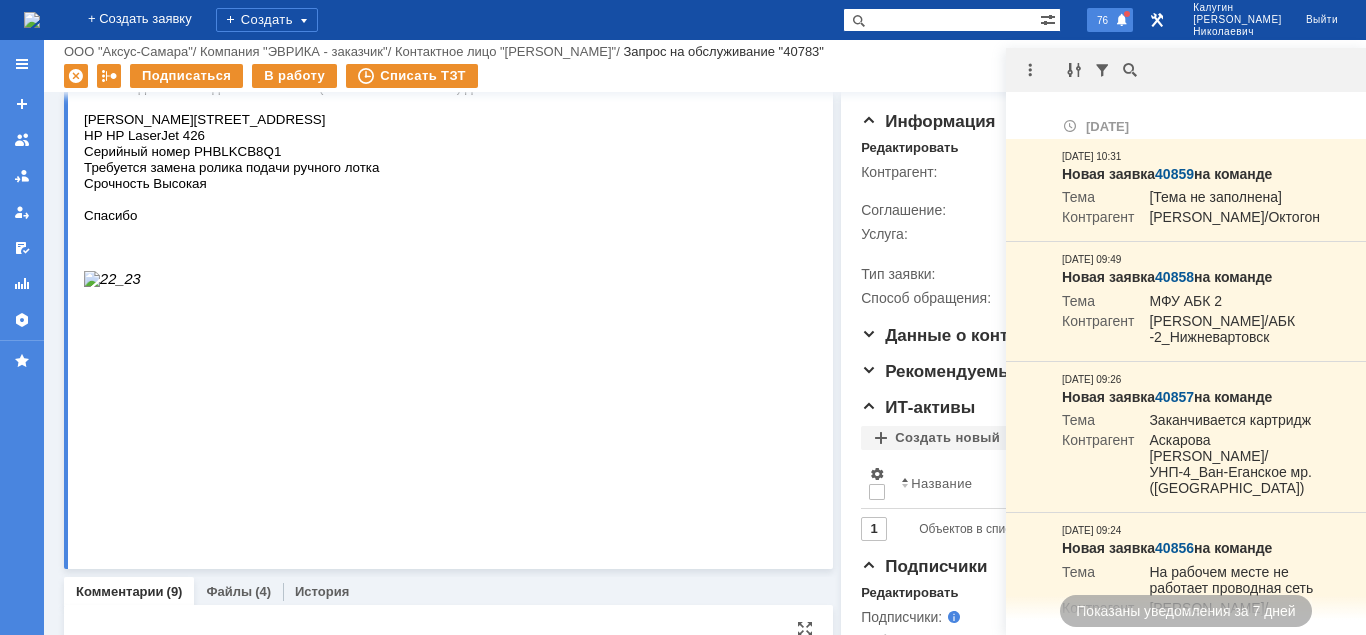 scroll, scrollTop: 21, scrollLeft: 0, axis: vertical 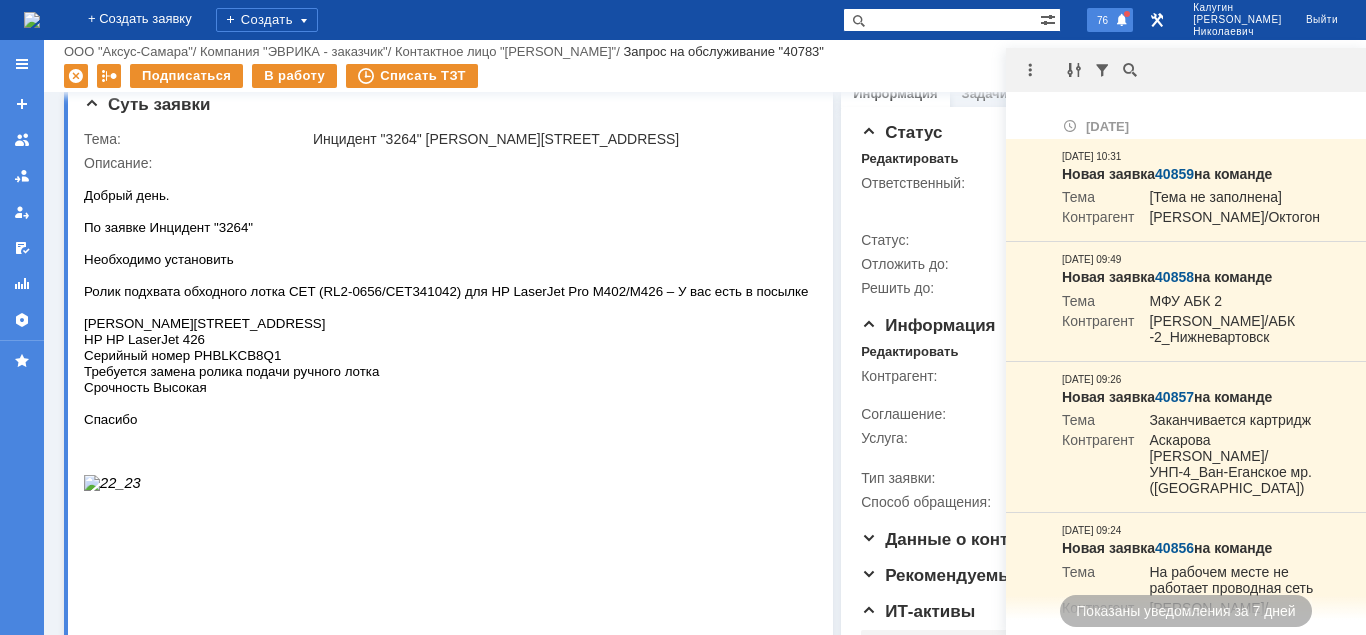 click on "76" at bounding box center [1102, 20] 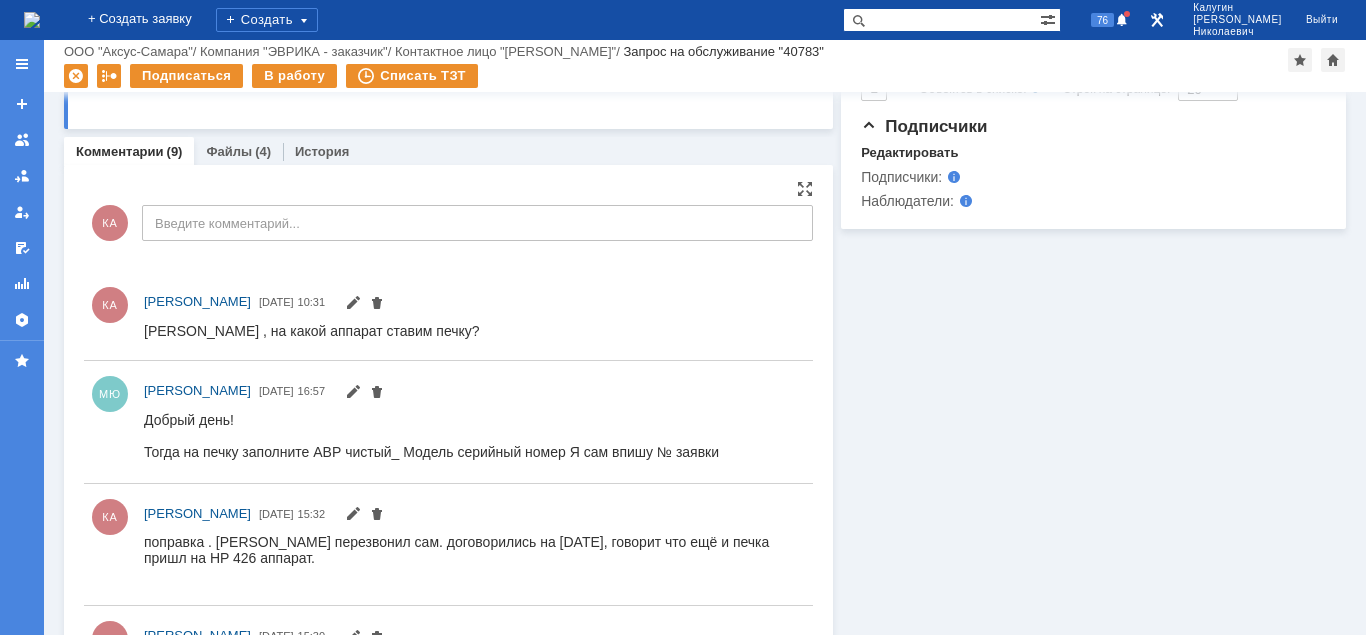 scroll, scrollTop: 735, scrollLeft: 0, axis: vertical 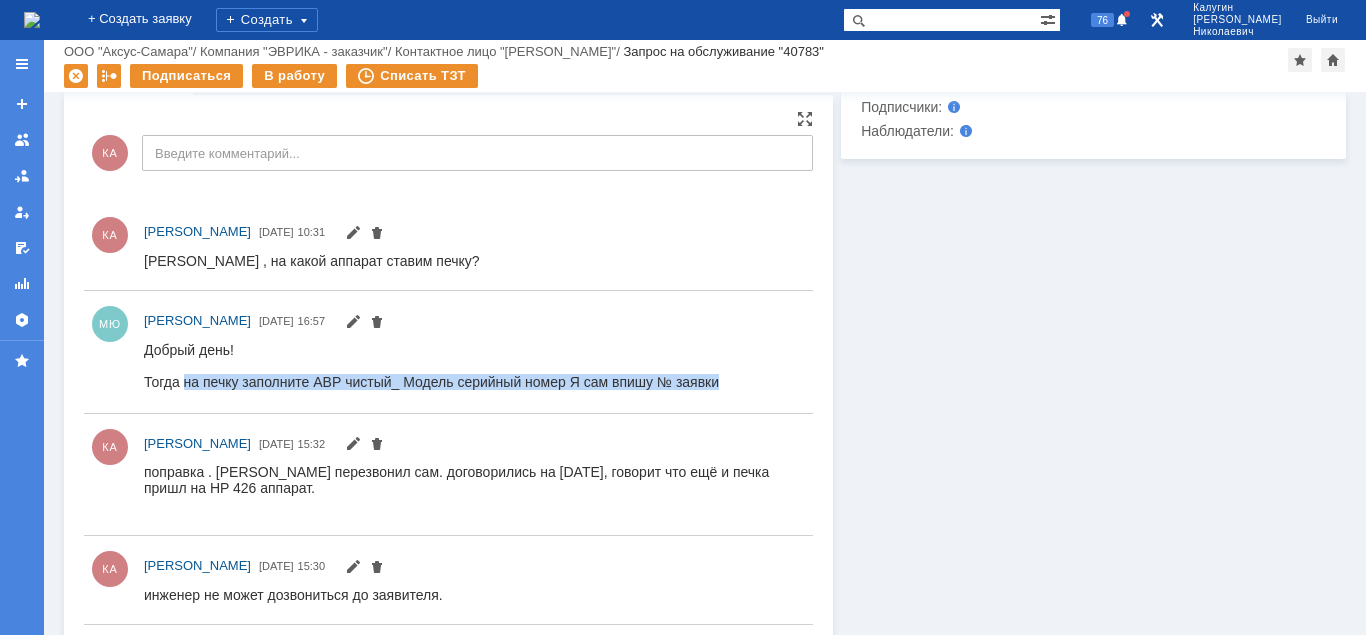 drag, startPoint x: 183, startPoint y: 382, endPoint x: 777, endPoint y: 387, distance: 594.02106 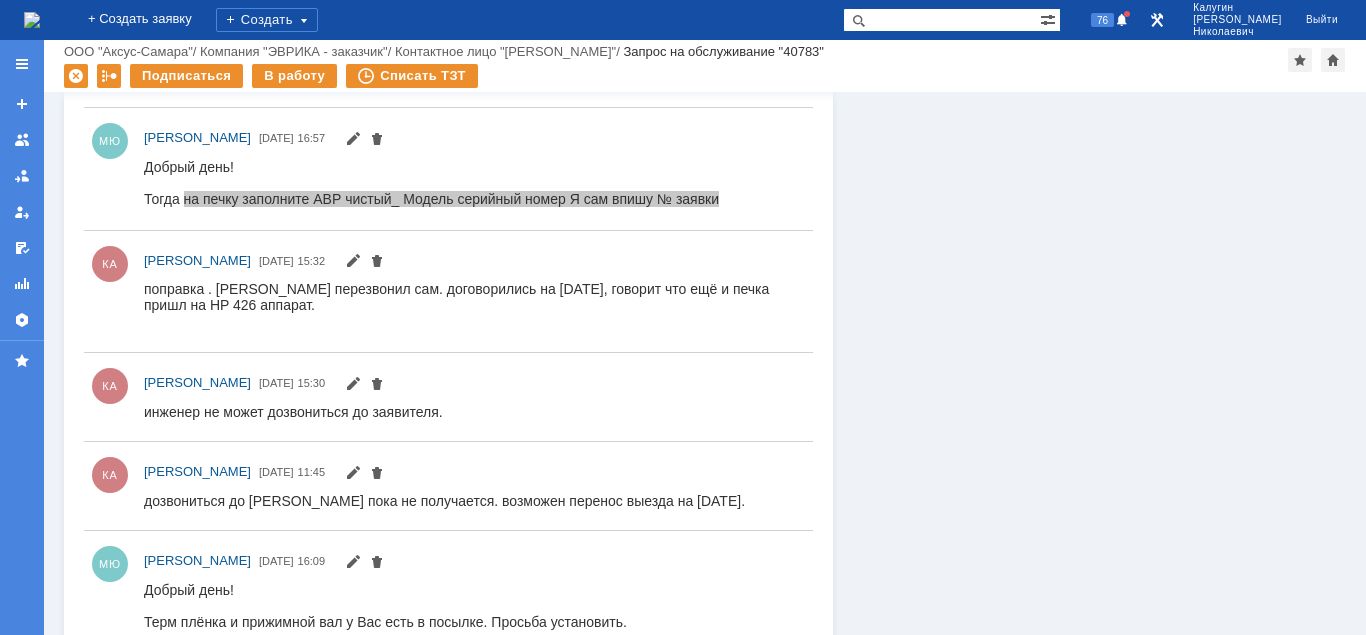 scroll, scrollTop: 1247, scrollLeft: 0, axis: vertical 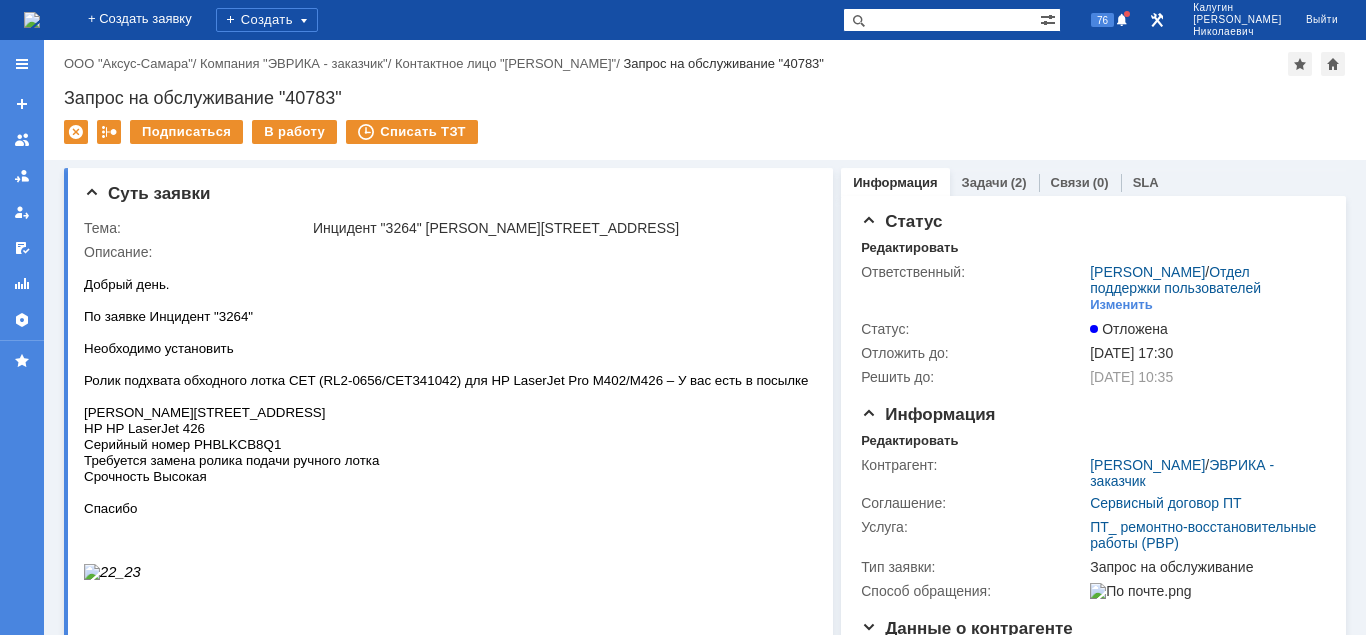 drag, startPoint x: 988, startPoint y: 188, endPoint x: 954, endPoint y: 211, distance: 41.04875 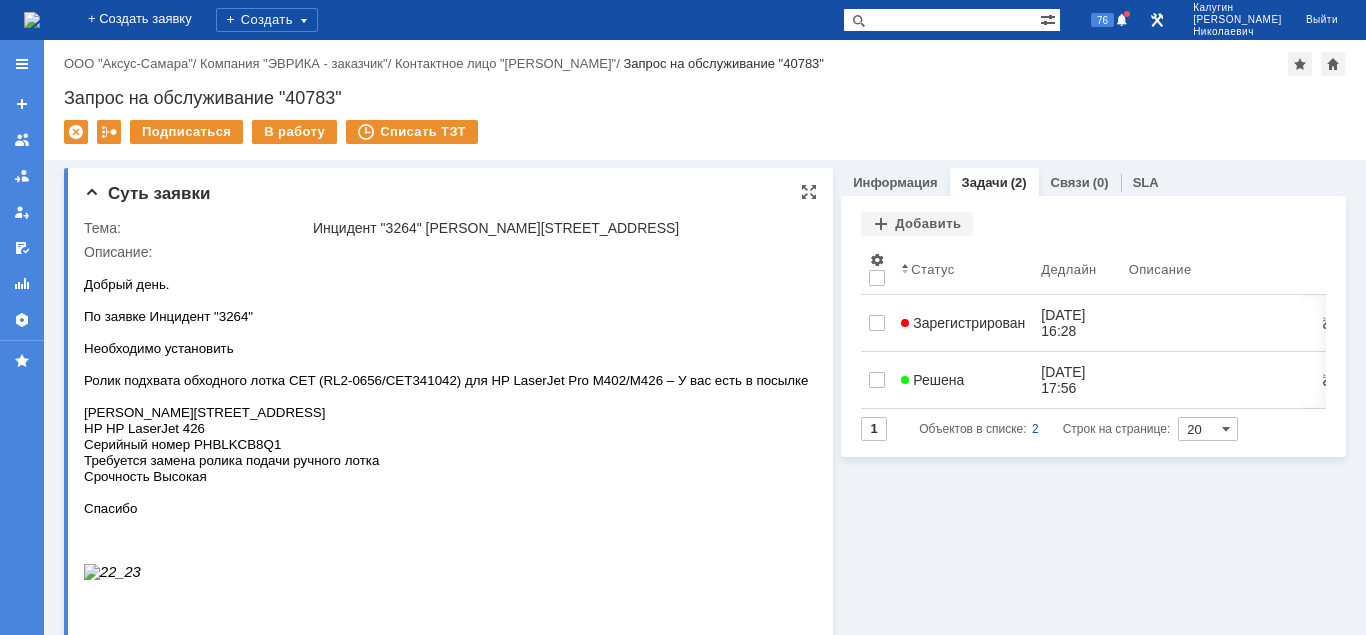 scroll, scrollTop: 0, scrollLeft: 0, axis: both 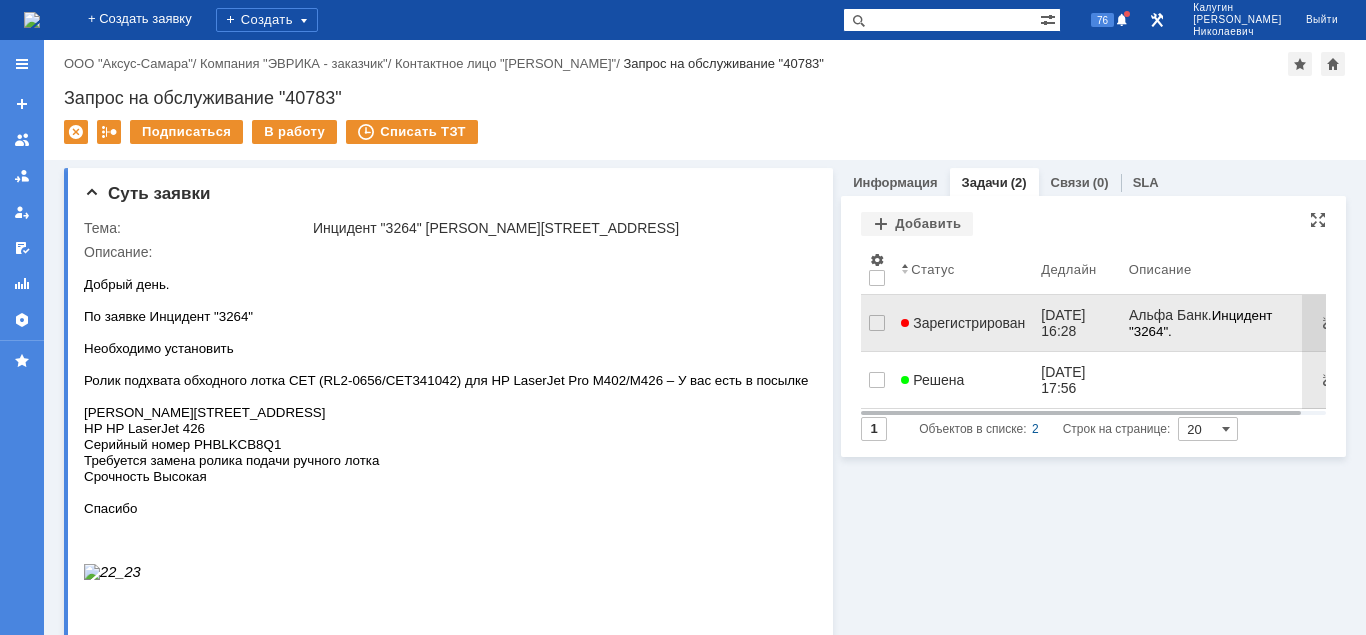 click on "Зарегистрирован" at bounding box center [963, 323] 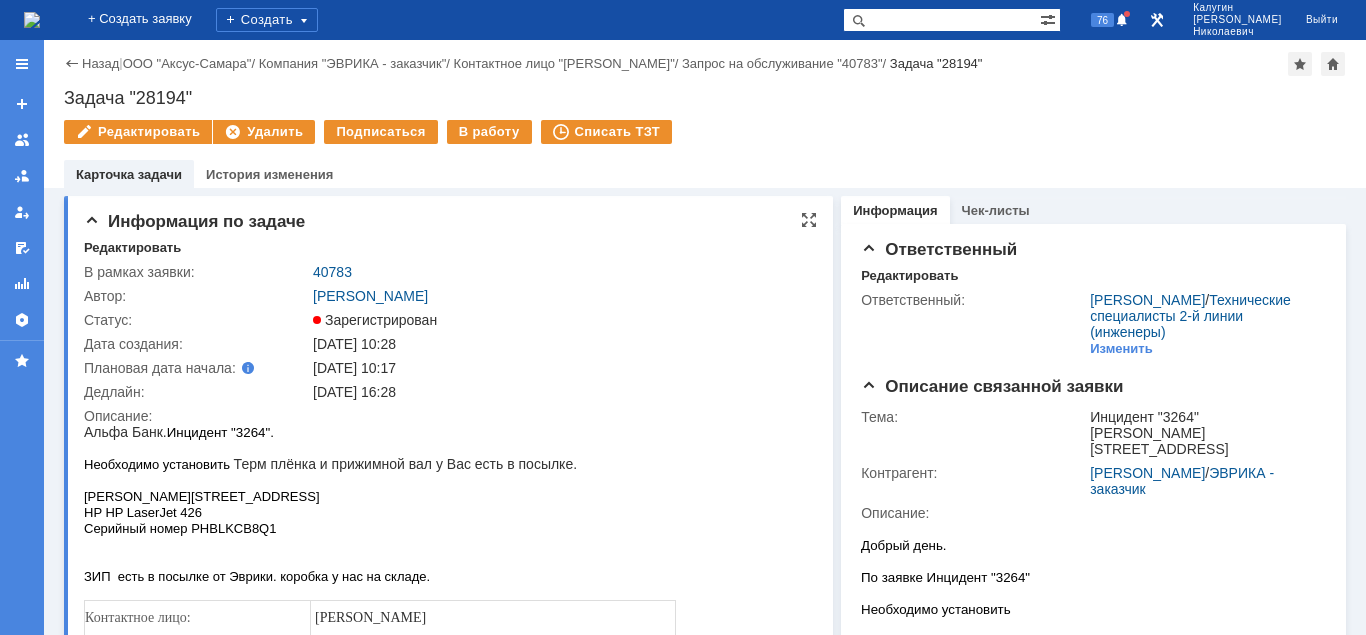 scroll, scrollTop: 0, scrollLeft: 0, axis: both 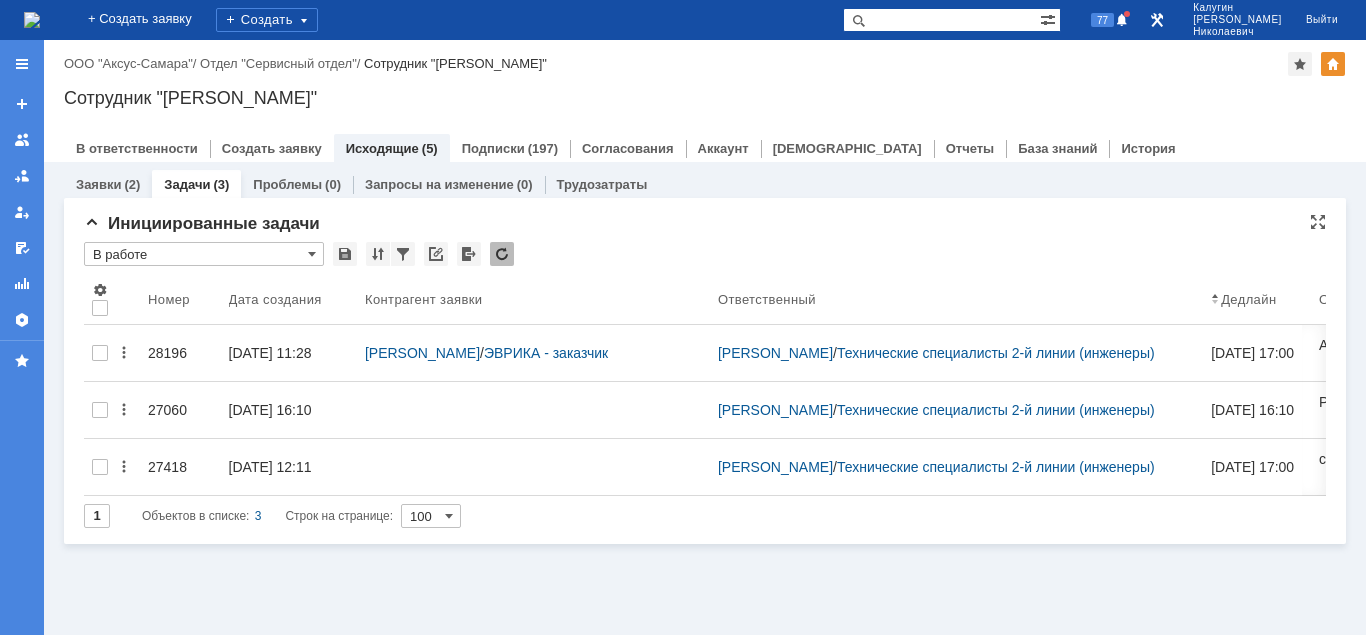 click on "В работе" at bounding box center [204, 254] 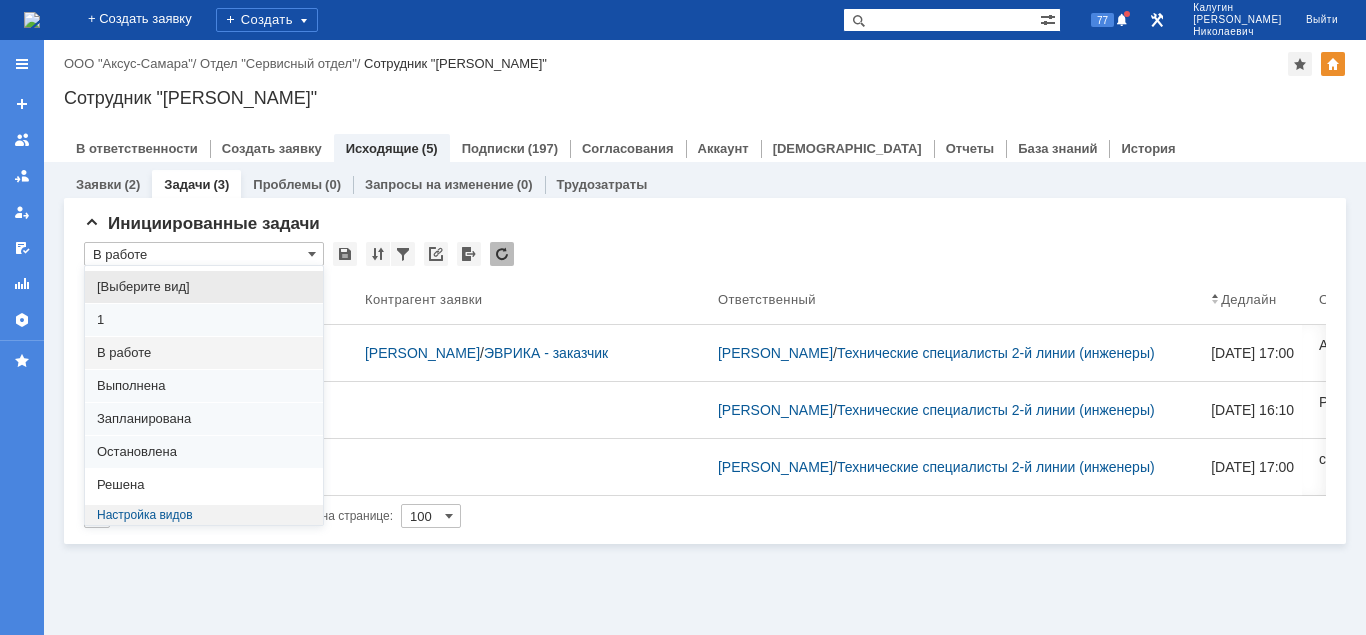click on "[Выберите вид]" at bounding box center (204, 287) 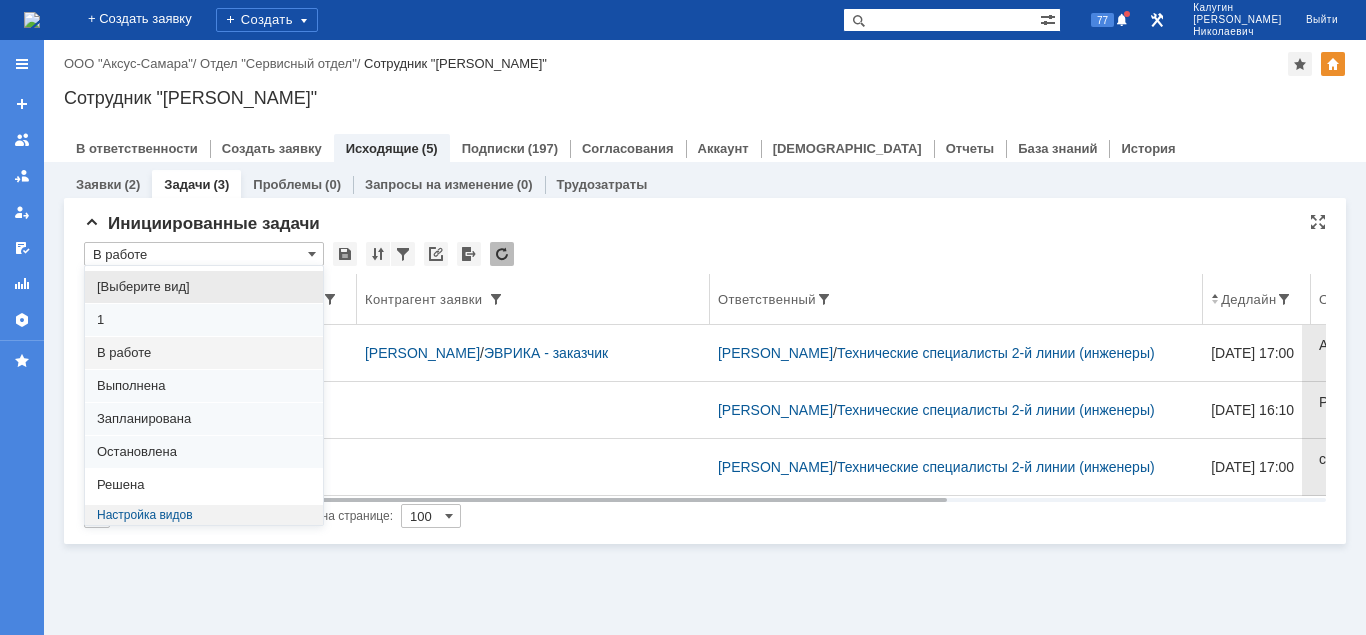 type on "[Выберите вид]" 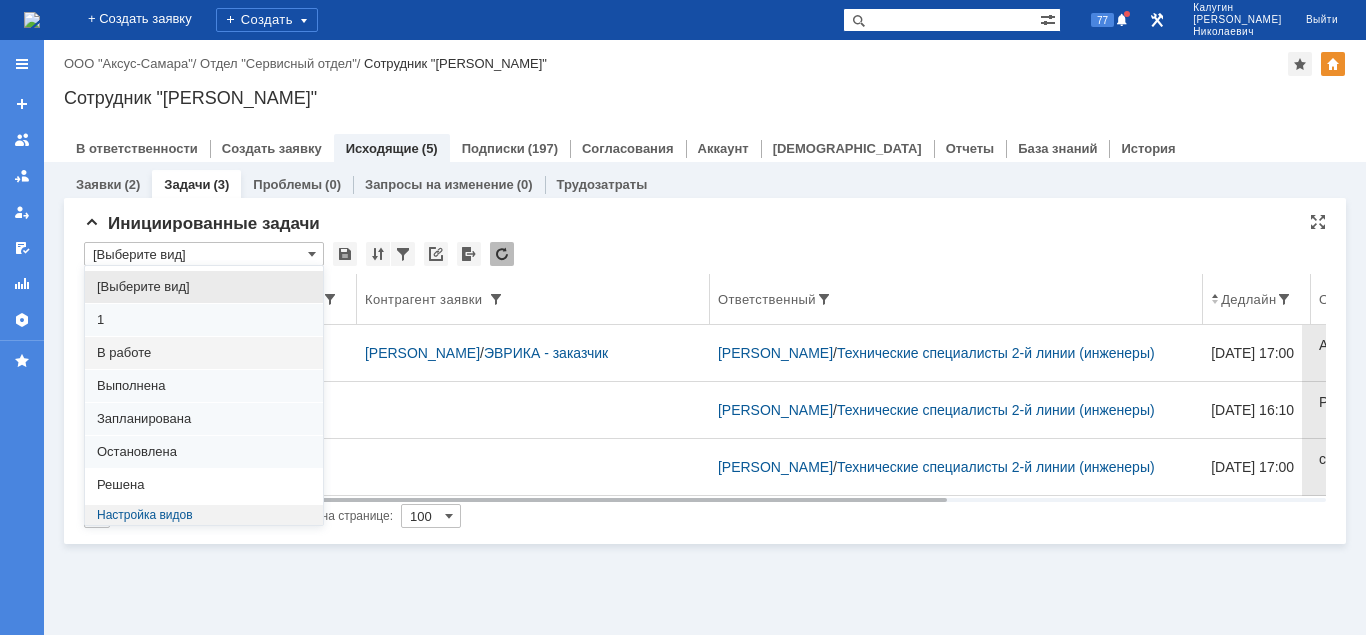 type on "20" 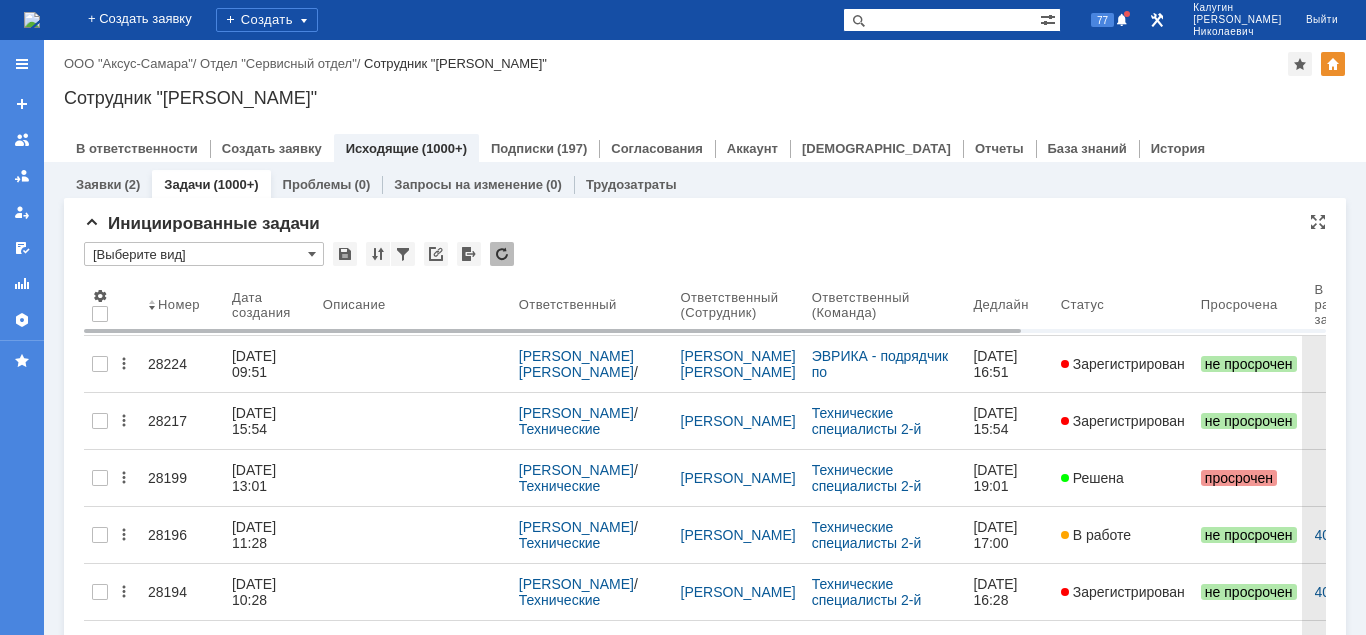 type on "[Выберите вид]" 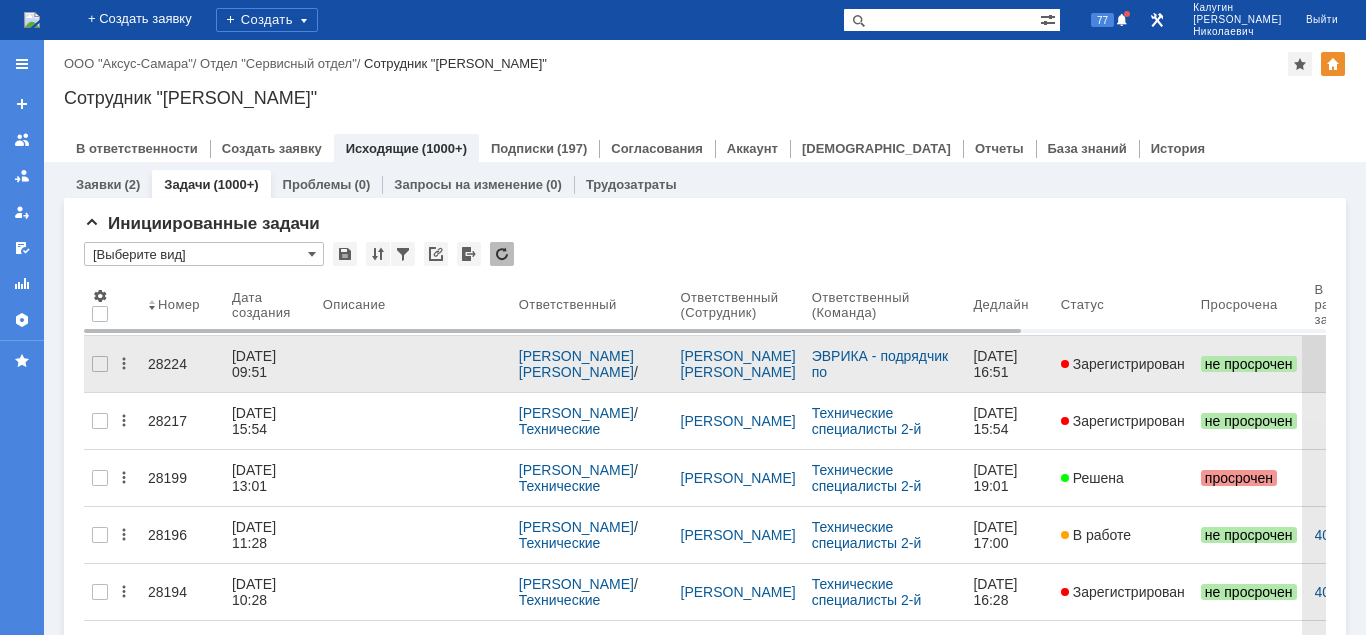 click on "28224" at bounding box center [182, 364] 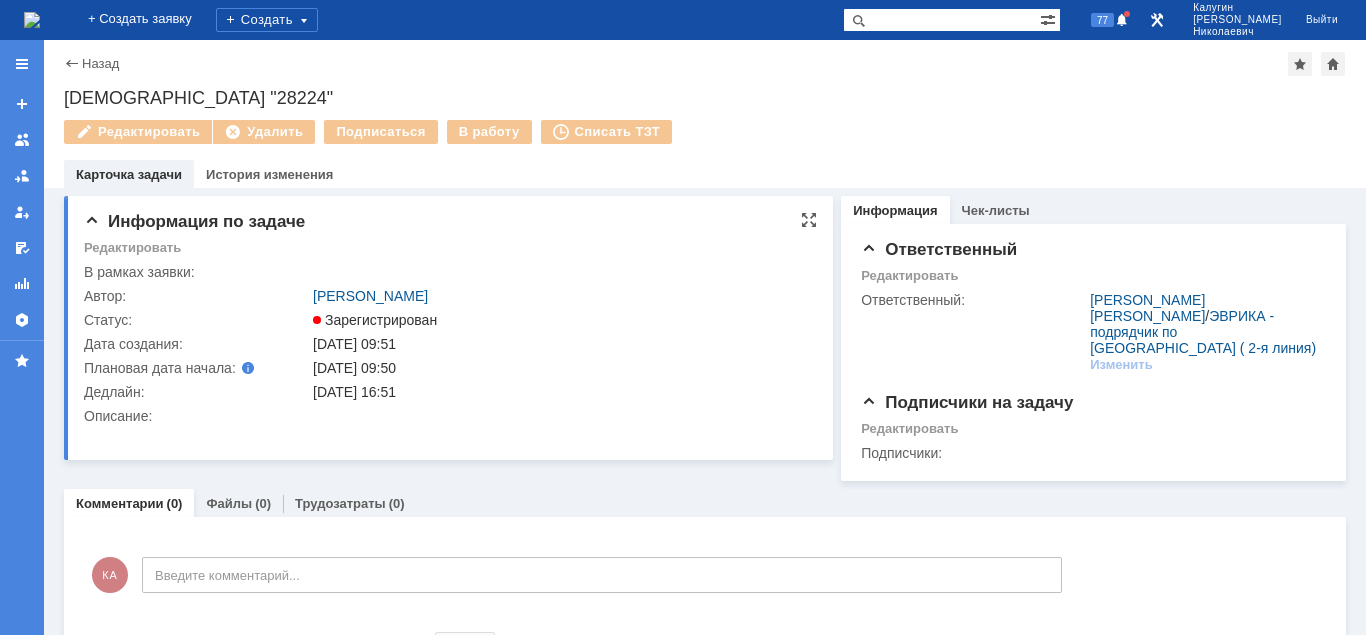 scroll, scrollTop: 0, scrollLeft: 0, axis: both 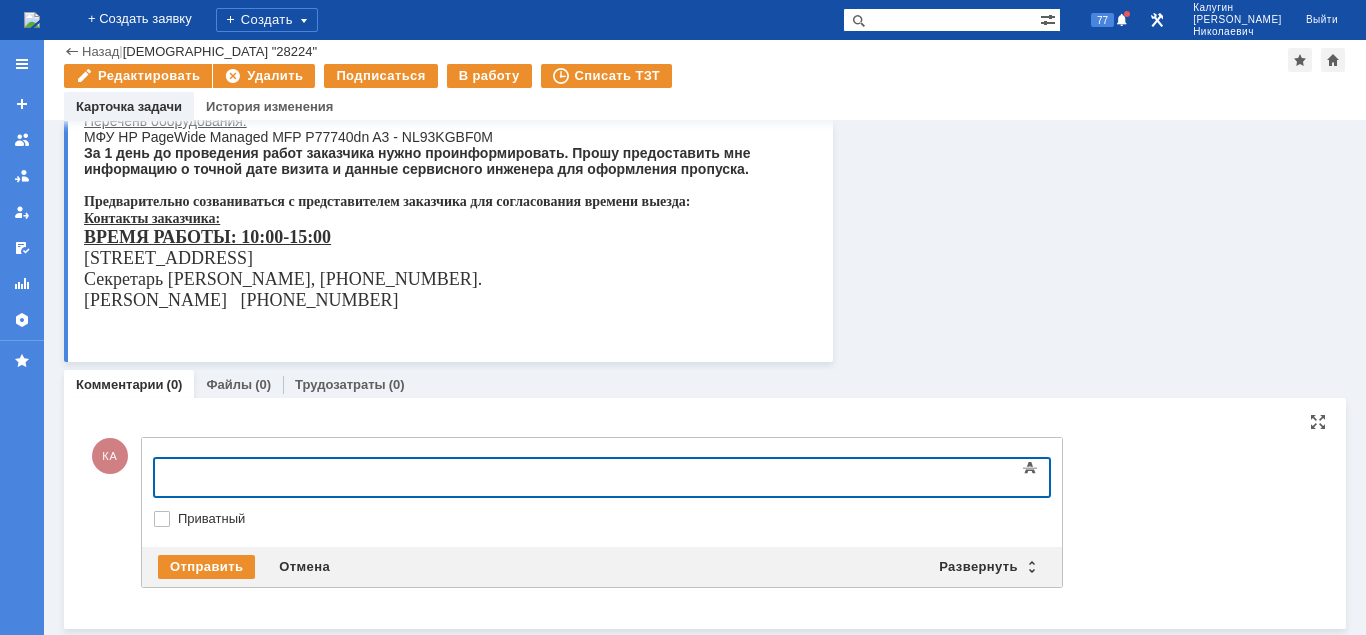 type 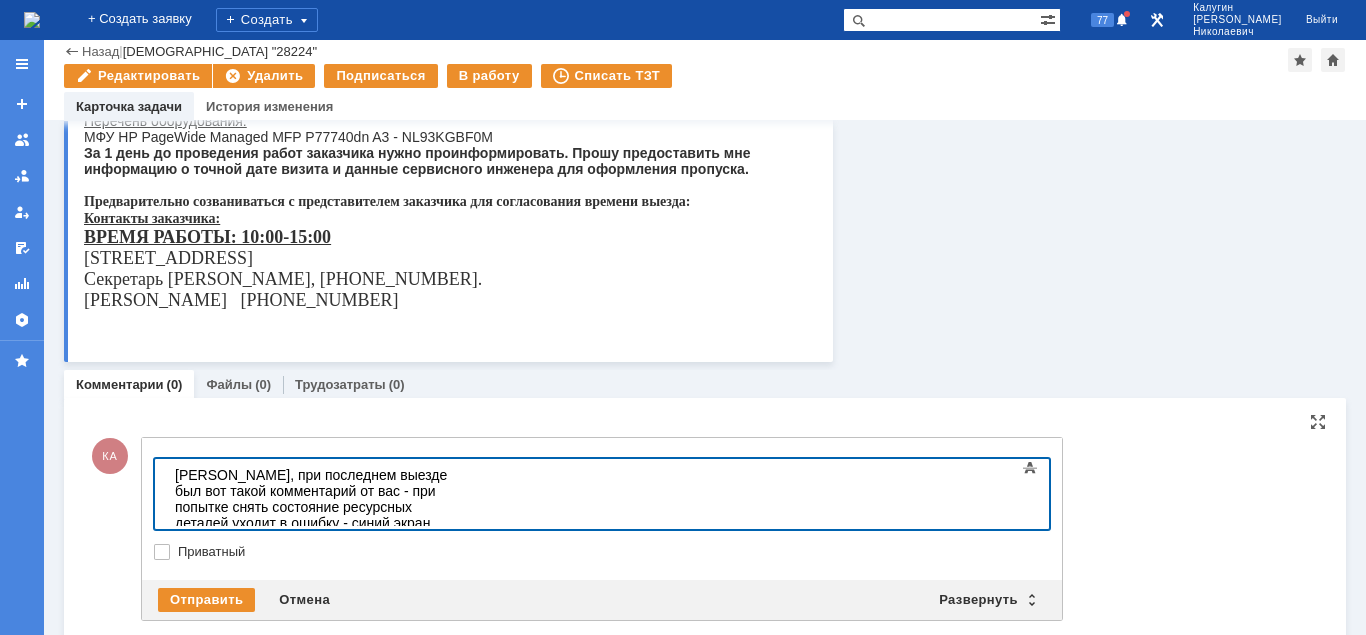 drag, startPoint x: 437, startPoint y: 512, endPoint x: 437, endPoint y: 523, distance: 11 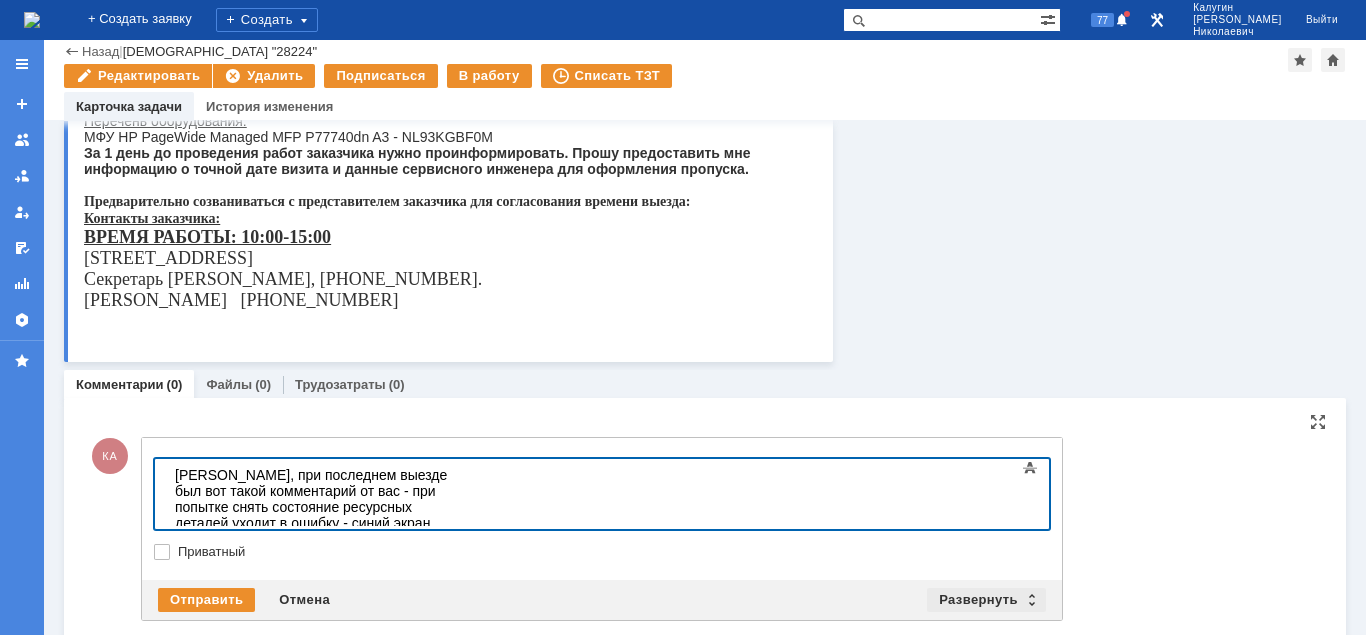 click on "Развернуть" at bounding box center (986, 600) 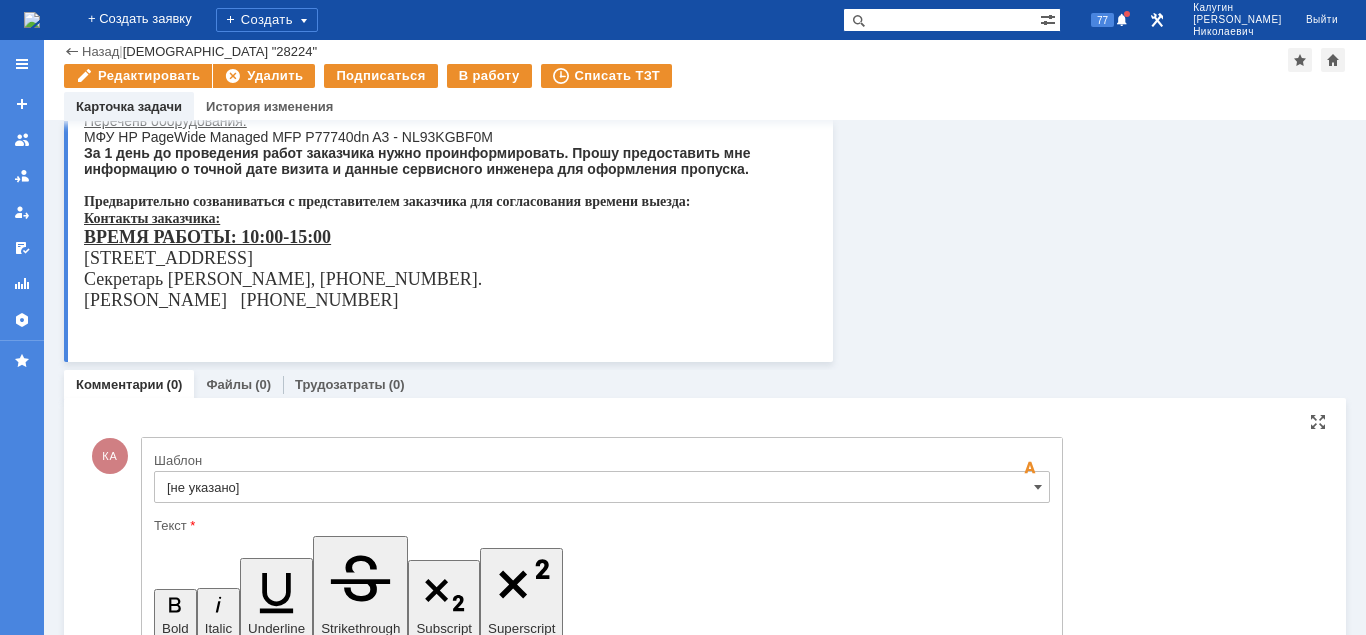 scroll, scrollTop: 0, scrollLeft: 0, axis: both 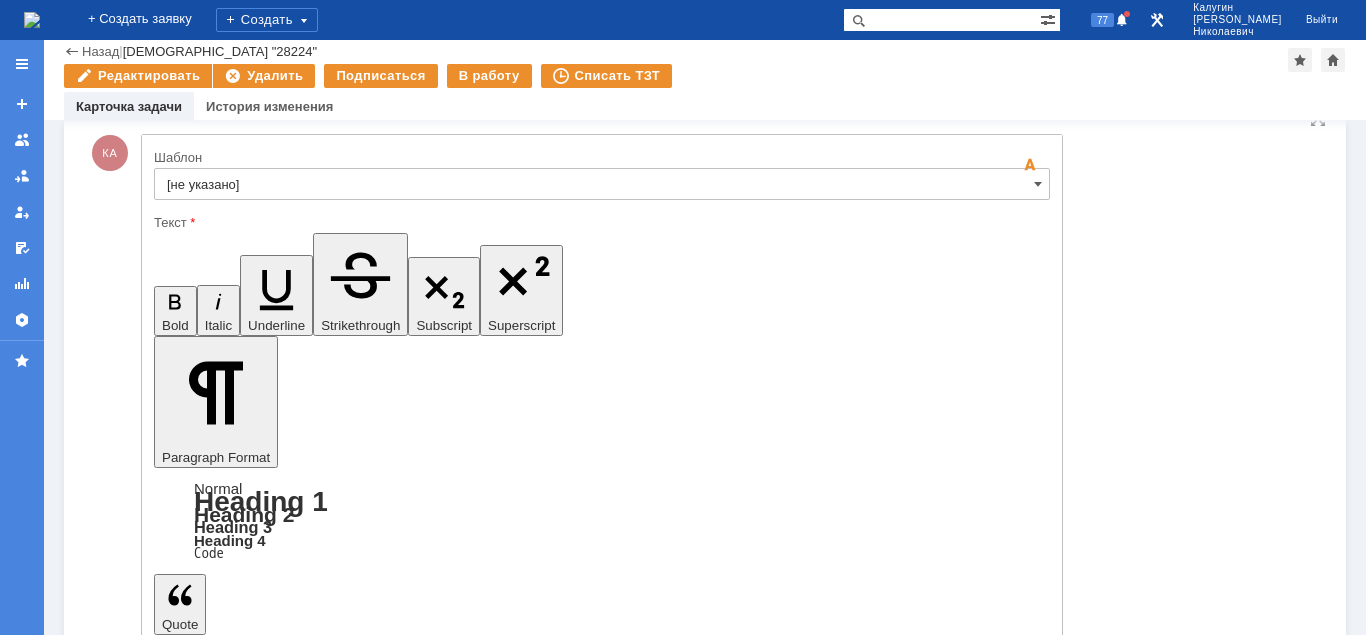click on "Выбрать файл" at bounding box center [224, 5527] 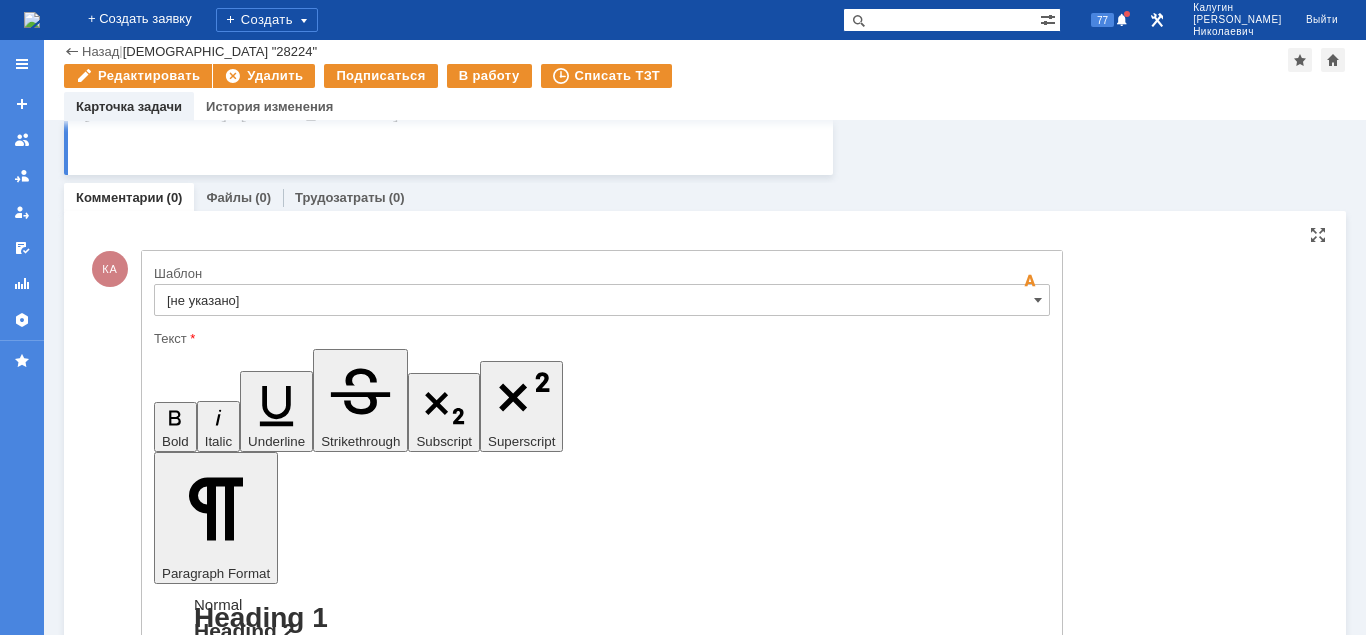 scroll, scrollTop: 937, scrollLeft: 0, axis: vertical 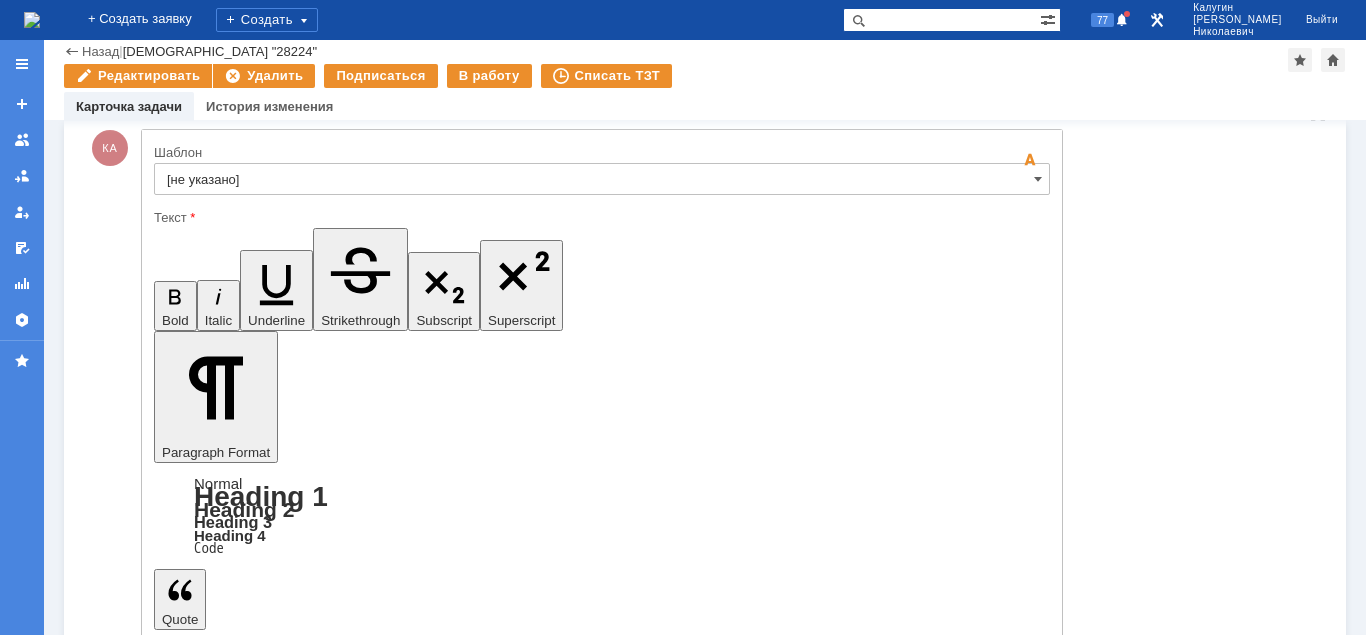 click on "Отправить" at bounding box center [206, 5604] 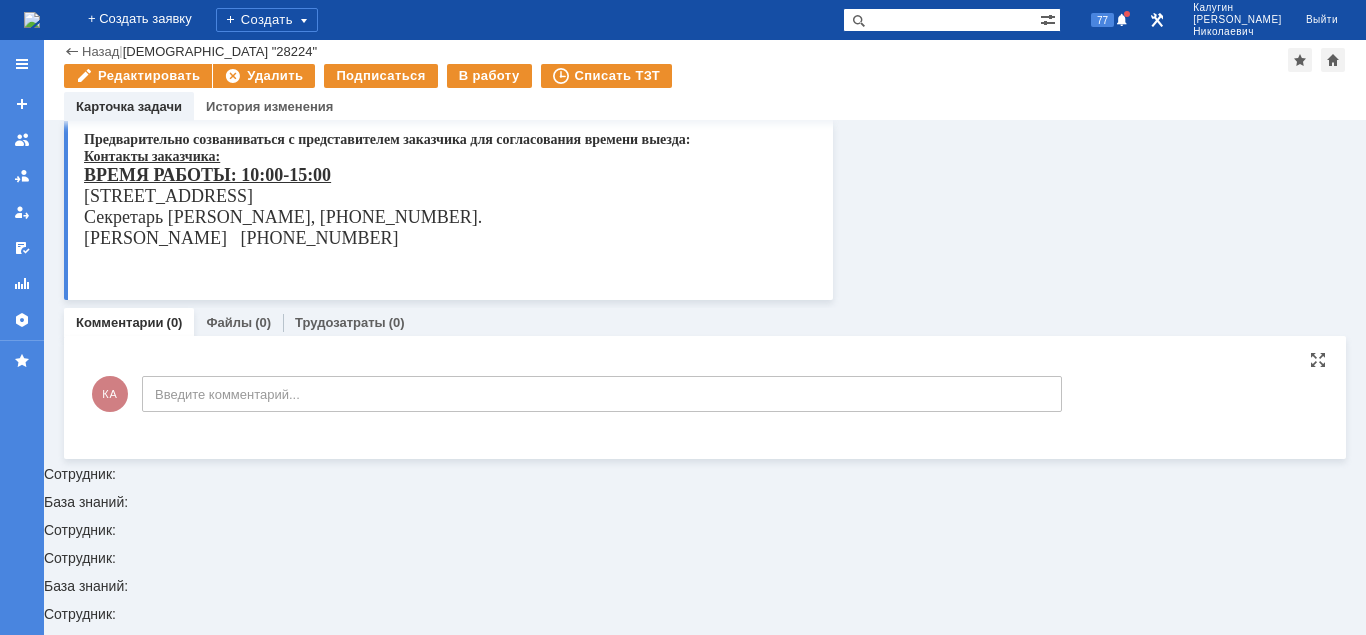 scroll, scrollTop: 524, scrollLeft: 0, axis: vertical 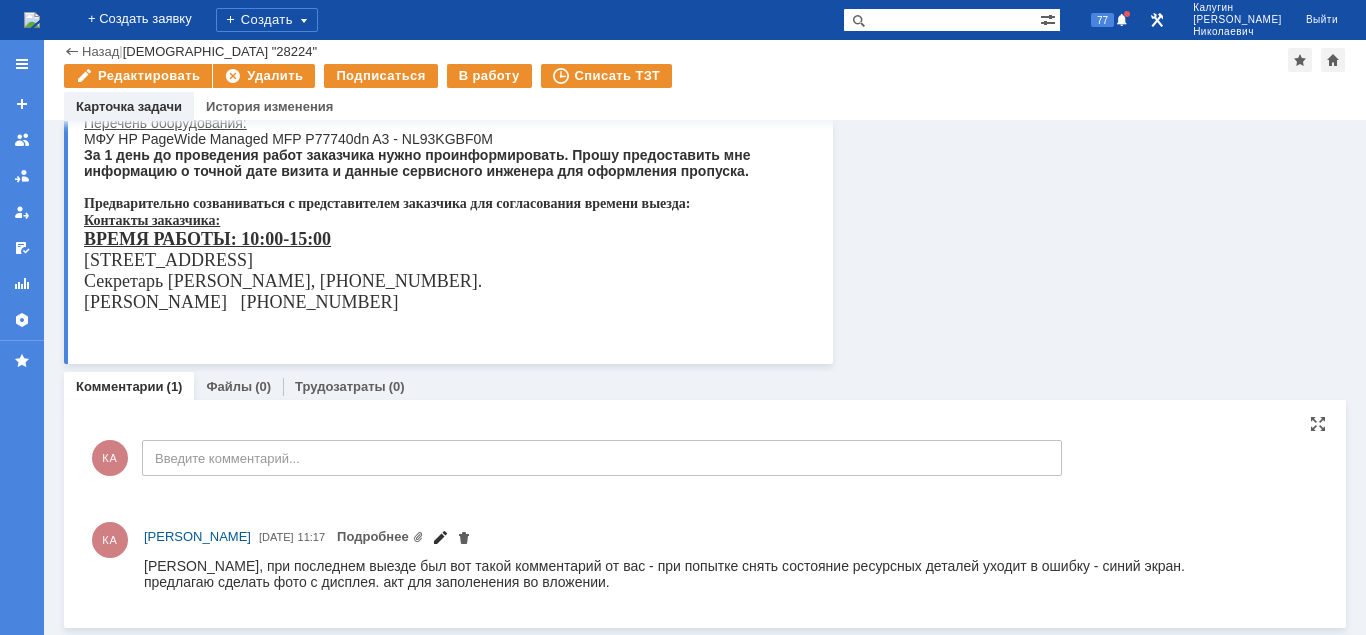 click at bounding box center [440, 540] 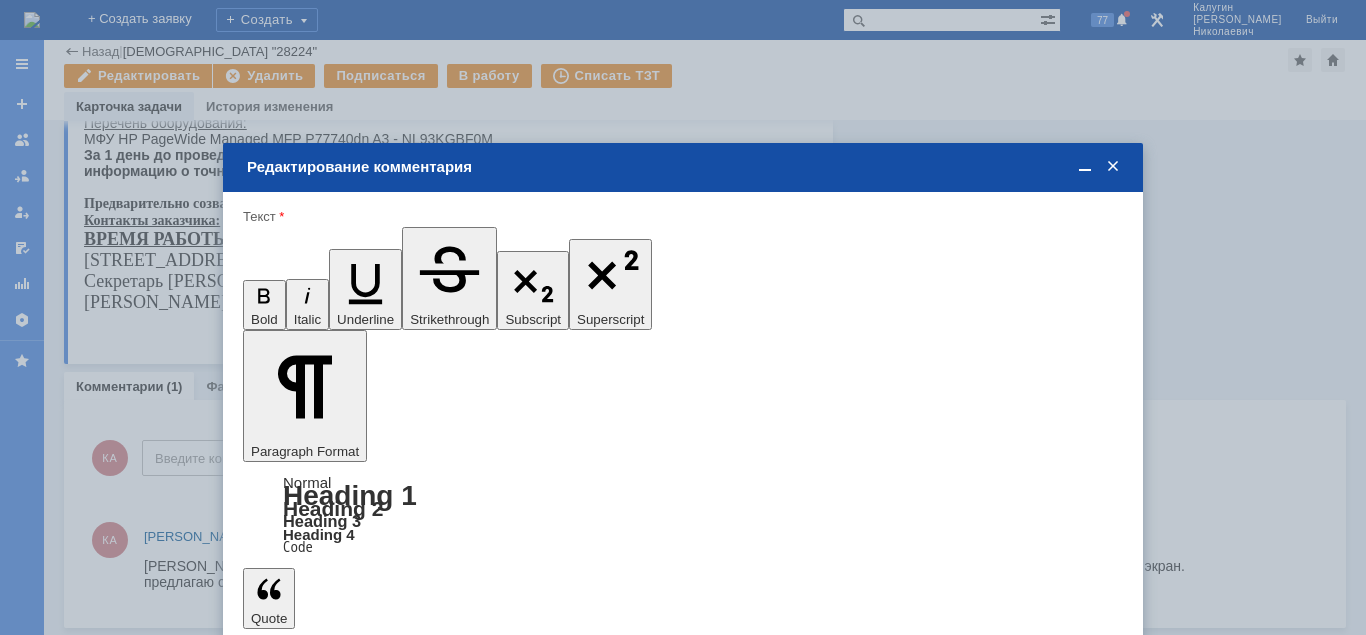 scroll, scrollTop: 0, scrollLeft: 0, axis: both 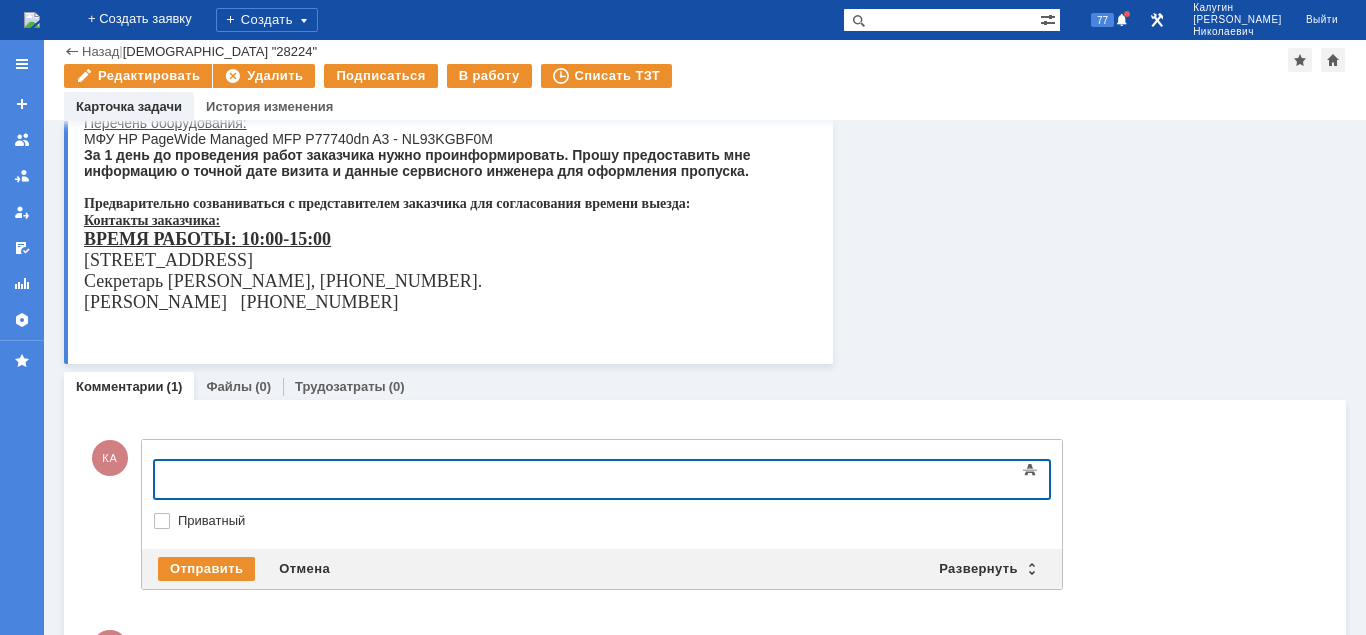 click at bounding box center [317, 478] 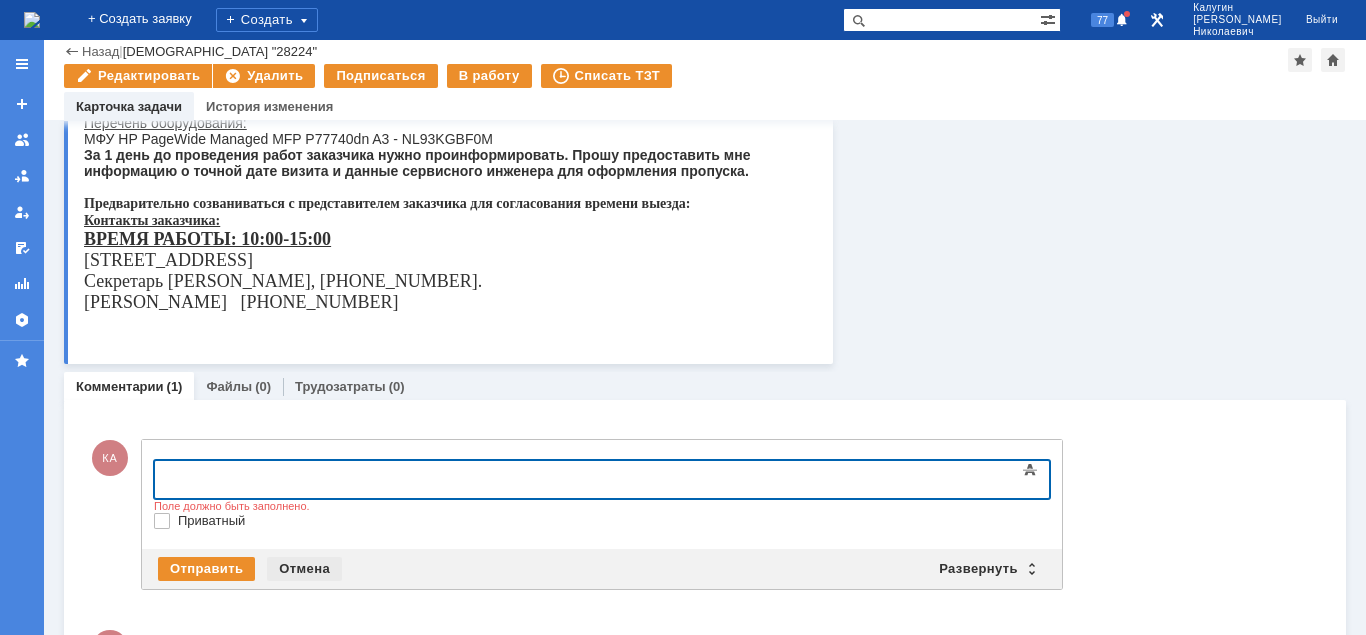 click on "Отмена" at bounding box center [304, 569] 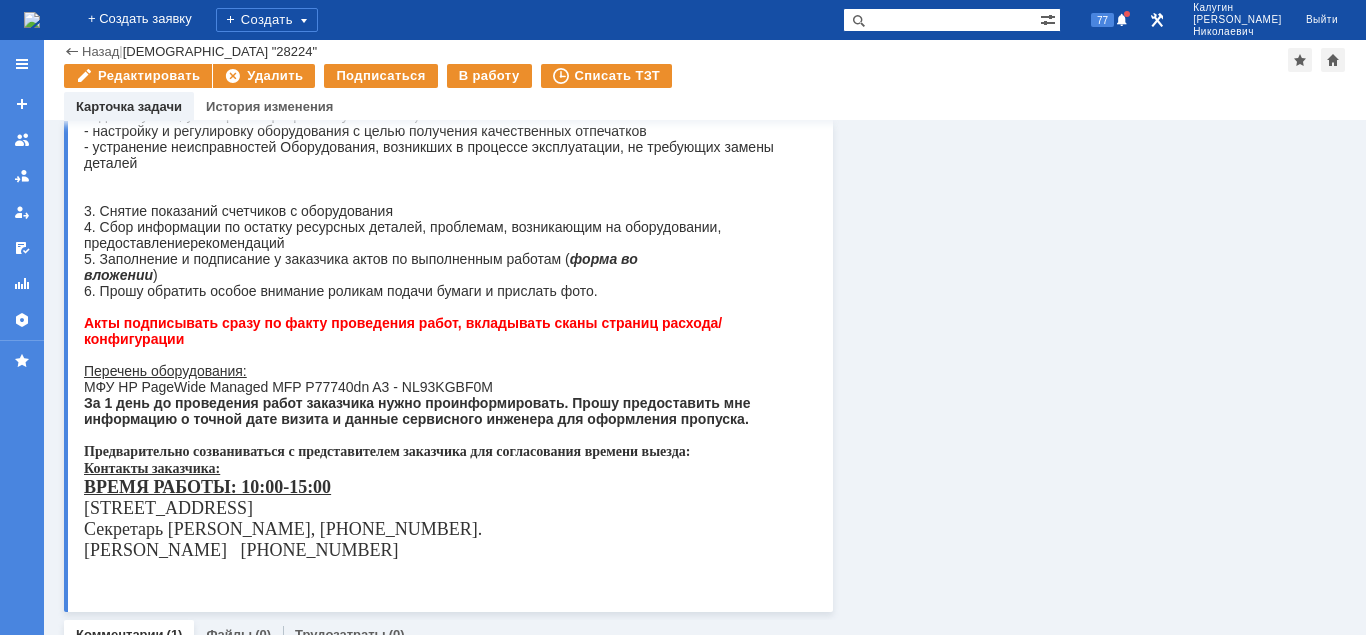 scroll, scrollTop: 408, scrollLeft: 0, axis: vertical 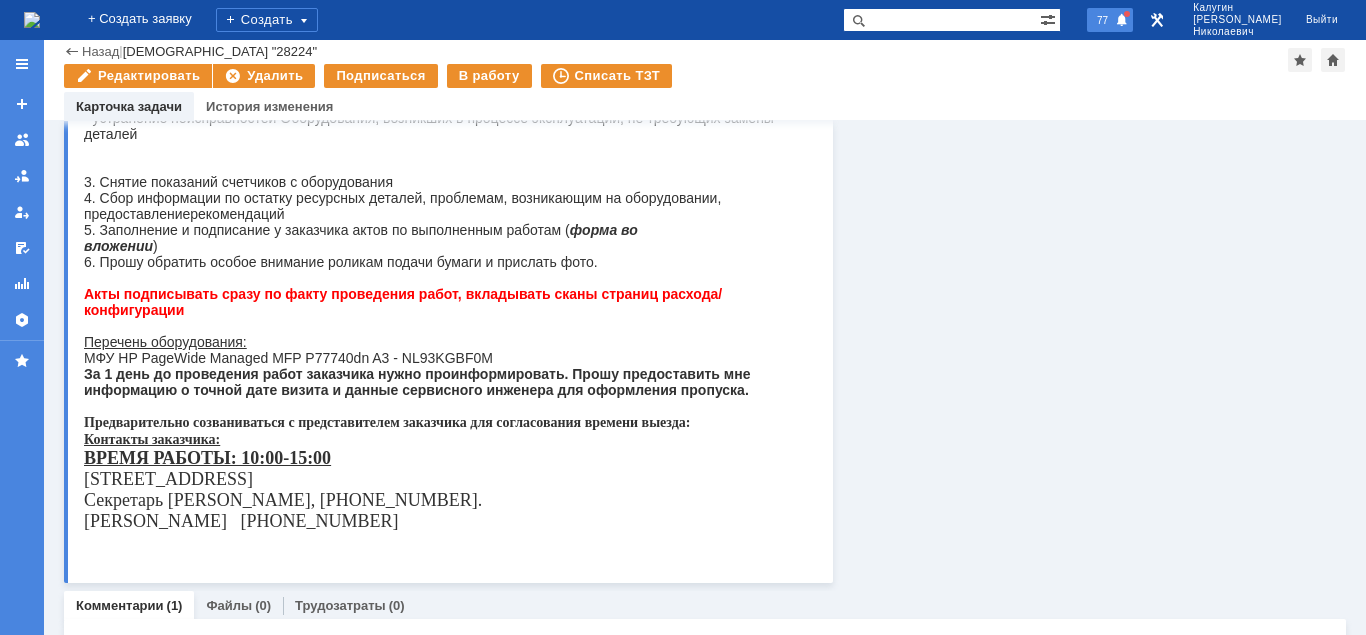 click at bounding box center (1122, 21) 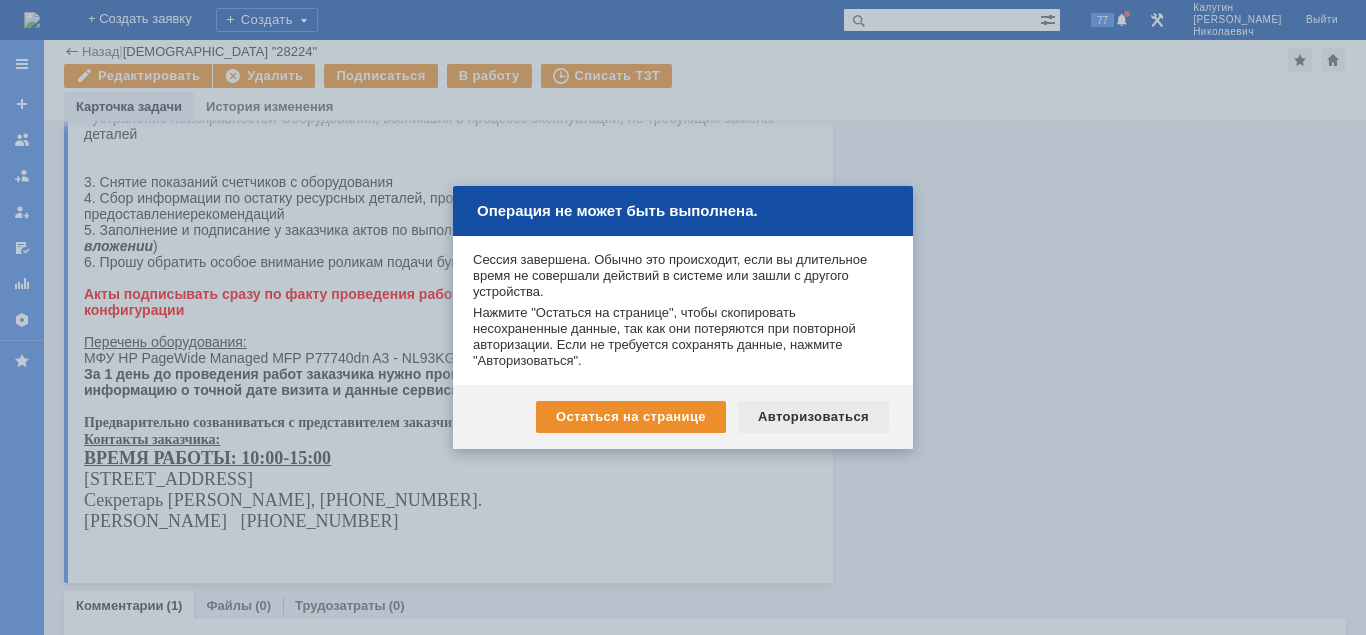 click on "Авторизоваться" at bounding box center [813, 417] 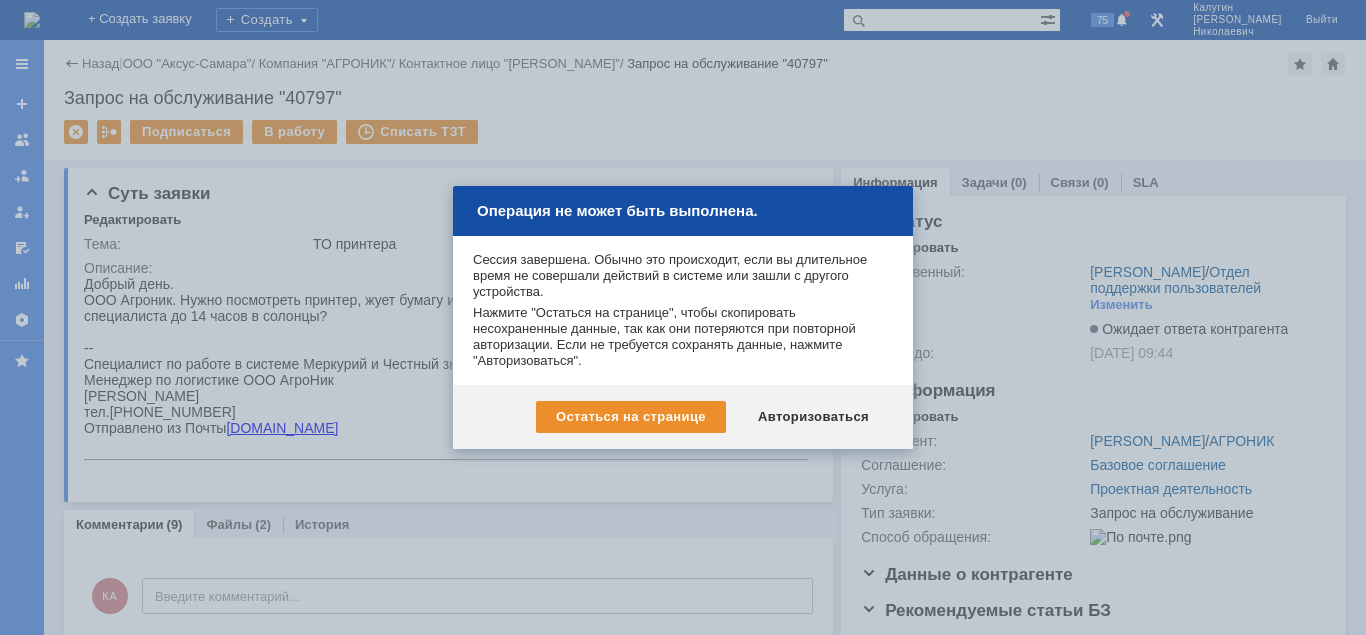 scroll, scrollTop: 0, scrollLeft: 0, axis: both 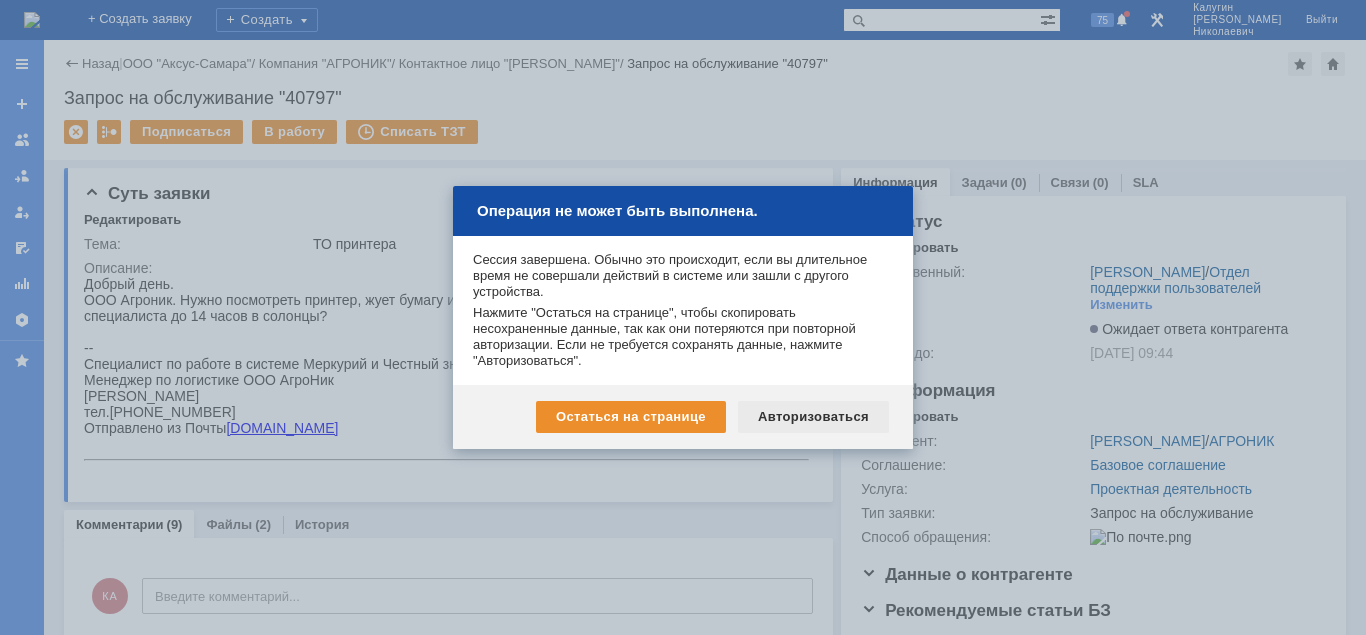 click on "Авторизоваться" at bounding box center (813, 417) 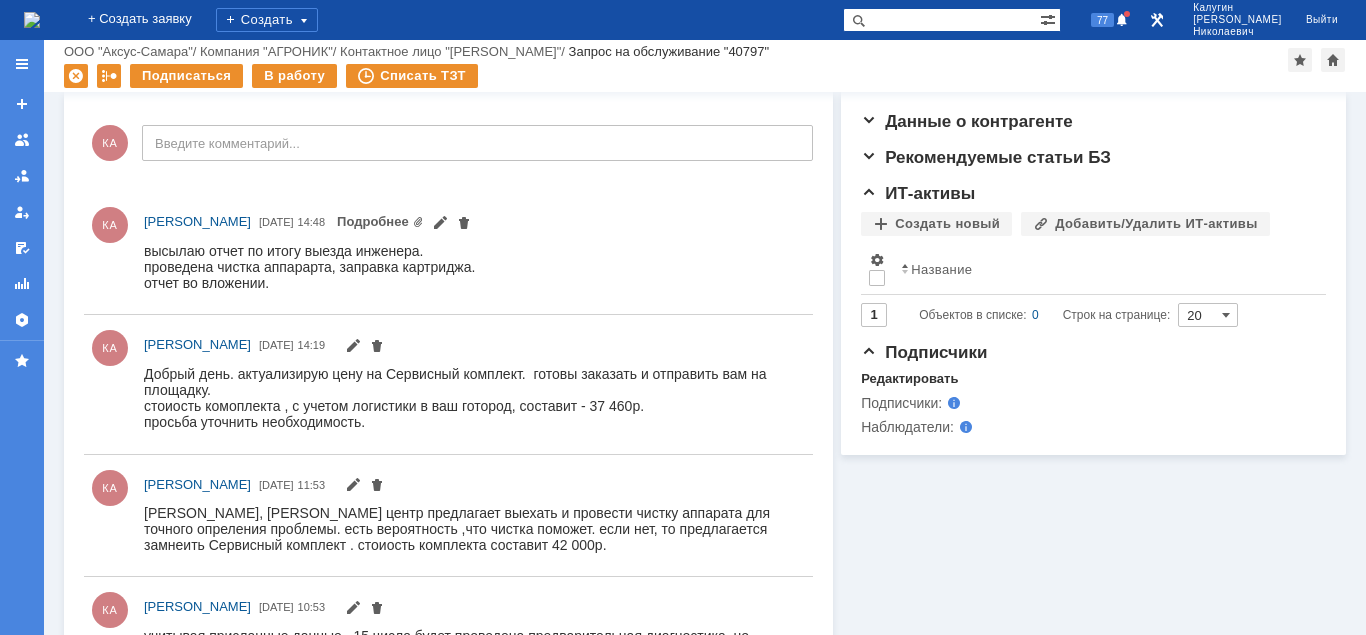 scroll, scrollTop: 0, scrollLeft: 0, axis: both 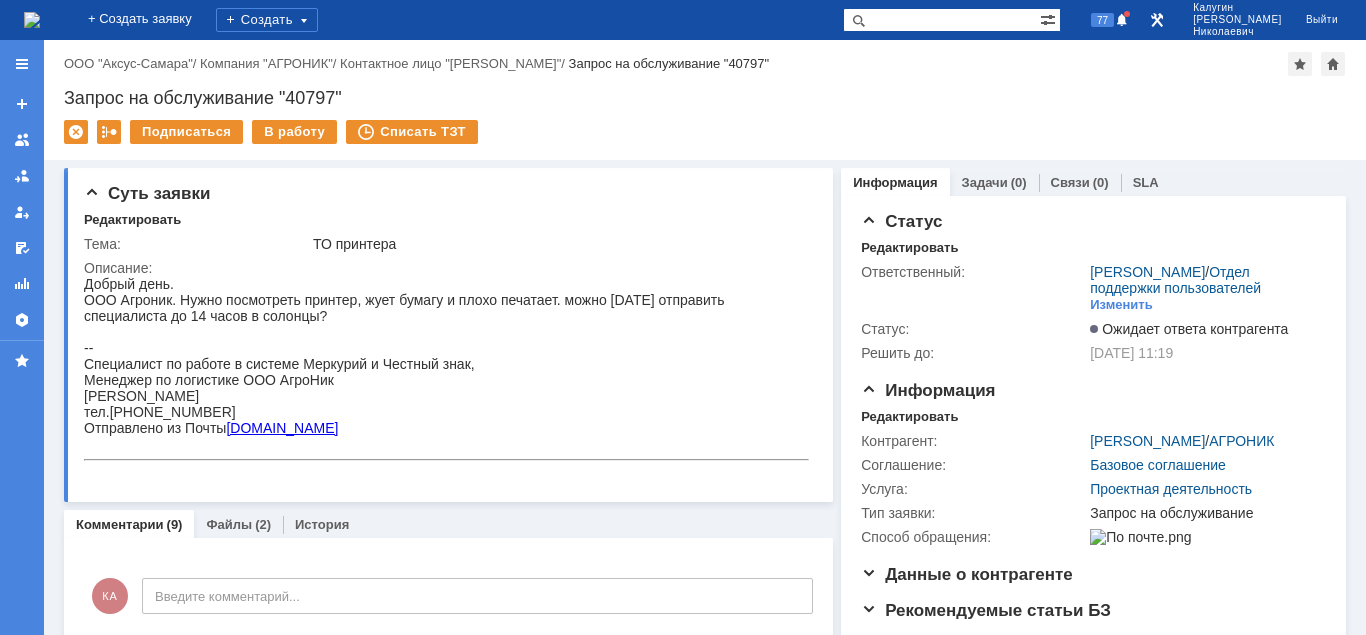 click at bounding box center (941, 20) 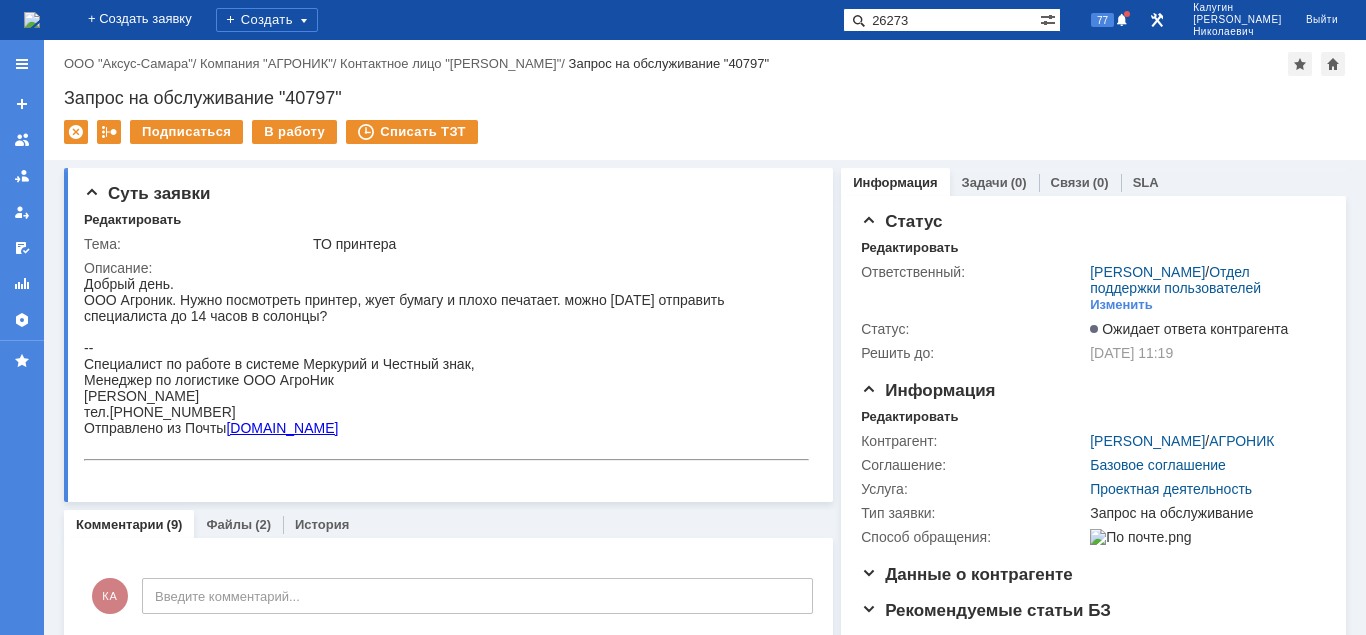 type on "26273" 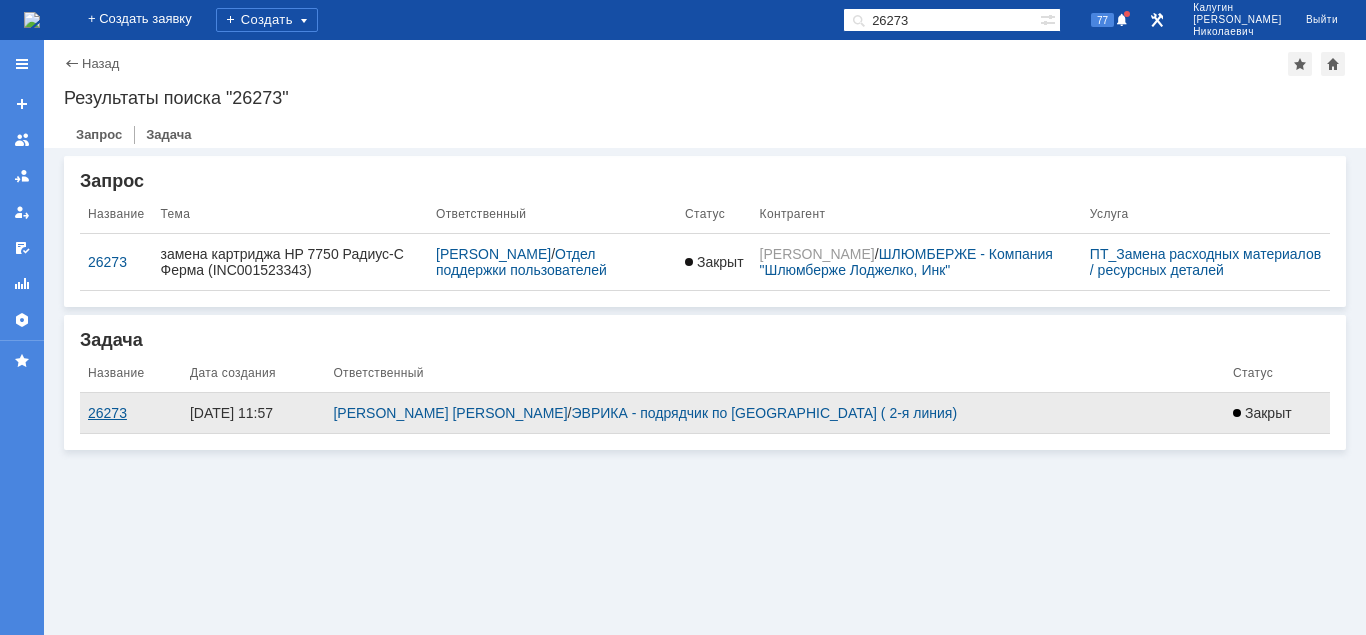 click on "26273" at bounding box center (131, 413) 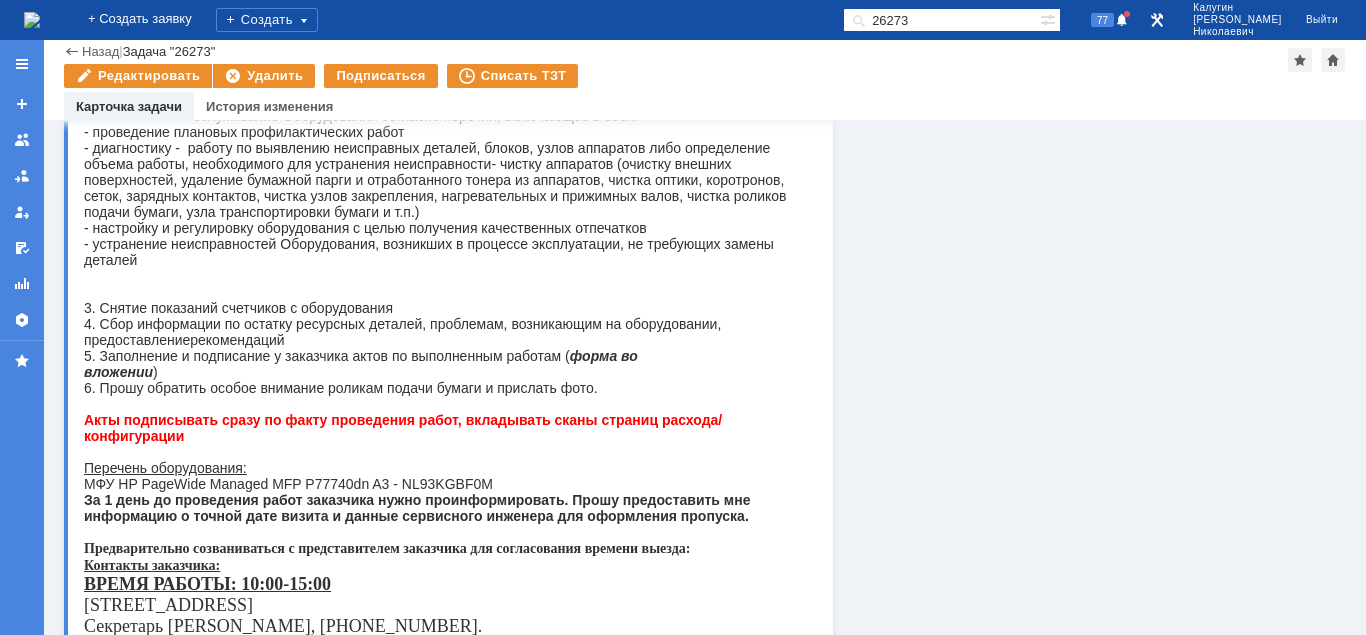 scroll, scrollTop: 0, scrollLeft: 0, axis: both 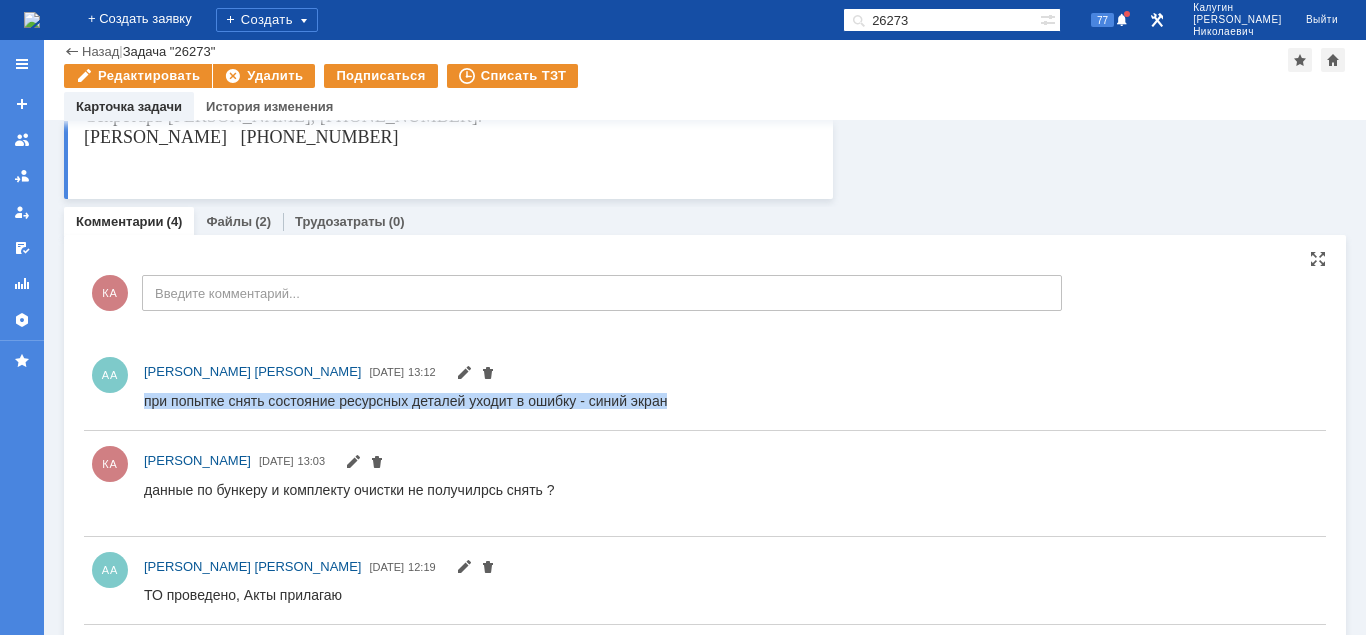 drag, startPoint x: 145, startPoint y: 401, endPoint x: 672, endPoint y: 398, distance: 527.00854 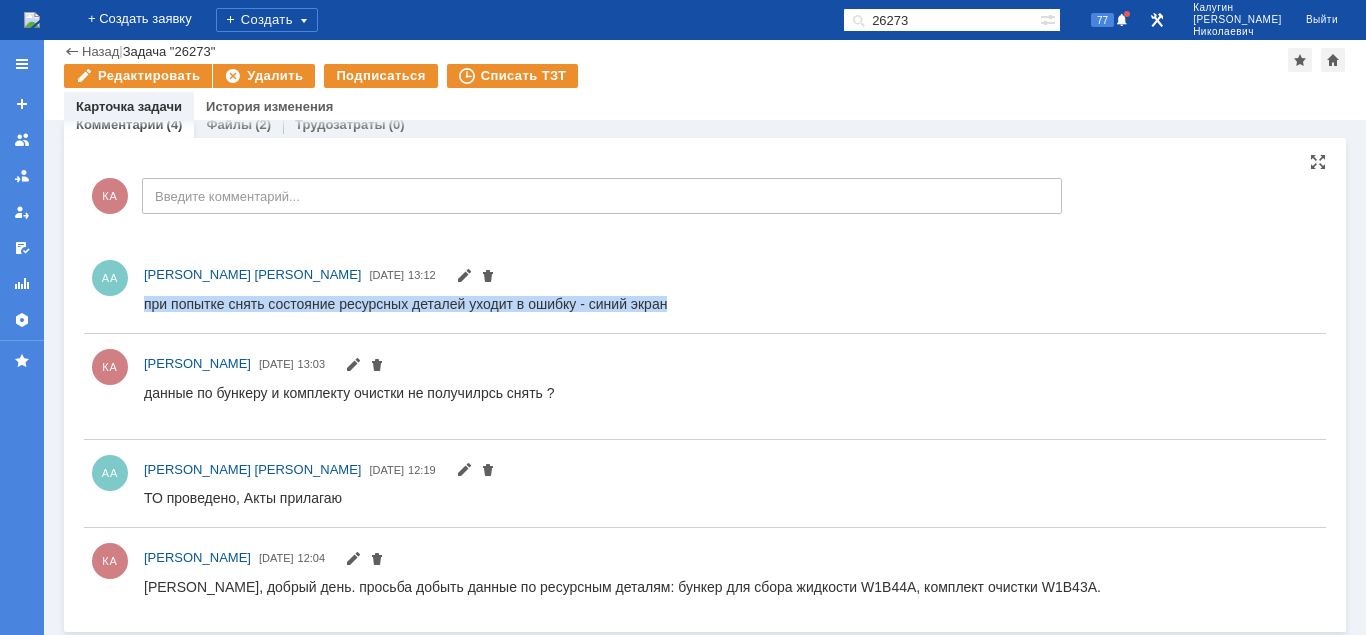scroll, scrollTop: 301, scrollLeft: 0, axis: vertical 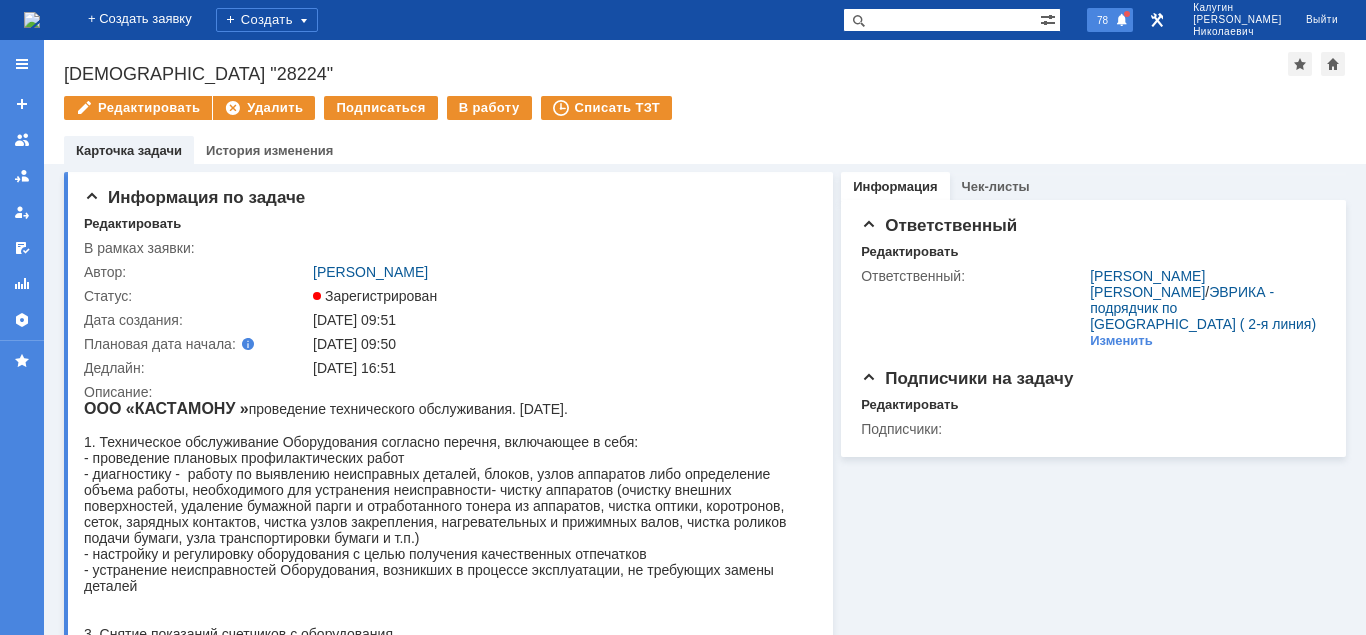 click on "78" at bounding box center [1110, 20] 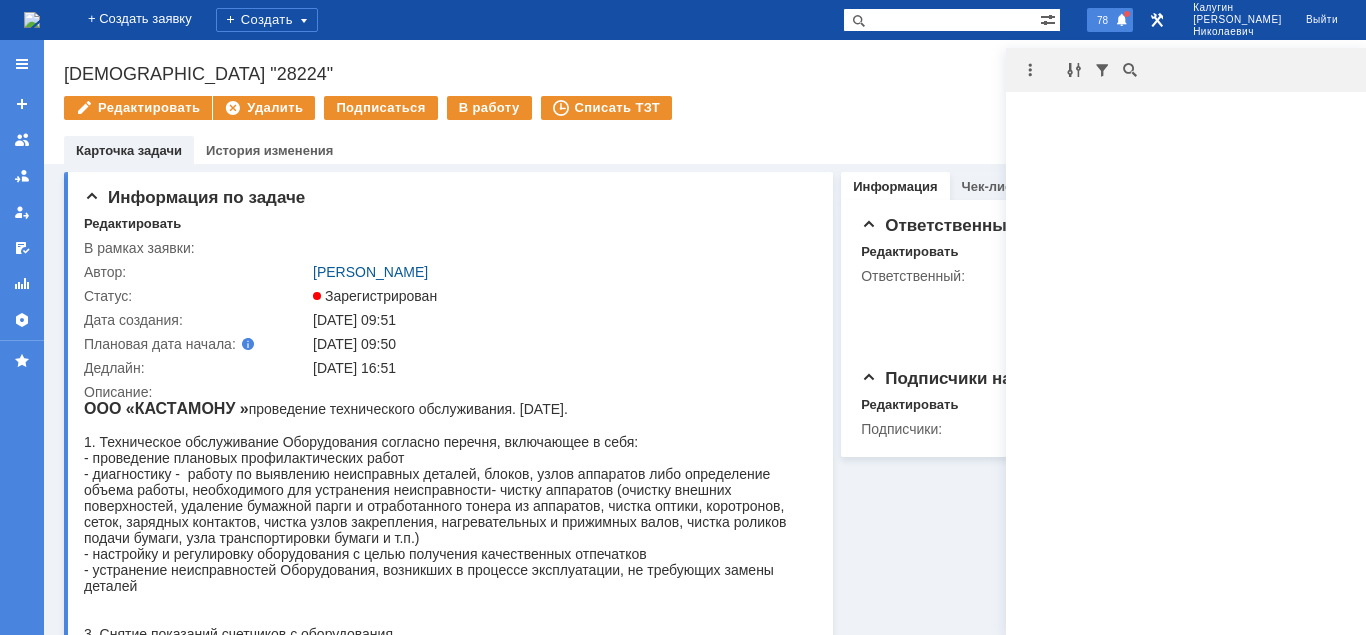 scroll, scrollTop: 0, scrollLeft: 0, axis: both 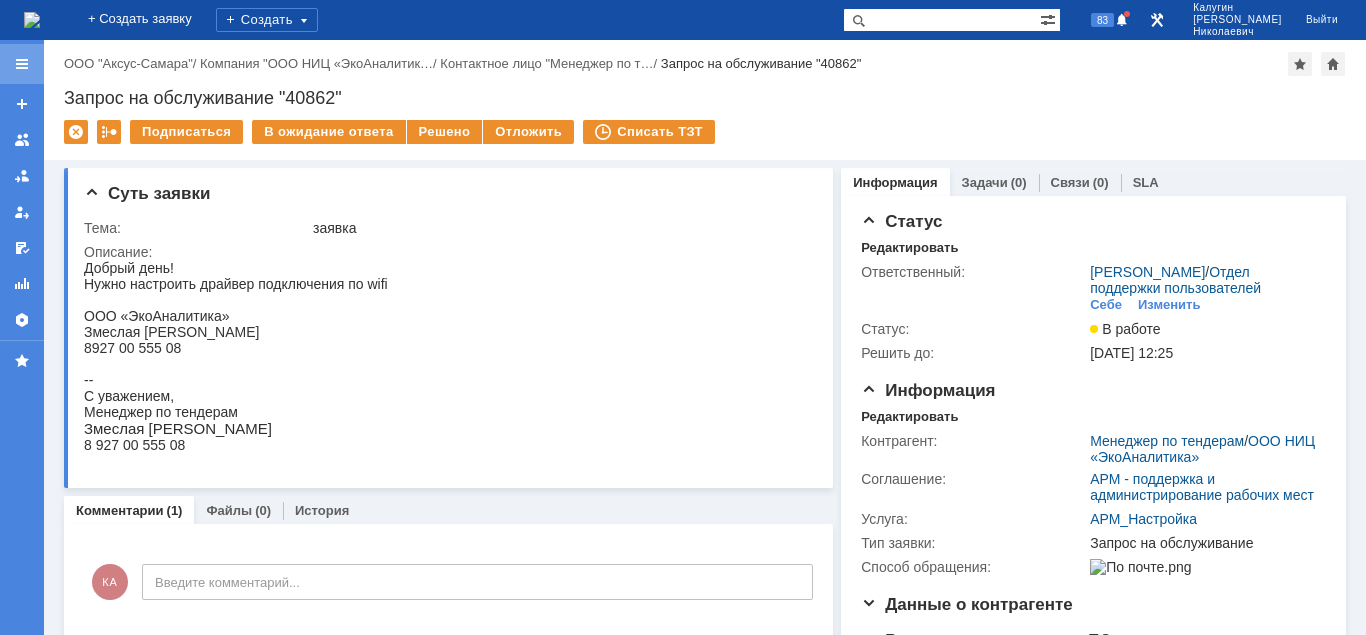 click at bounding box center (22, 64) 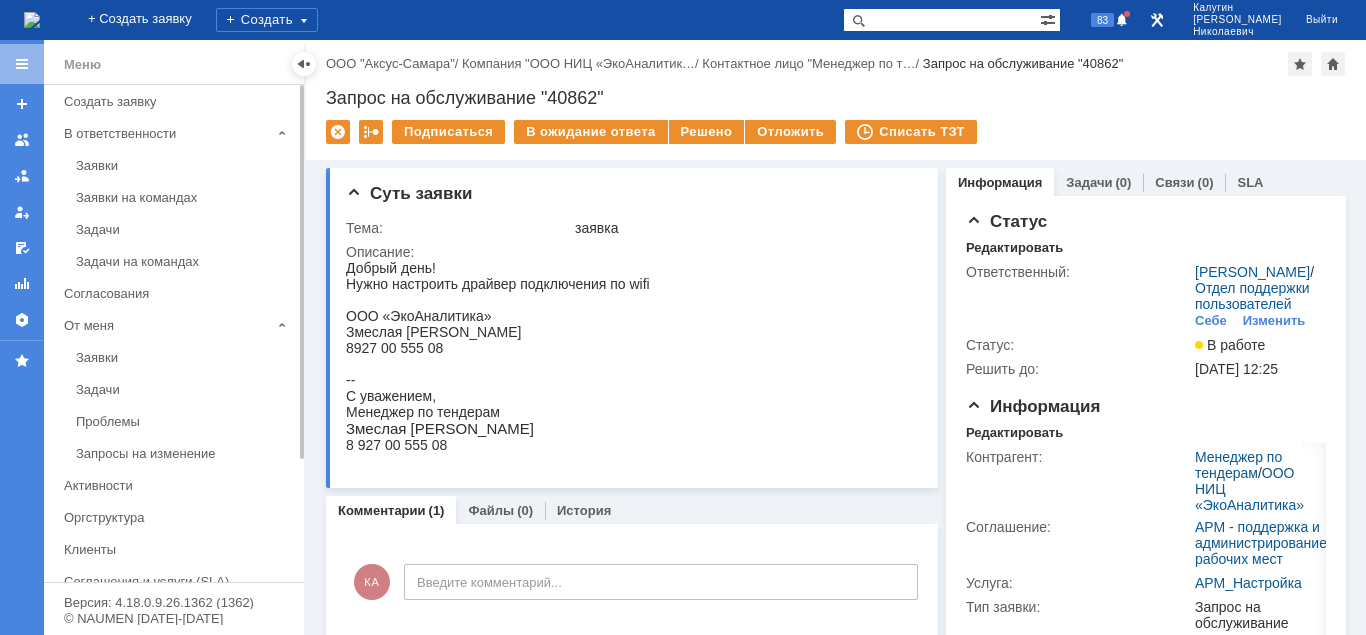 drag, startPoint x: 98, startPoint y: 158, endPoint x: 133, endPoint y: 150, distance: 35.902645 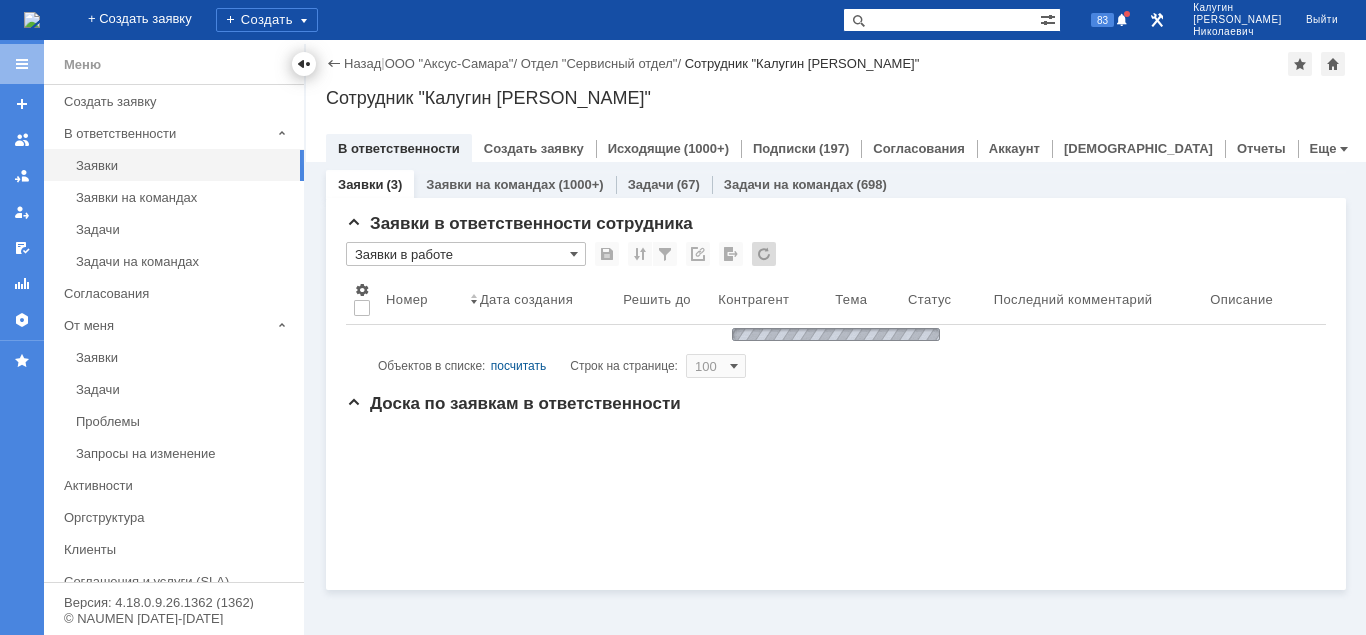click at bounding box center [304, 64] 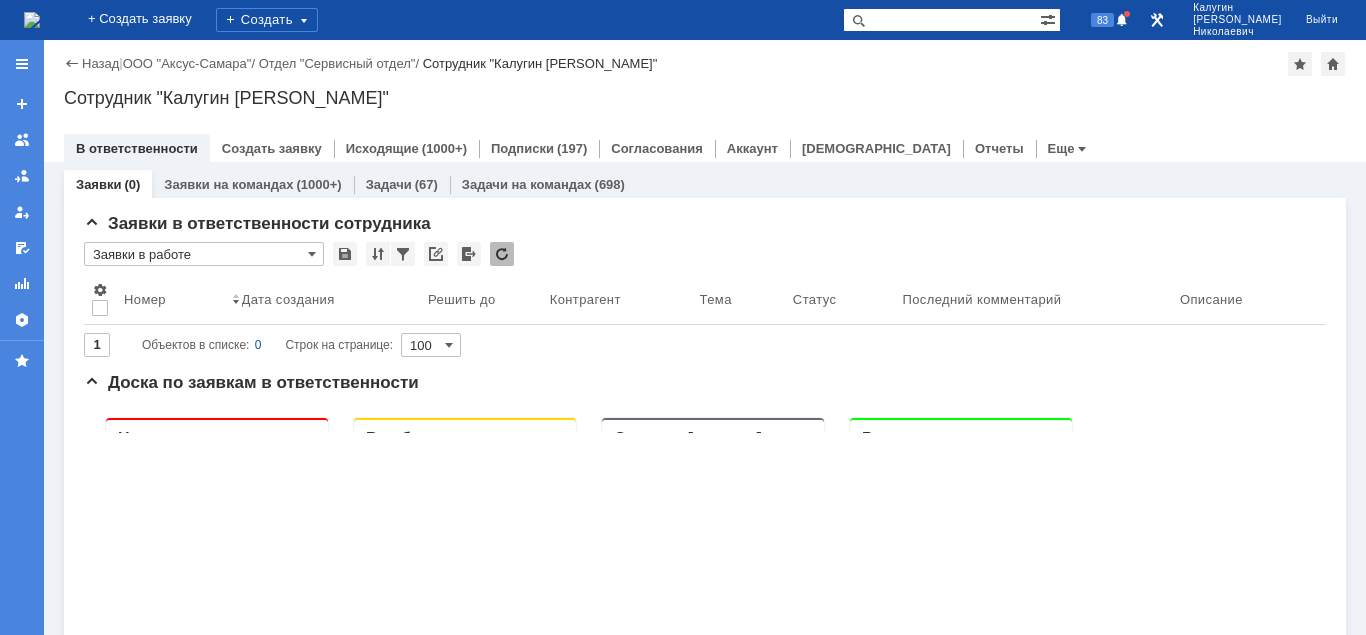 scroll, scrollTop: 0, scrollLeft: 0, axis: both 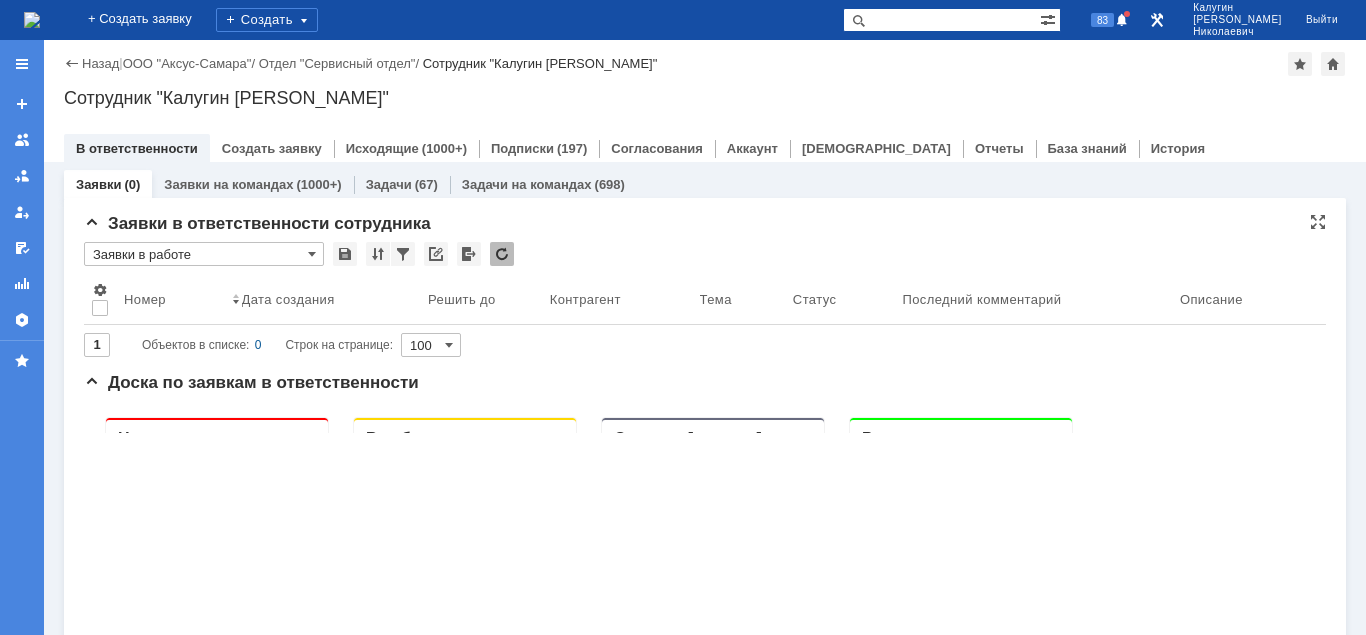 click on "Заявки в работе" at bounding box center [204, 254] 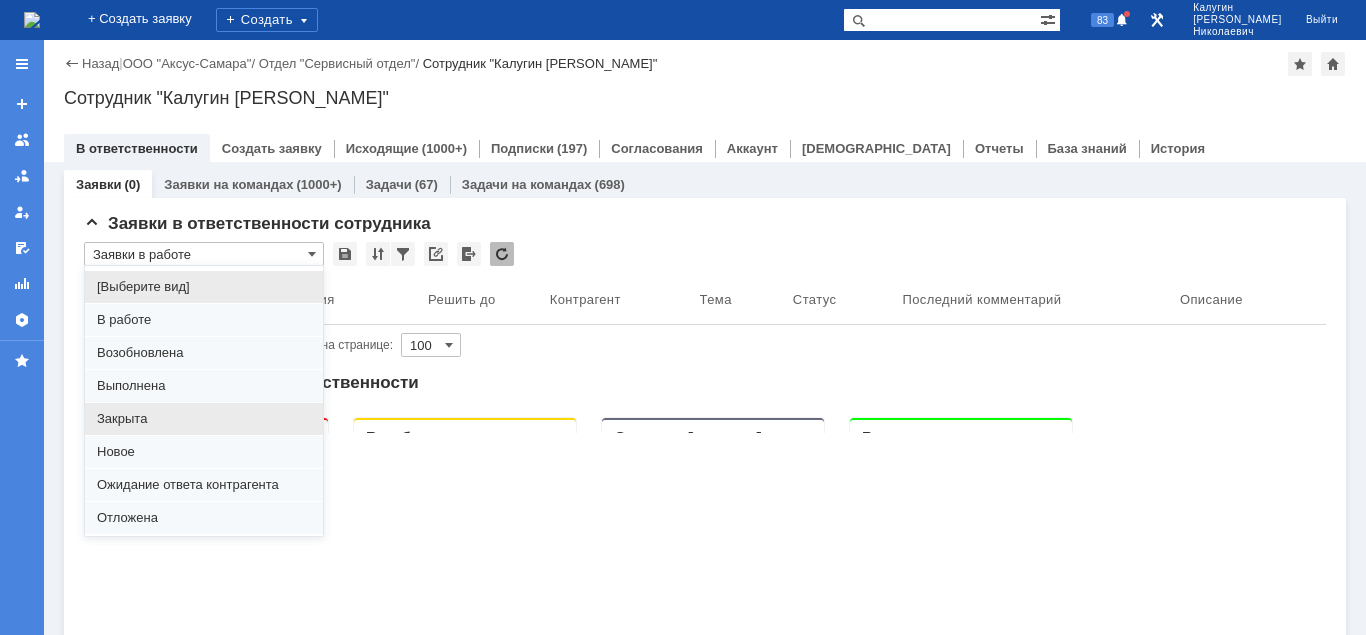 scroll, scrollTop: 102, scrollLeft: 0, axis: vertical 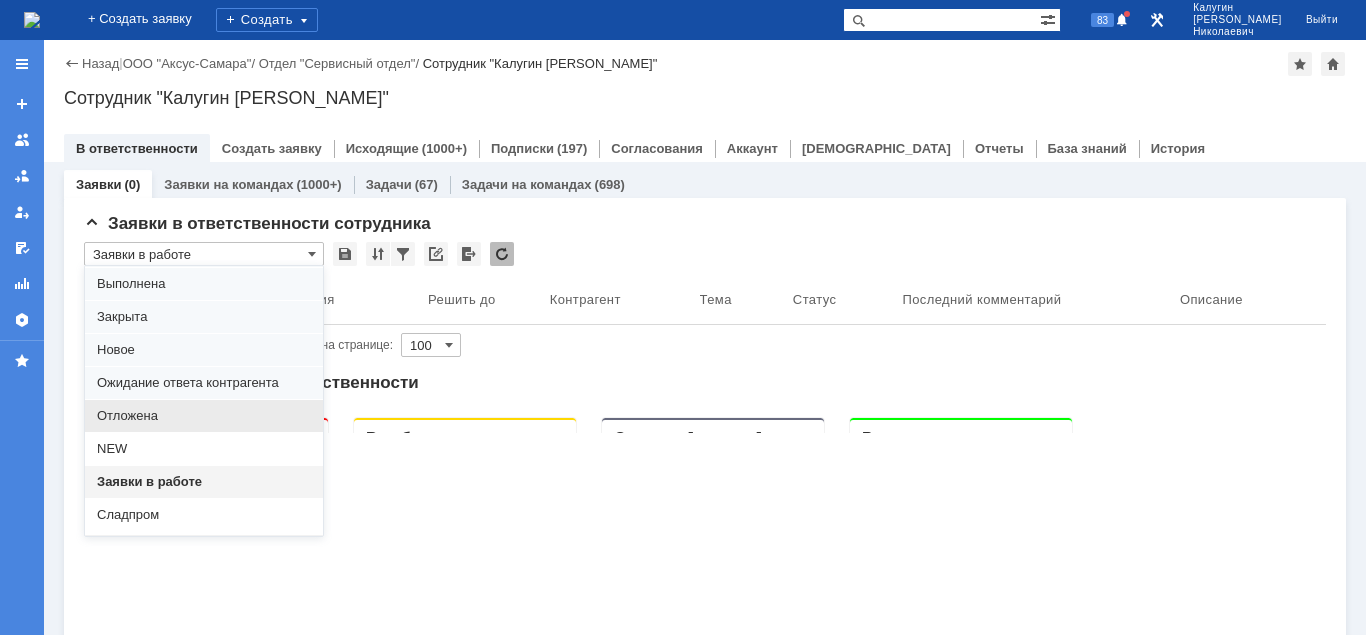 drag, startPoint x: 170, startPoint y: 422, endPoint x: 87, endPoint y: 18, distance: 412.43787 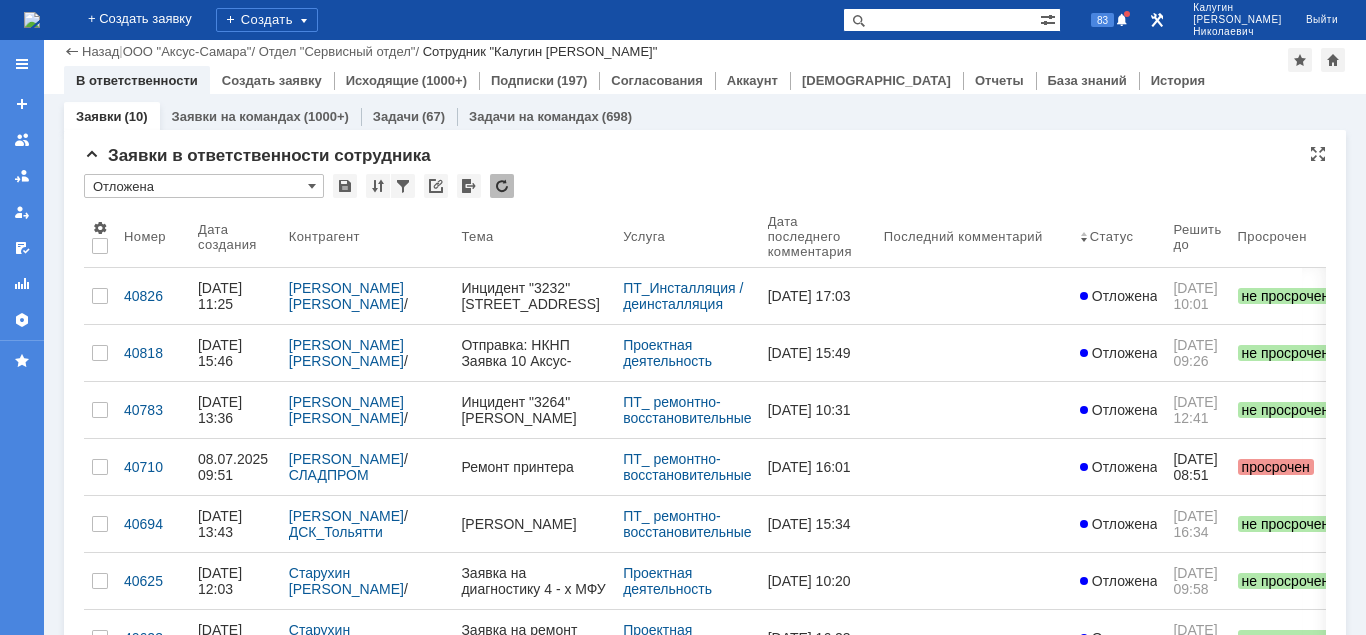 type on "Отложена" 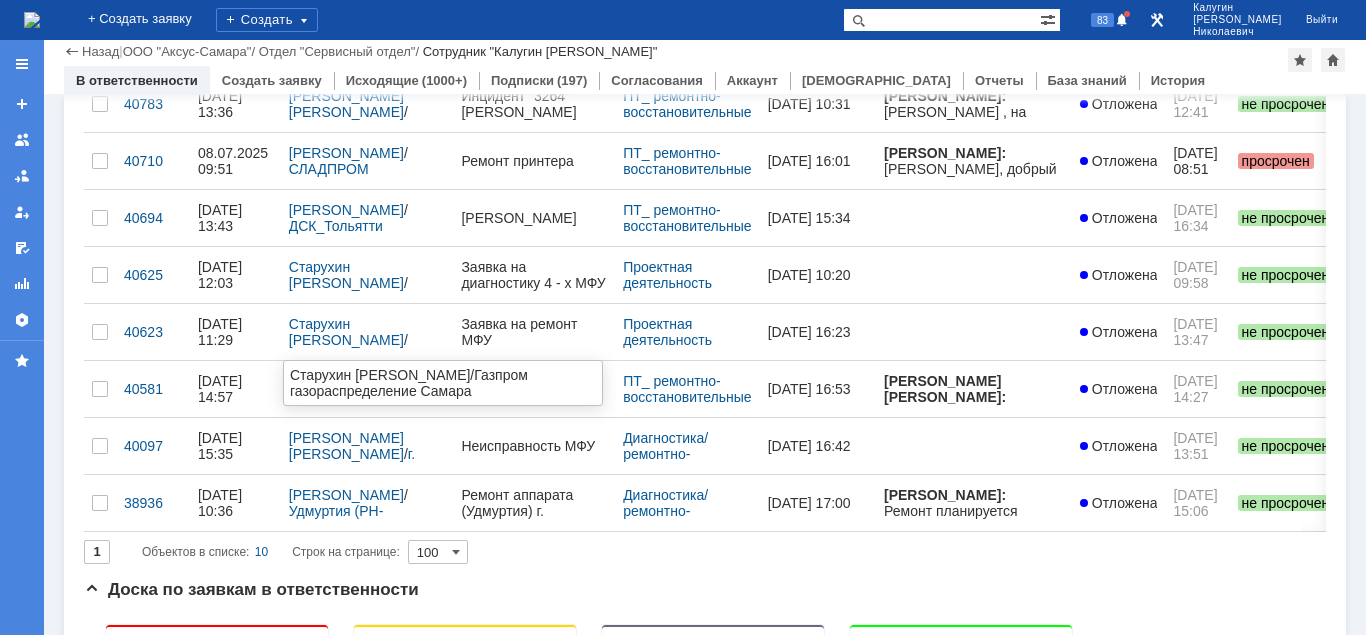 scroll, scrollTop: 0, scrollLeft: 0, axis: both 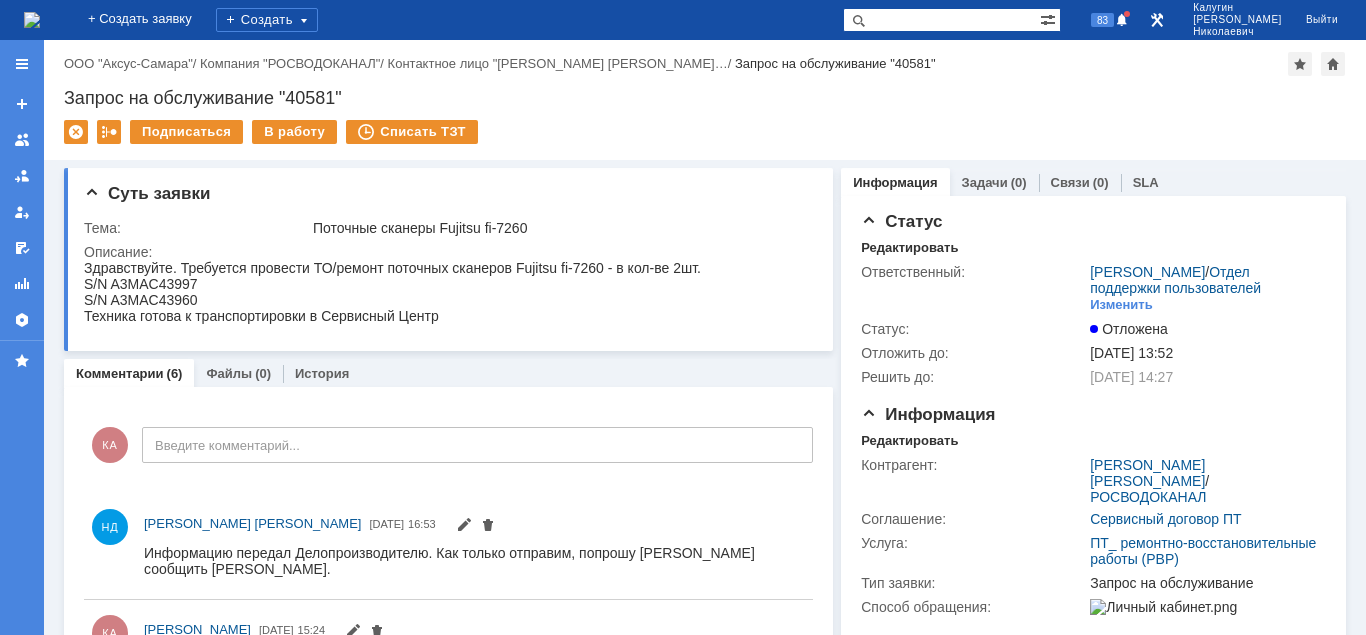 click at bounding box center (941, 20) 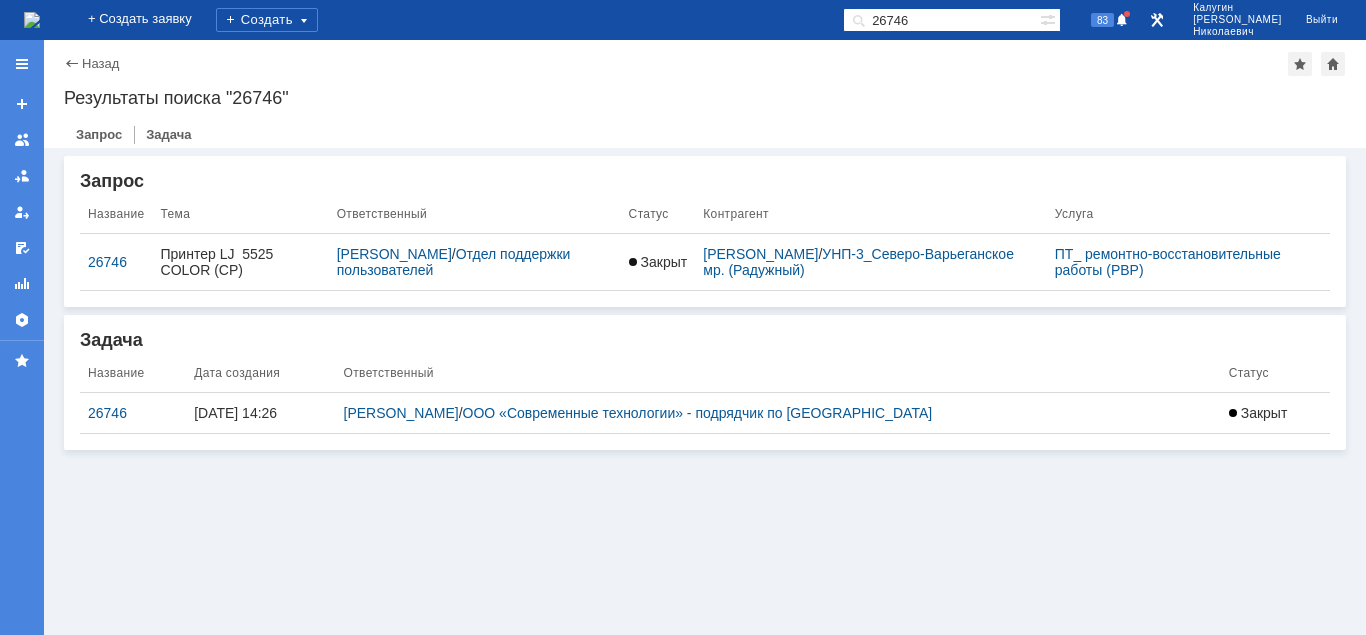 drag, startPoint x: 915, startPoint y: 26, endPoint x: 827, endPoint y: 33, distance: 88.27797 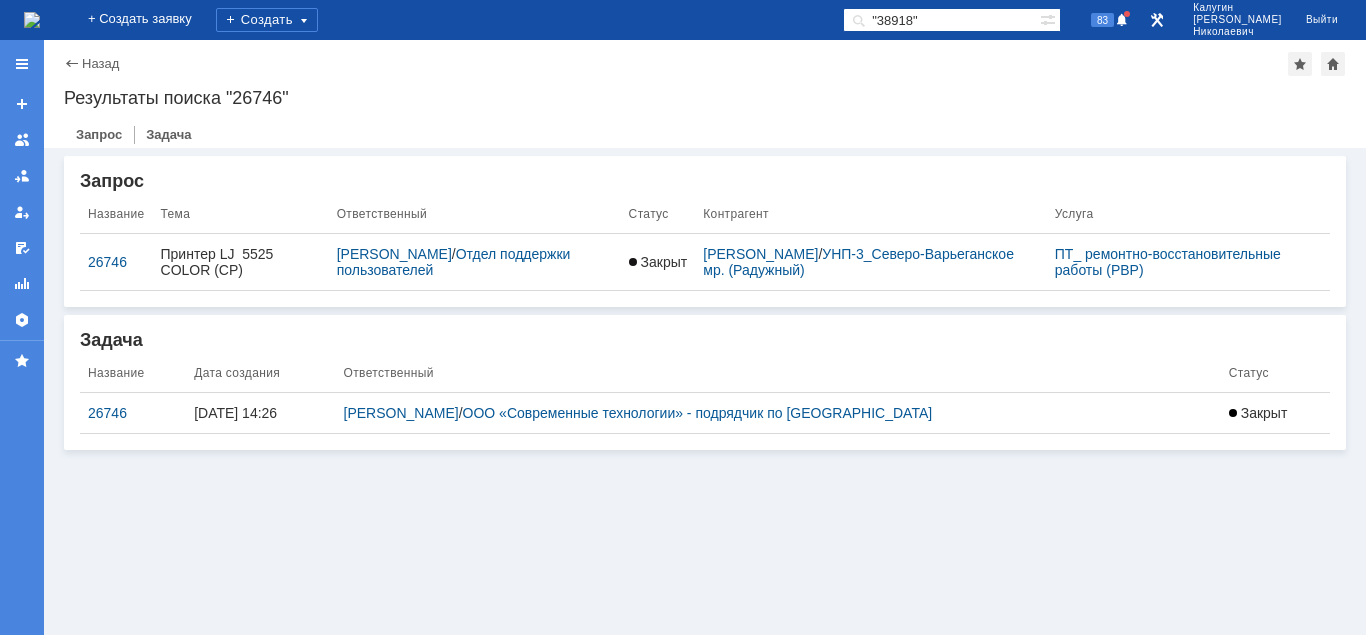 type on ""38918"" 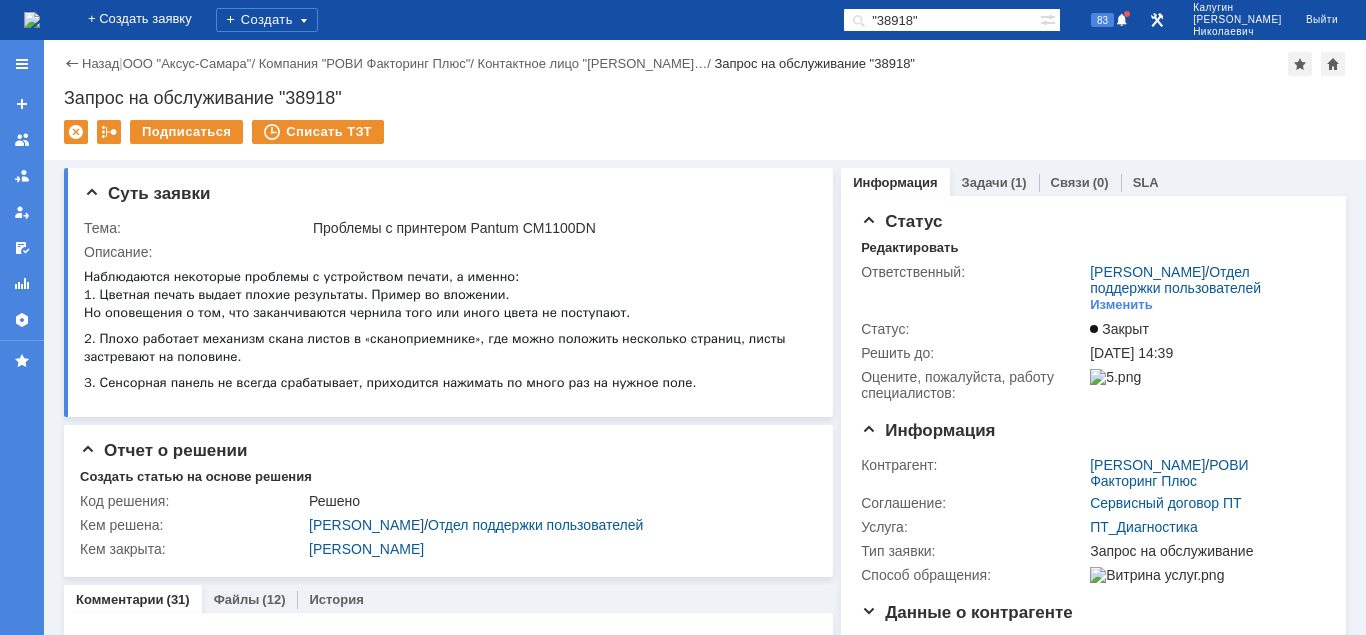 scroll, scrollTop: 0, scrollLeft: 0, axis: both 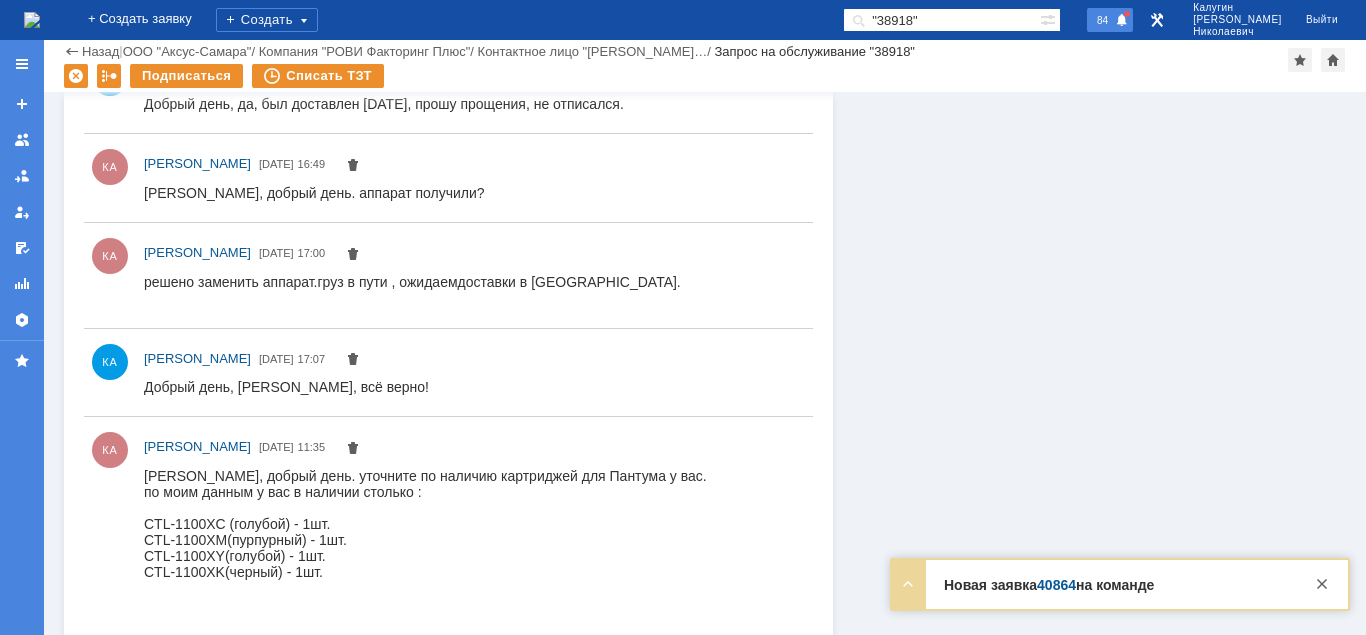 click at bounding box center [1122, 21] 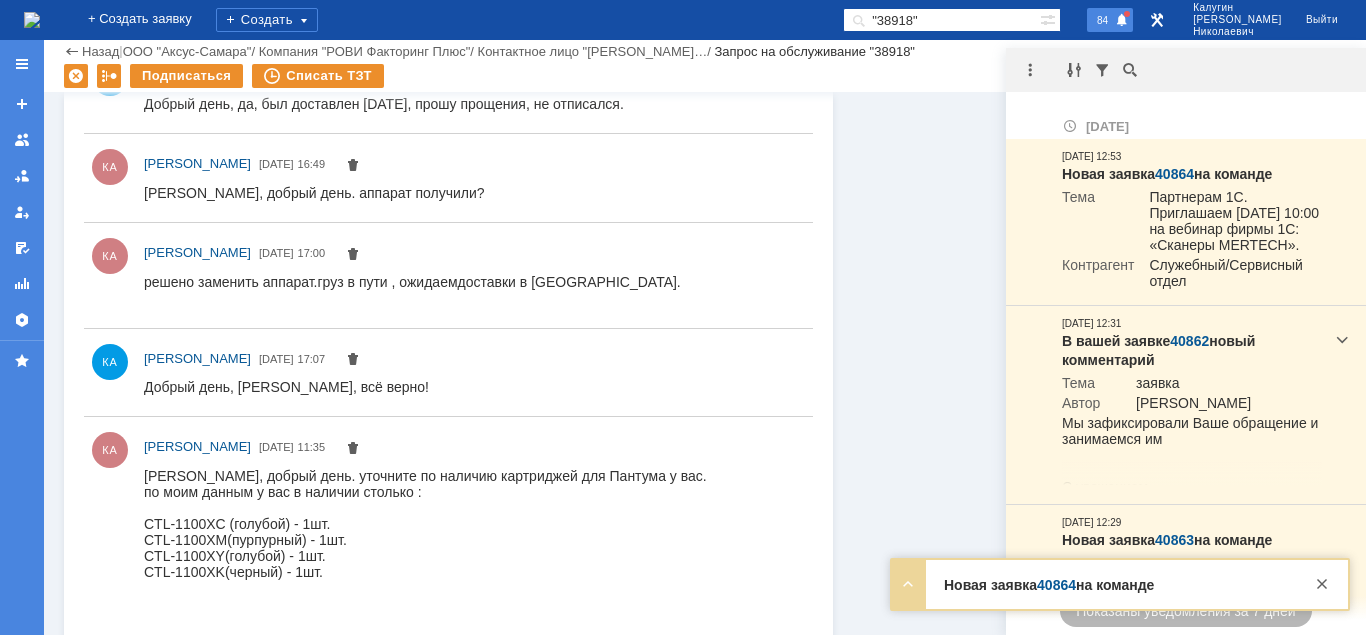 click at bounding box center (1122, 21) 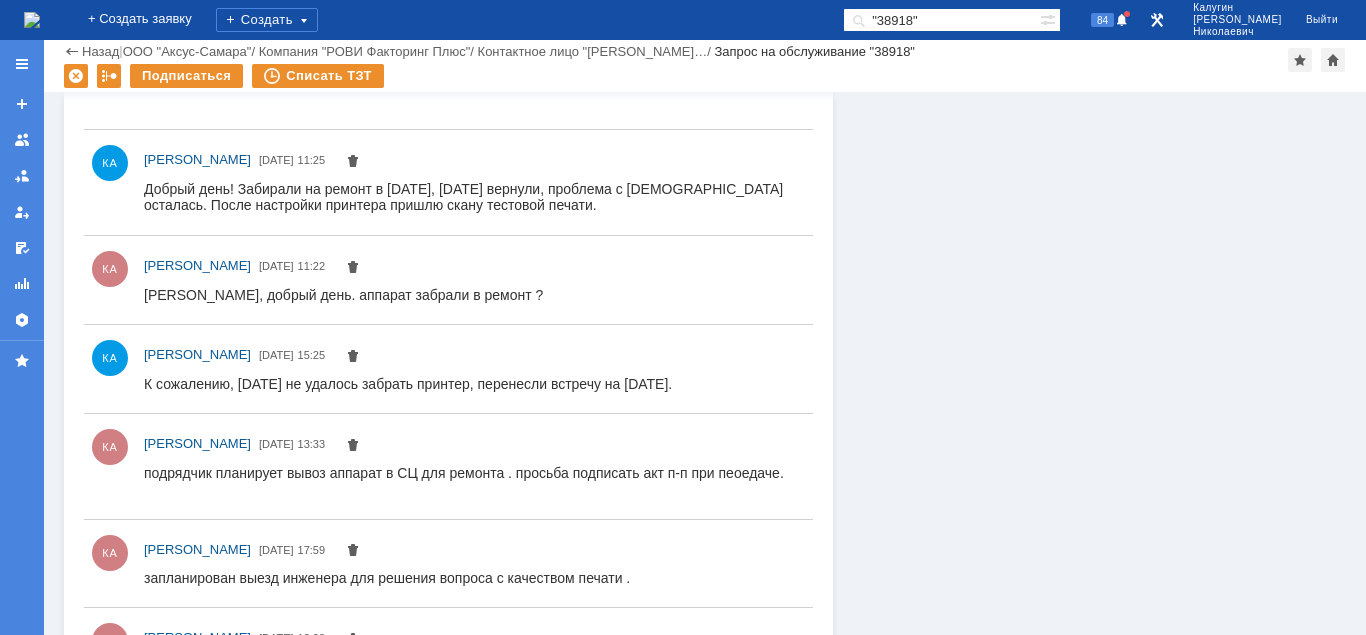 scroll, scrollTop: 2039, scrollLeft: 0, axis: vertical 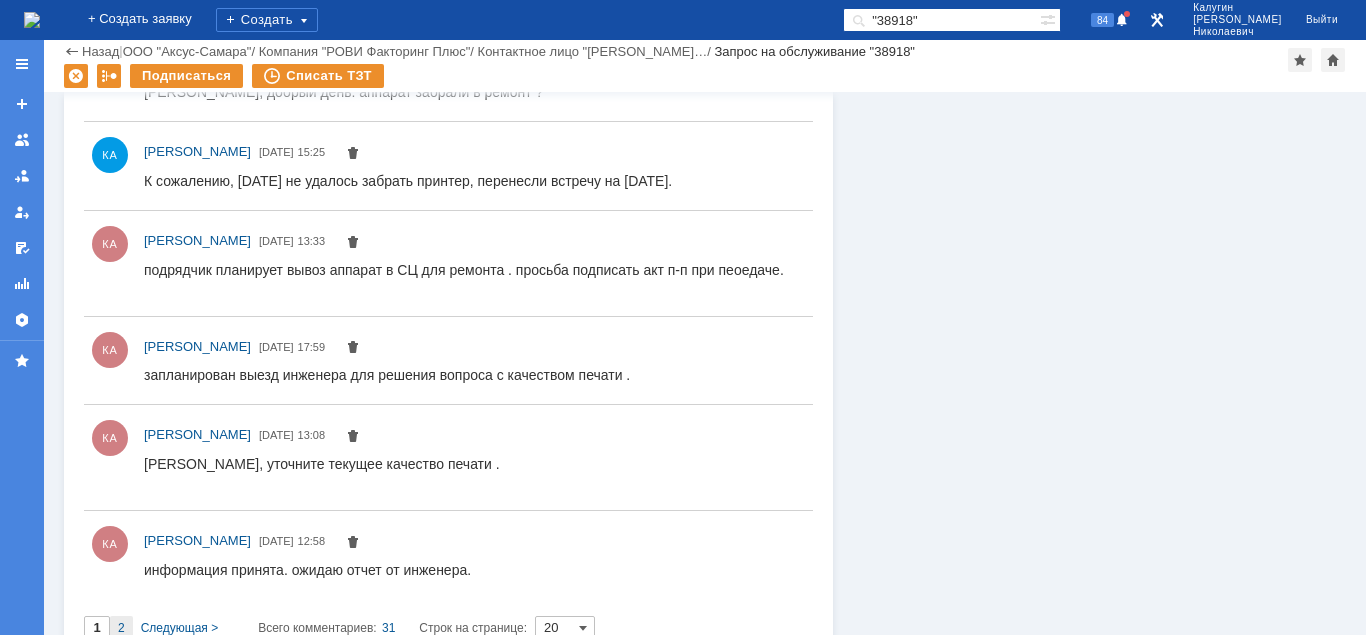 click on "2" at bounding box center [121, 628] 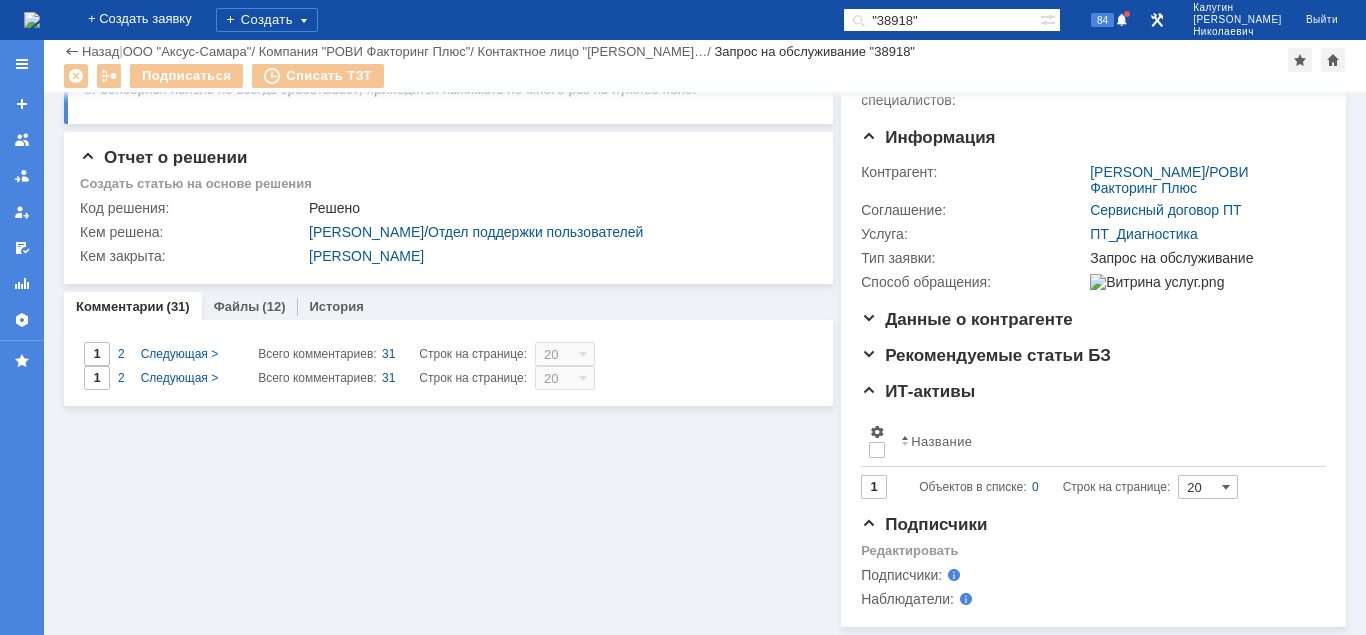 scroll, scrollTop: 238, scrollLeft: 0, axis: vertical 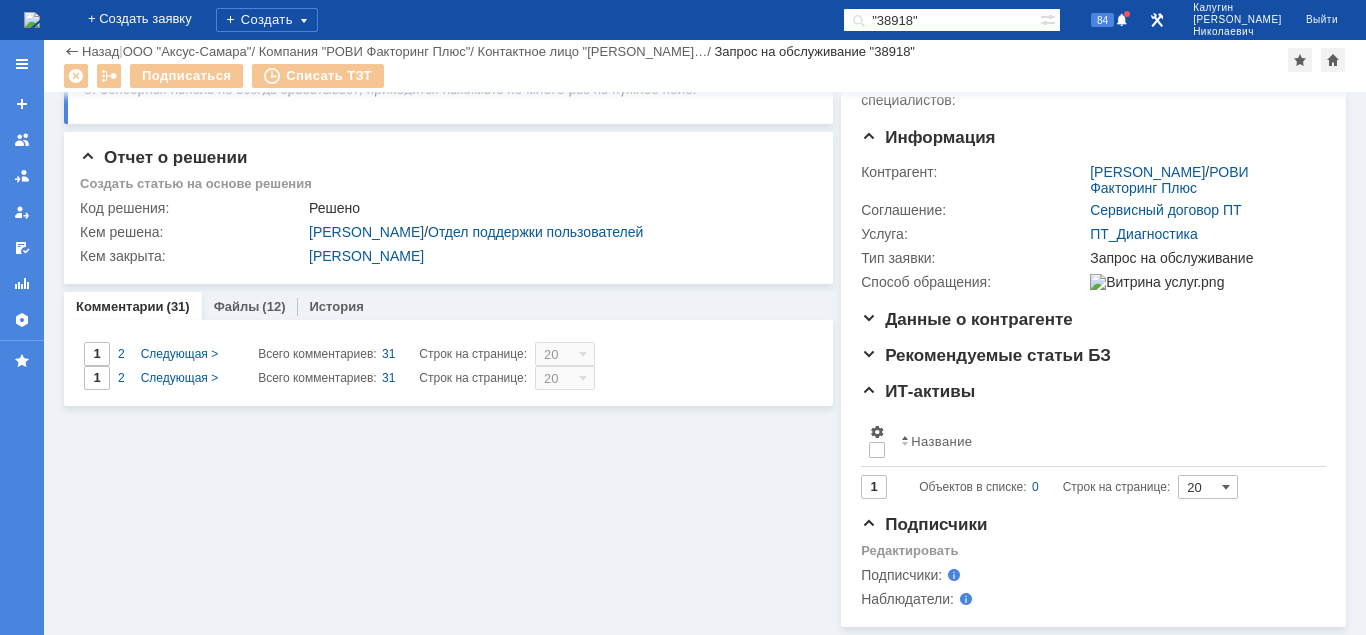 type on "2" 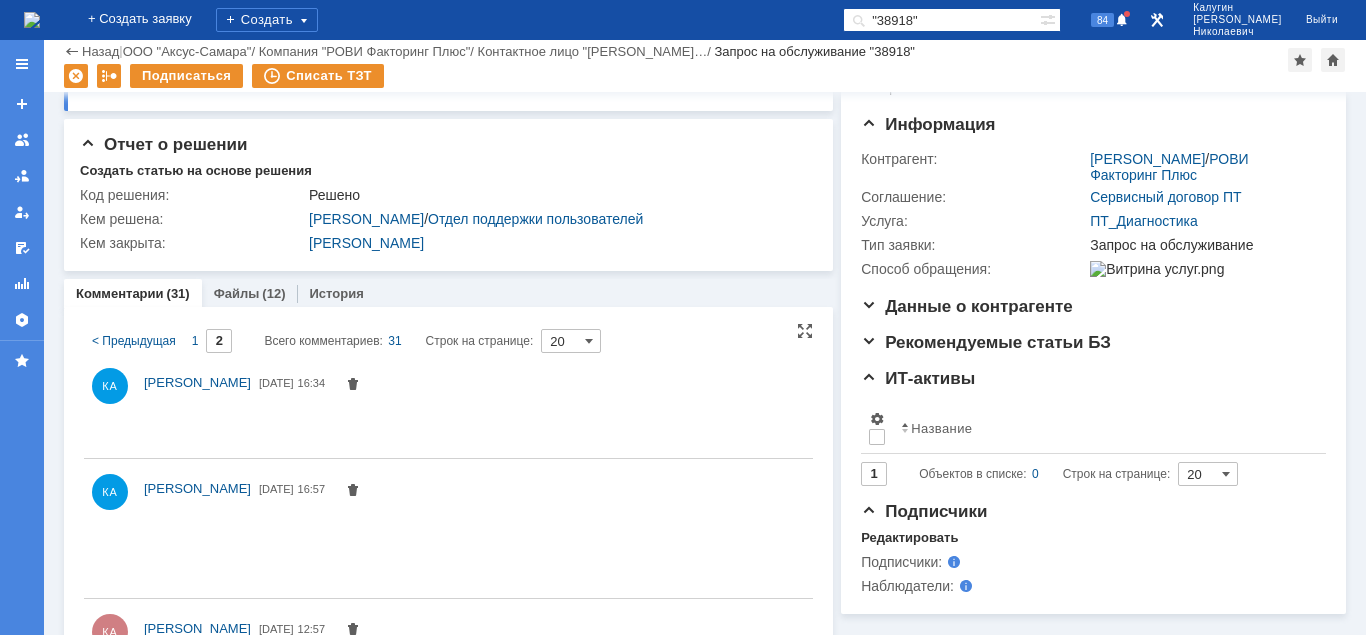scroll, scrollTop: 470, scrollLeft: 0, axis: vertical 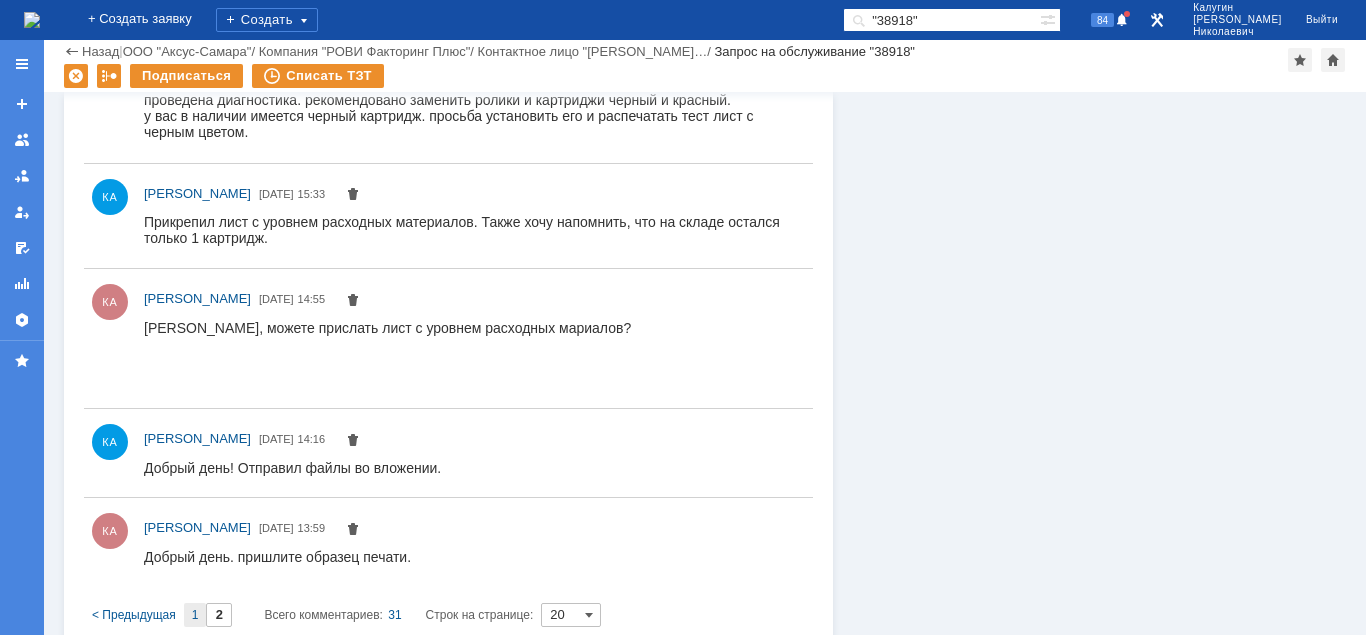 click on "1" at bounding box center [195, 615] 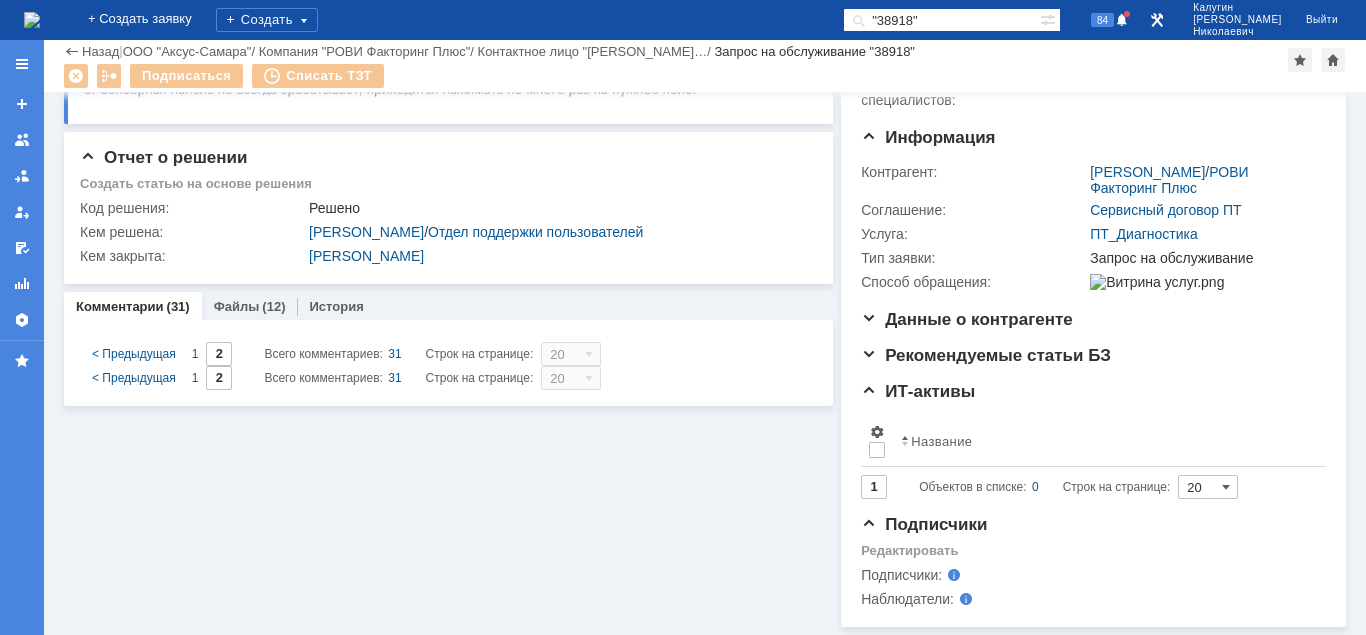 type on "1" 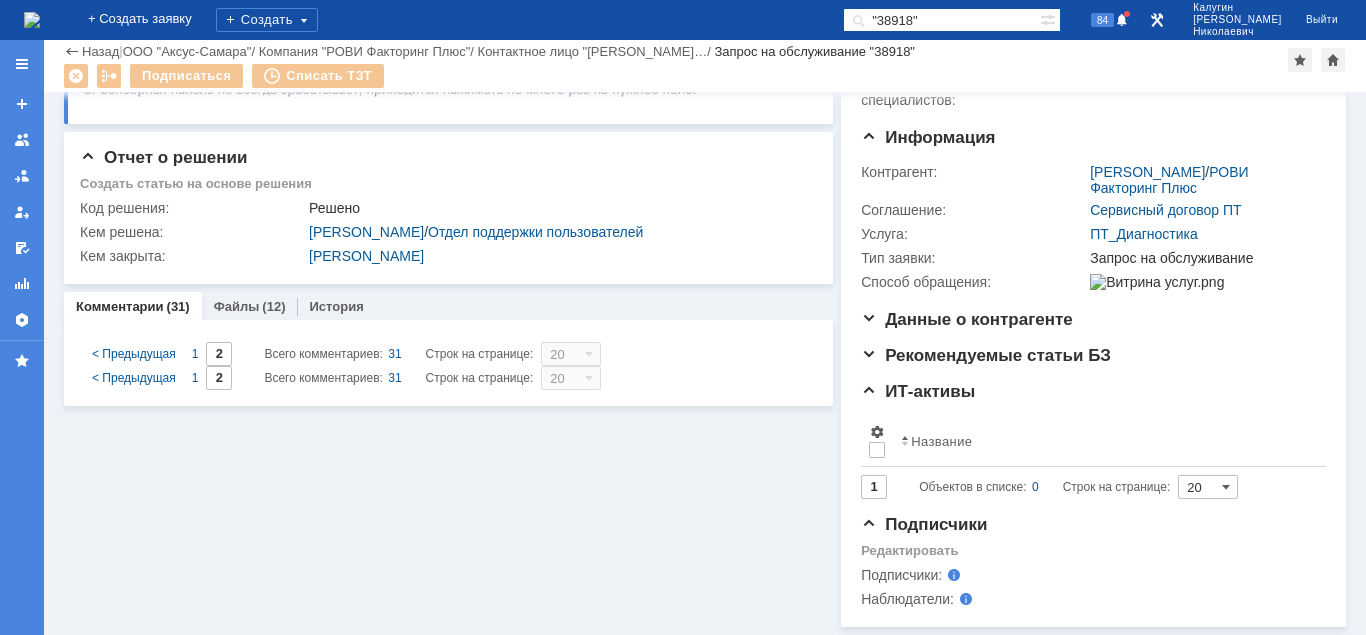 type on "1" 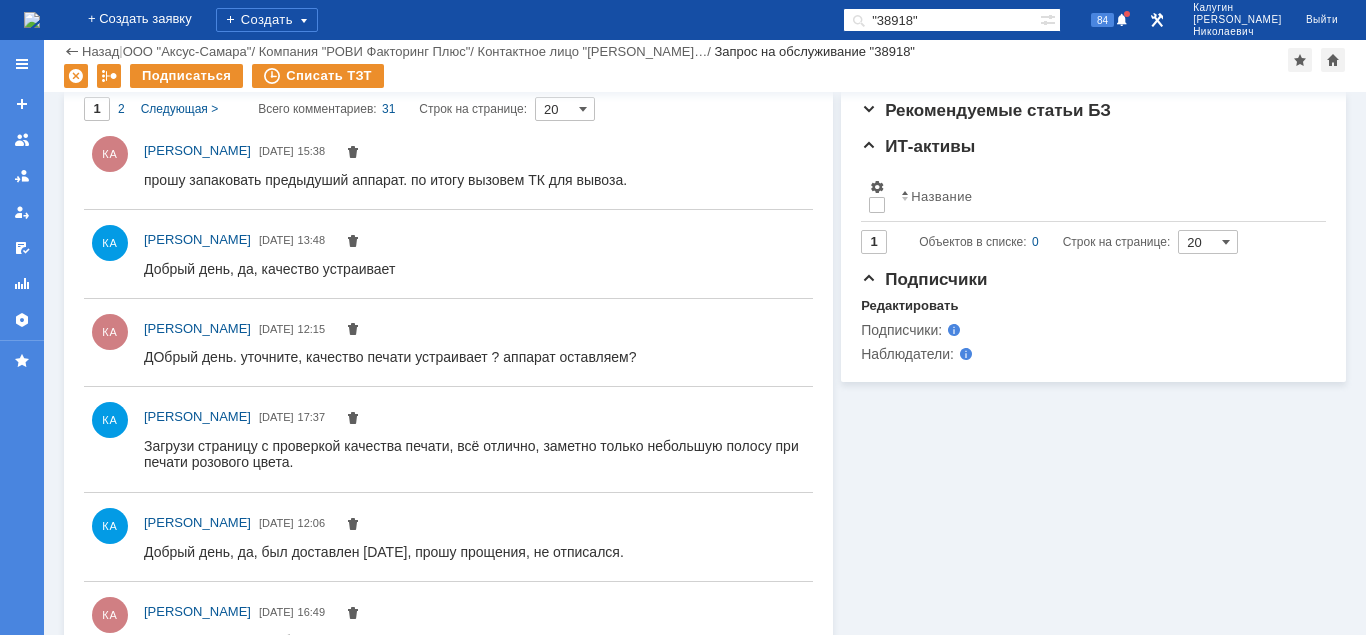 scroll, scrollTop: 0, scrollLeft: 0, axis: both 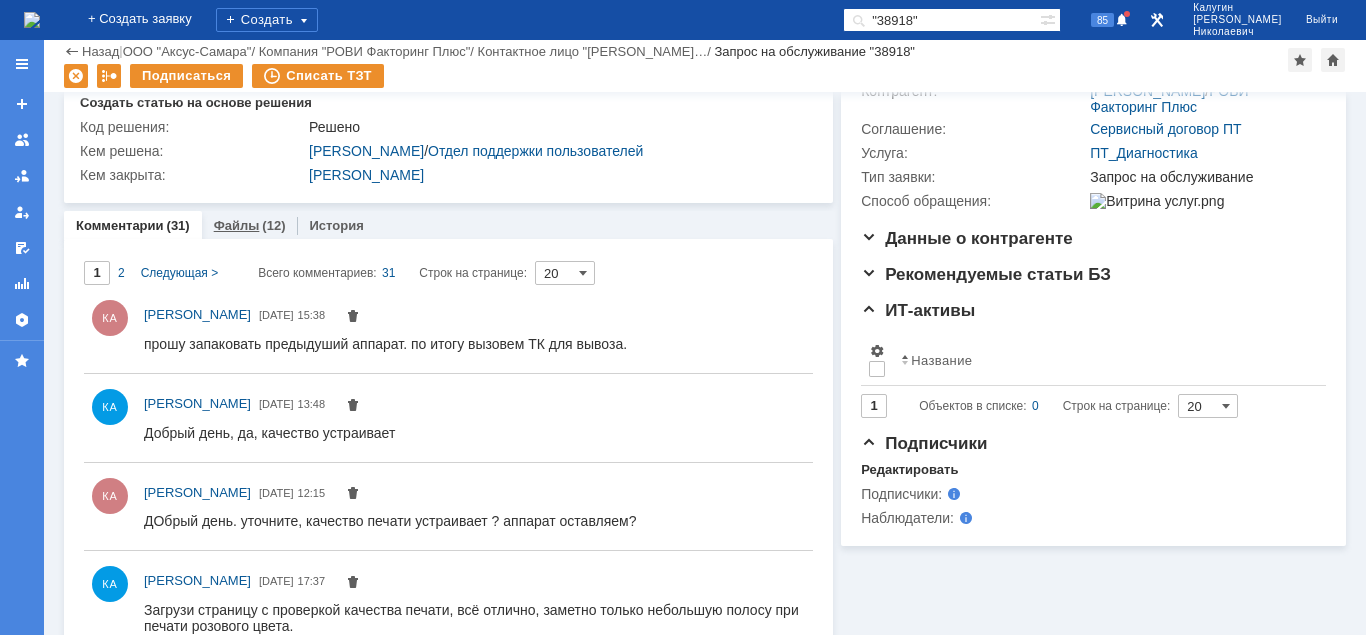 click on "Файлы (12)" at bounding box center [250, 225] 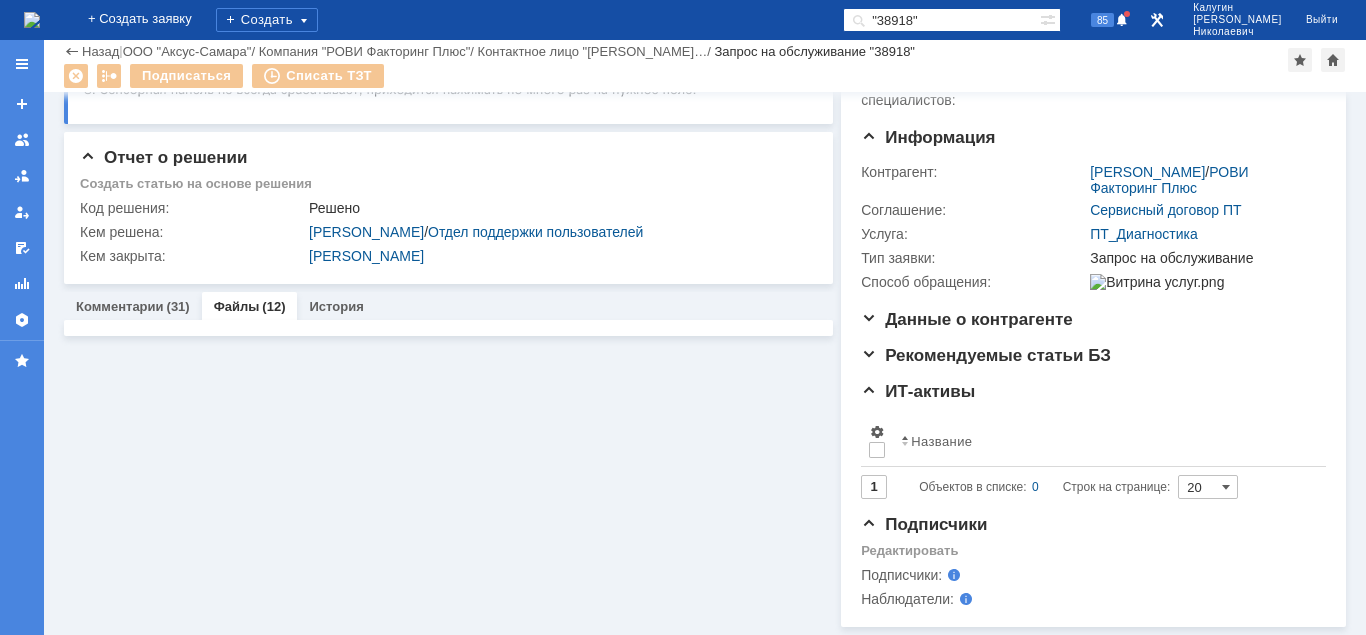 scroll, scrollTop: 238, scrollLeft: 0, axis: vertical 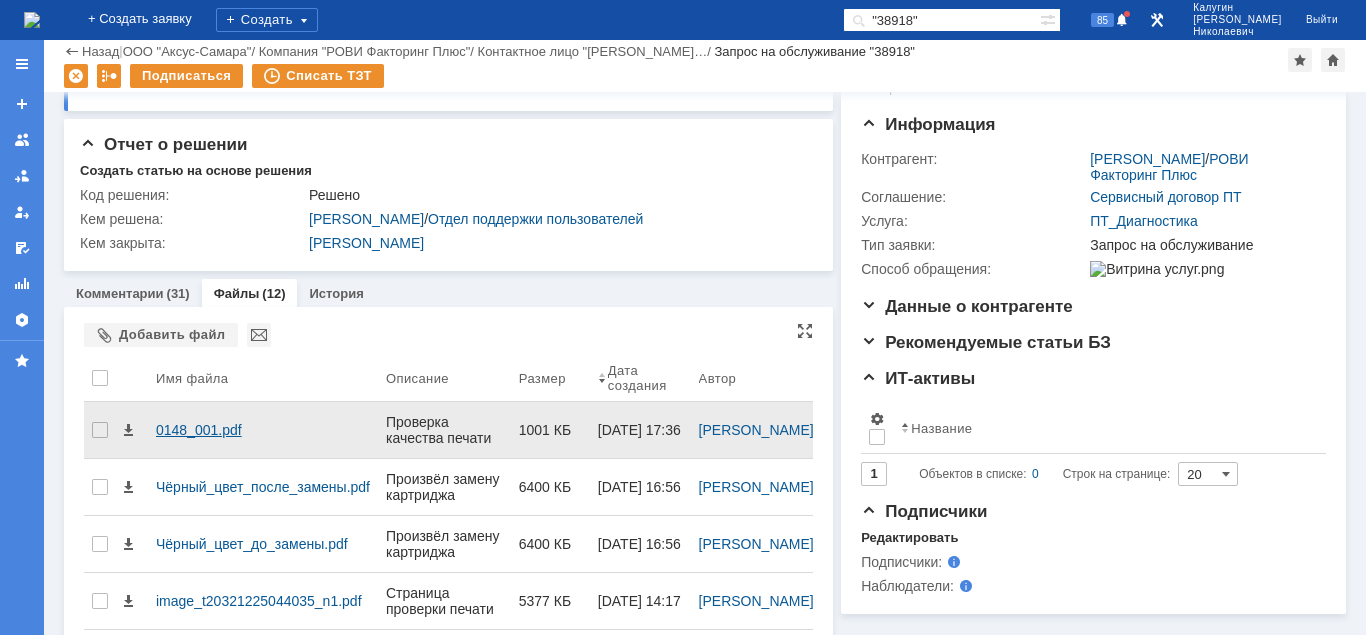 click on "0148_001.pdf" at bounding box center [263, 430] 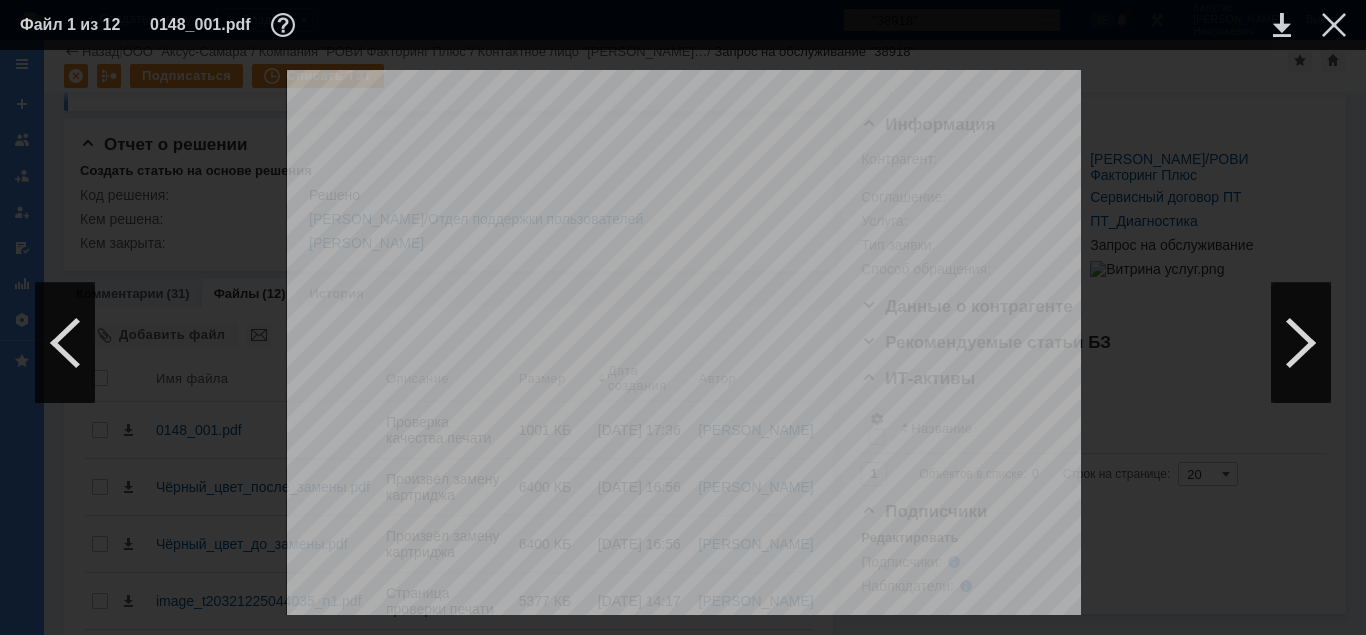 scroll, scrollTop: 918, scrollLeft: 0, axis: vertical 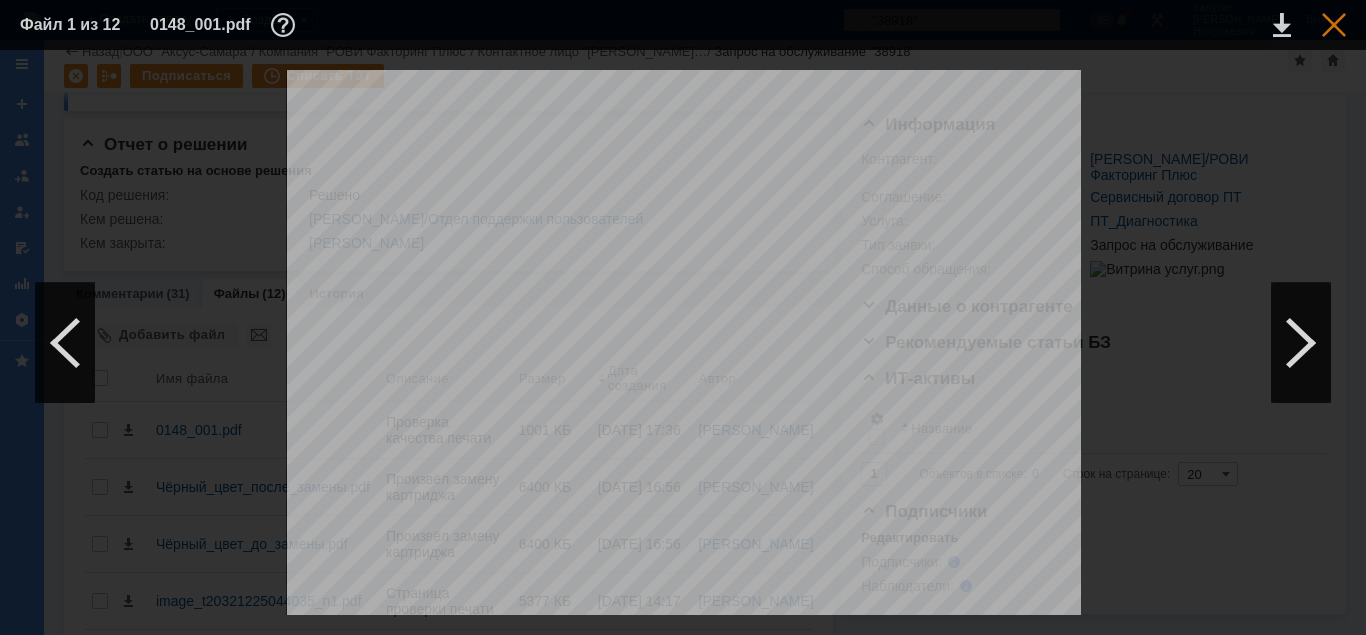 click at bounding box center (1334, 25) 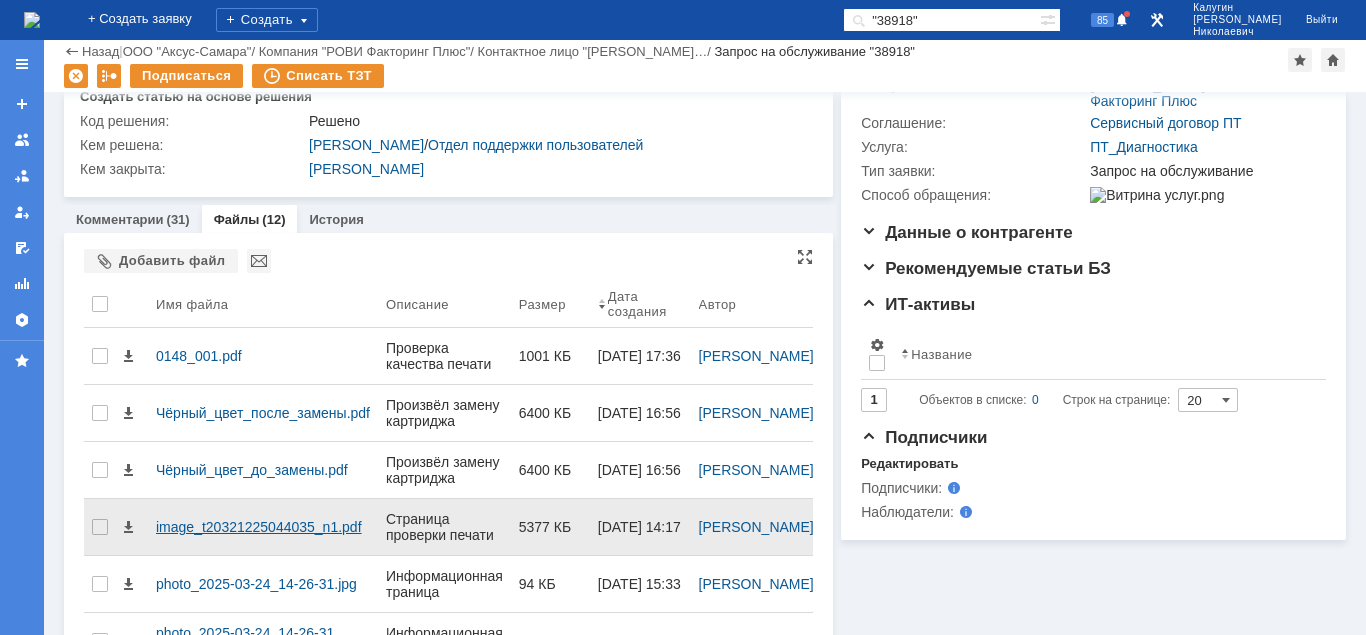 scroll, scrollTop: 340, scrollLeft: 0, axis: vertical 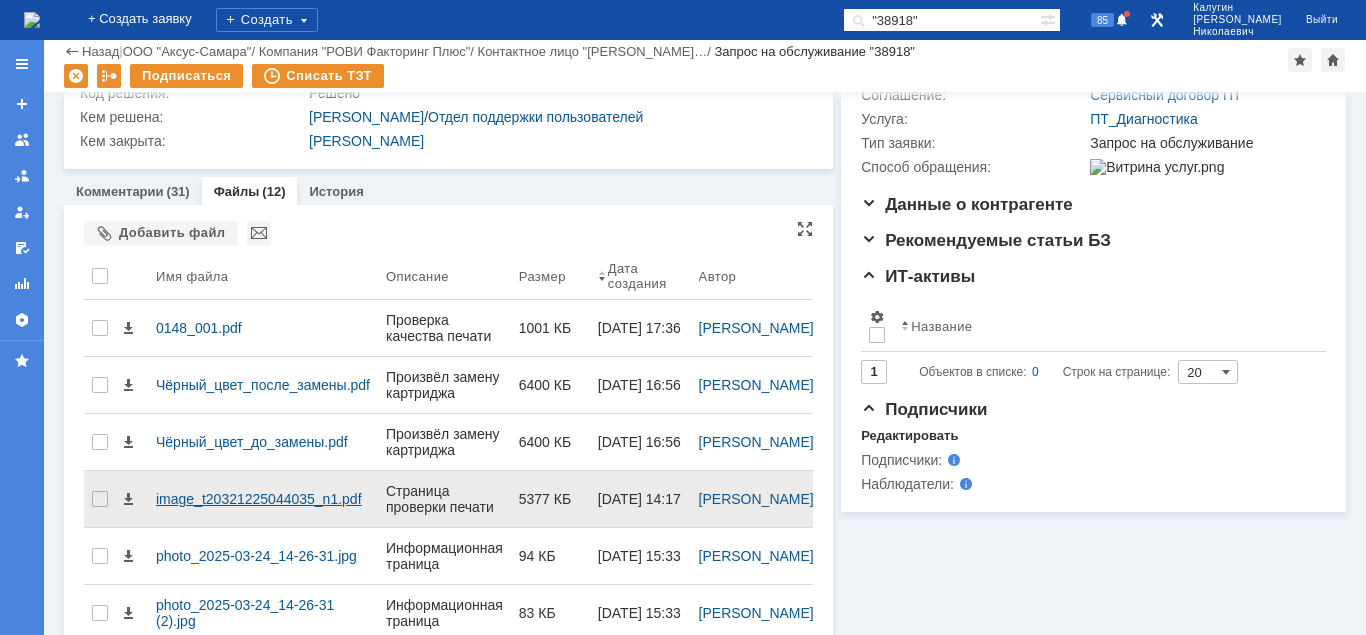 click on "image_t20321225044035_n1.pdf" at bounding box center [263, 499] 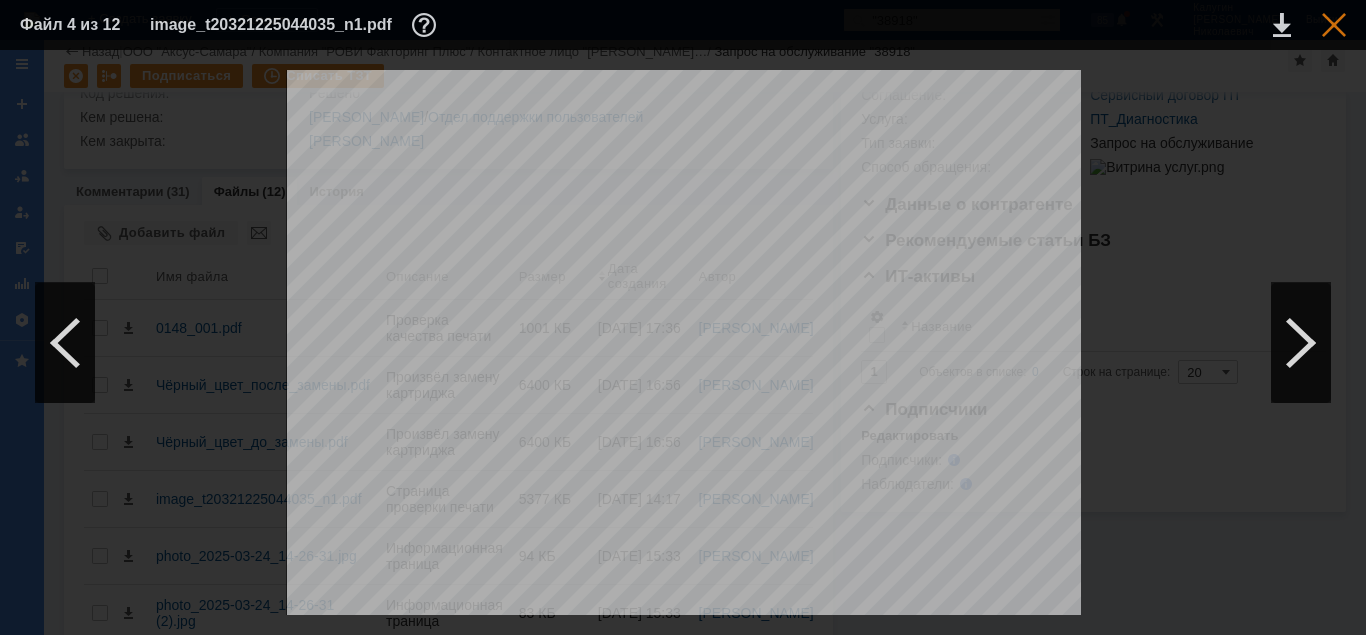 click at bounding box center [1334, 25] 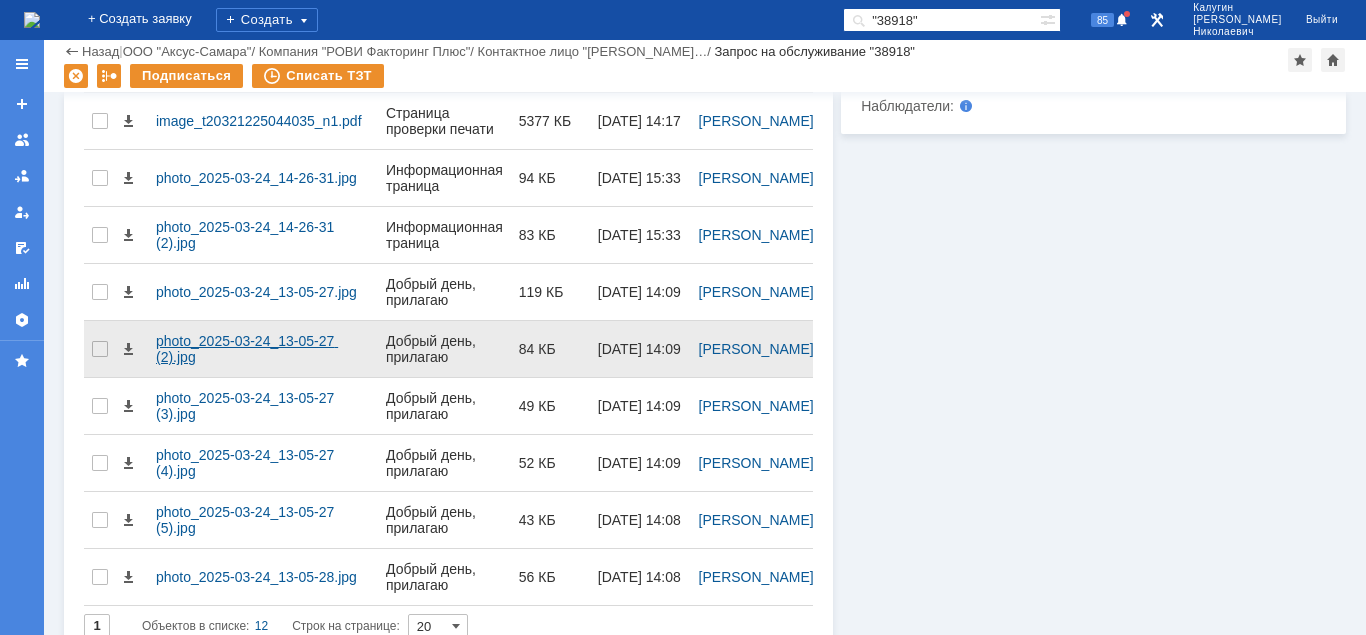scroll, scrollTop: 746, scrollLeft: 0, axis: vertical 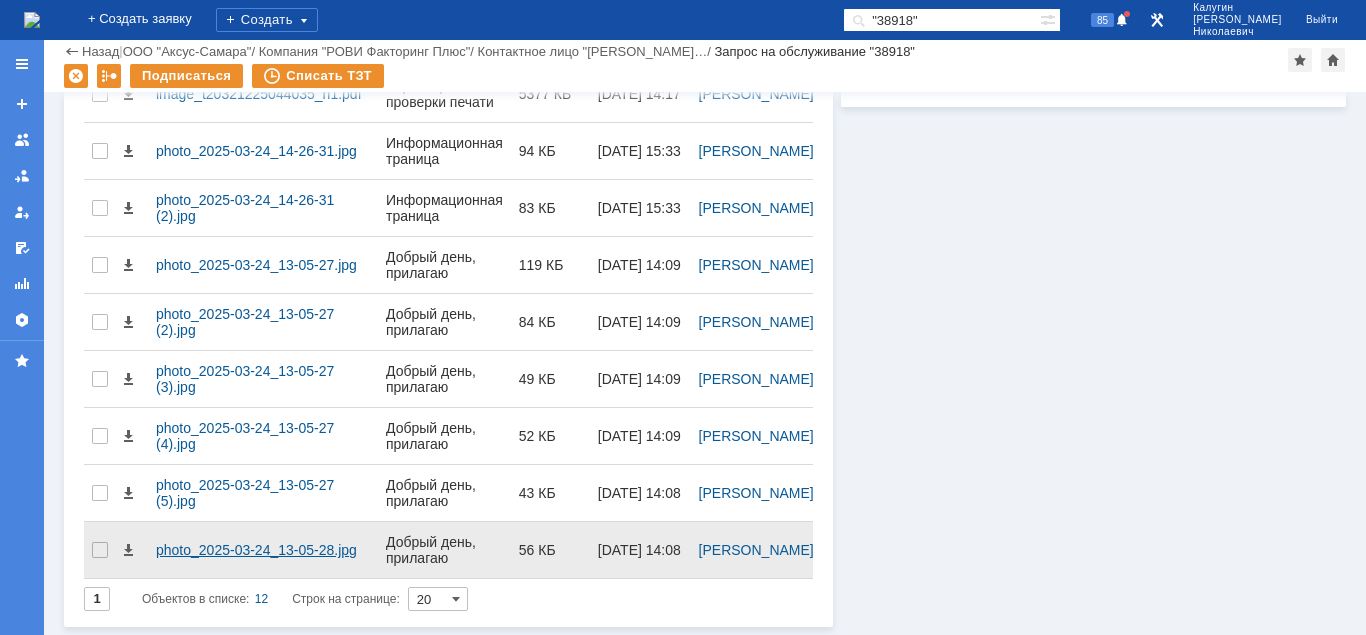 click on "photo_2025-03-24_13-05-28.jpg" at bounding box center (263, 550) 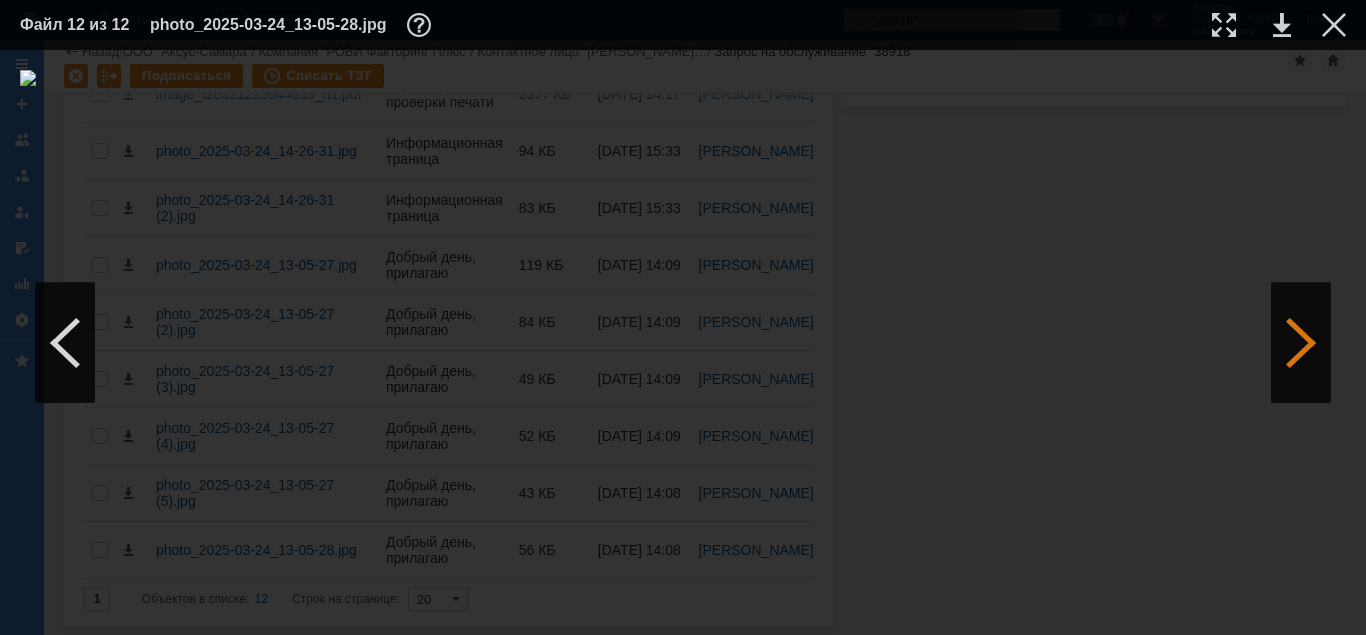 click at bounding box center (1301, 343) 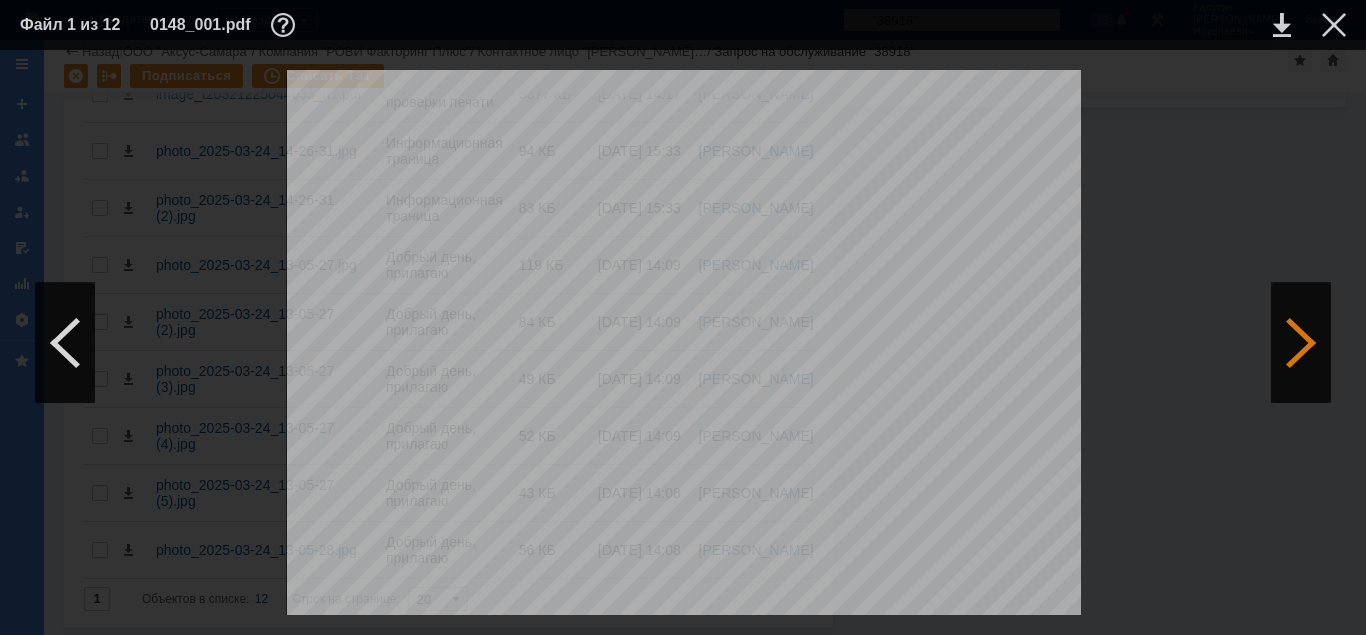 click at bounding box center (1301, 343) 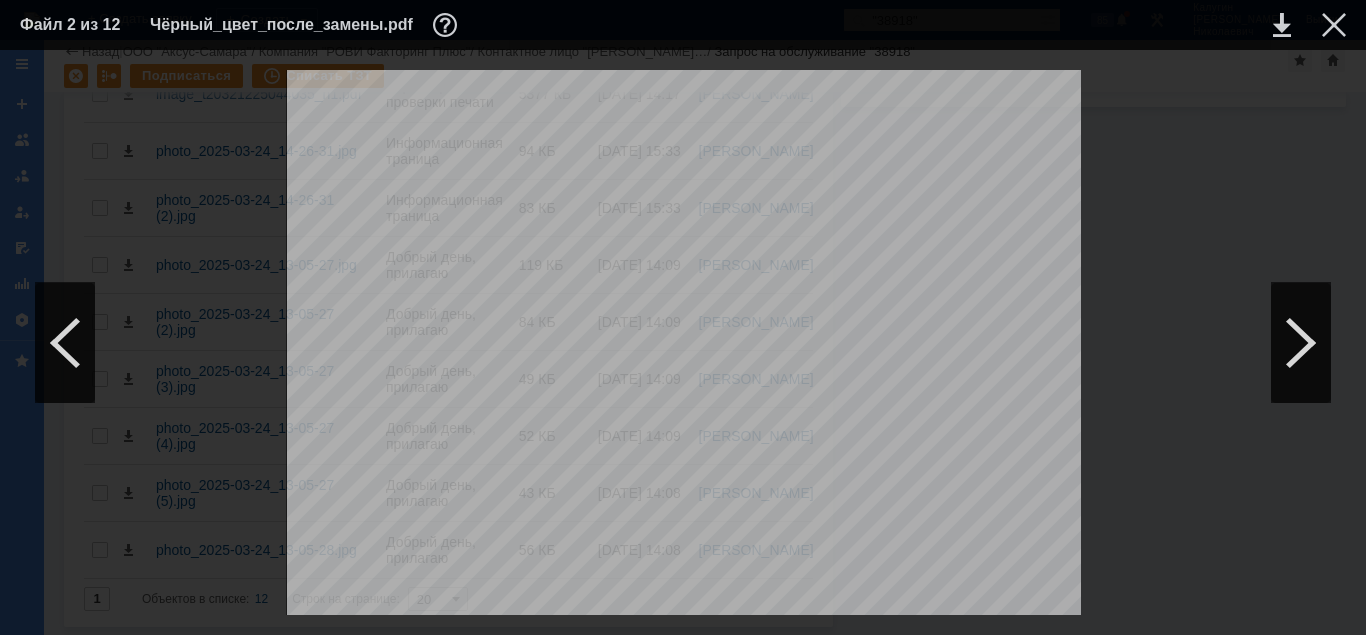 scroll, scrollTop: 0, scrollLeft: 0, axis: both 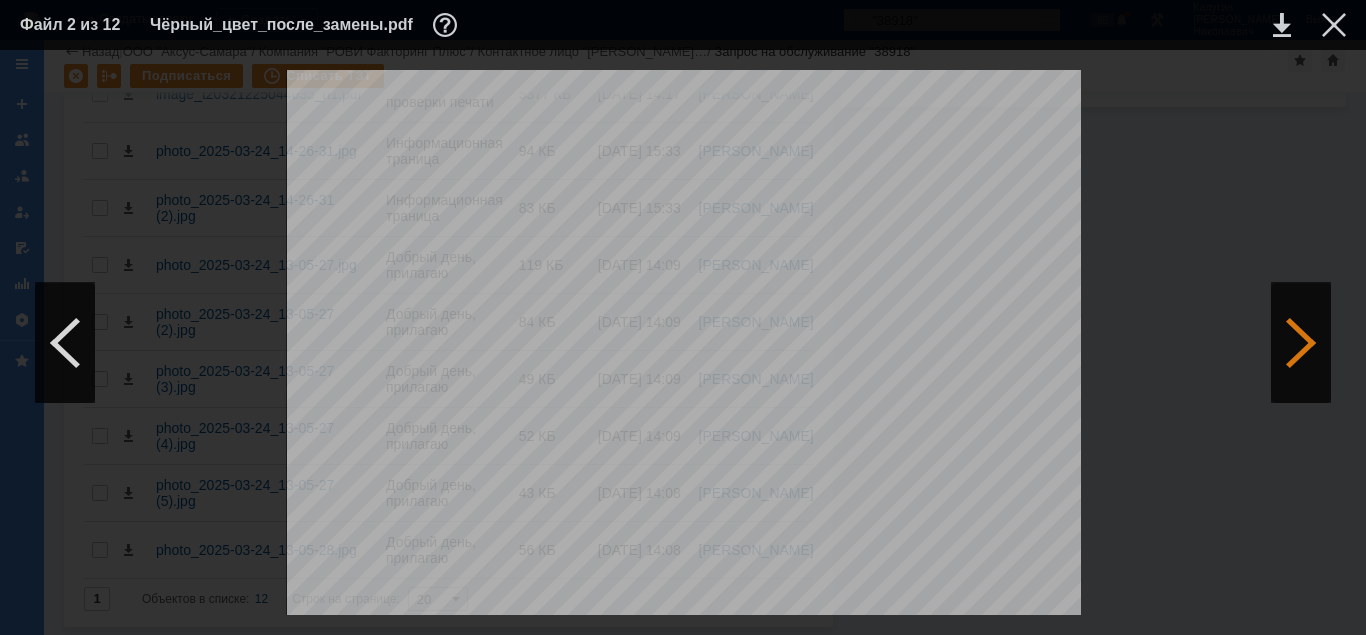 click at bounding box center [1301, 343] 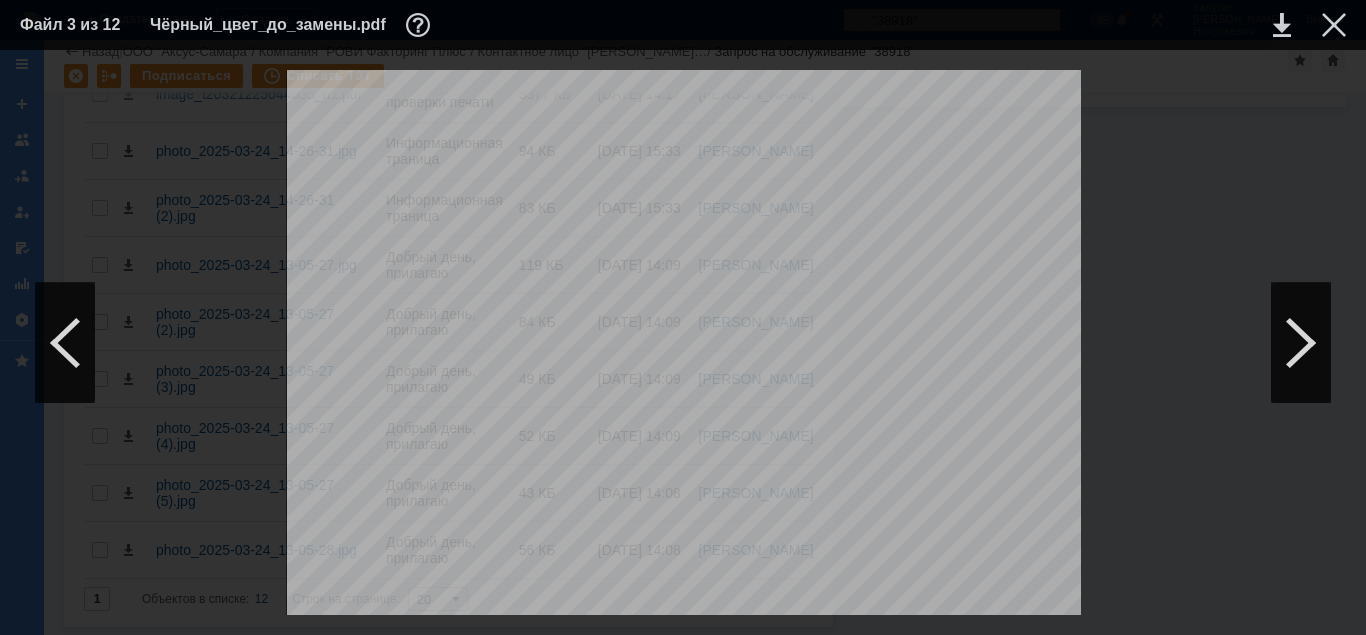 scroll, scrollTop: 0, scrollLeft: 0, axis: both 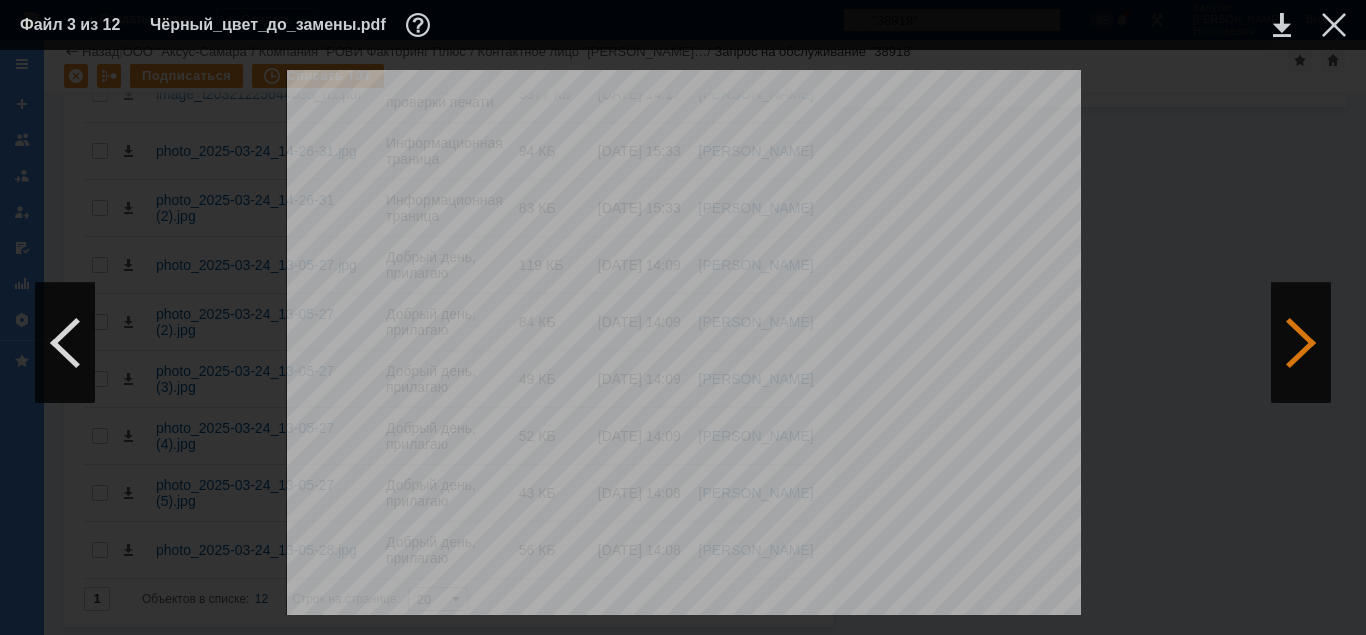click at bounding box center (1301, 343) 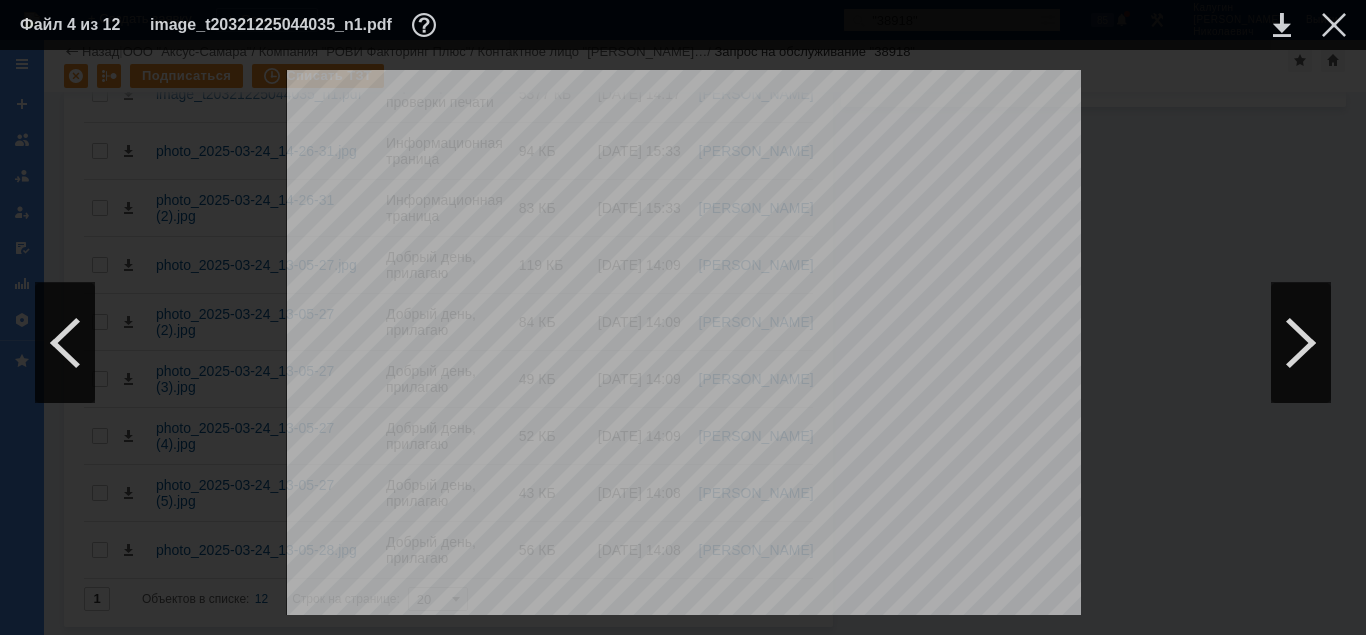 scroll, scrollTop: 0, scrollLeft: 0, axis: both 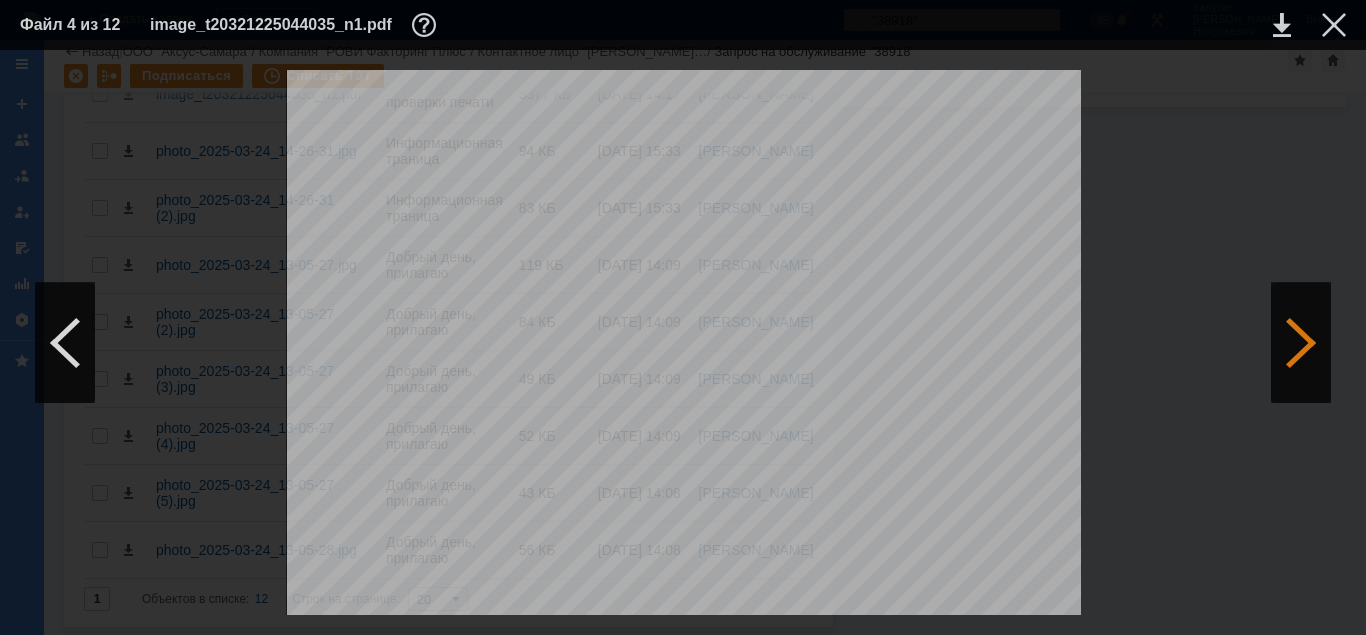 click at bounding box center (1301, 343) 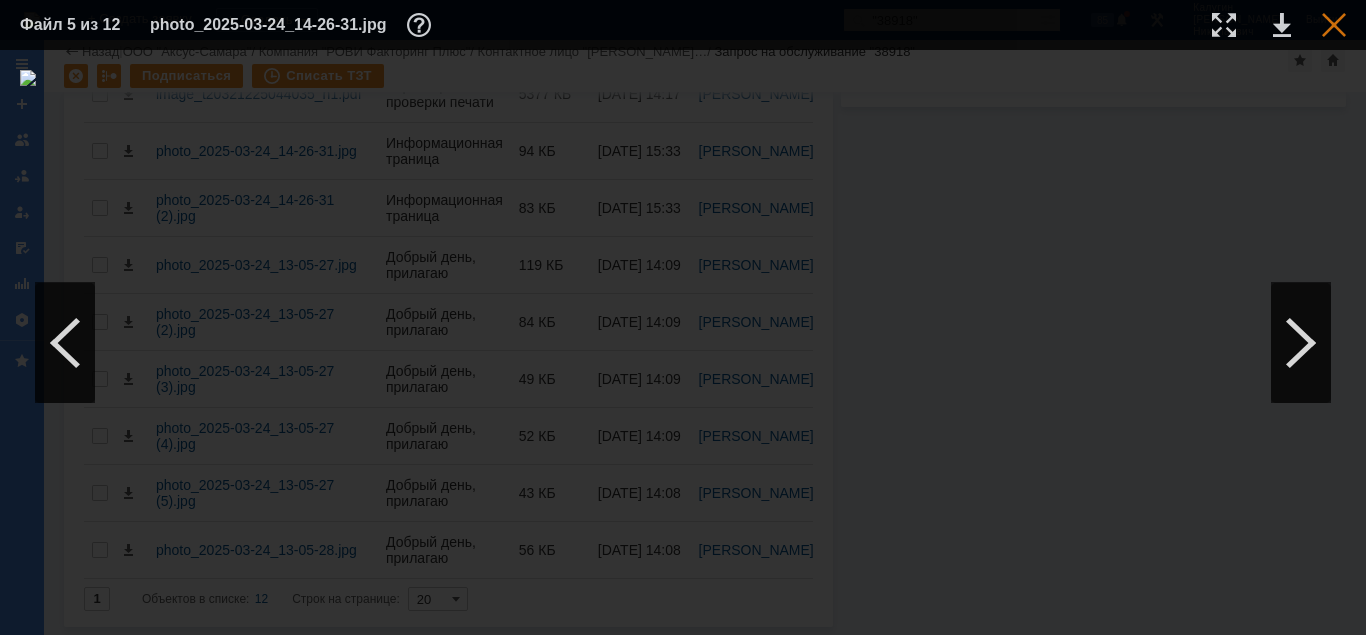 click at bounding box center (1334, 25) 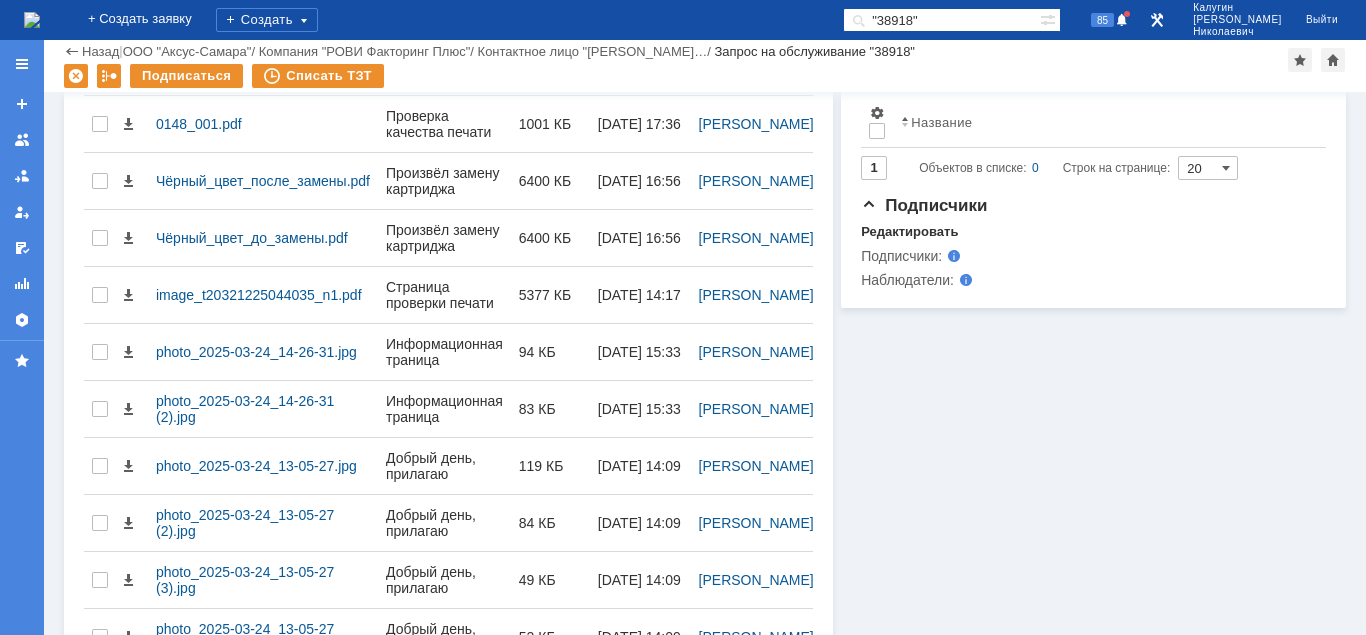 scroll, scrollTop: 542, scrollLeft: 0, axis: vertical 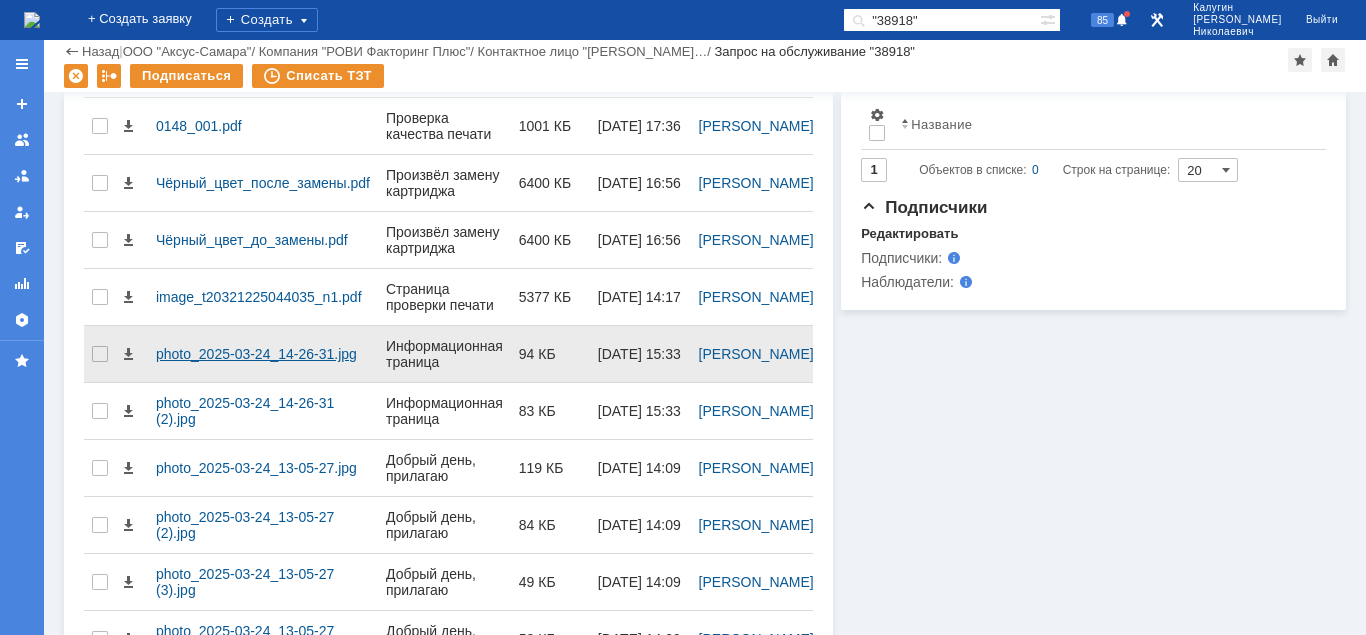click on "photo_2025-03-24_14-26-31.jpg" at bounding box center [263, 354] 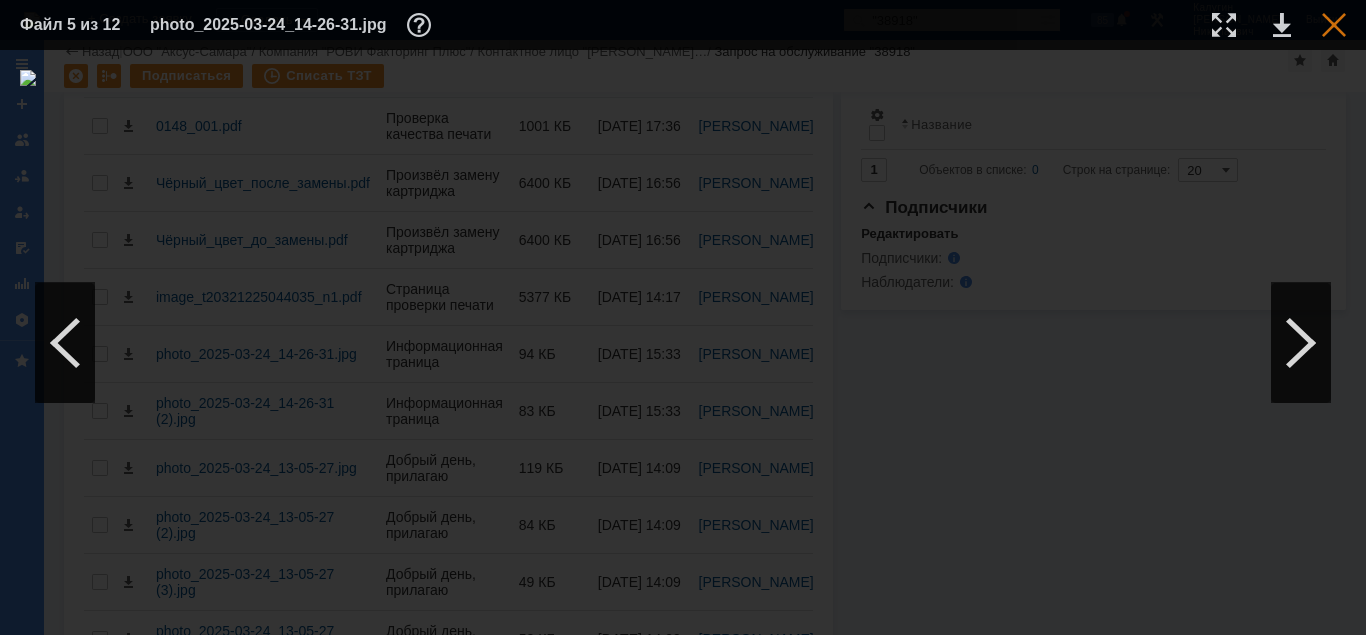 click at bounding box center (1334, 25) 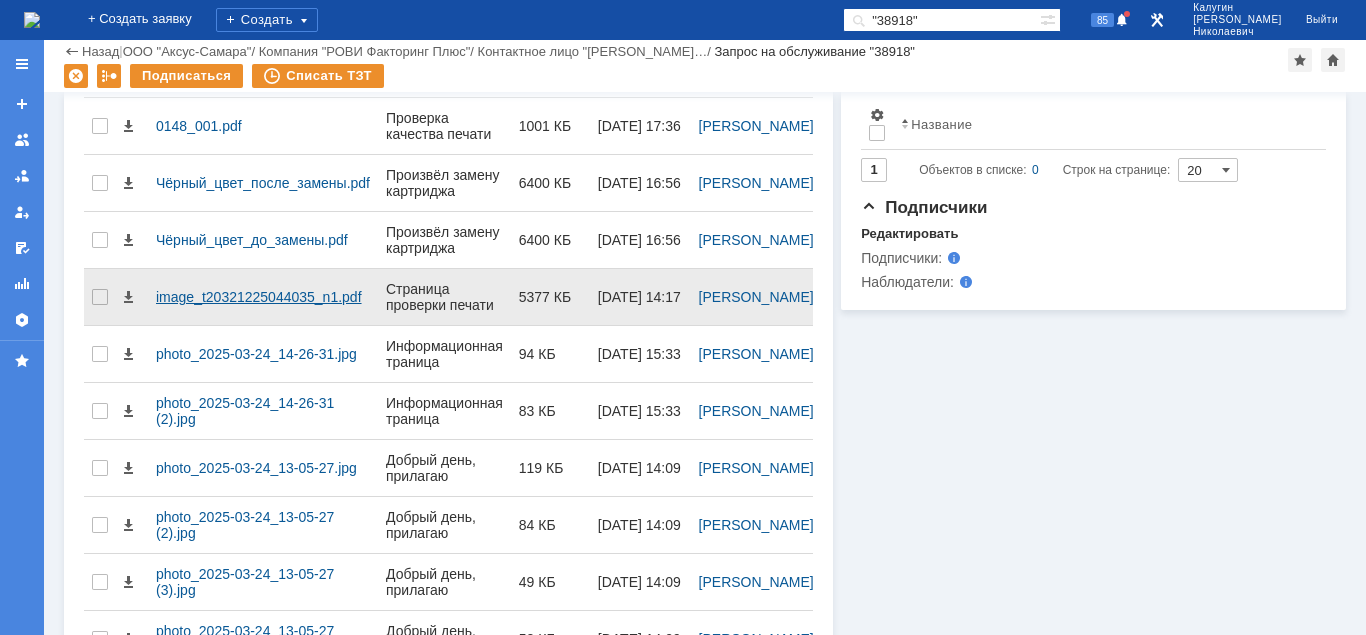 click on "image_t20321225044035_n1.pdf" at bounding box center [263, 297] 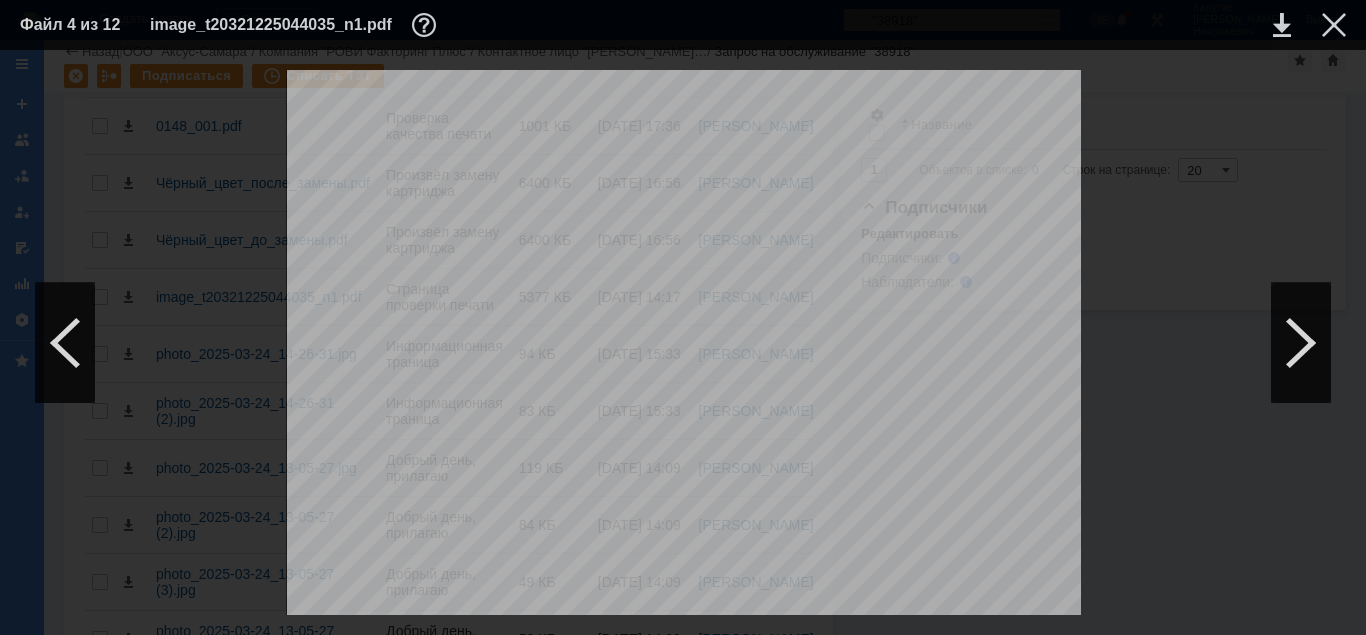 scroll, scrollTop: 1001, scrollLeft: 0, axis: vertical 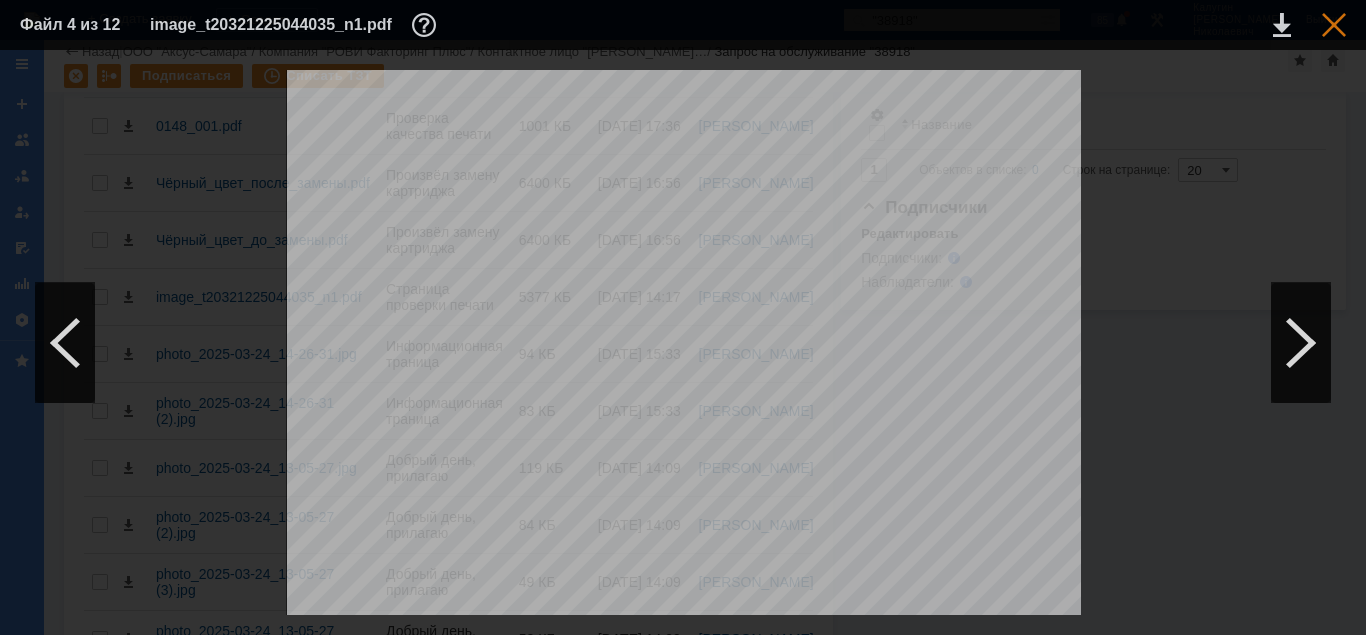 click at bounding box center (1334, 25) 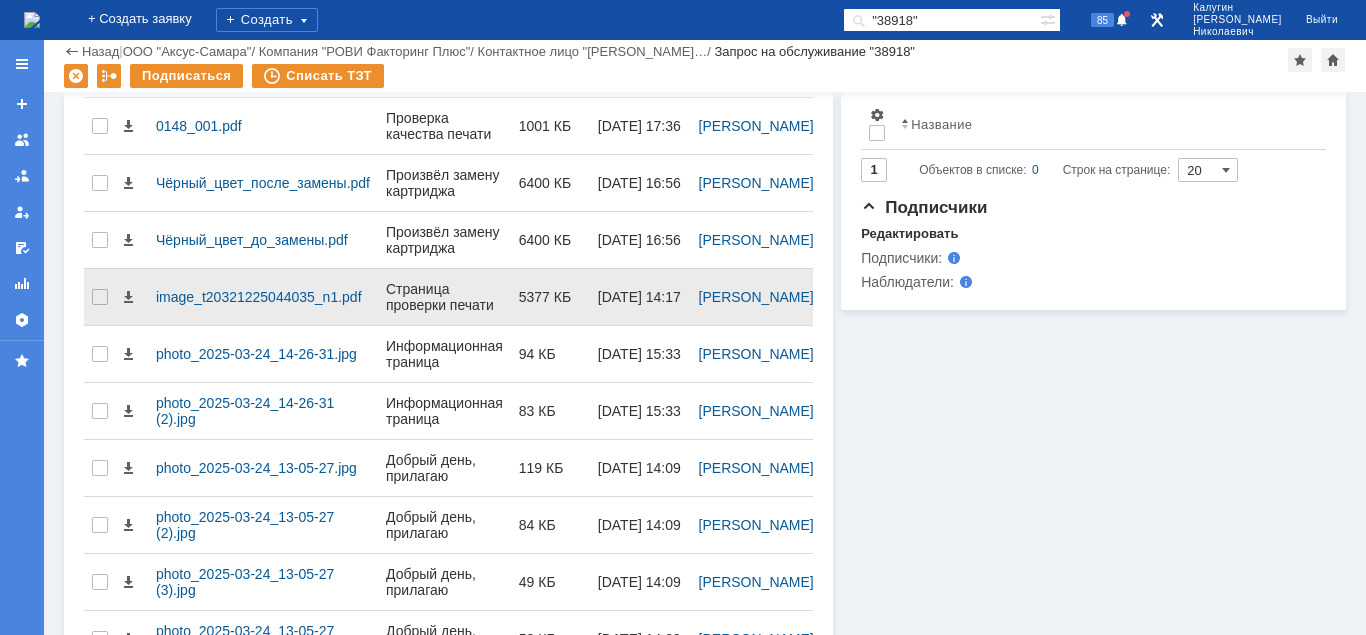 scroll, scrollTop: 440, scrollLeft: 0, axis: vertical 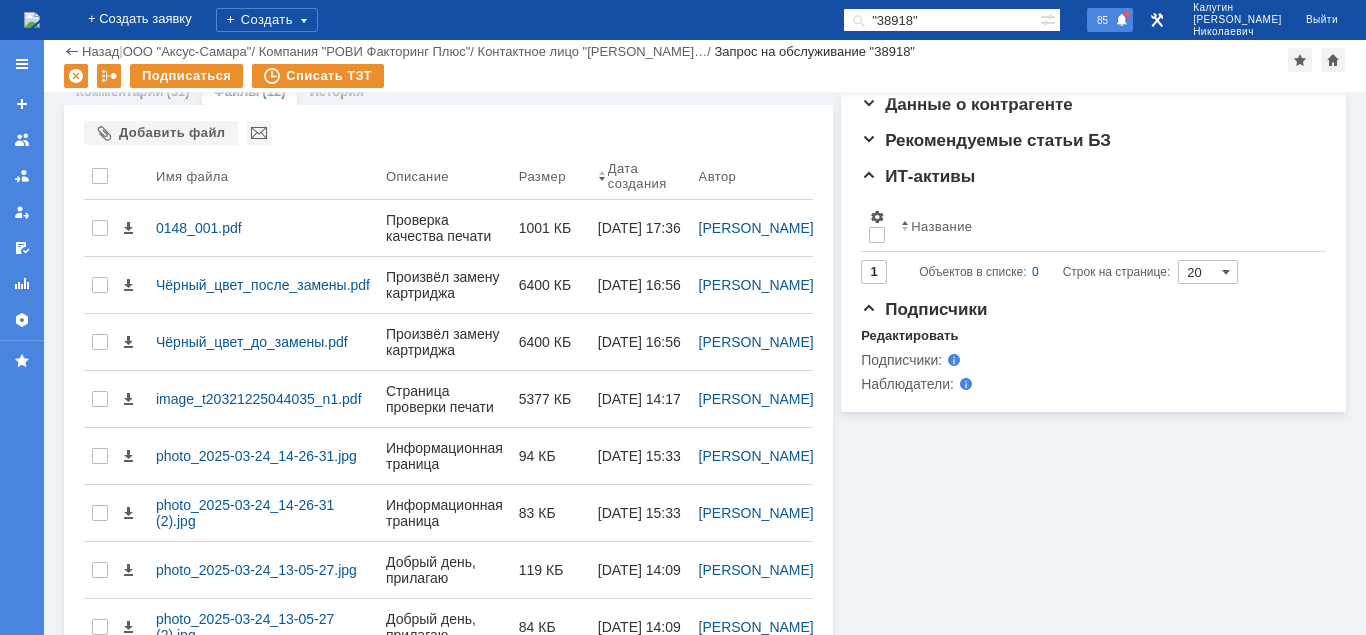 click on "85" at bounding box center (1102, 20) 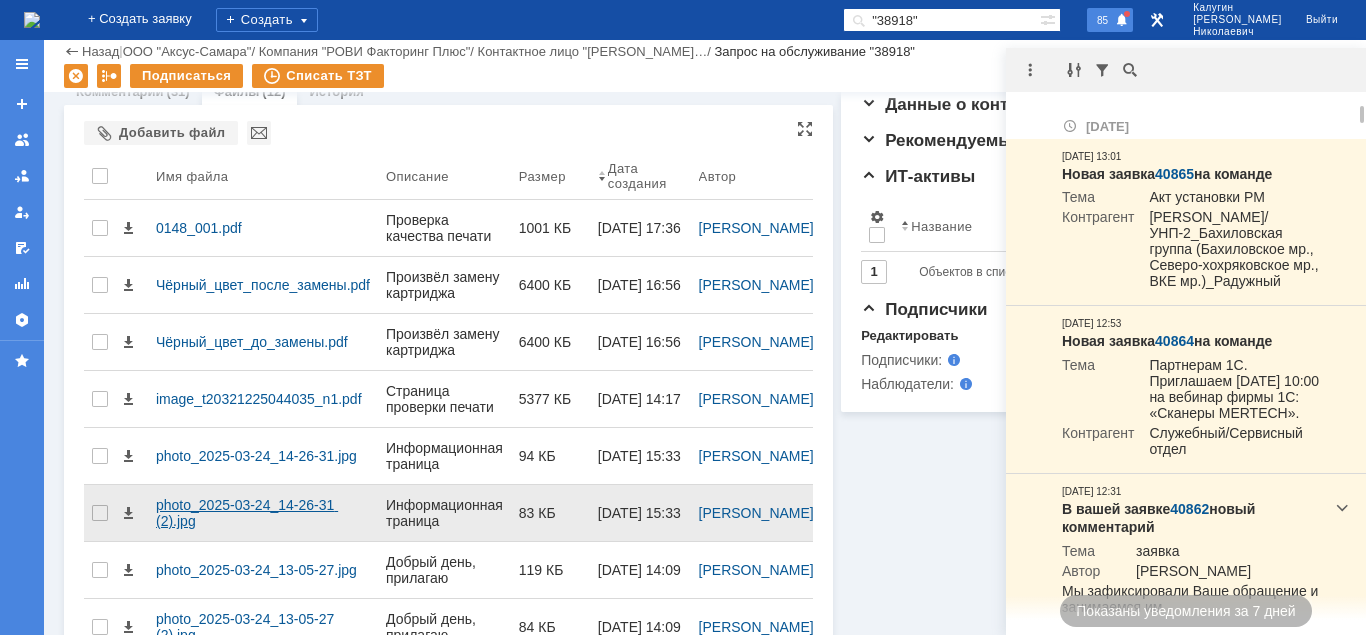 click on "photo_2025-03-24_14-26-31 (2).jpg" at bounding box center (263, 513) 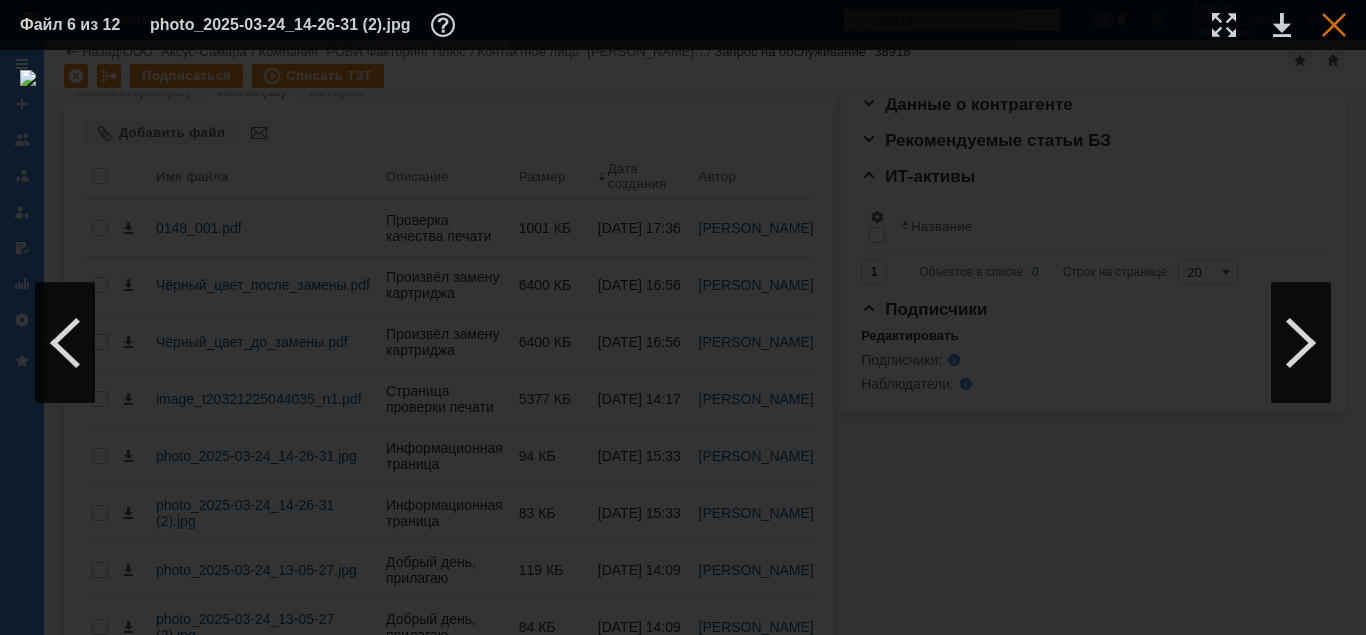 click at bounding box center (1334, 25) 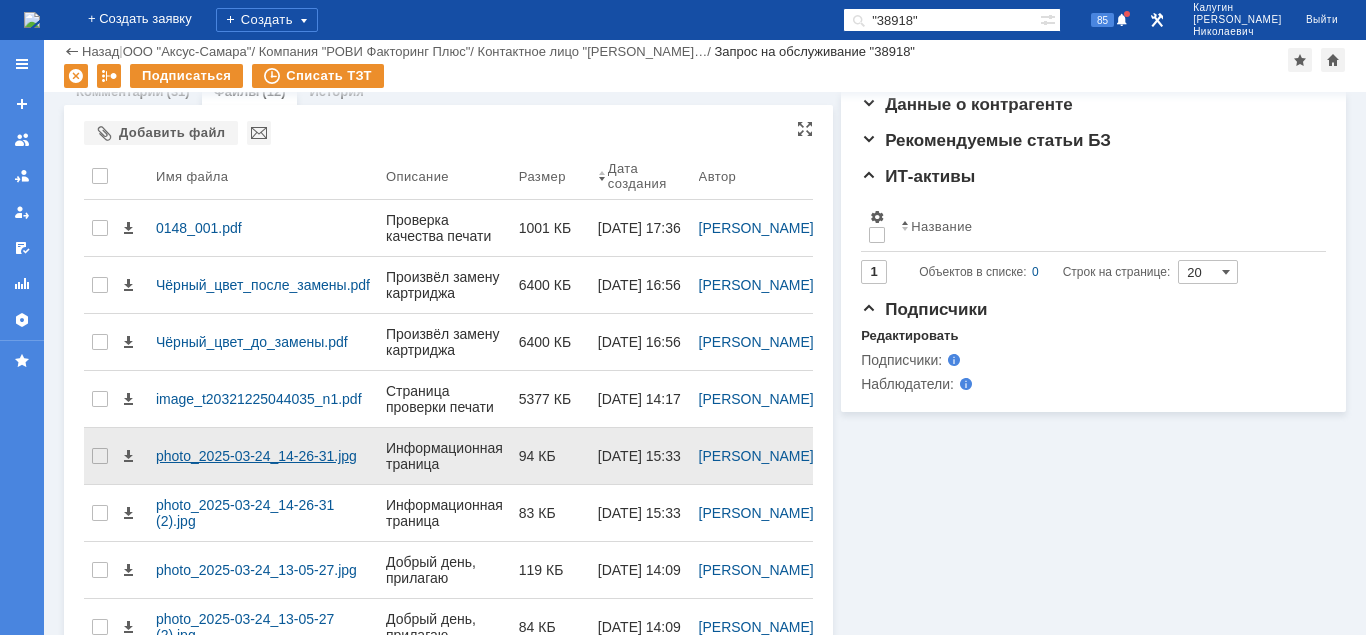 click on "photo_2025-03-24_14-26-31.jpg" at bounding box center (263, 456) 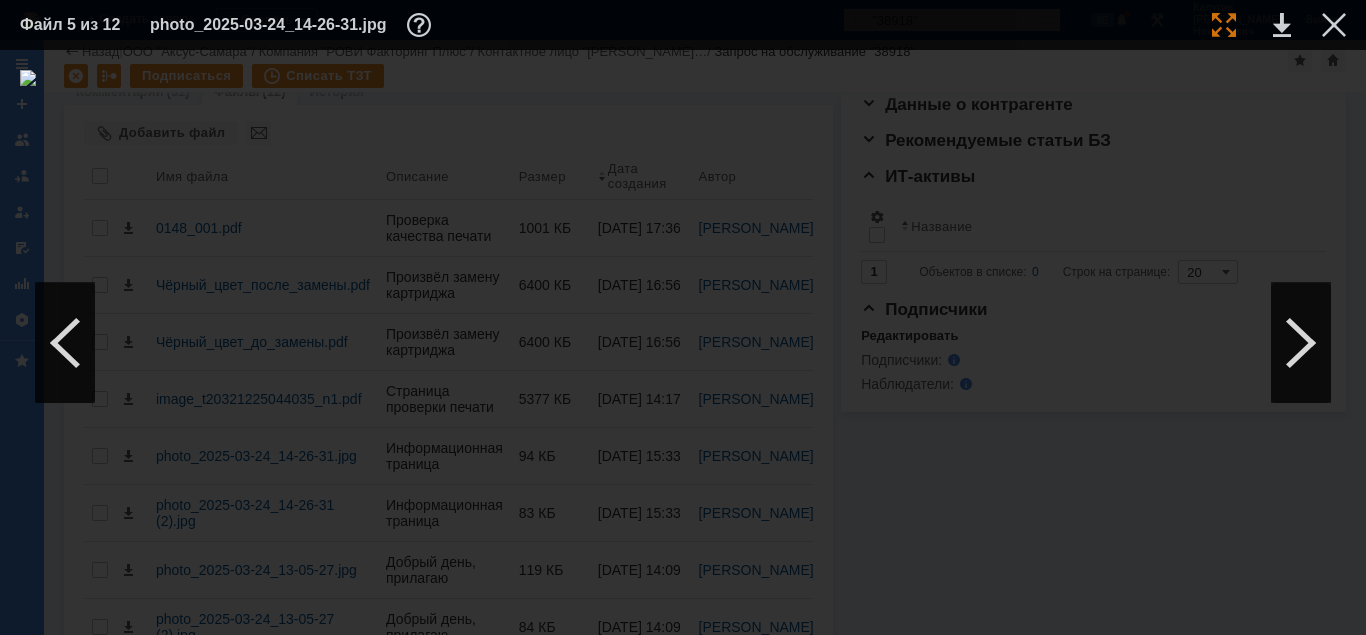 click at bounding box center (1224, 25) 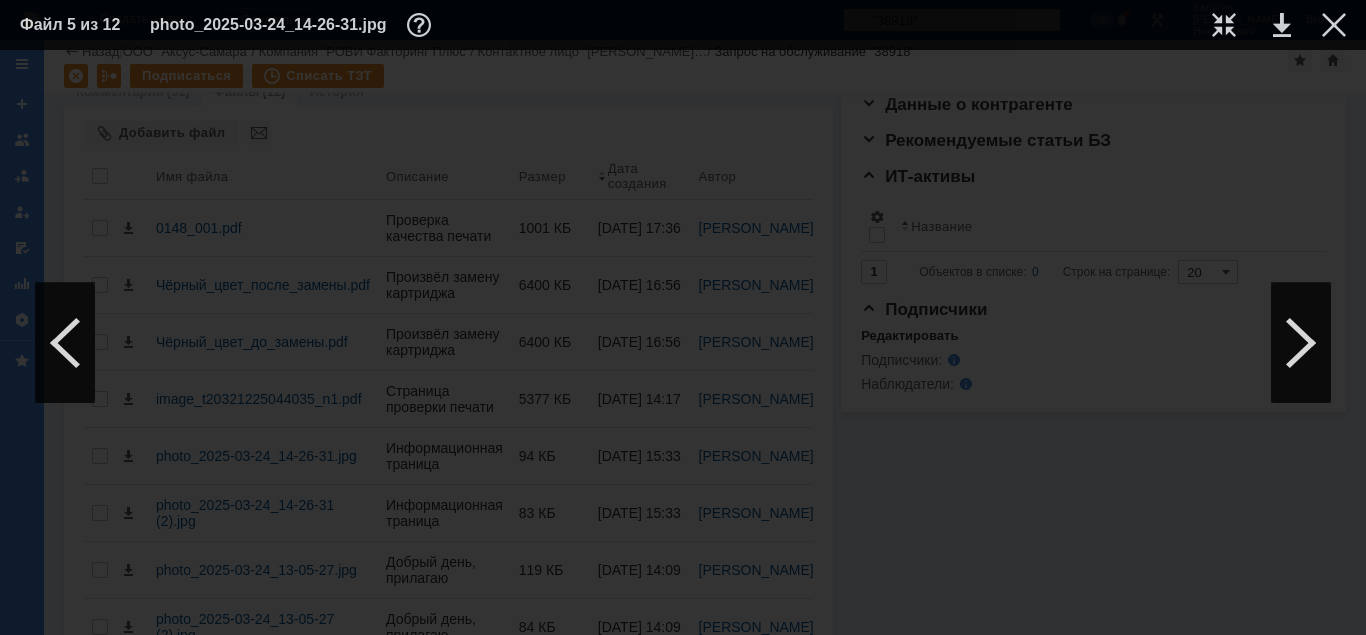 scroll, scrollTop: 449, scrollLeft: 0, axis: vertical 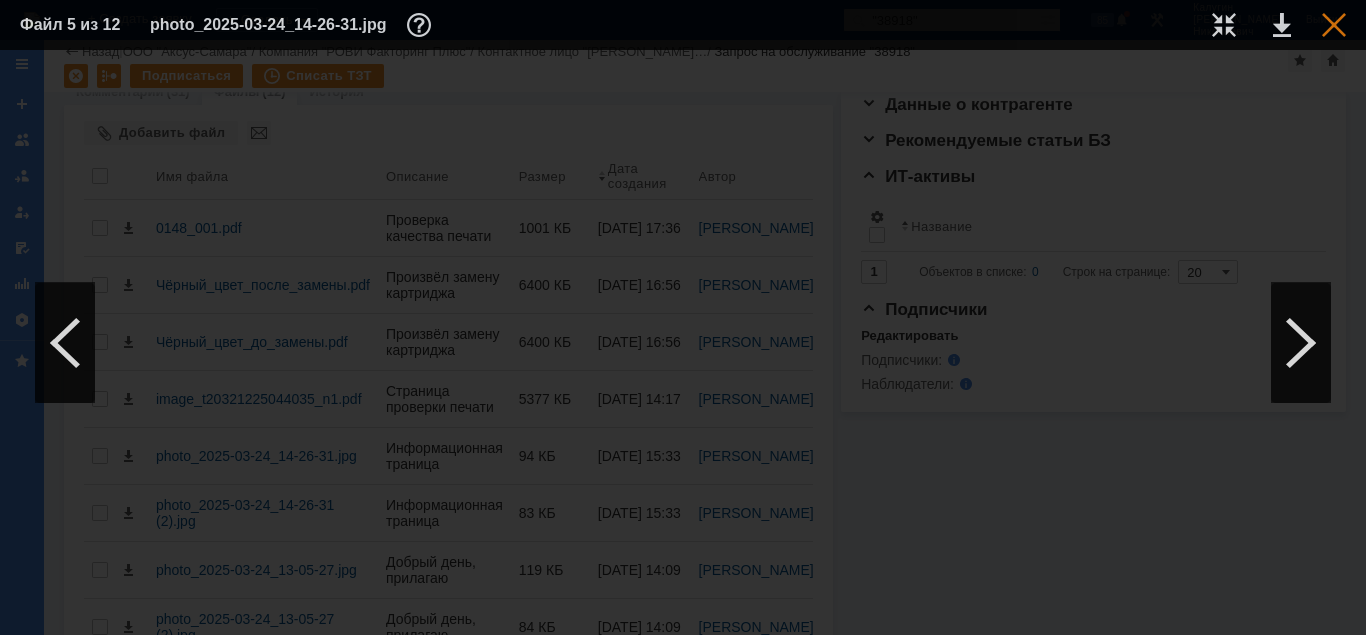 click at bounding box center [1334, 25] 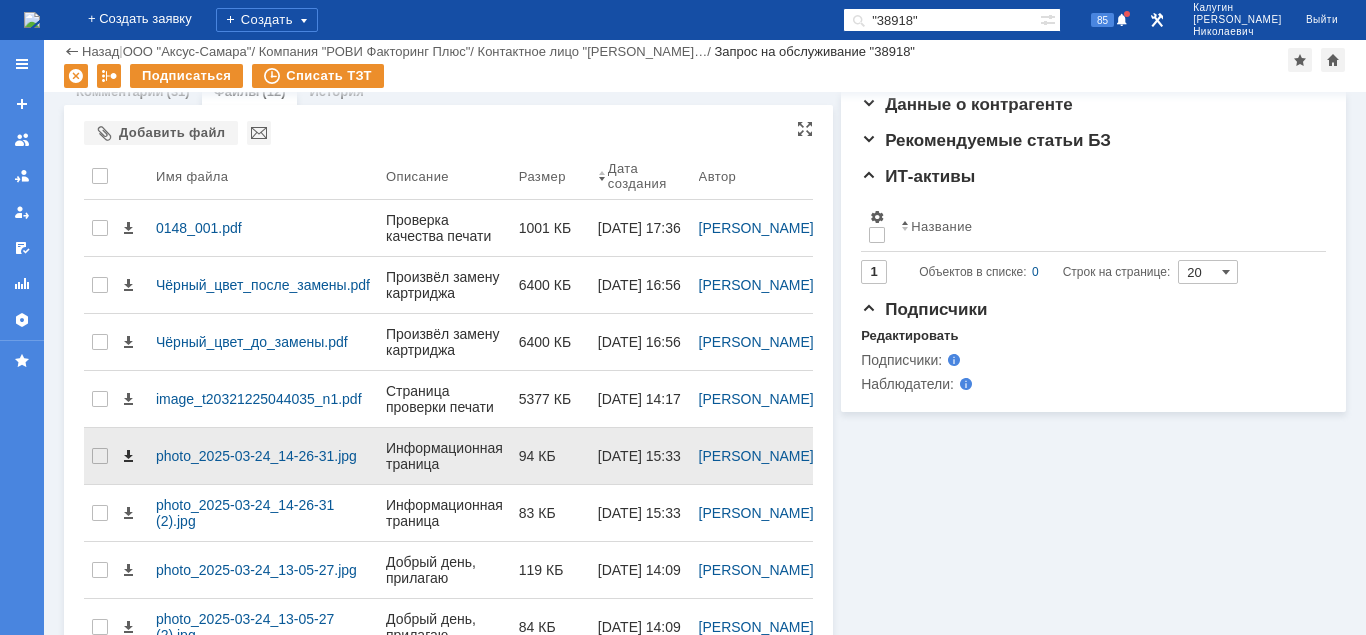 click at bounding box center (128, 456) 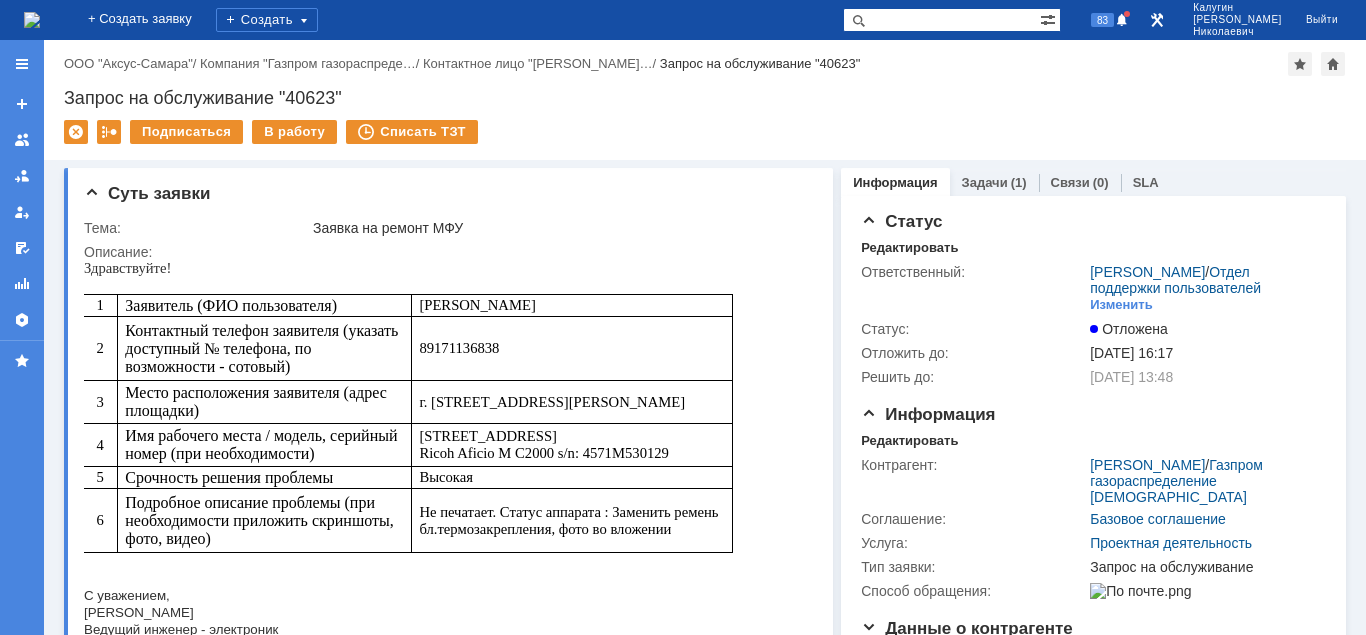 scroll, scrollTop: 0, scrollLeft: 0, axis: both 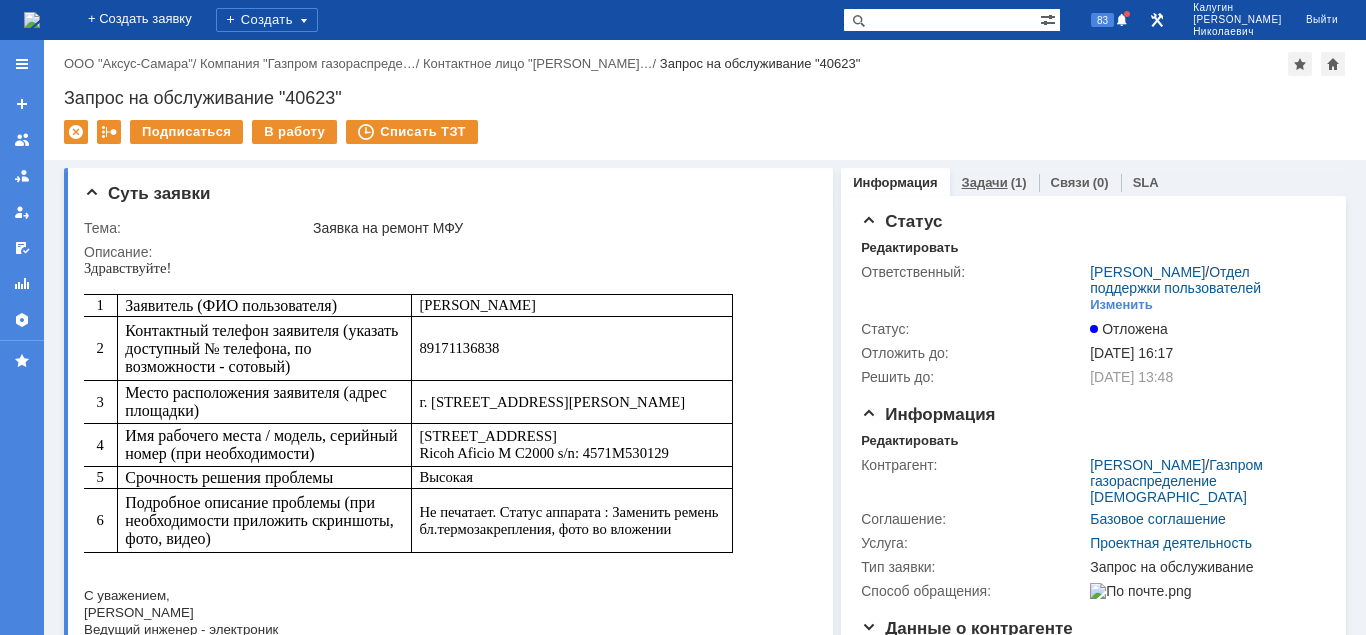 click on "Задачи" at bounding box center [985, 182] 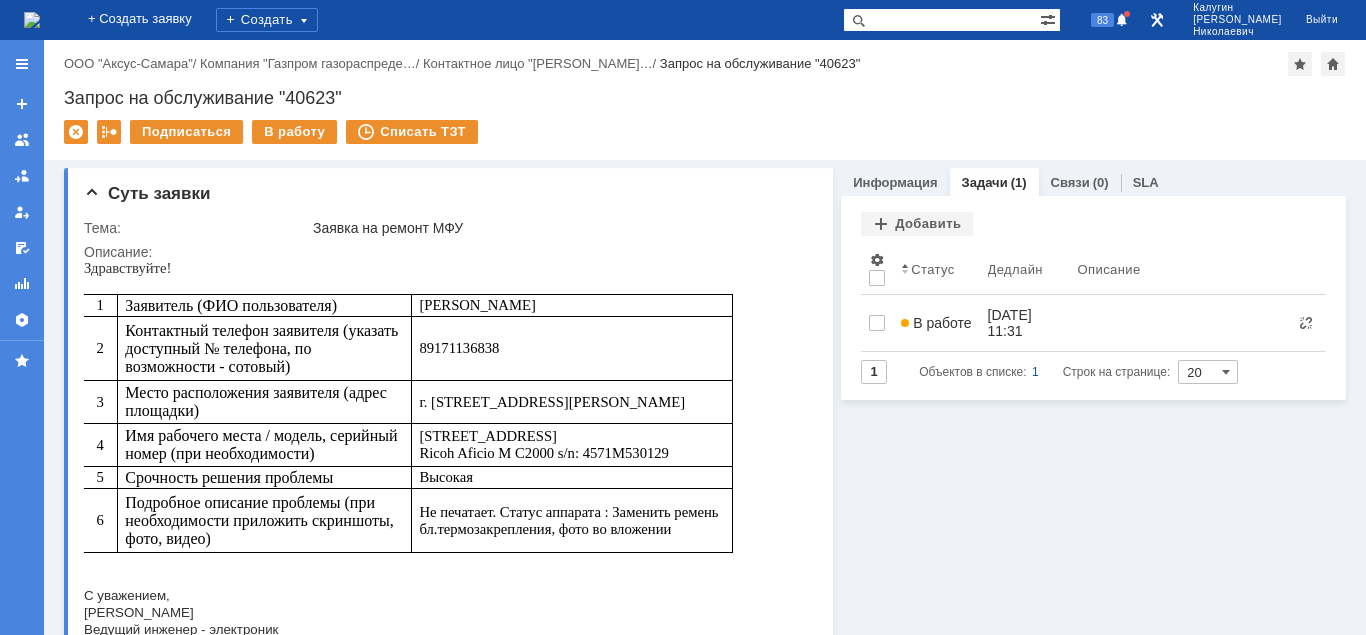 scroll, scrollTop: 0, scrollLeft: 0, axis: both 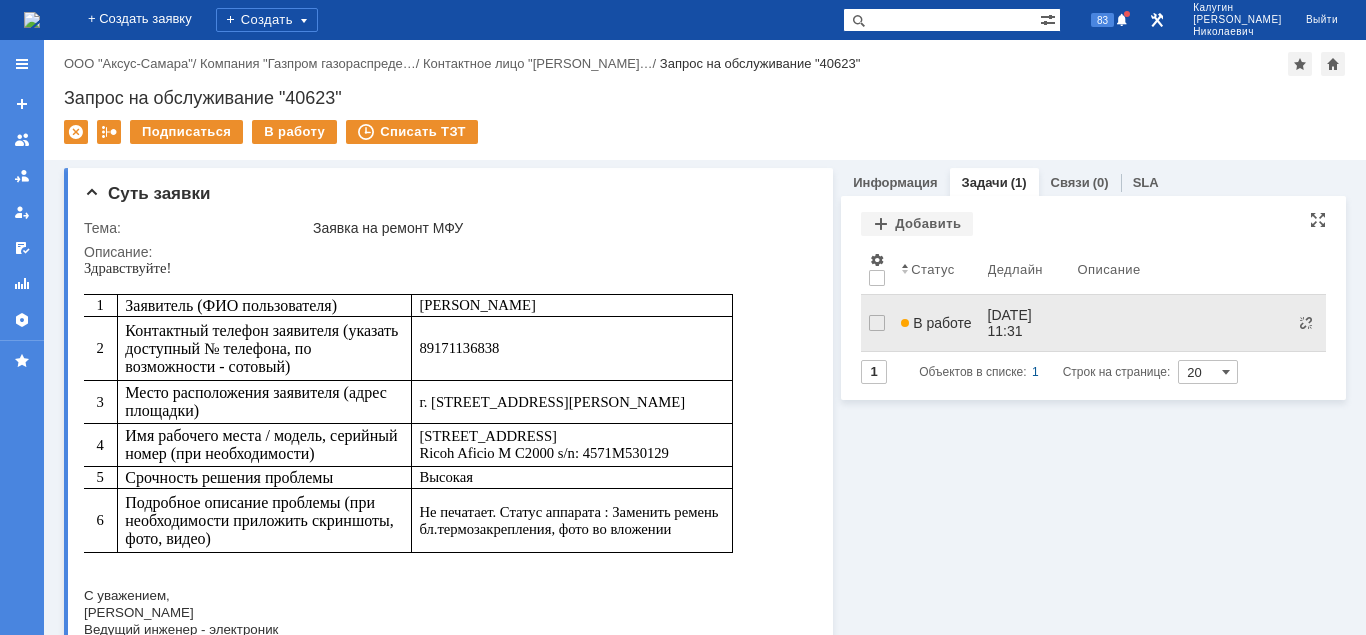 click on "В работе" at bounding box center [936, 323] 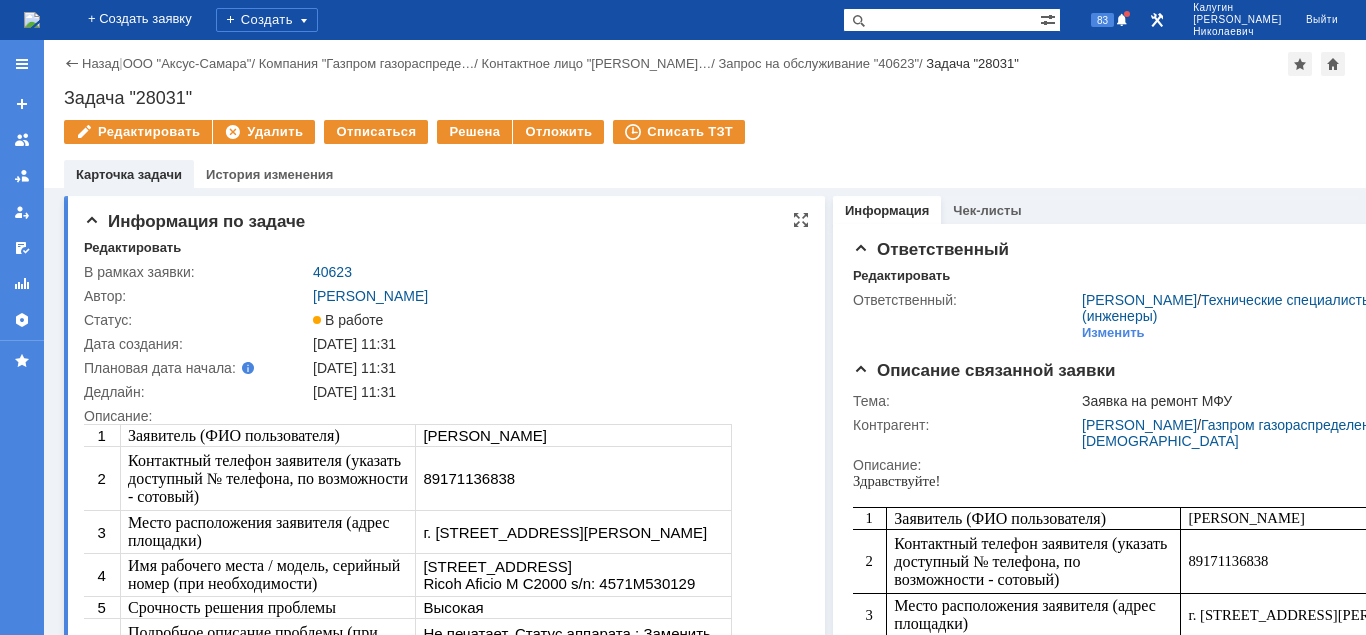 scroll, scrollTop: 0, scrollLeft: 0, axis: both 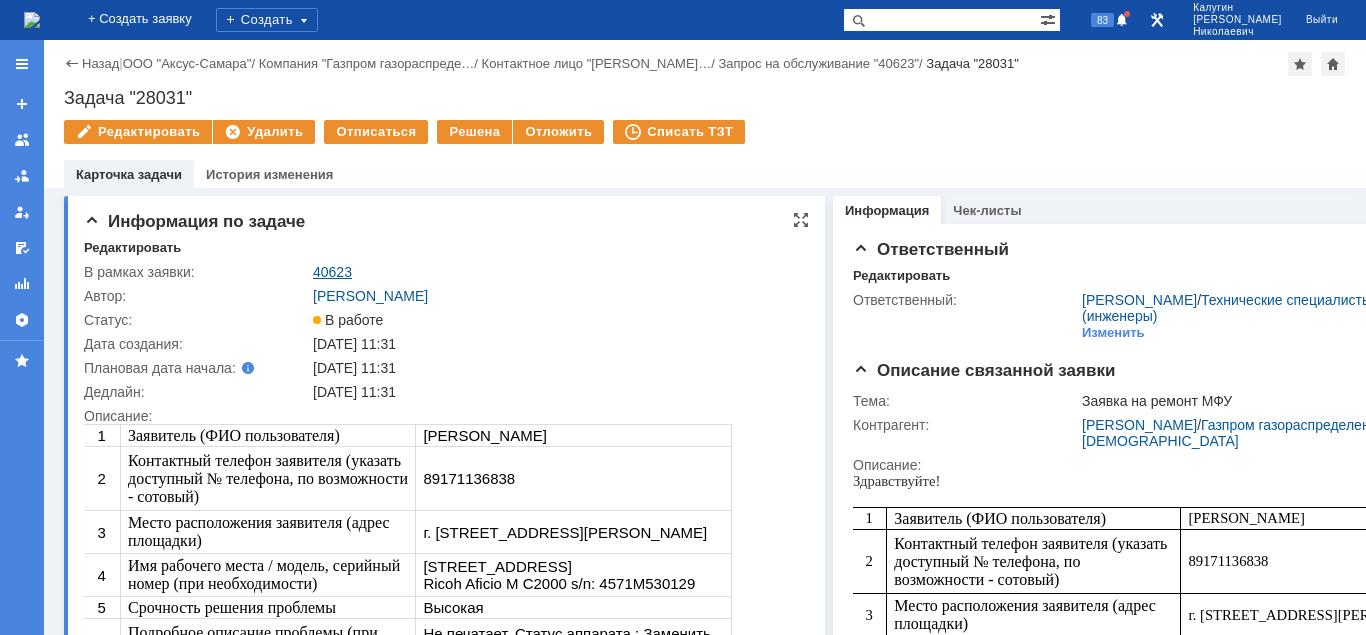 click on "40623" at bounding box center [332, 272] 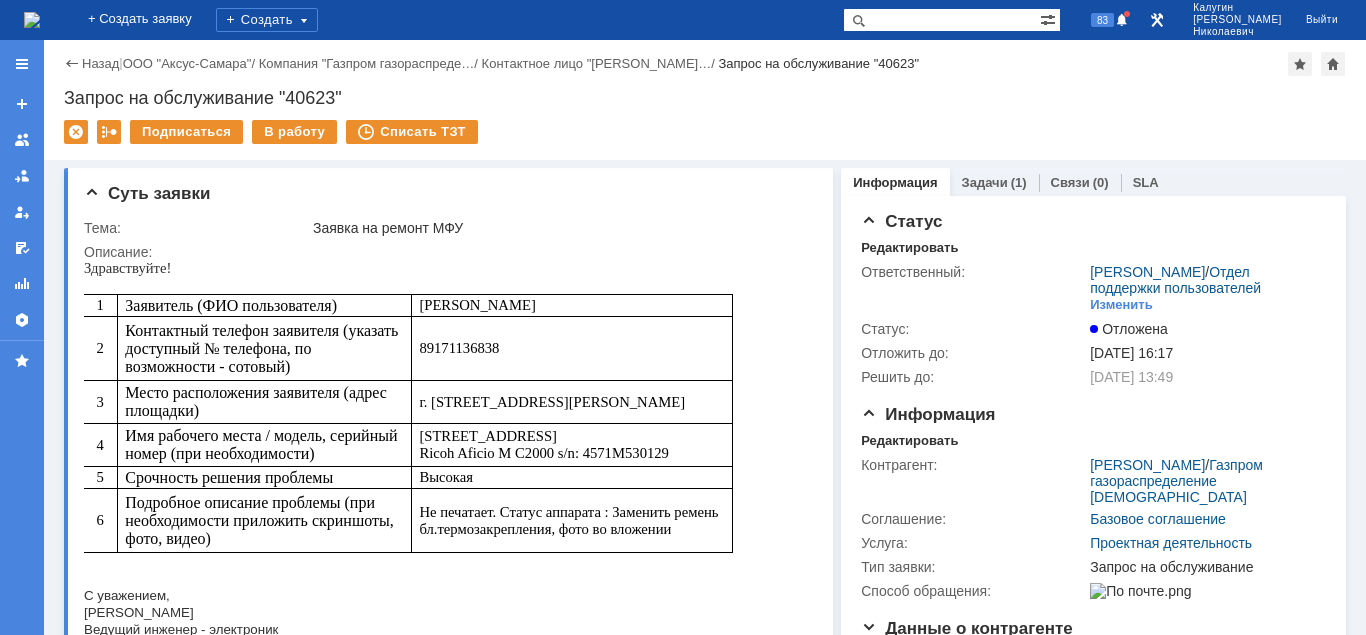 scroll, scrollTop: 0, scrollLeft: 0, axis: both 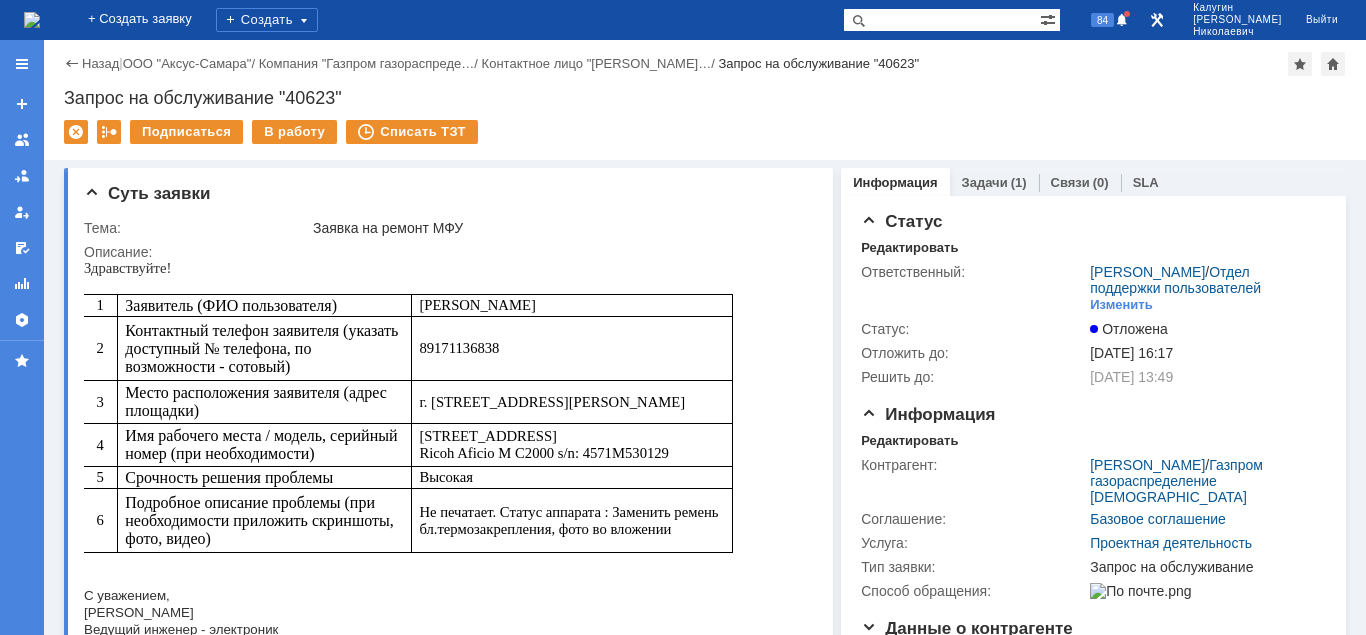 drag, startPoint x: 897, startPoint y: 14, endPoint x: 914, endPoint y: 14, distance: 17 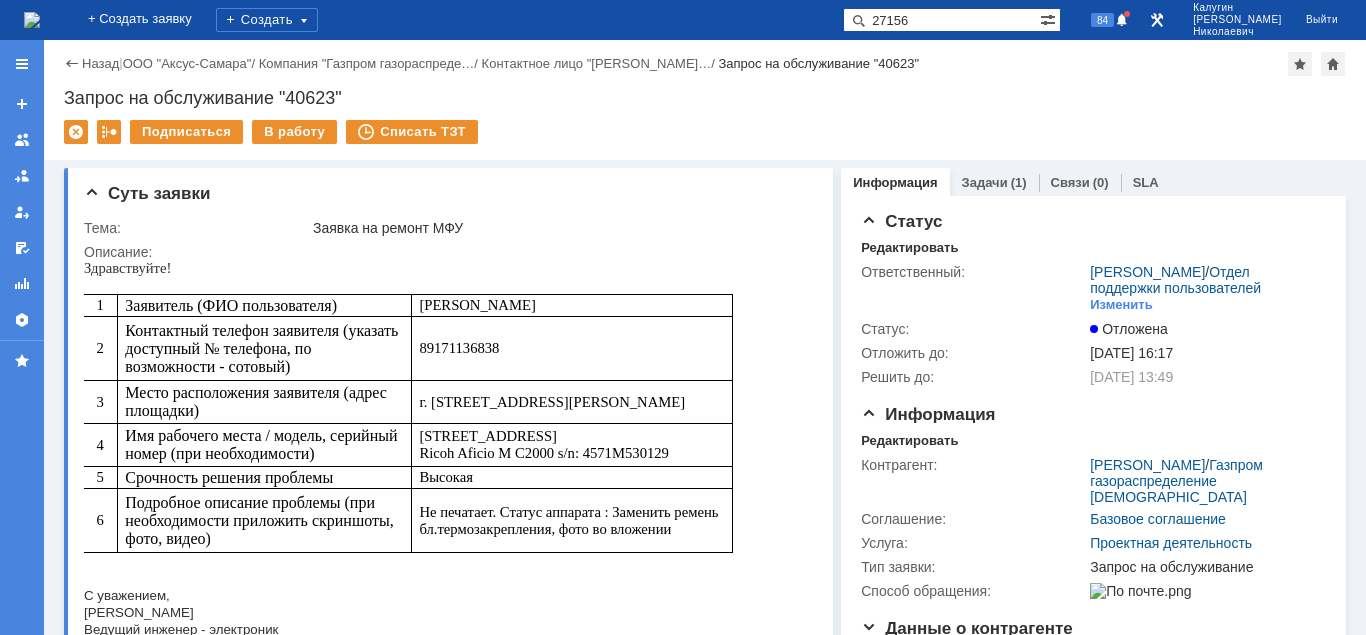 type on "27156" 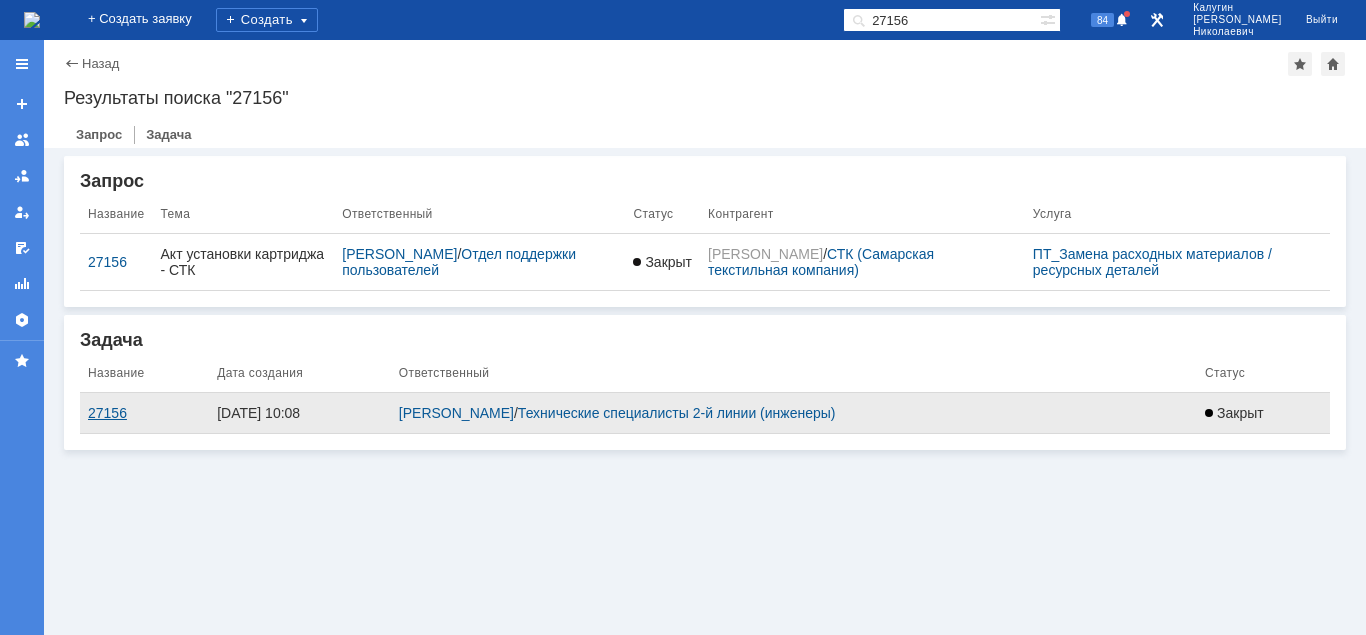 click on "27156" at bounding box center [144, 413] 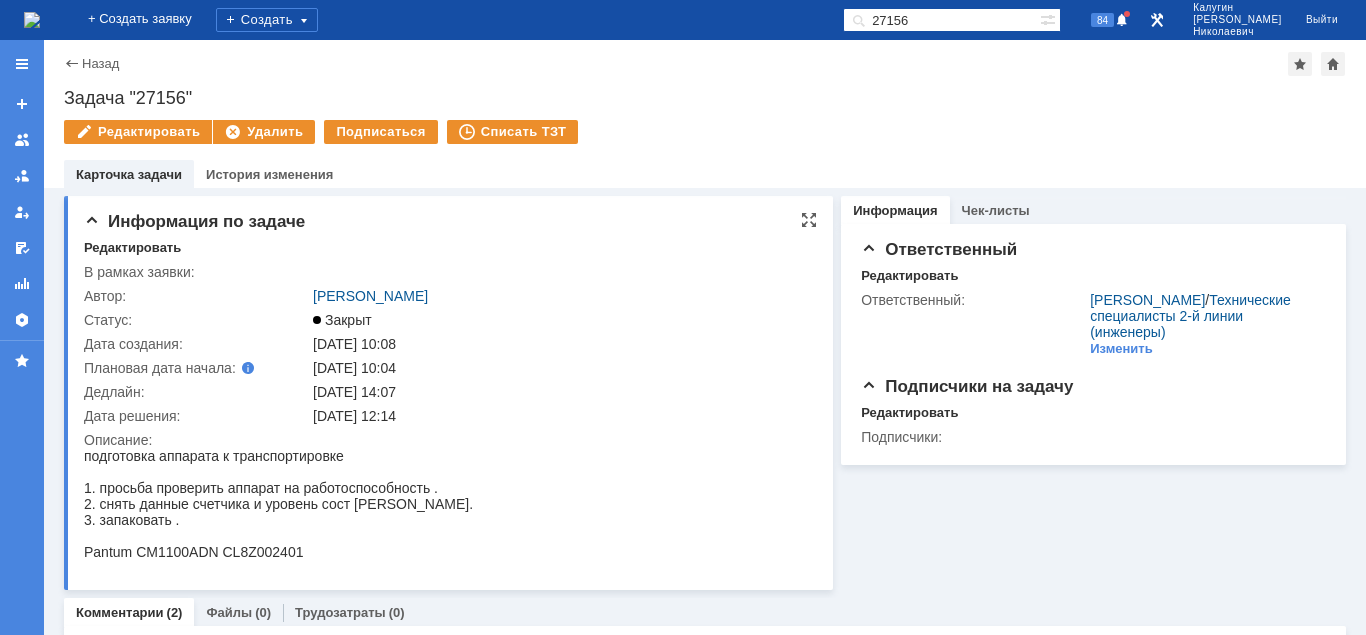 scroll, scrollTop: 0, scrollLeft: 0, axis: both 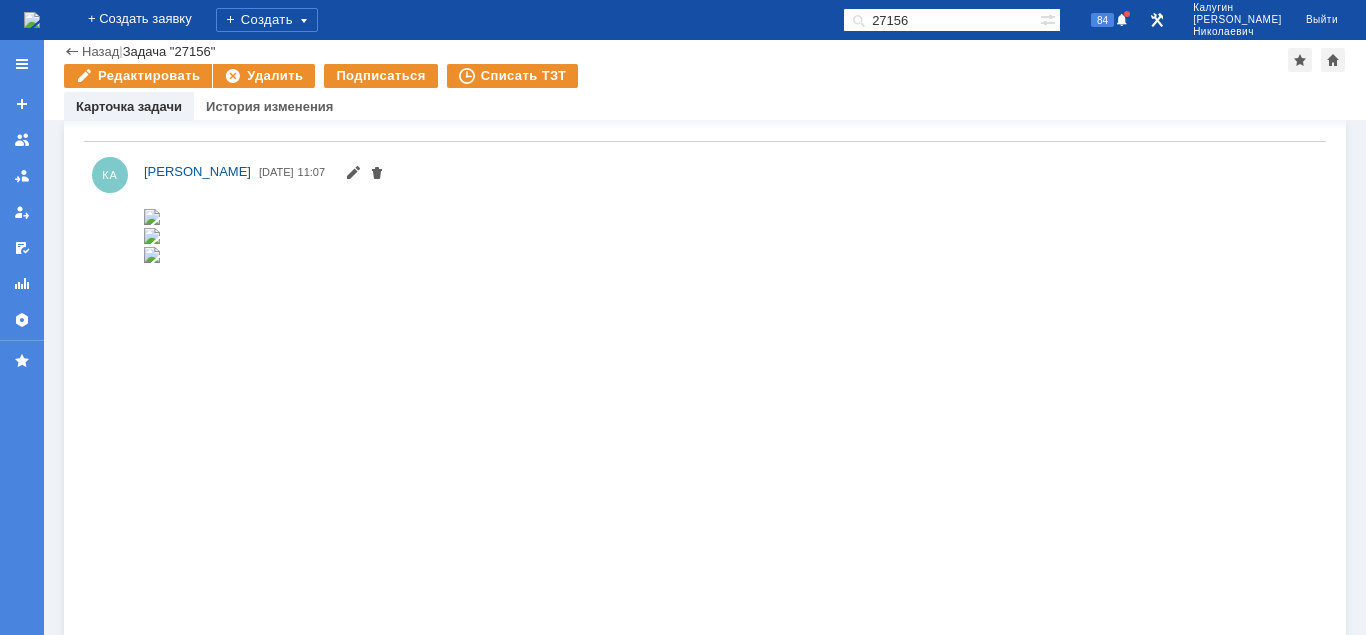 click at bounding box center (152, 216) 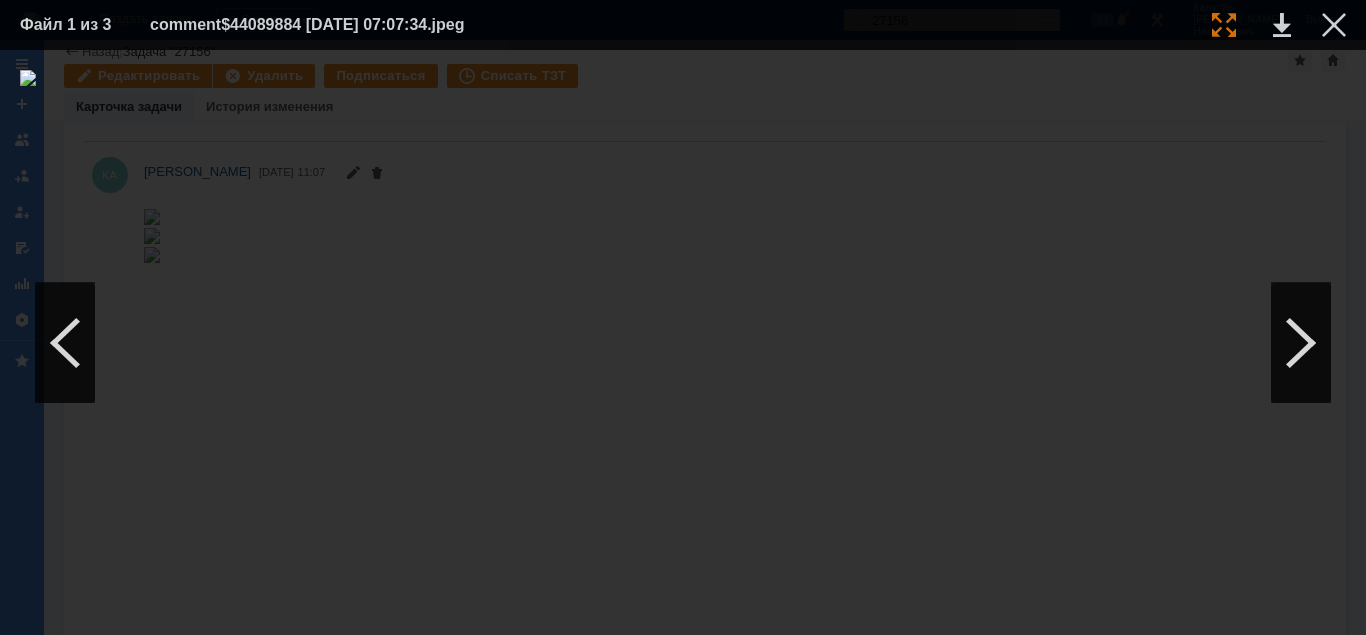 click at bounding box center (1224, 25) 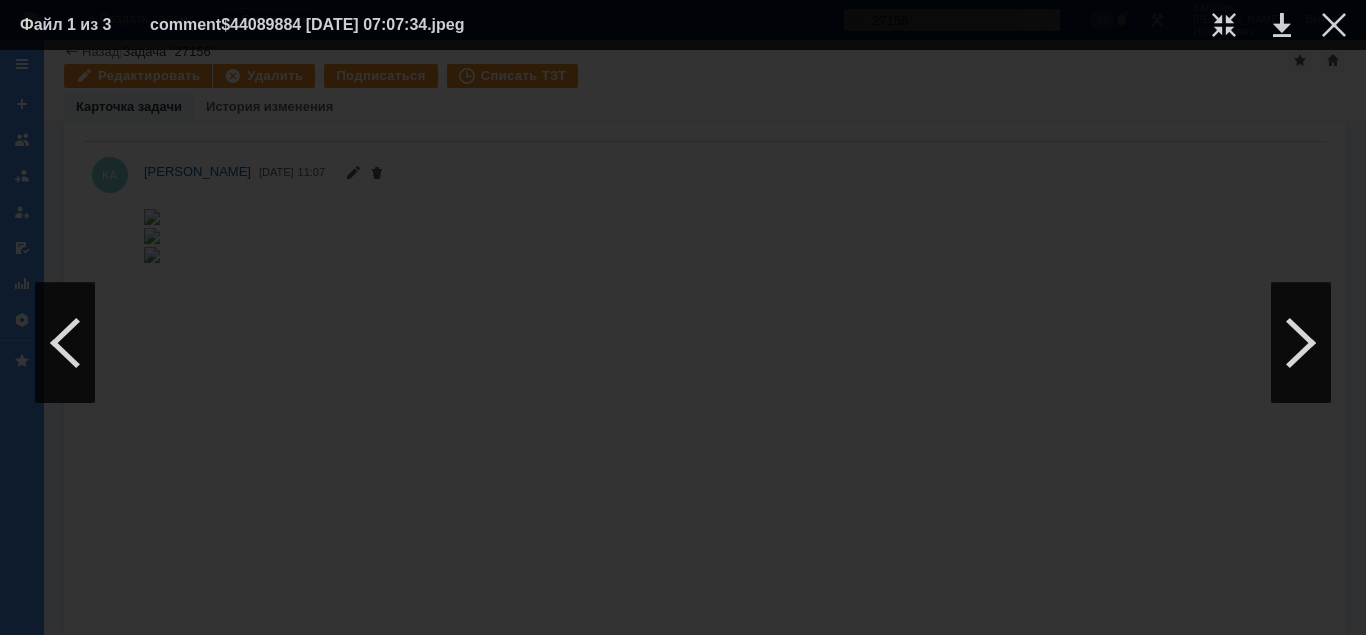 scroll, scrollTop: 1548, scrollLeft: 791, axis: both 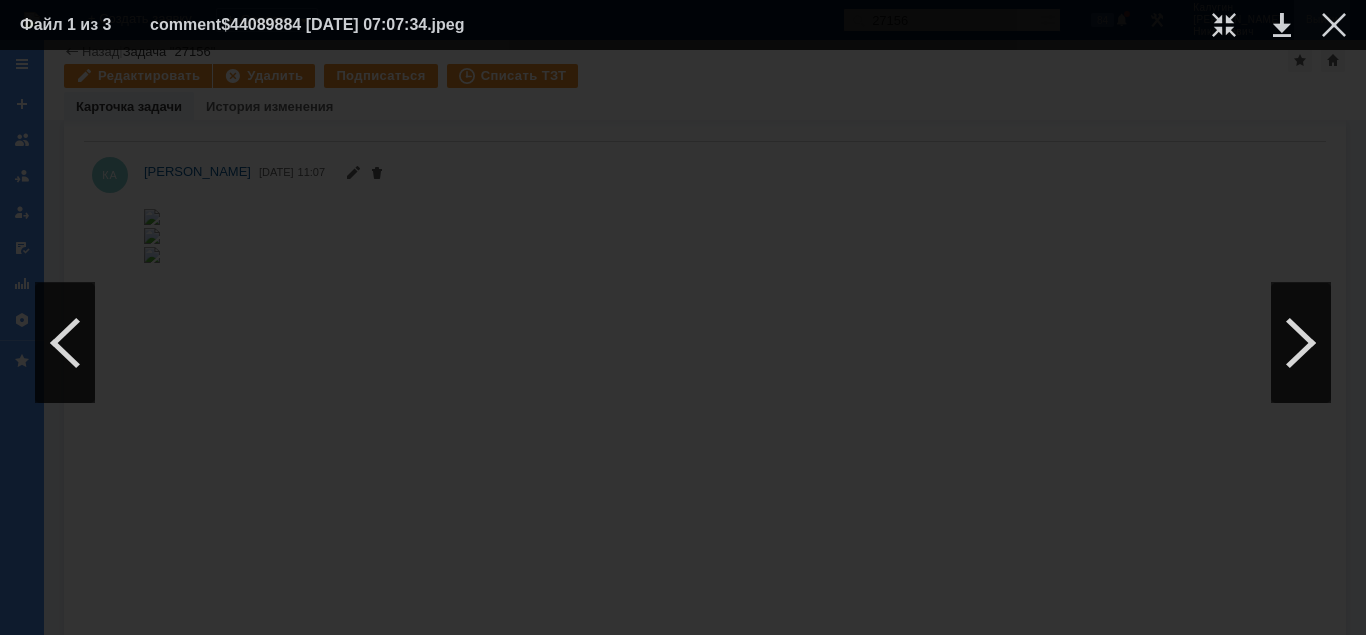 click at bounding box center [1334, 25] 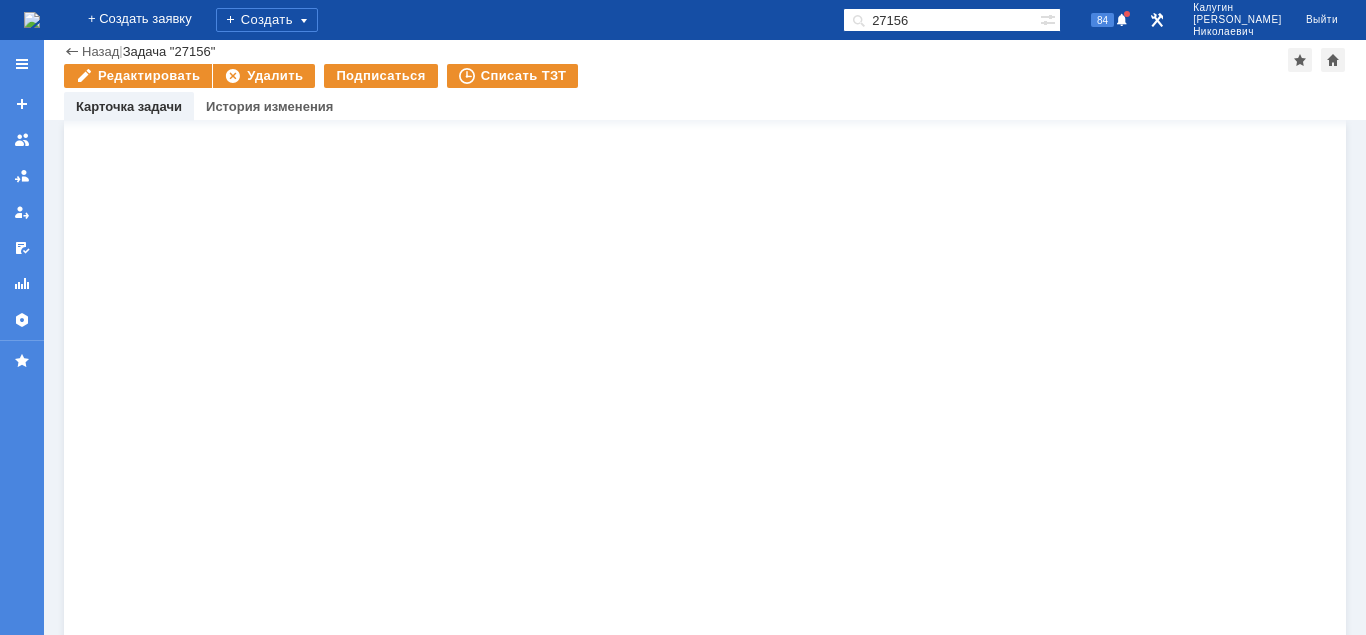 scroll, scrollTop: 816, scrollLeft: 0, axis: vertical 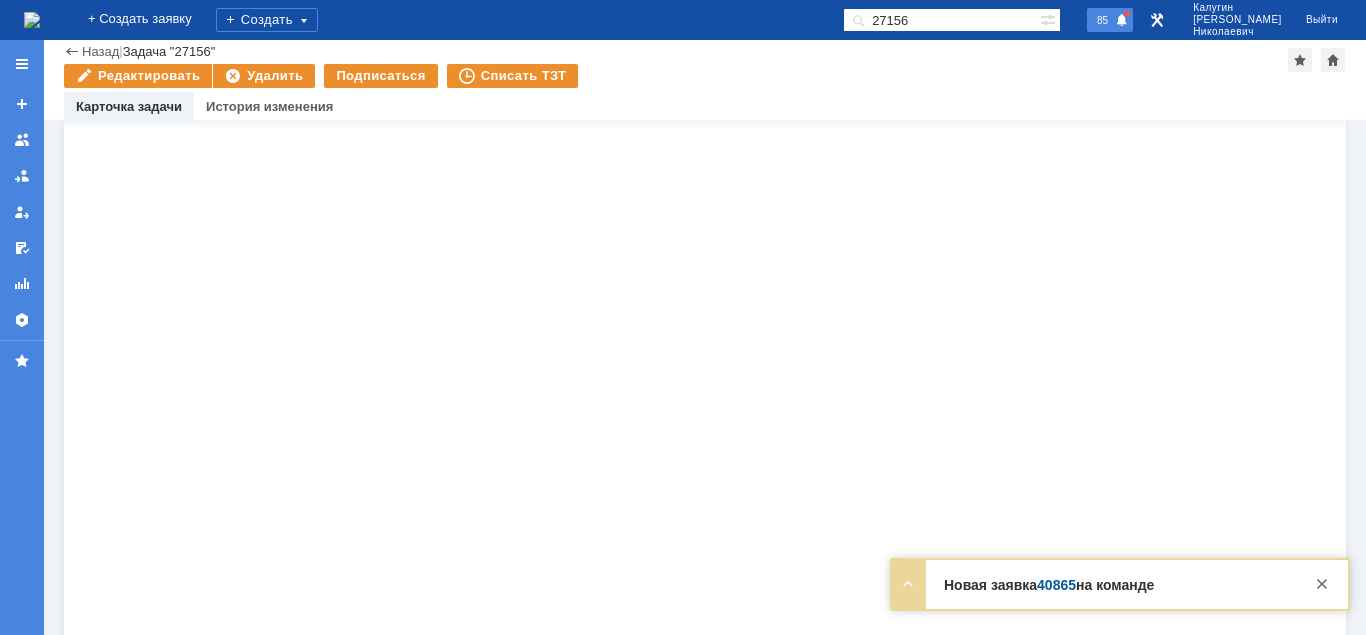 click on "85" at bounding box center (1102, 20) 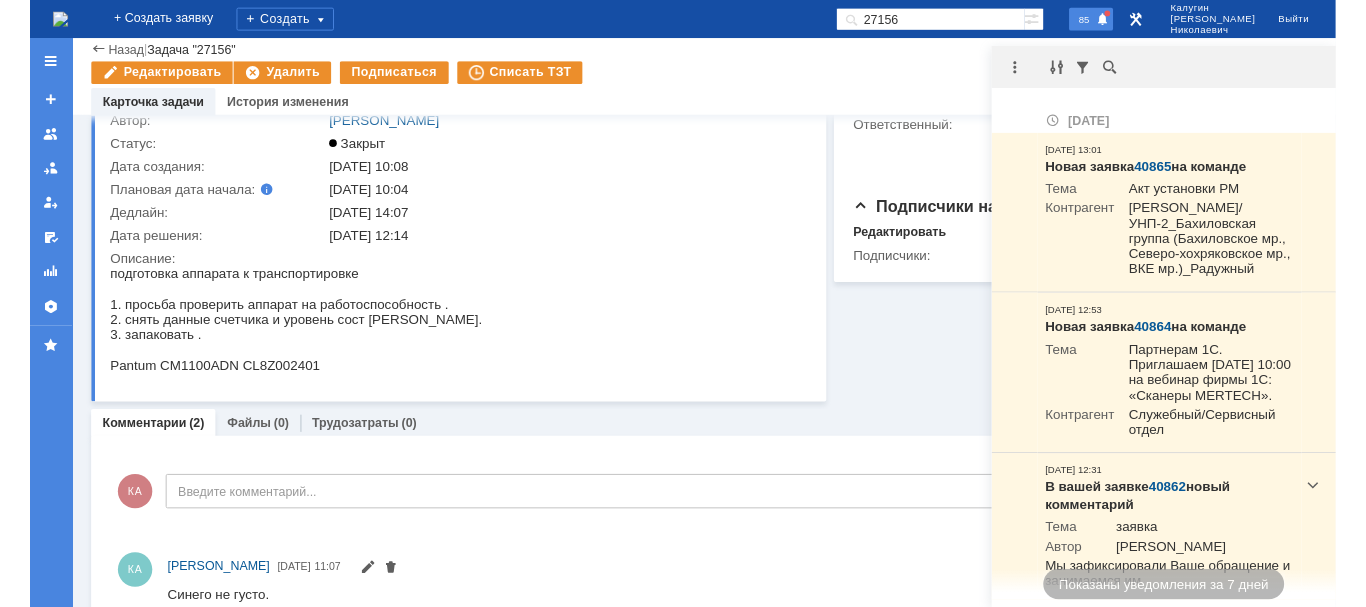 scroll, scrollTop: 0, scrollLeft: 0, axis: both 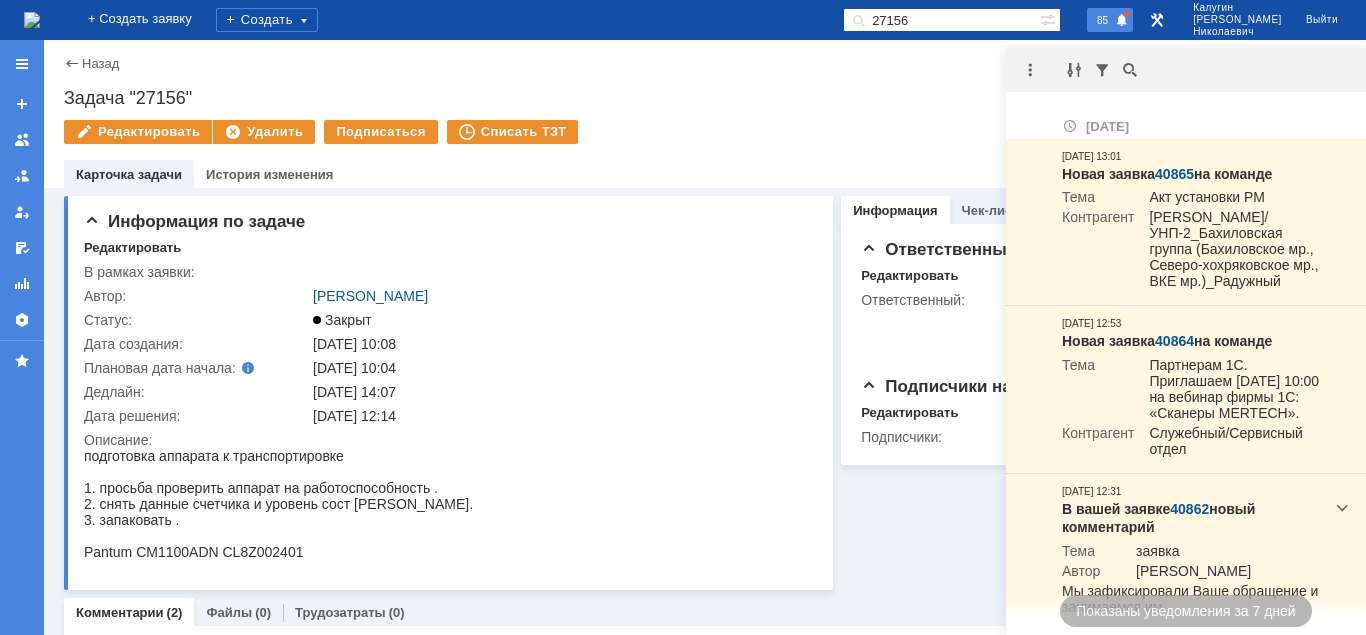 click on "85" at bounding box center [1102, 20] 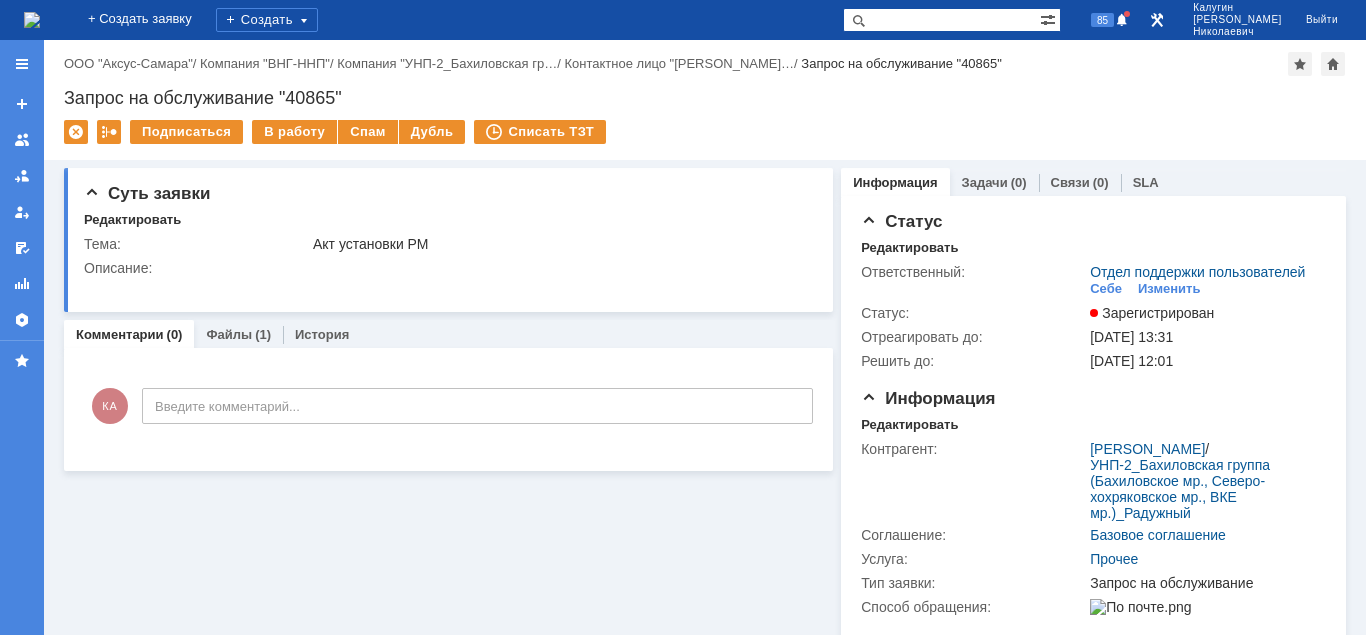 scroll, scrollTop: 0, scrollLeft: 0, axis: both 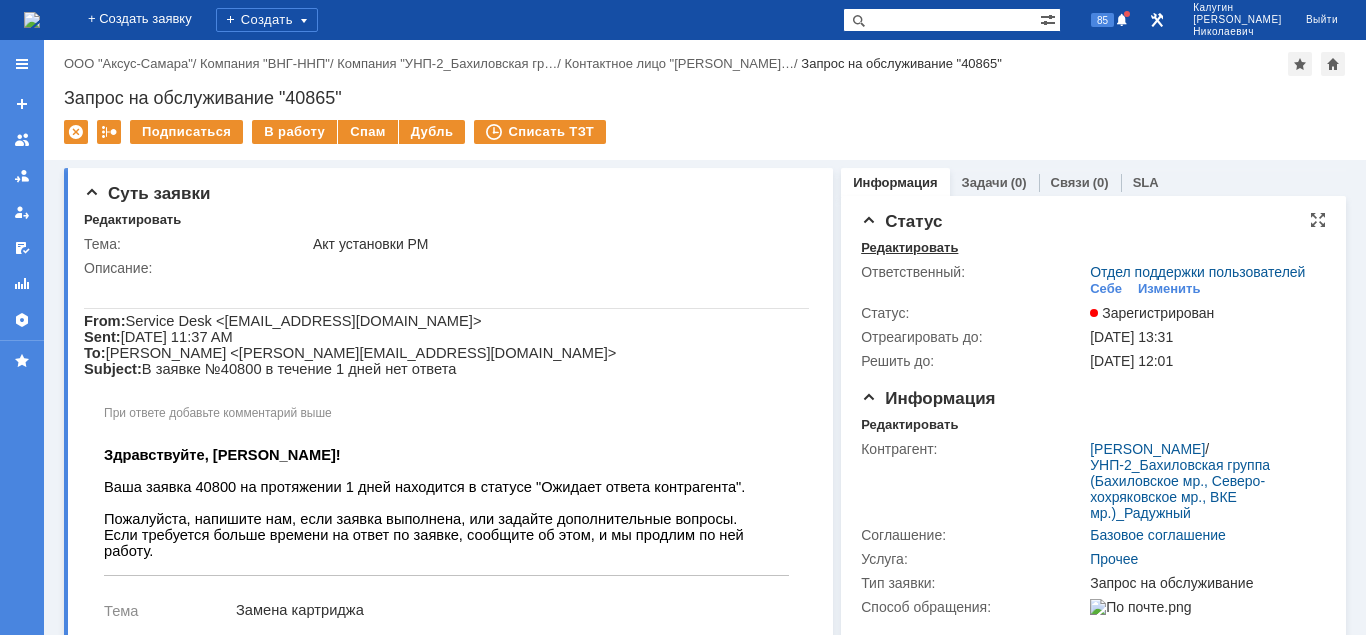 click on "Редактировать" at bounding box center (909, 248) 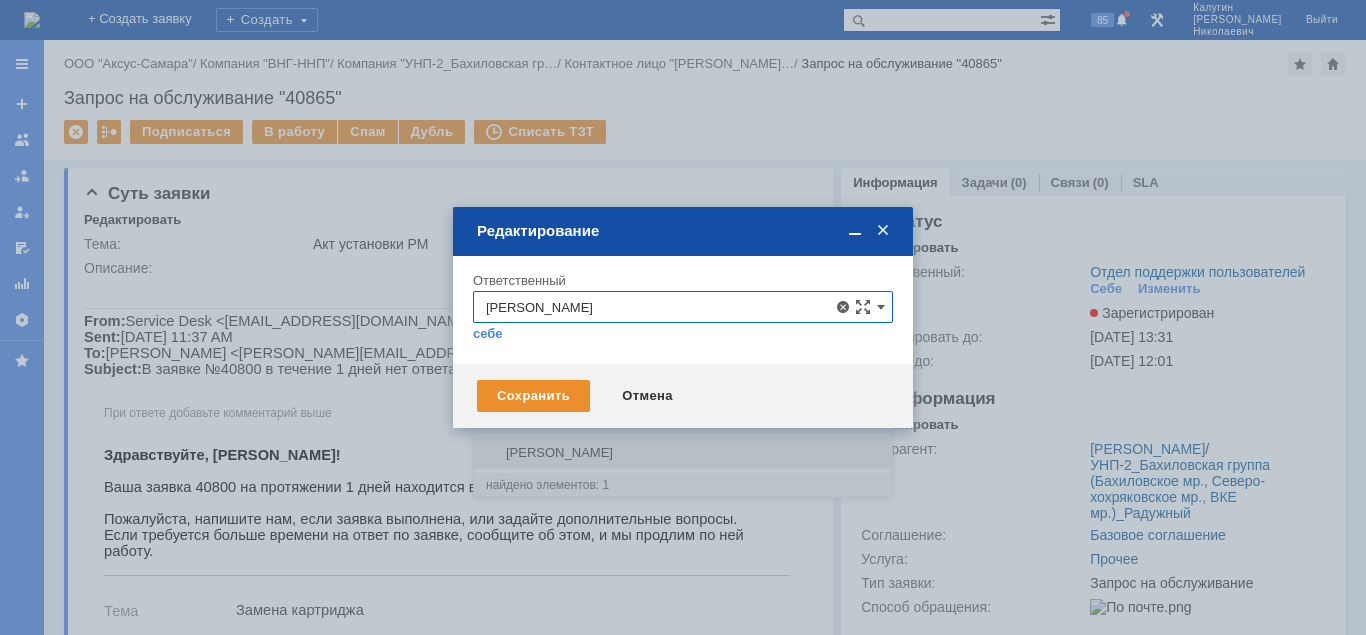 click on "[PERSON_NAME]" at bounding box center [683, 453] 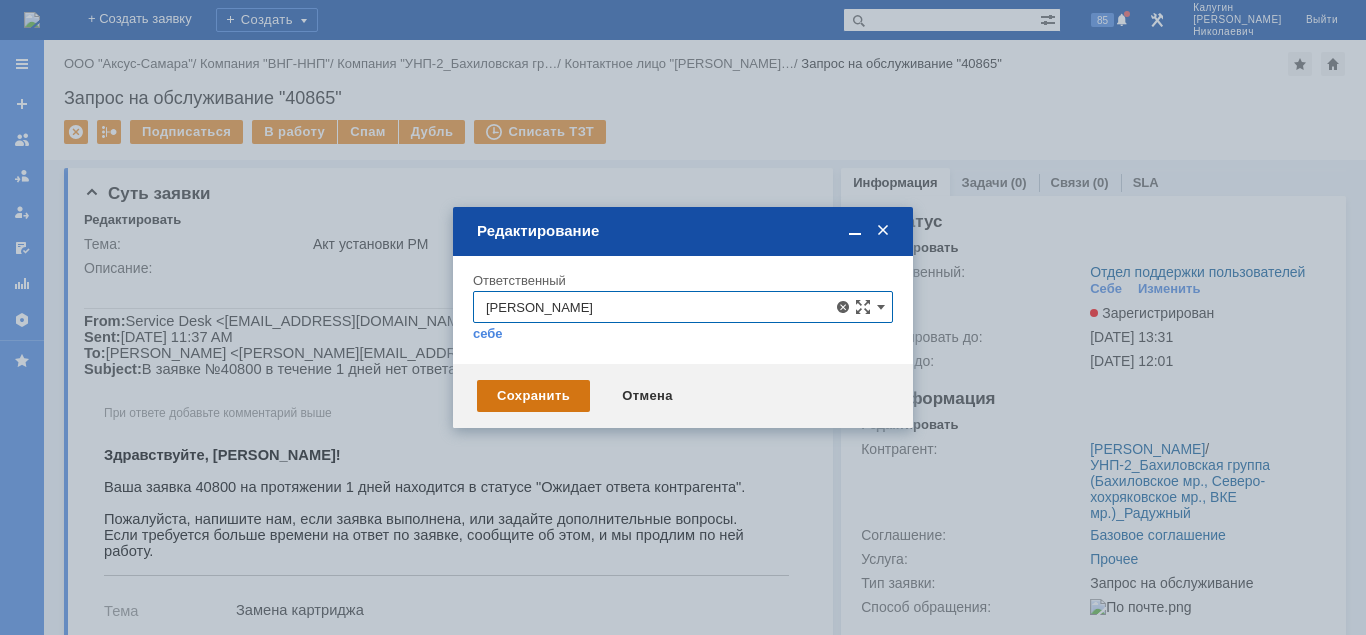 type on "[PERSON_NAME]" 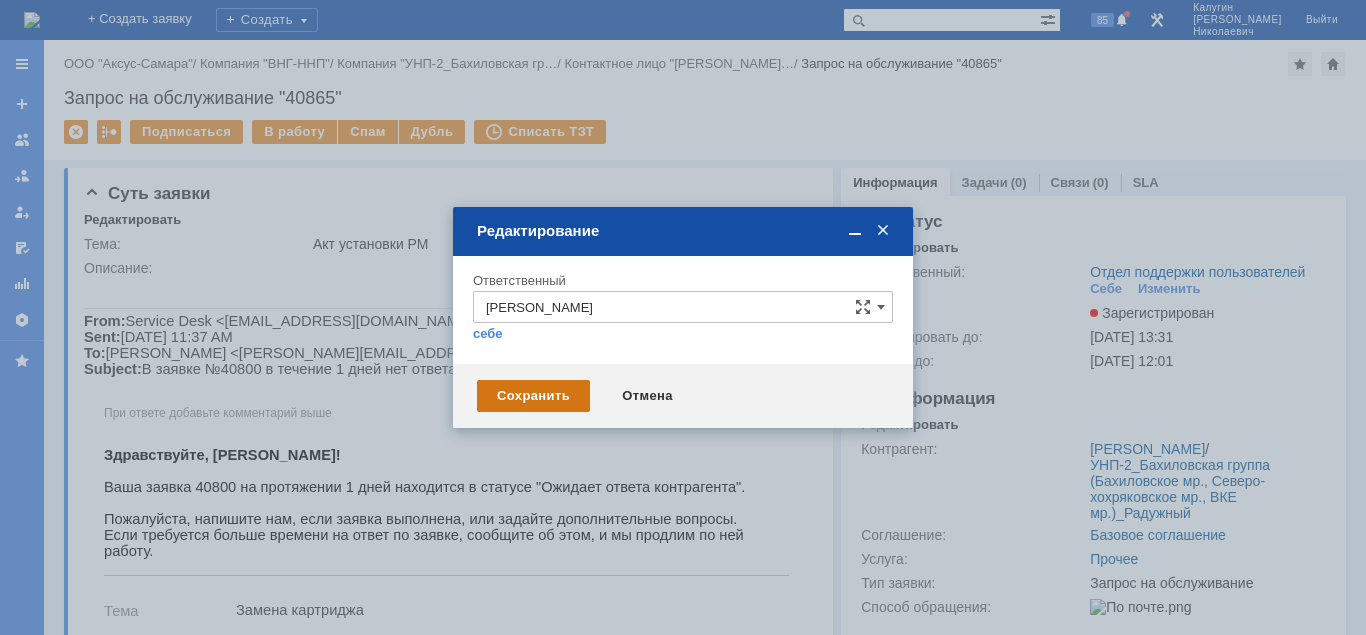 click on "Сохранить" at bounding box center (533, 396) 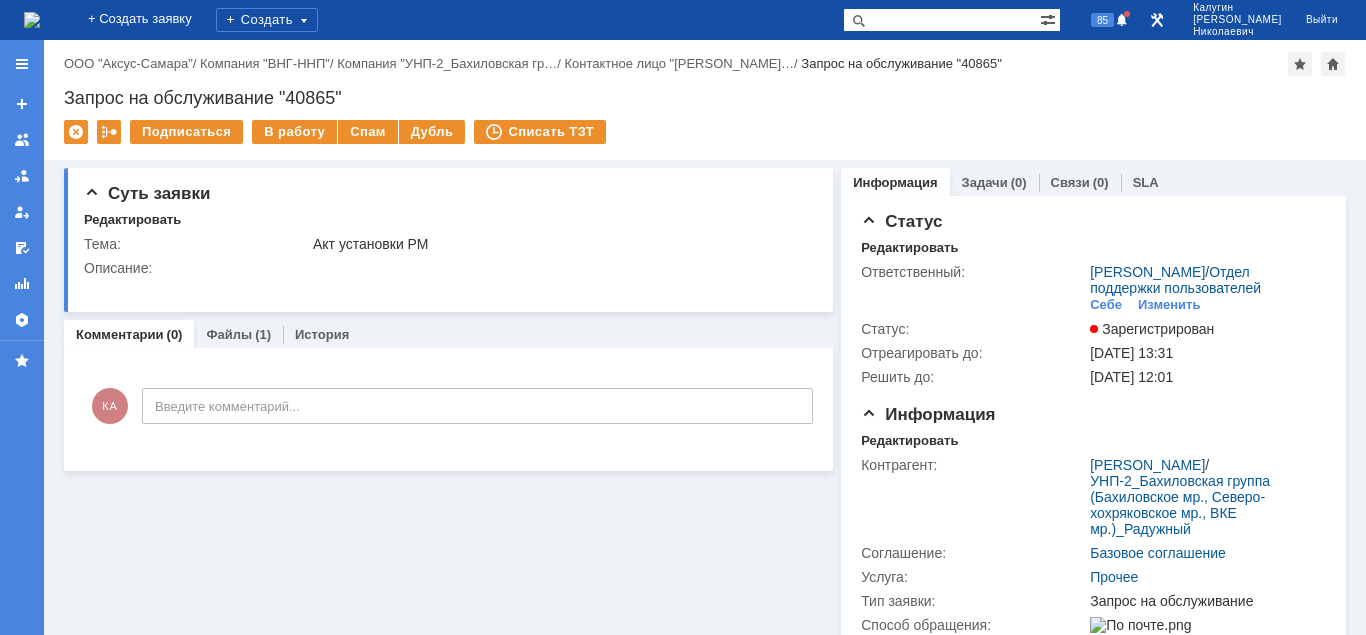scroll, scrollTop: 0, scrollLeft: 0, axis: both 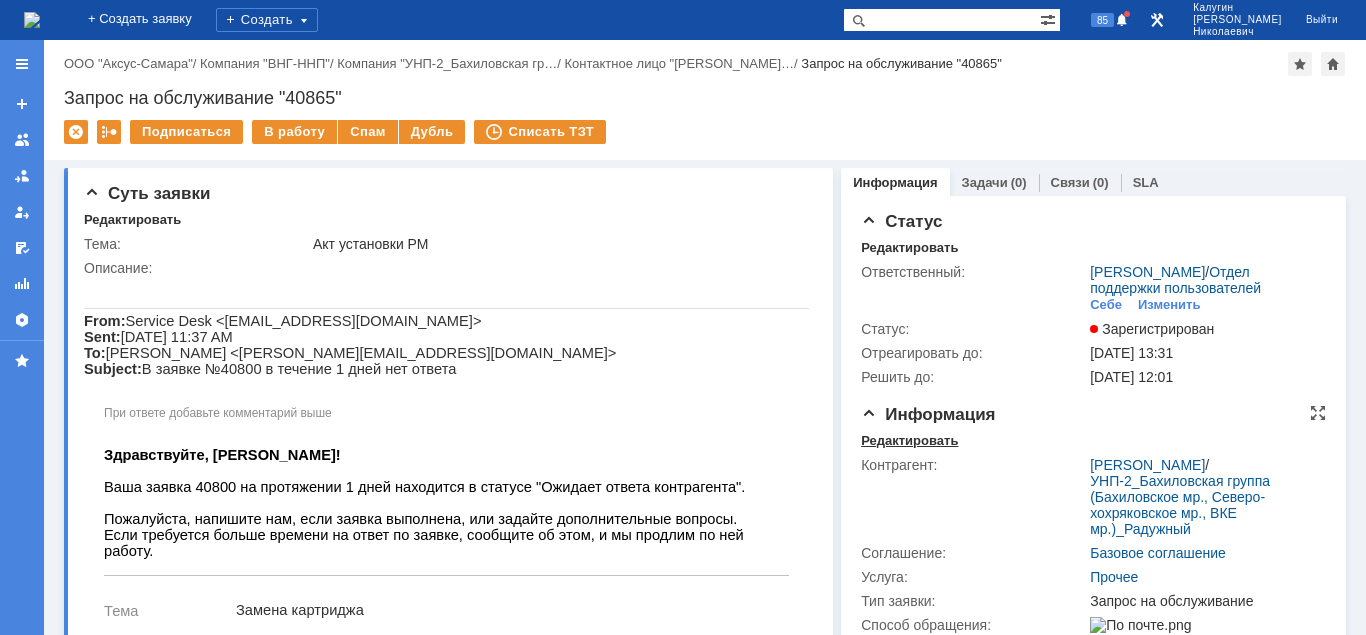 click on "Редактировать" at bounding box center (909, 441) 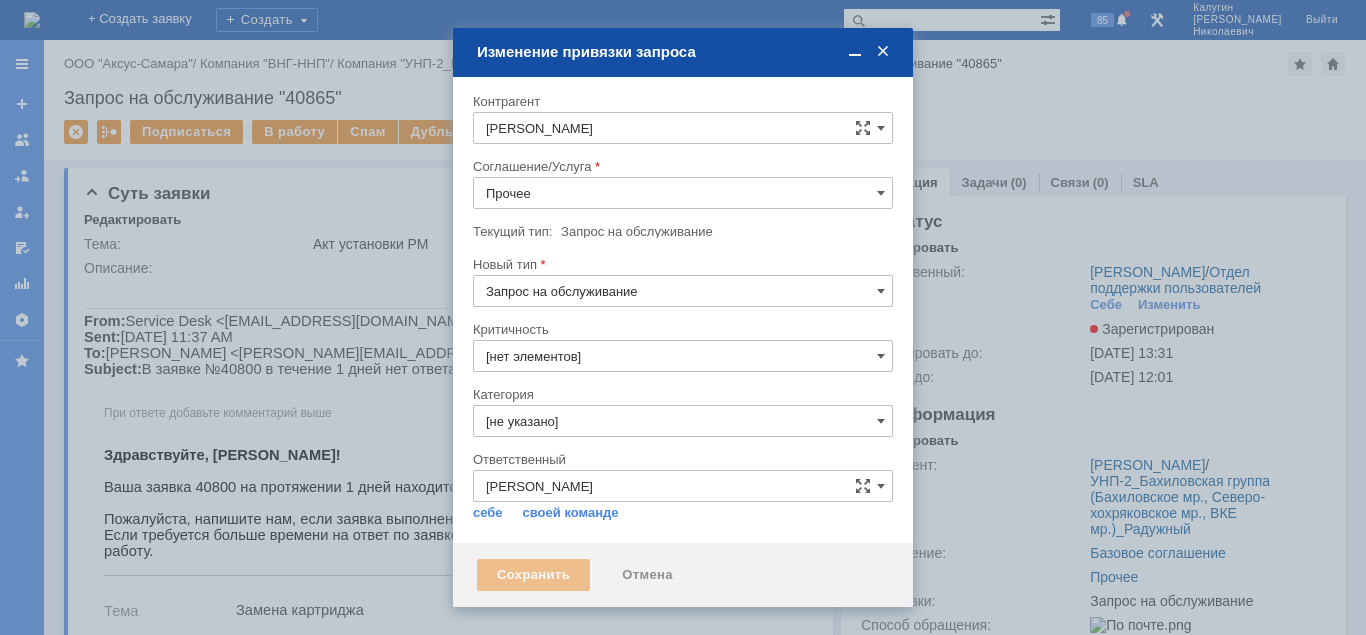type on "3. Низкая" 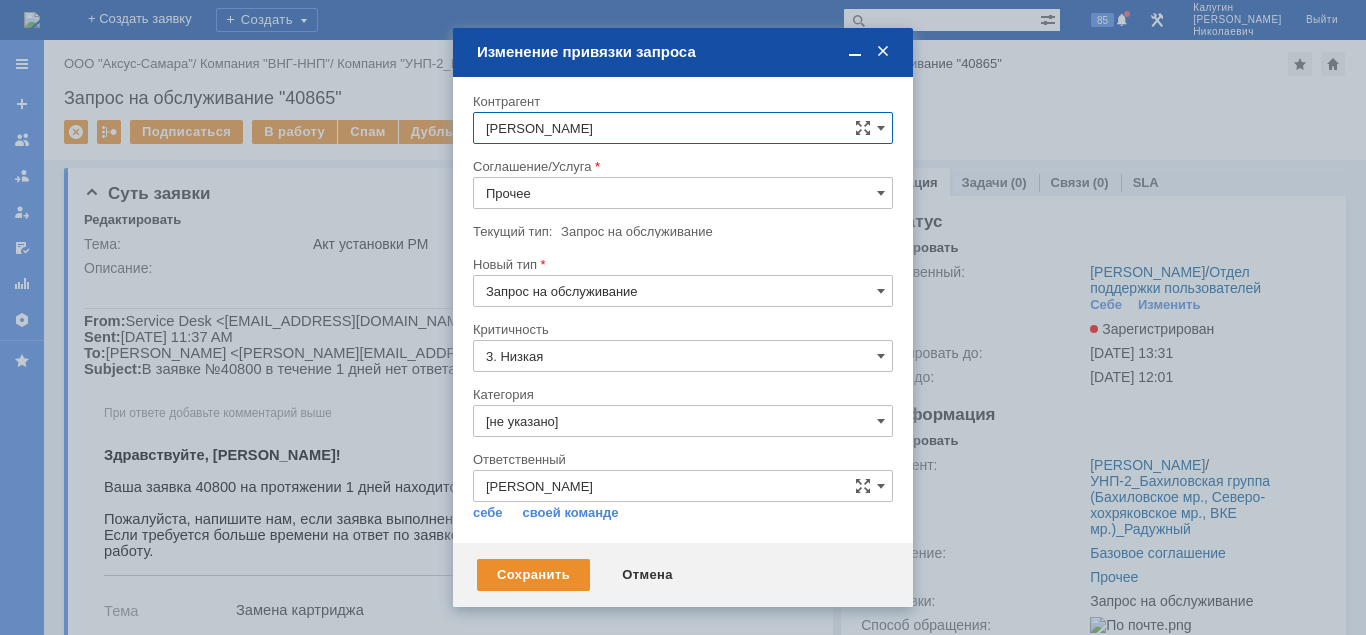 click on "Прочее" at bounding box center [683, 193] 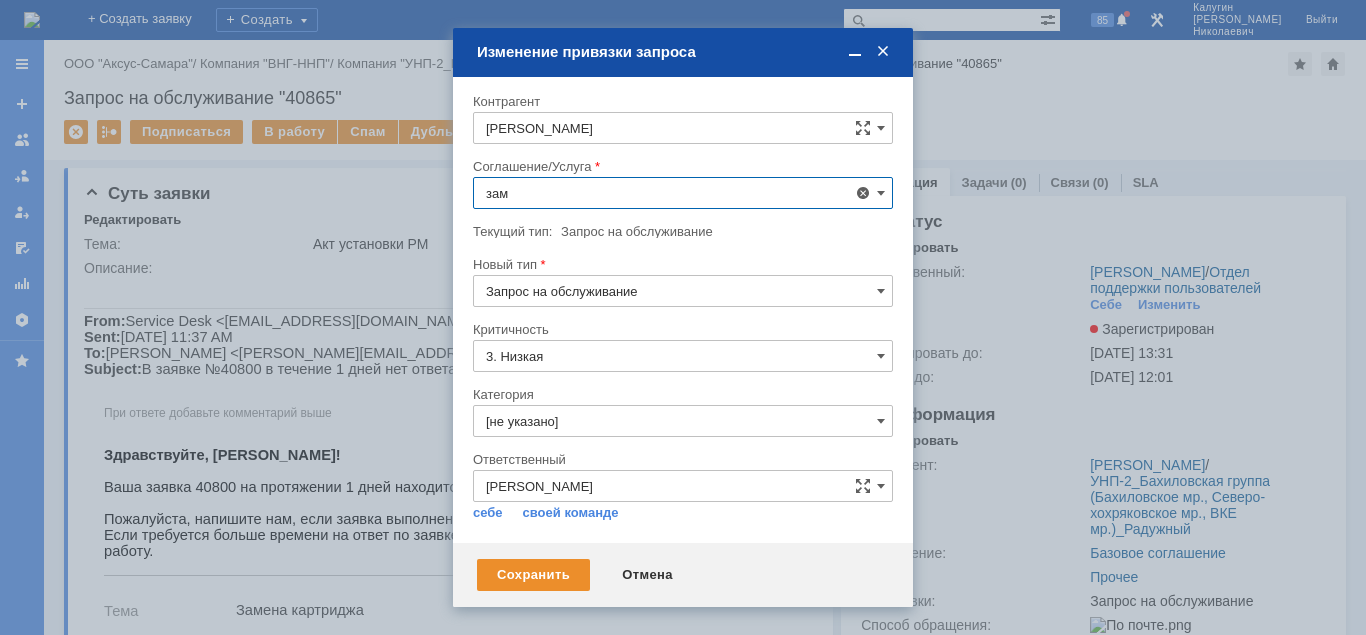 drag, startPoint x: 669, startPoint y: 340, endPoint x: 668, endPoint y: 378, distance: 38.013157 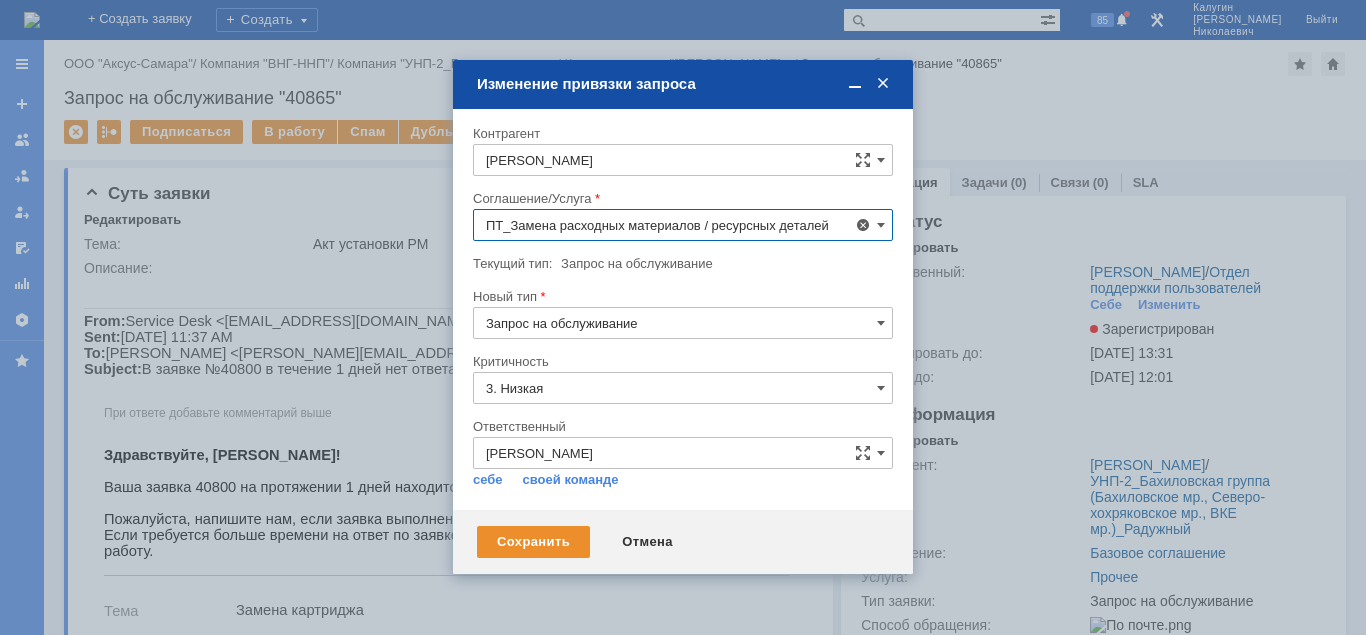 type on "ПТ_Замена расходных материалов / ресурсных деталей" 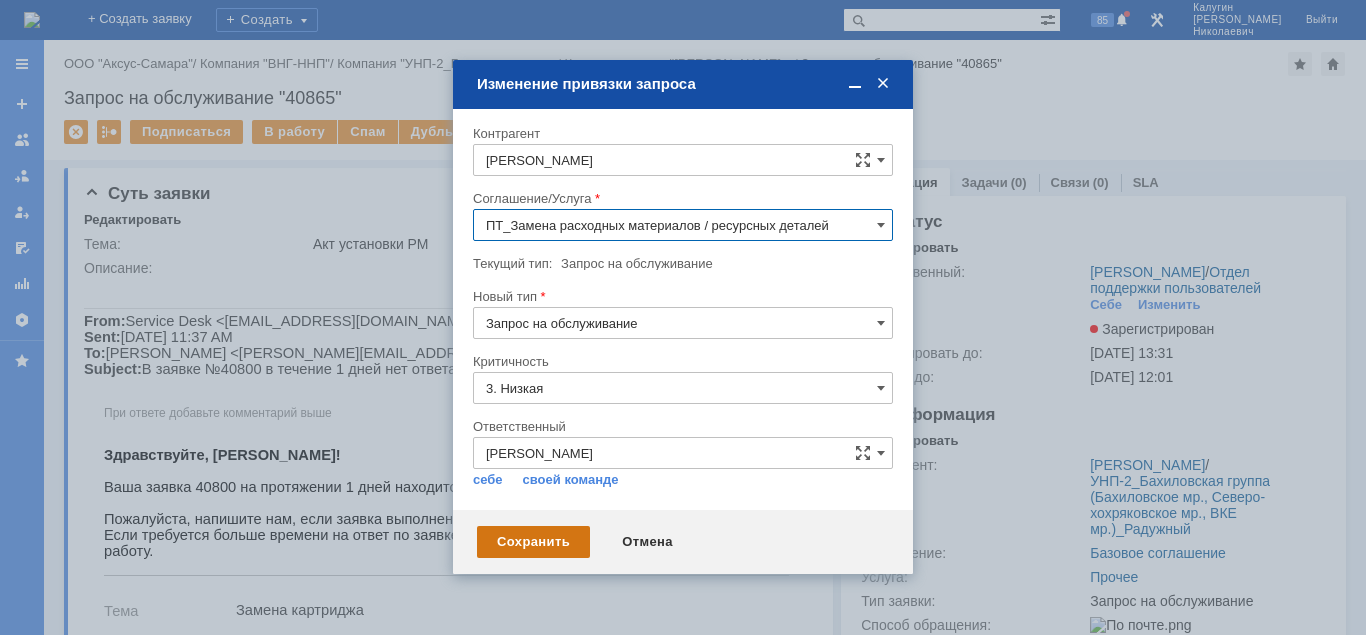 click on "Сохранить" at bounding box center [533, 542] 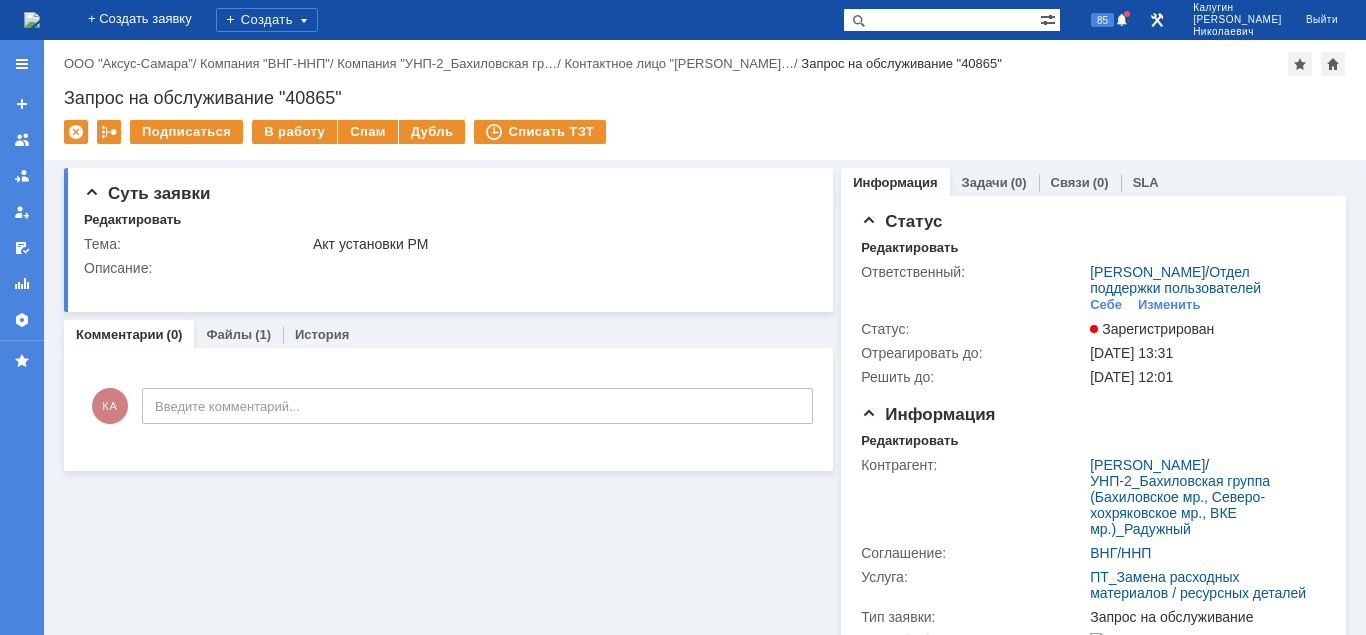 scroll, scrollTop: 0, scrollLeft: 0, axis: both 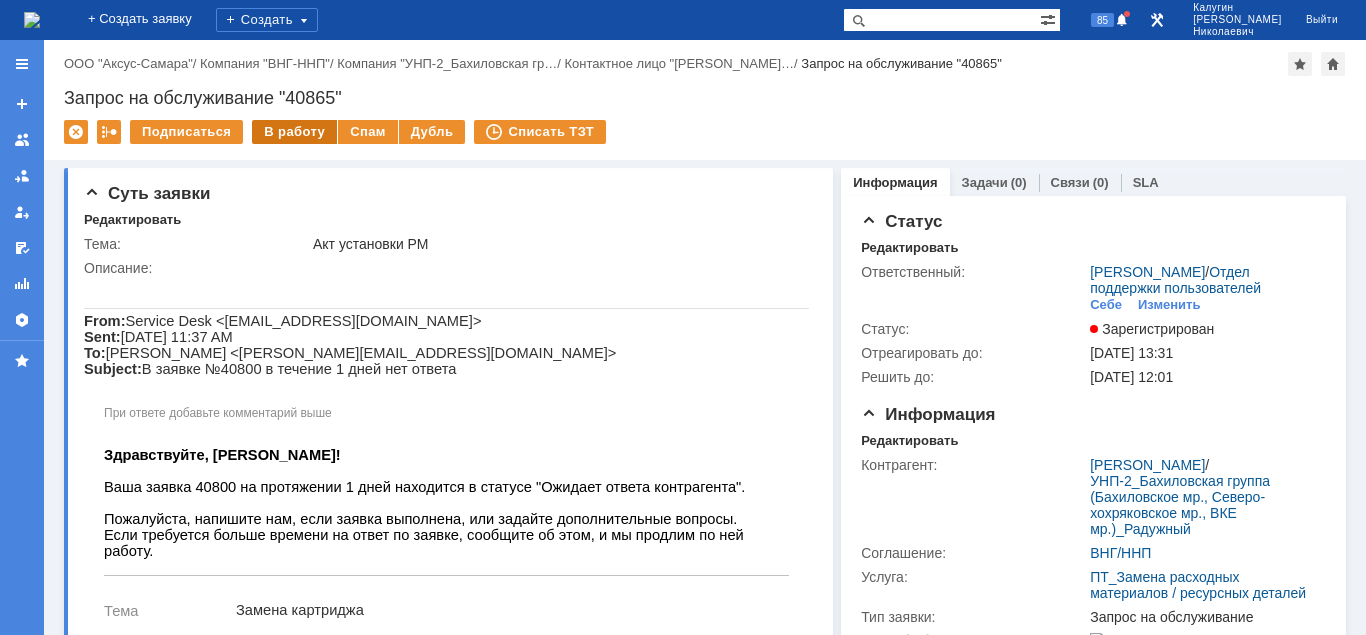 click on "В работу" at bounding box center [294, 132] 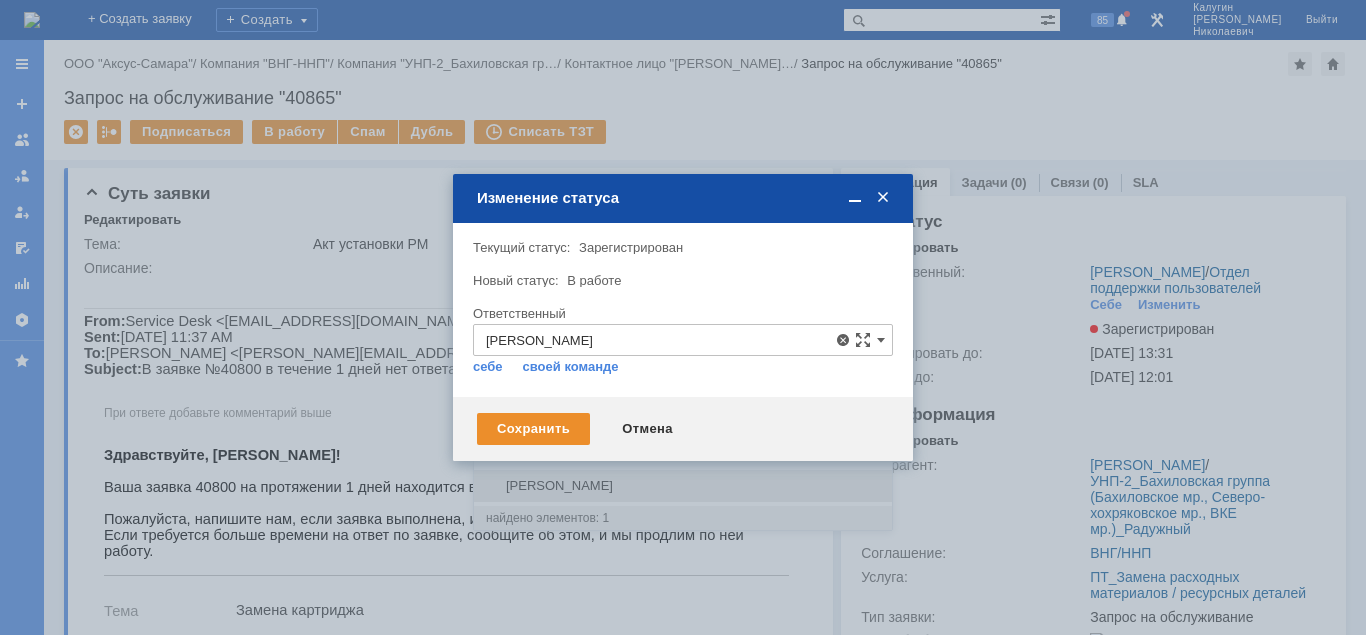 click on "Орлова Елена Владимировна" at bounding box center [683, 486] 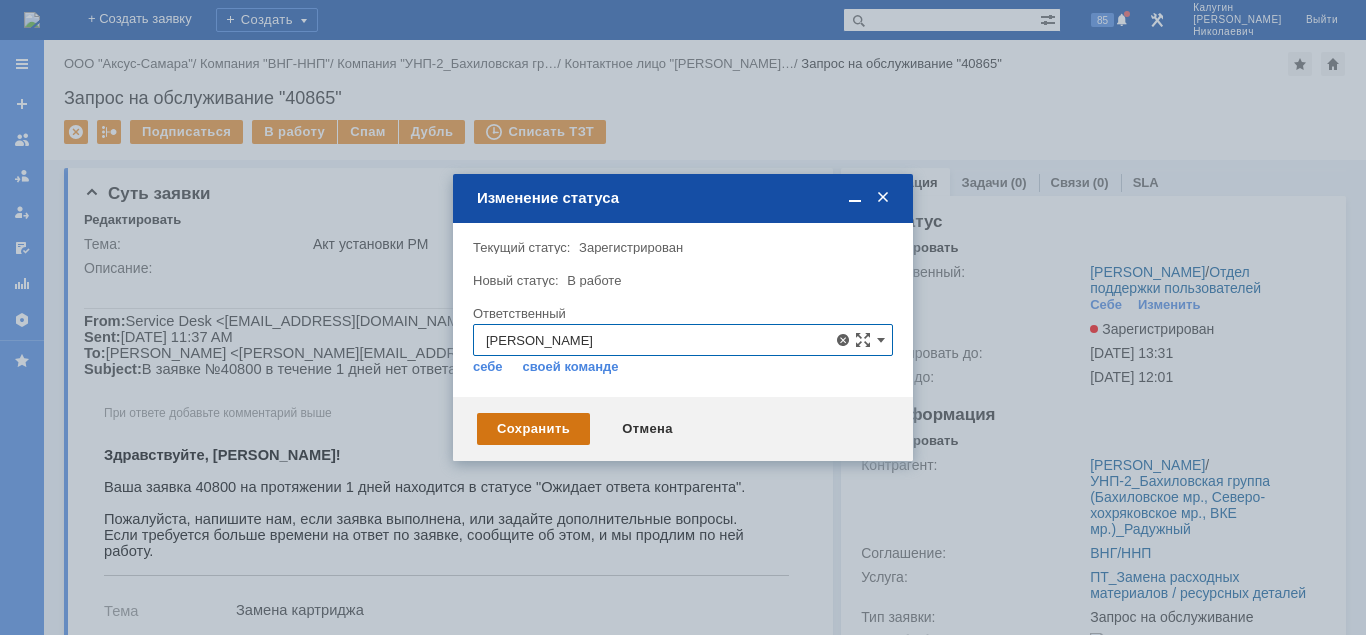 type on "Орлова Елена Владимировна" 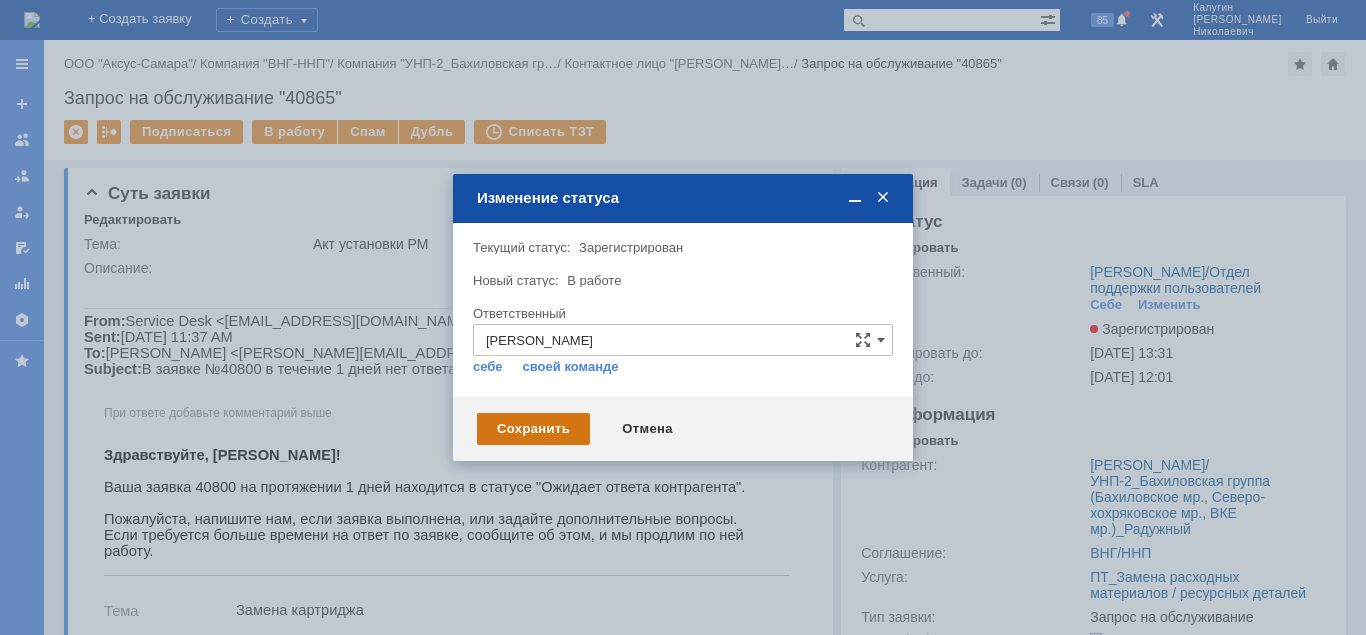 click on "Сохранить" at bounding box center (533, 429) 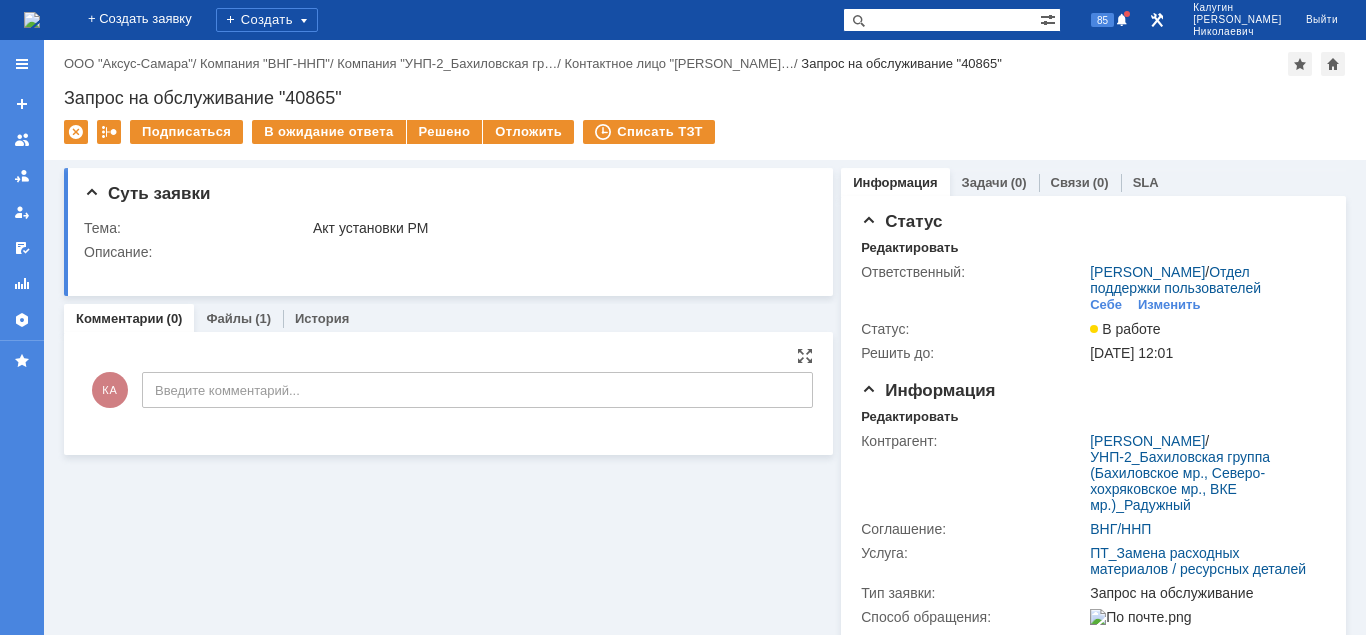 scroll, scrollTop: 0, scrollLeft: 0, axis: both 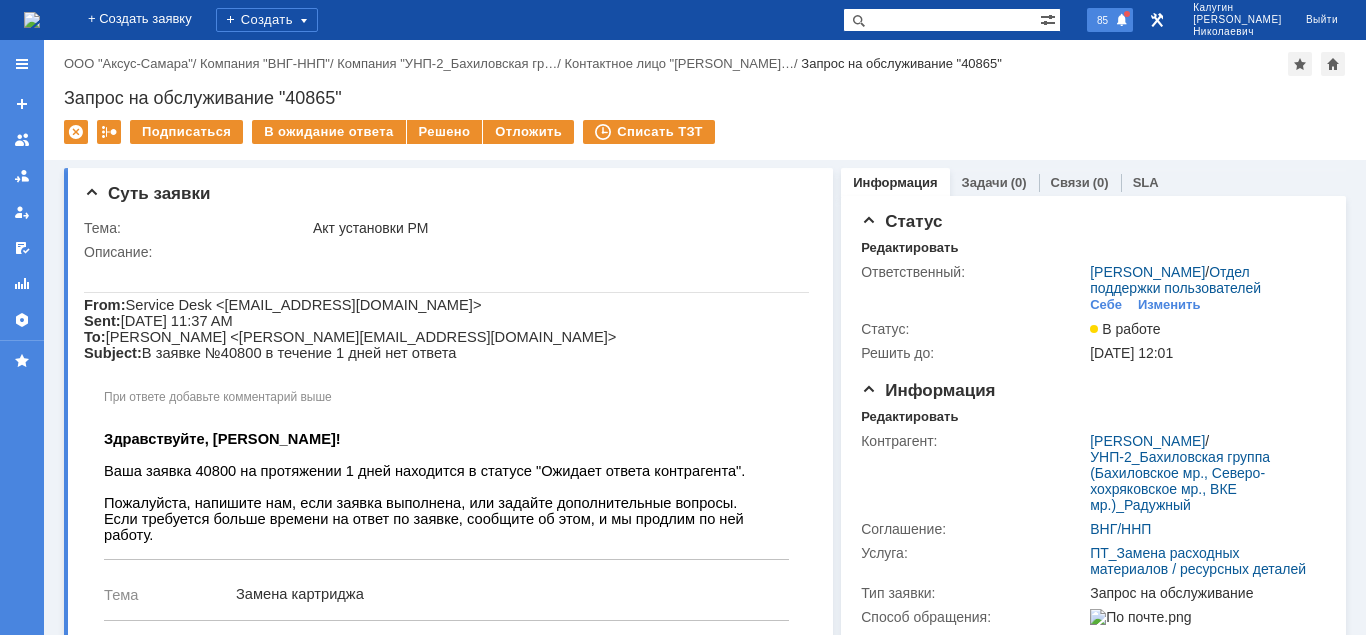 click on "85" at bounding box center [1102, 20] 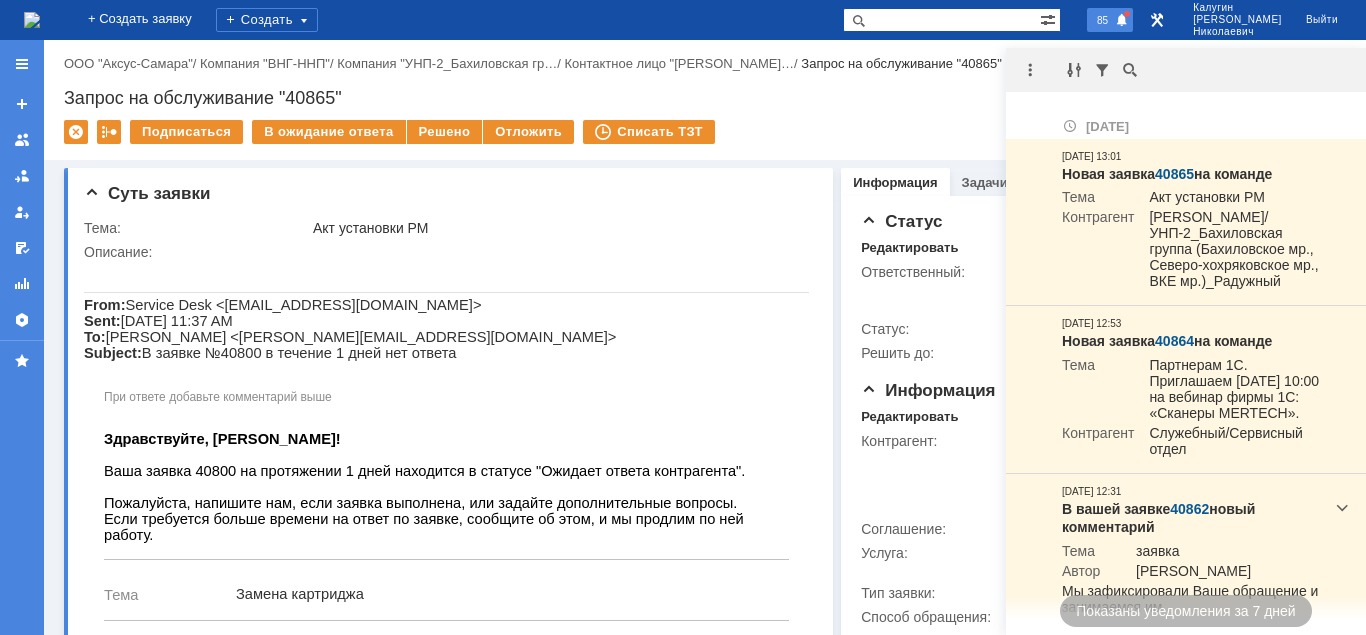 click on "85" at bounding box center (1102, 20) 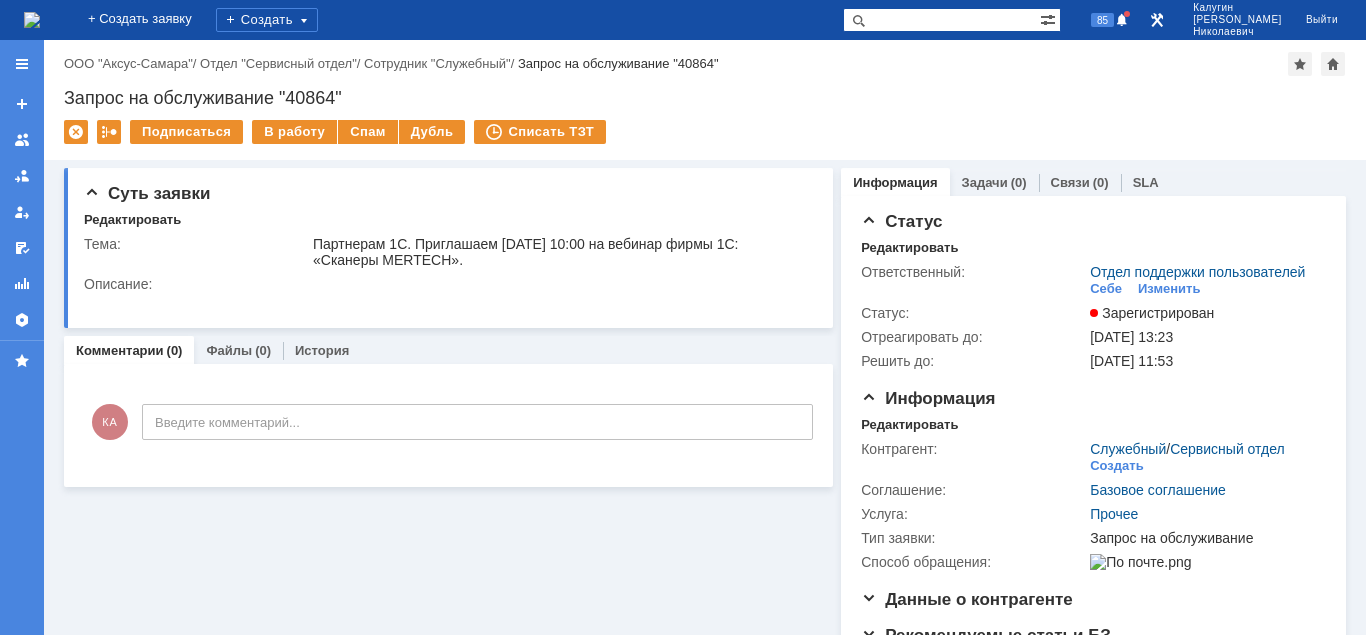 scroll, scrollTop: 0, scrollLeft: 0, axis: both 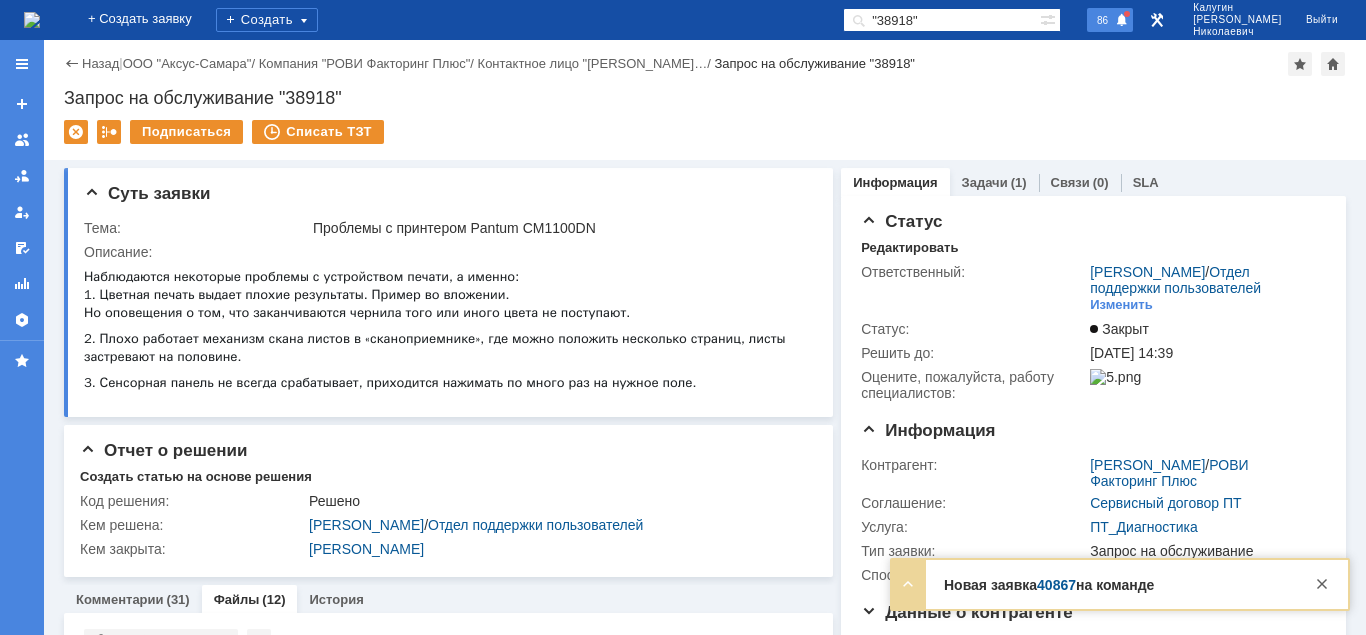 click on "86" at bounding box center [1102, 20] 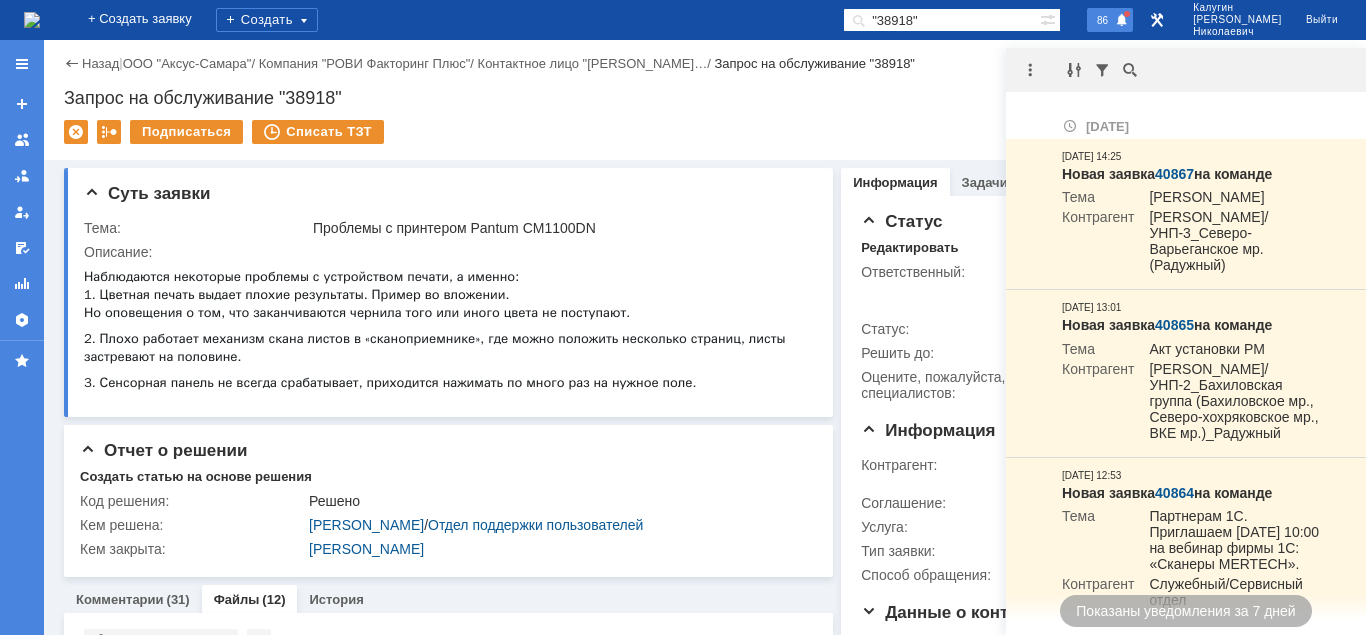 click on "86" at bounding box center [1102, 20] 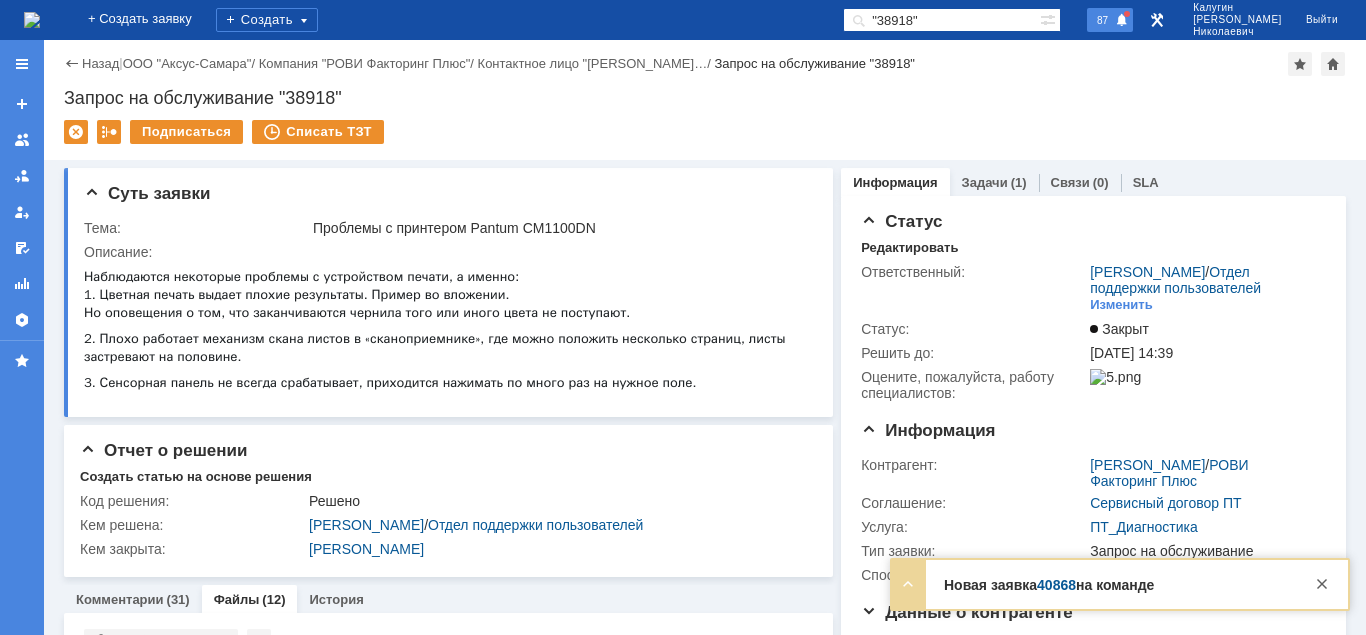 click on "87" at bounding box center (1102, 20) 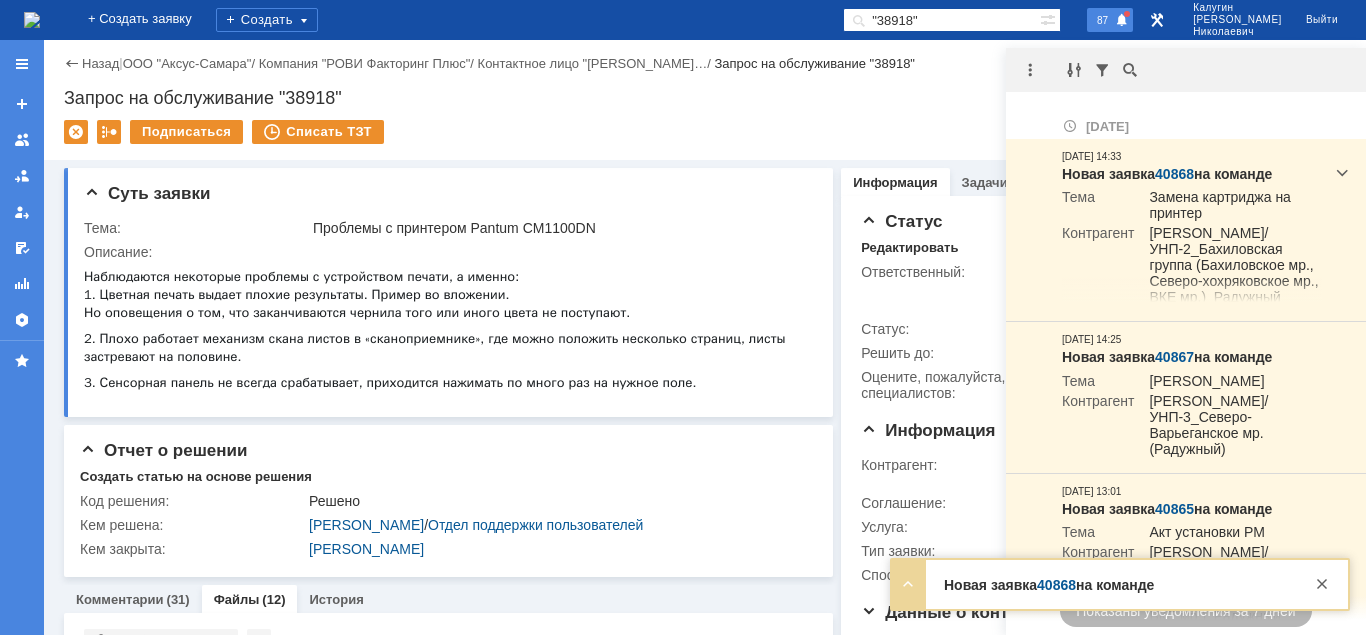 click on "87" at bounding box center [1102, 20] 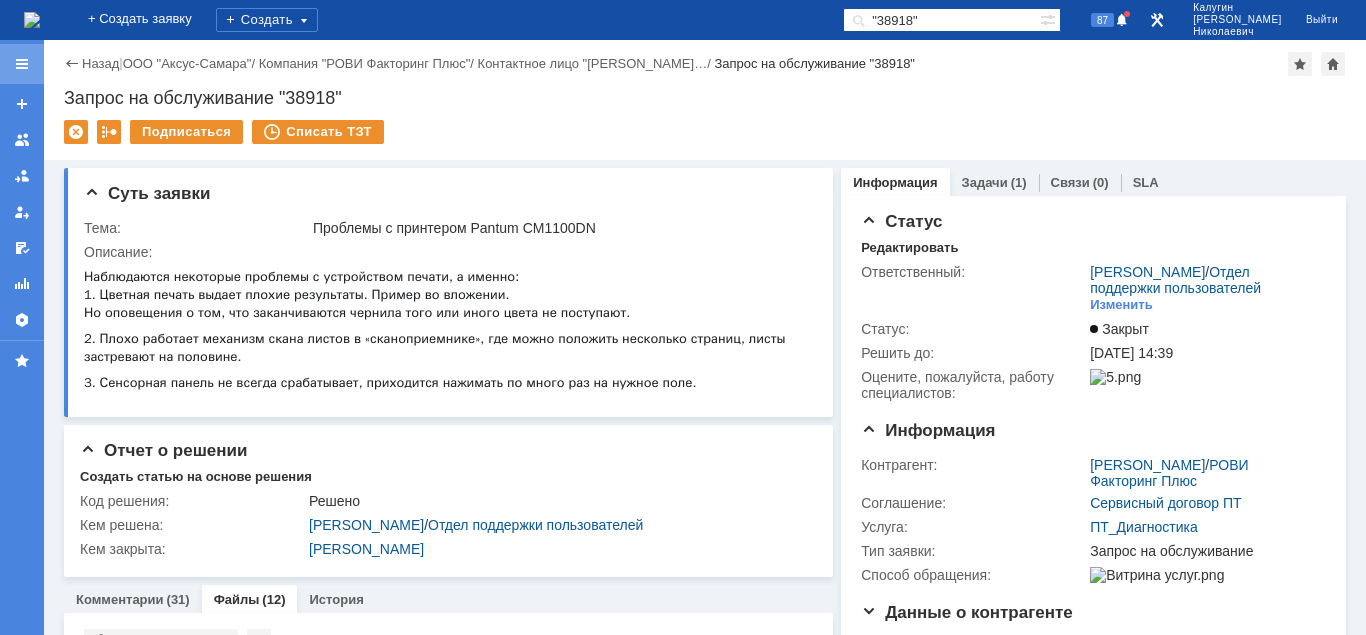 click at bounding box center (22, 64) 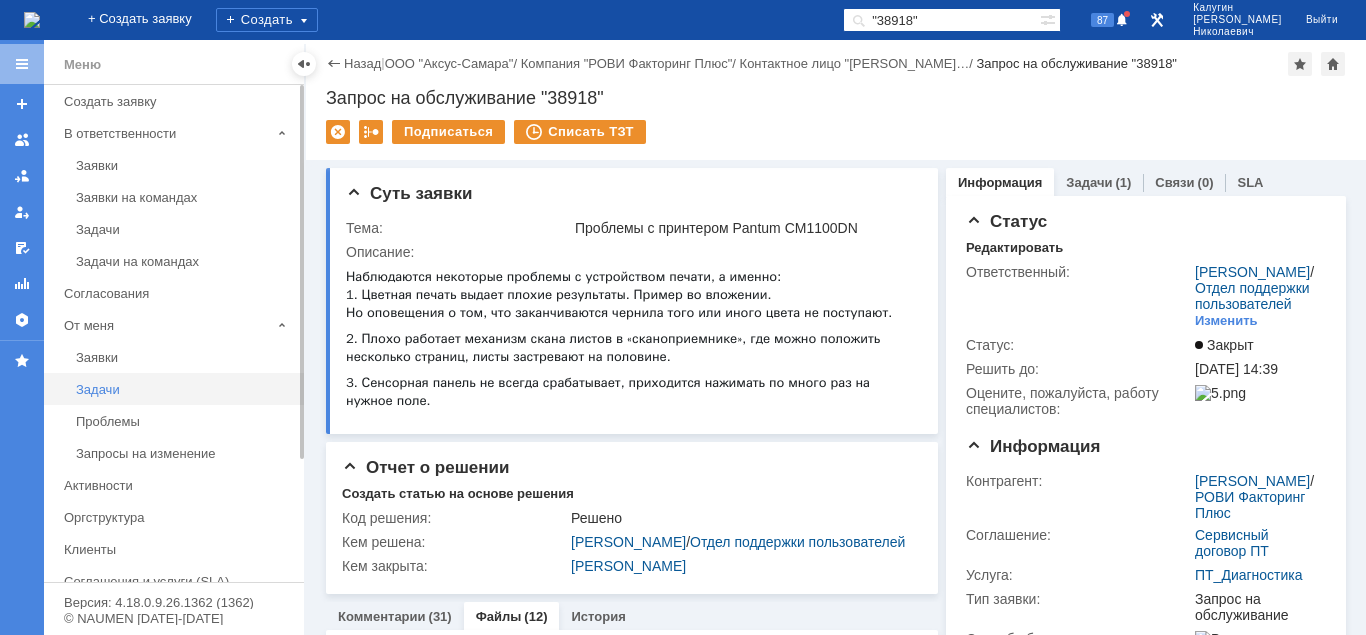 click on "Задачи" at bounding box center [184, 389] 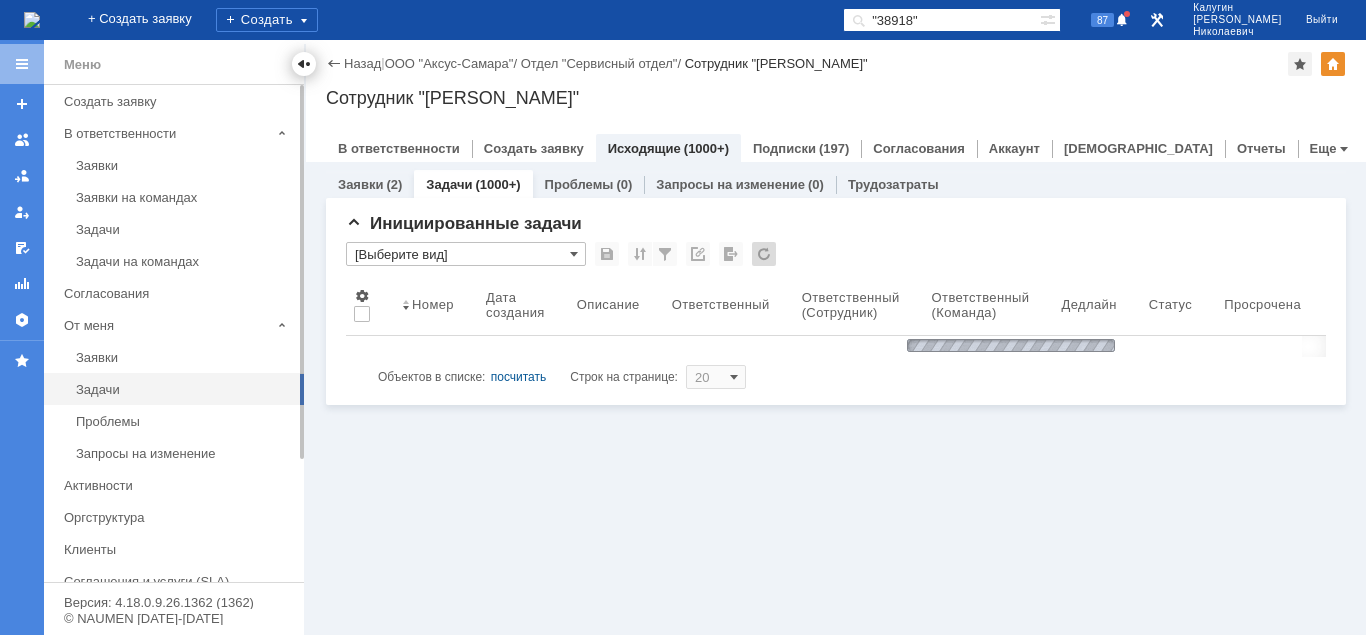 click at bounding box center (304, 64) 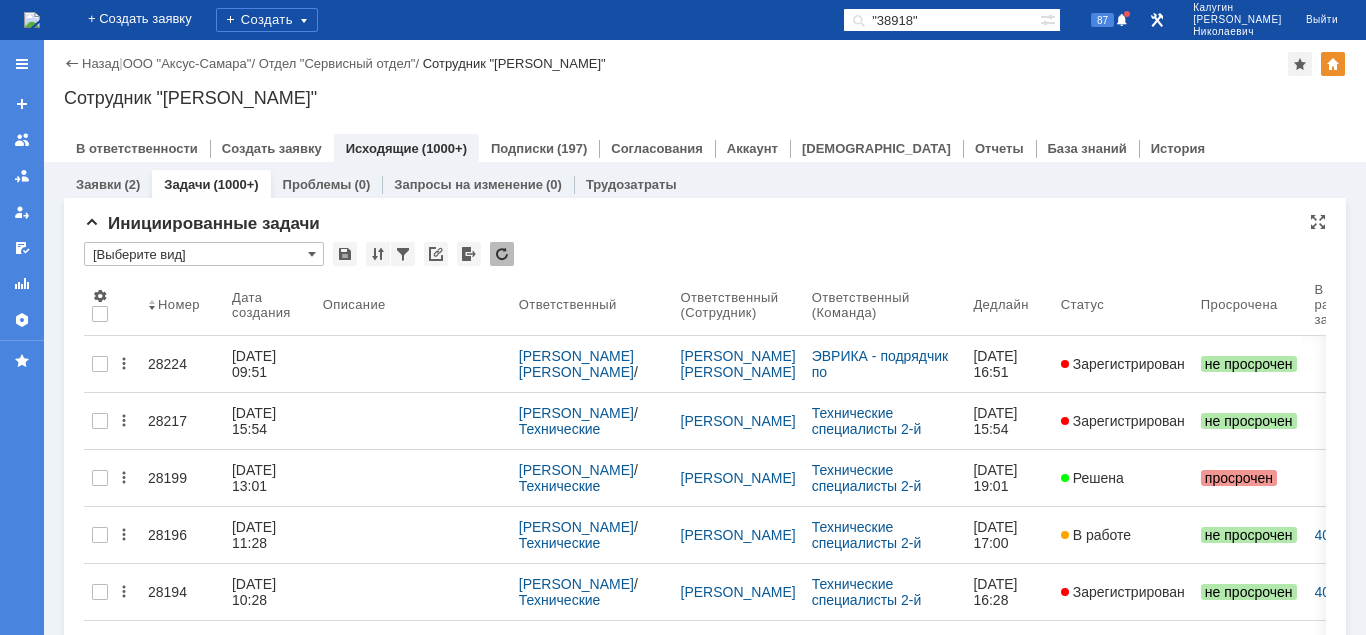 click on "[Выберите вид]" at bounding box center (204, 254) 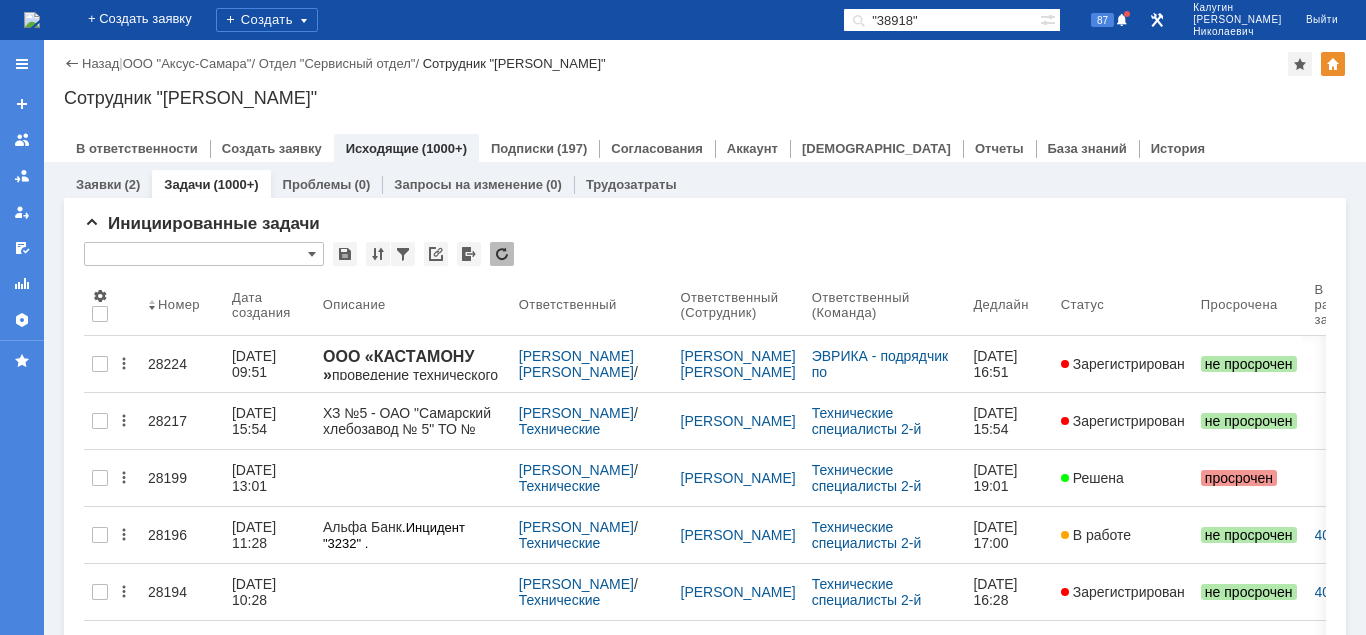 click on "Назад   |   ООО "Аксус-Самара"  /   Отдел "Сервисный отдел"  /   Сотрудник "Калугин Александр Николаевич"" at bounding box center [705, 64] 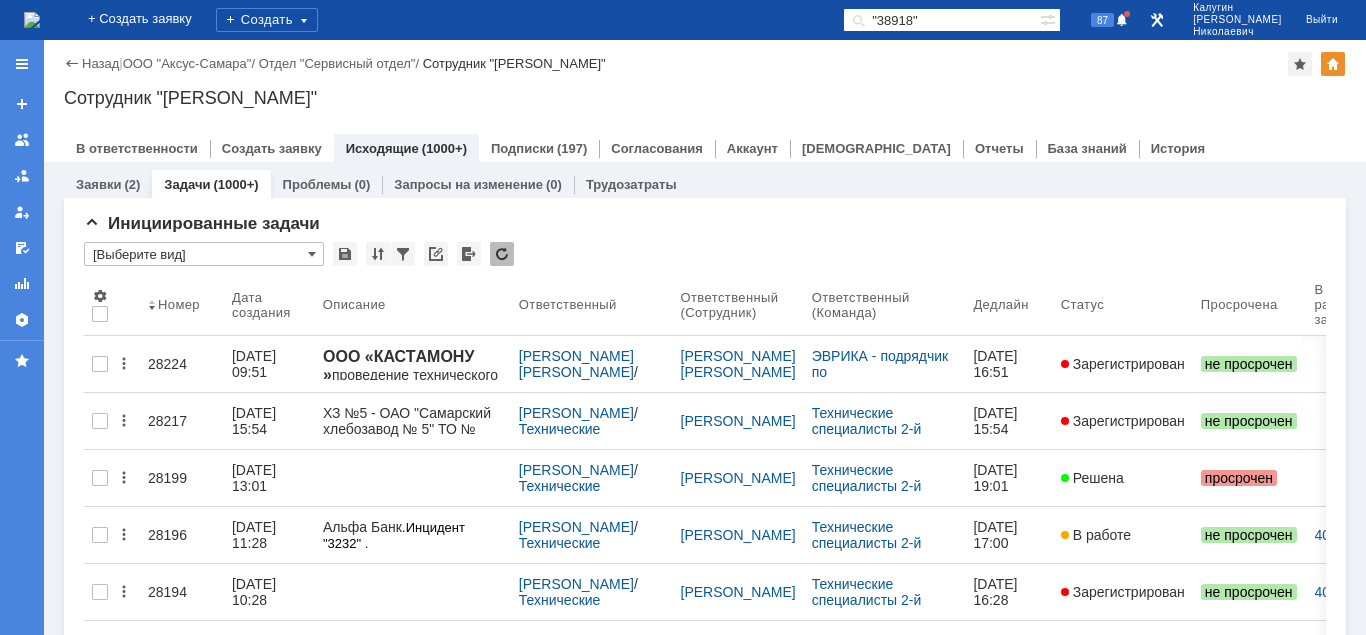 scroll, scrollTop: 0, scrollLeft: 0, axis: both 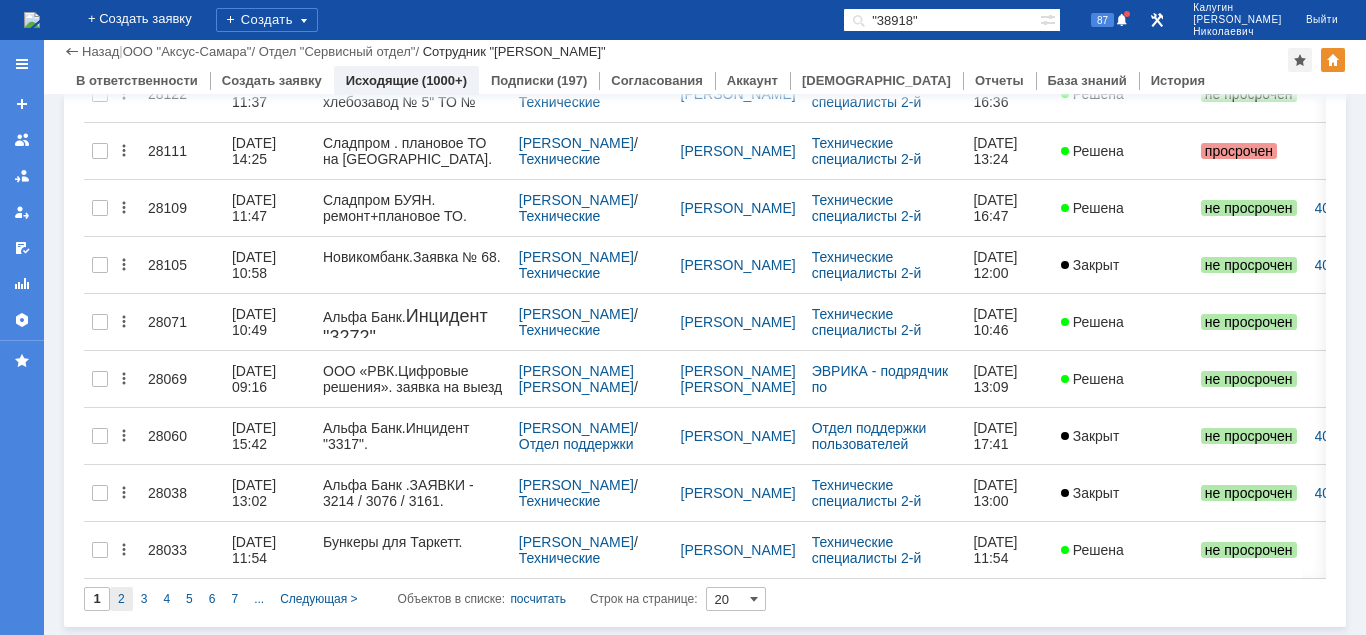 click on "2" at bounding box center (121, 599) 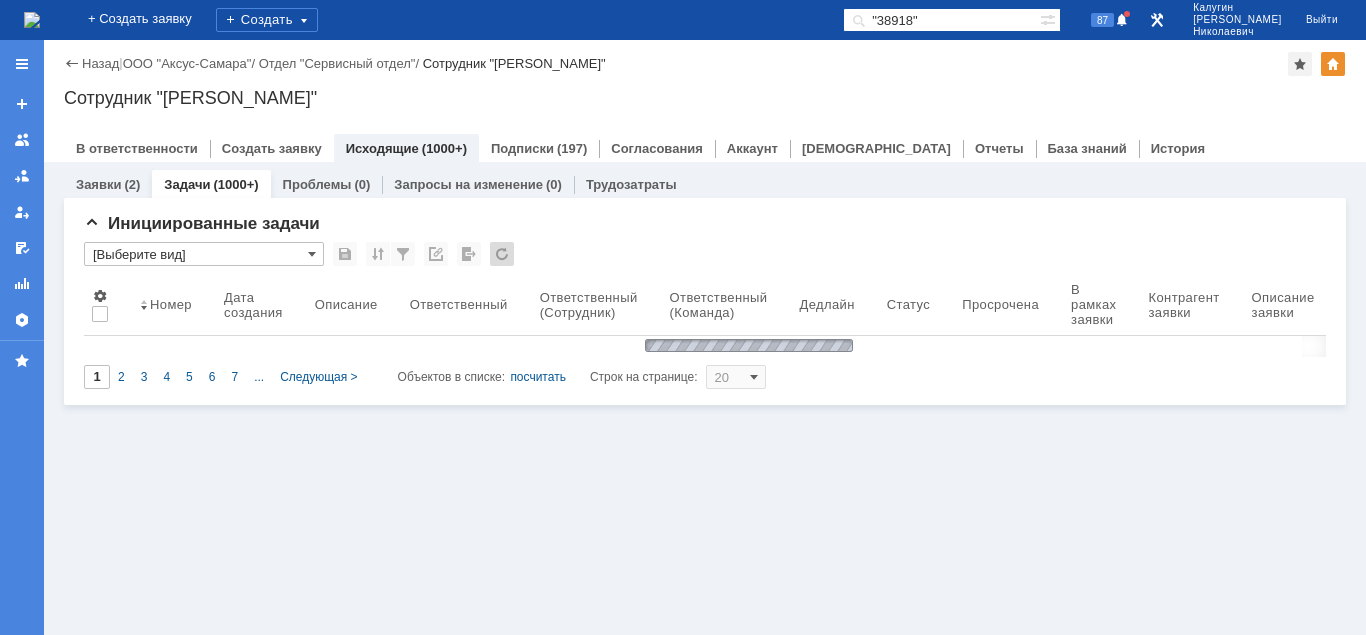 type on "2" 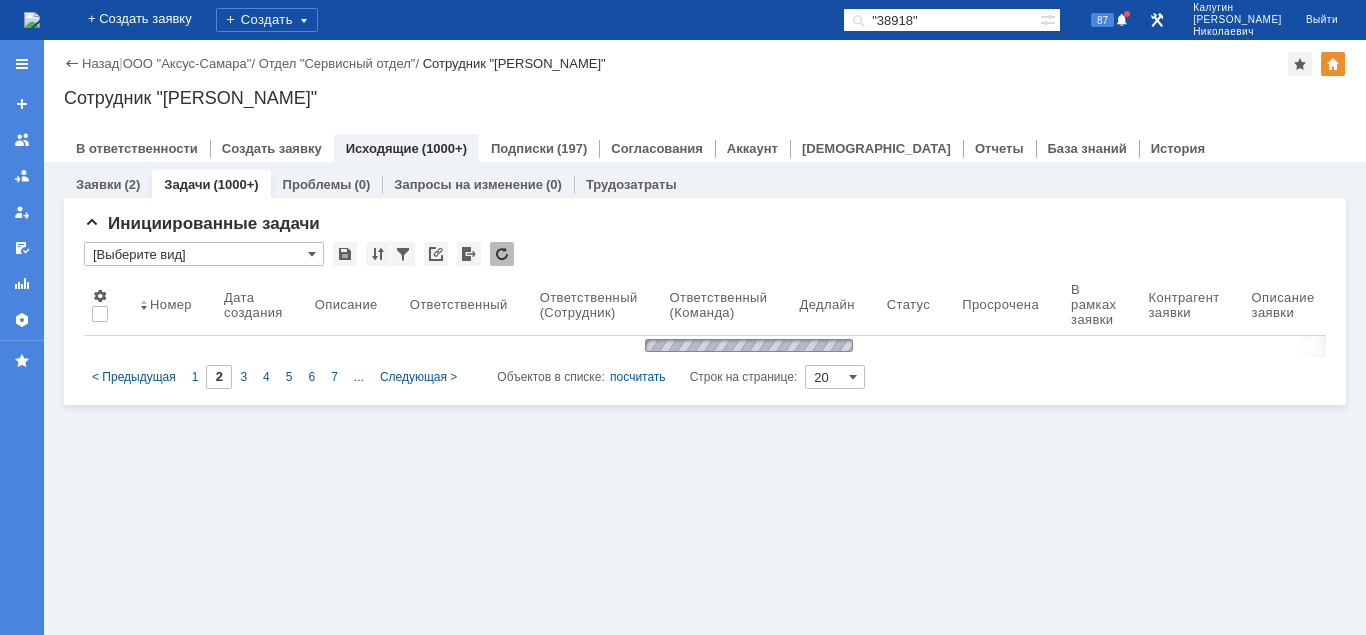 scroll, scrollTop: 0, scrollLeft: 0, axis: both 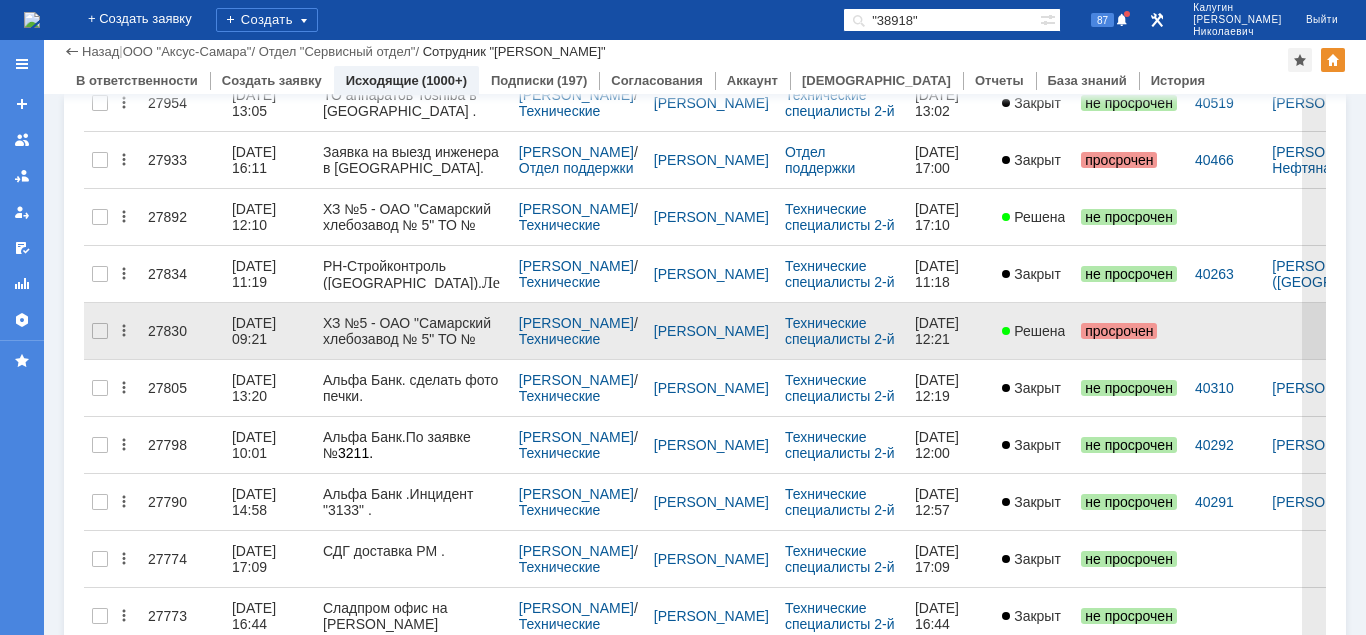 click on "27830" at bounding box center (182, 331) 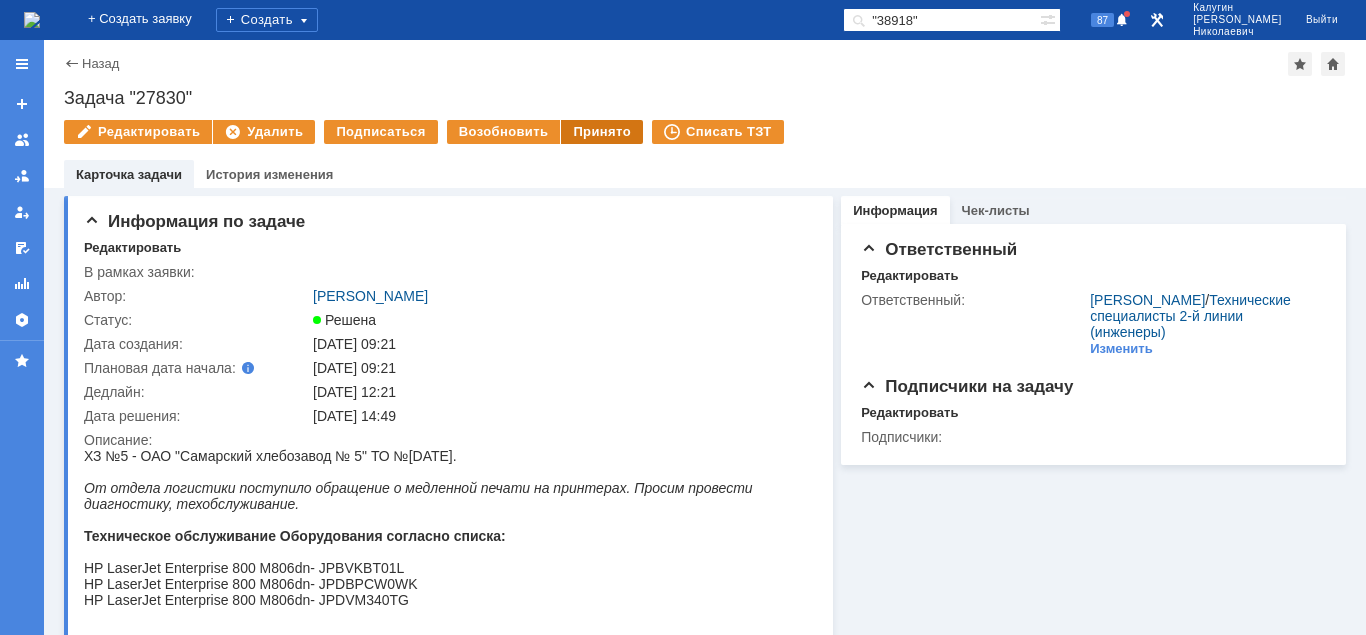 click on "Принято" at bounding box center [602, 132] 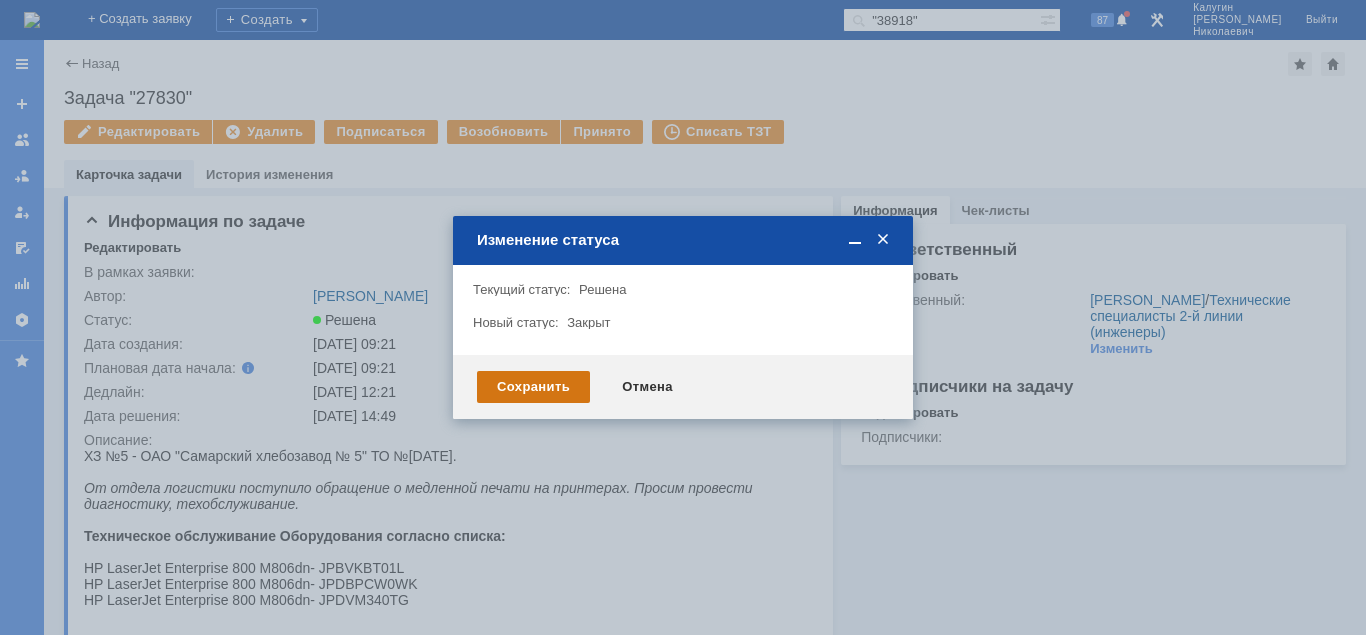 click on "Сохранить" at bounding box center [533, 387] 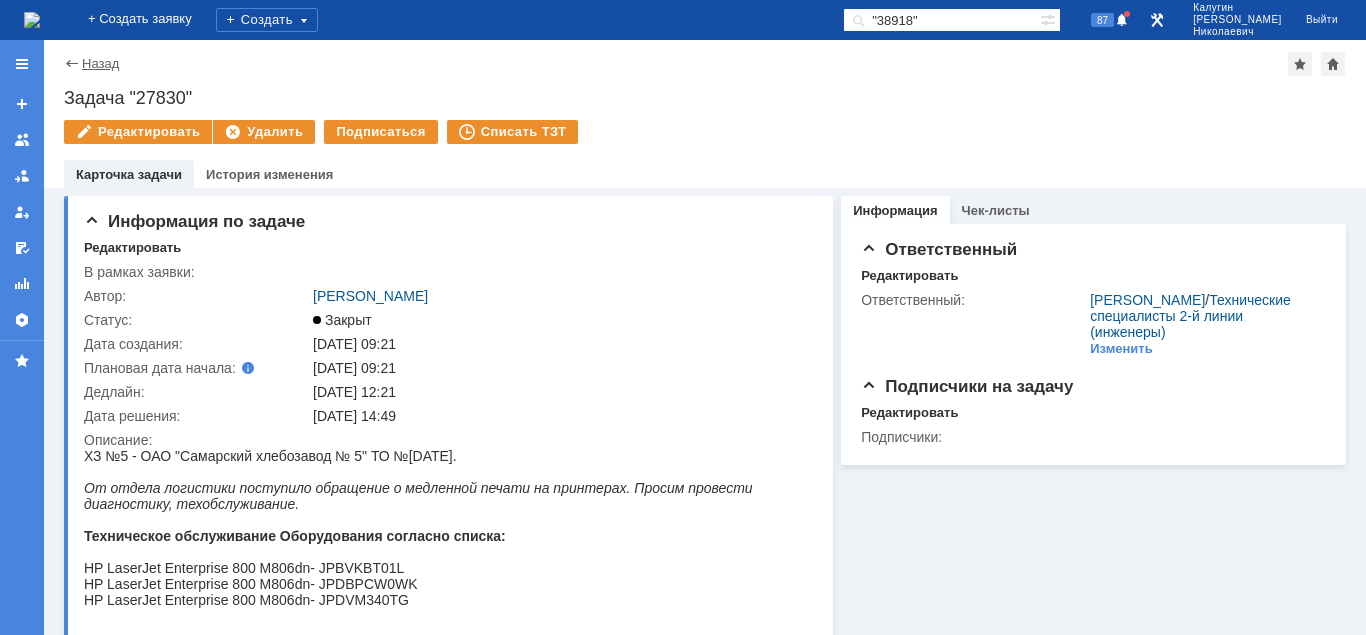 click on "Назад" at bounding box center [100, 63] 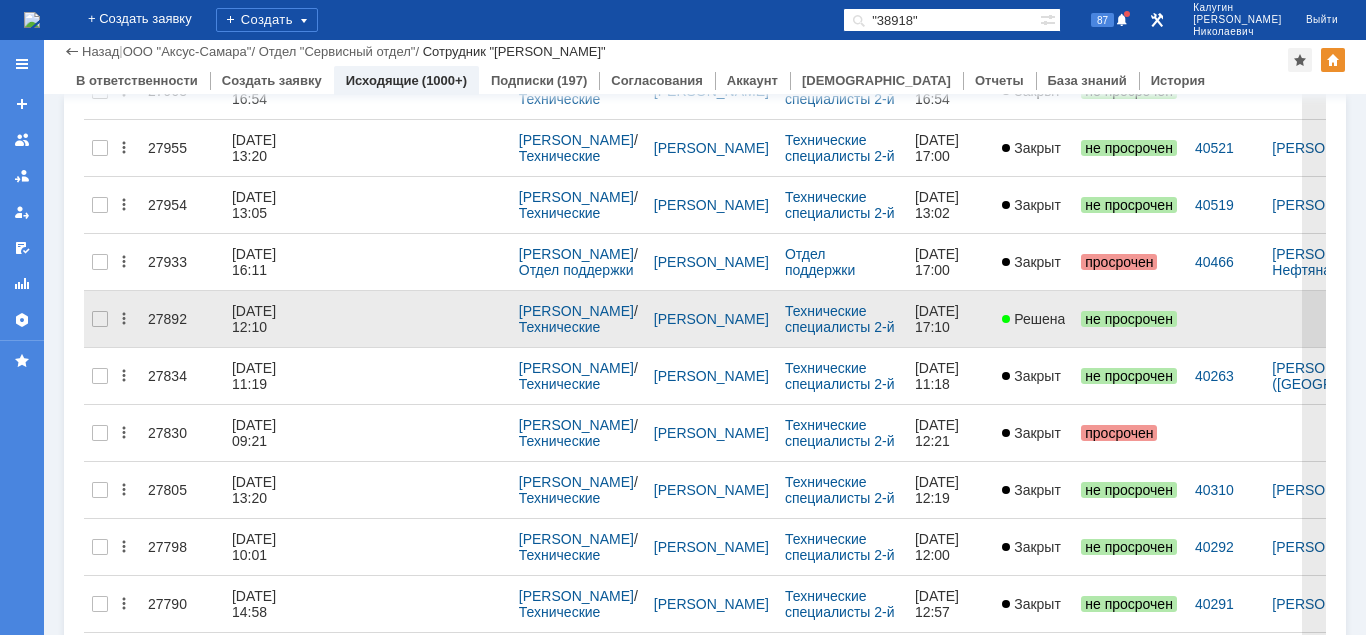 click on "27892" at bounding box center [182, 319] 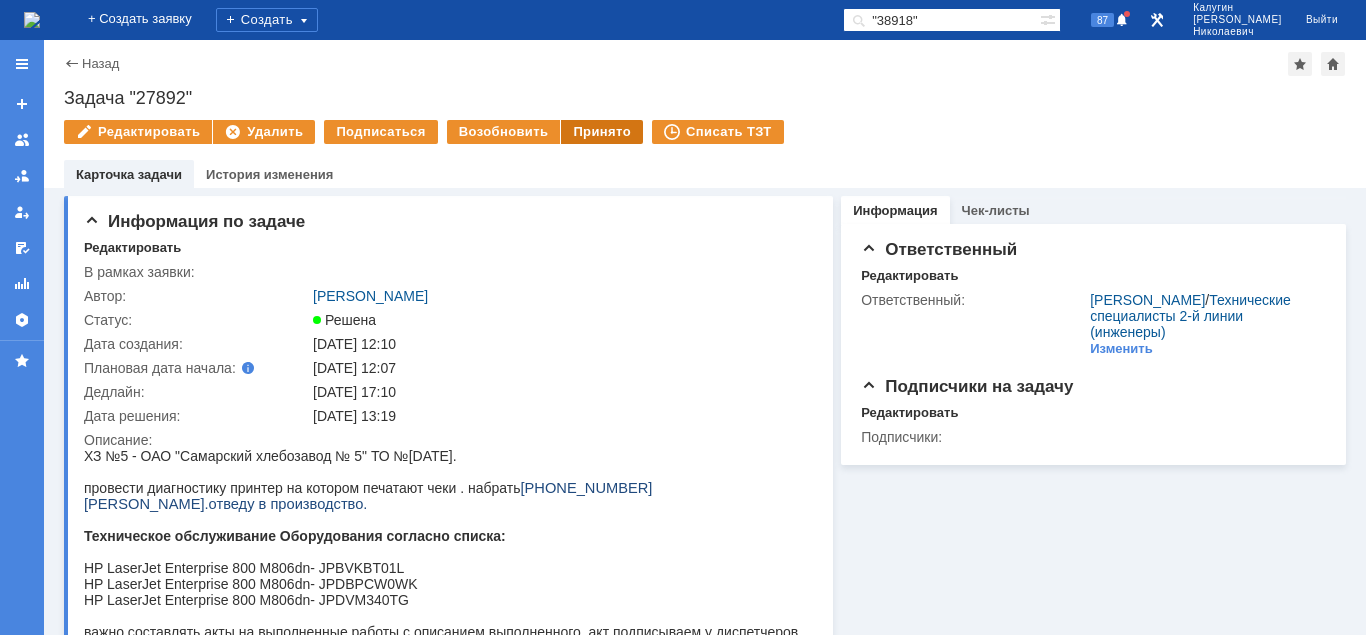 click on "Принято" at bounding box center (602, 132) 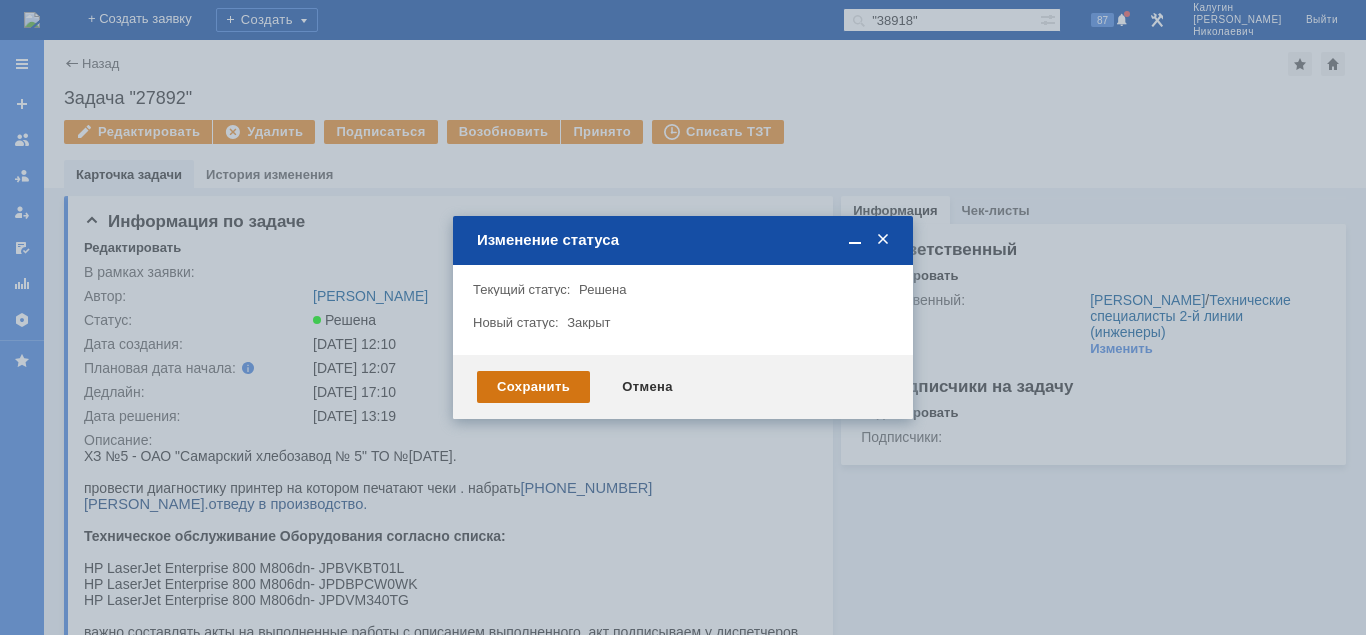 click on "Сохранить" at bounding box center (533, 387) 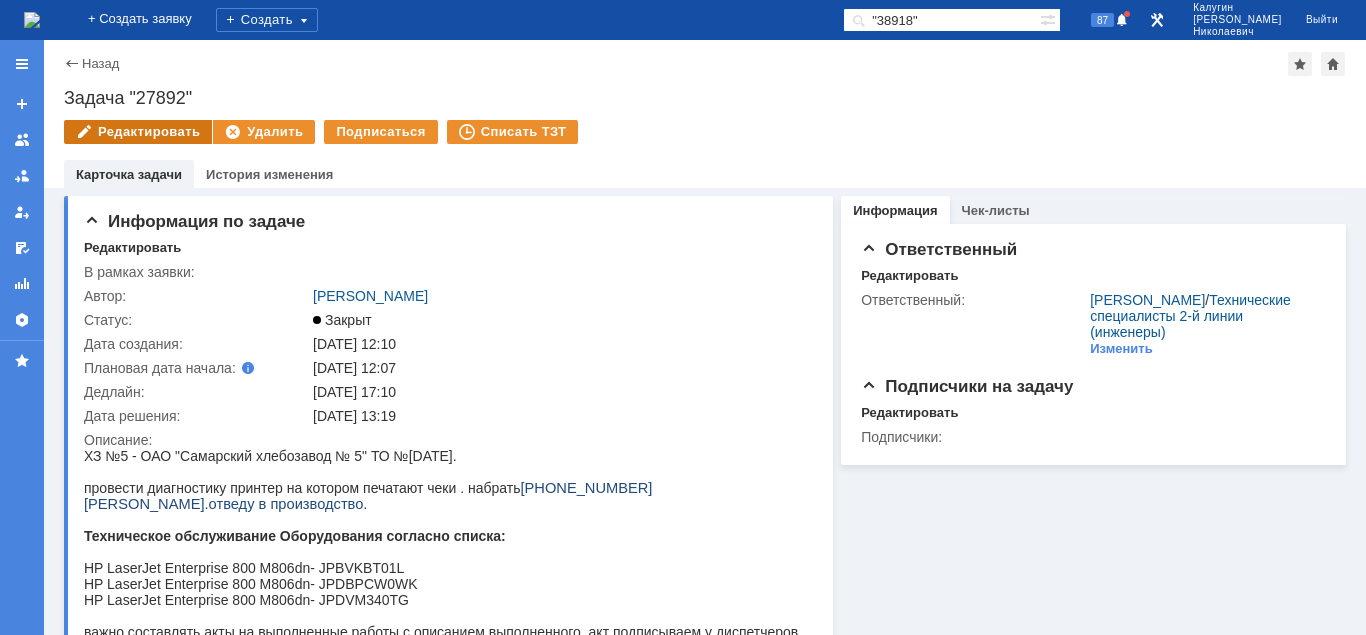 scroll, scrollTop: 0, scrollLeft: 0, axis: both 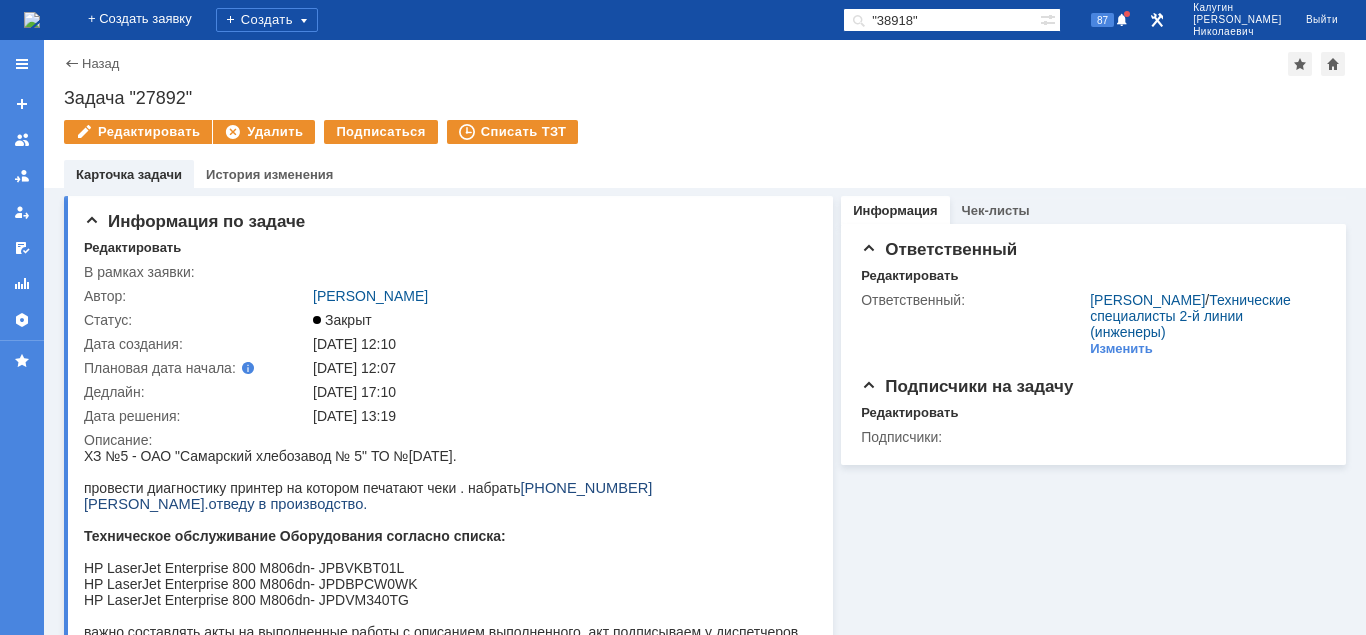 click on "Назад   |   Задача "27892"" at bounding box center (705, 64) 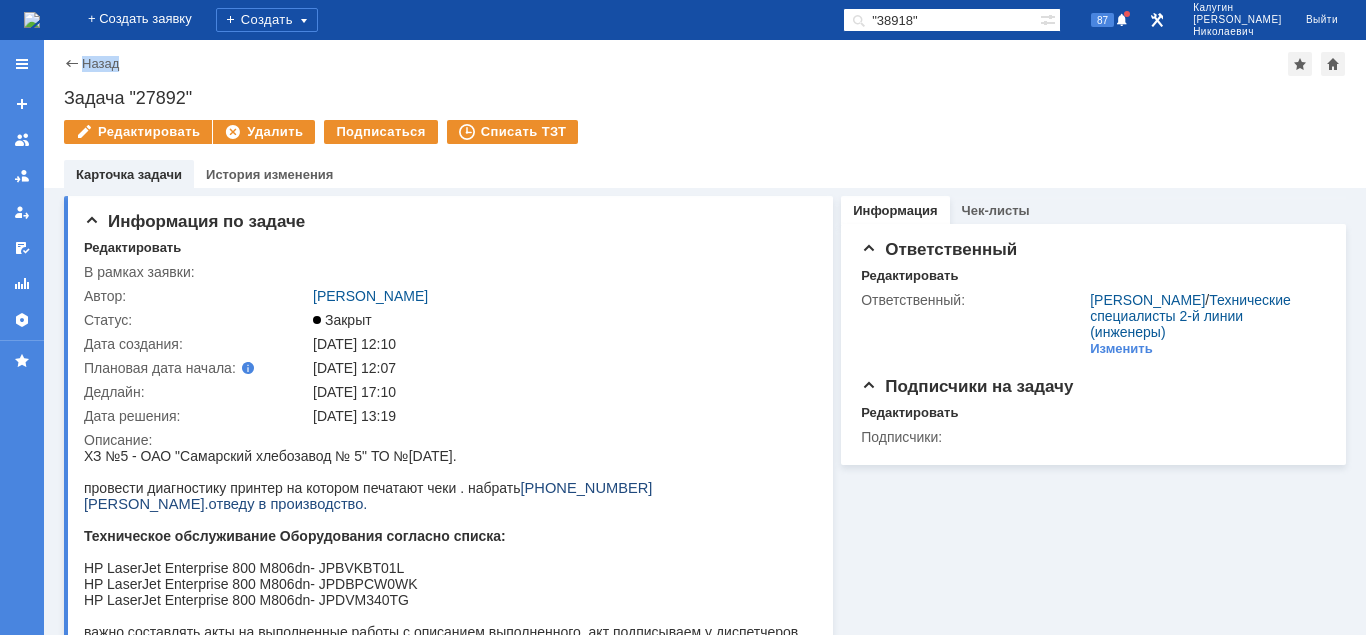 click on "Назад   |   Задача "27892"" at bounding box center (705, 64) 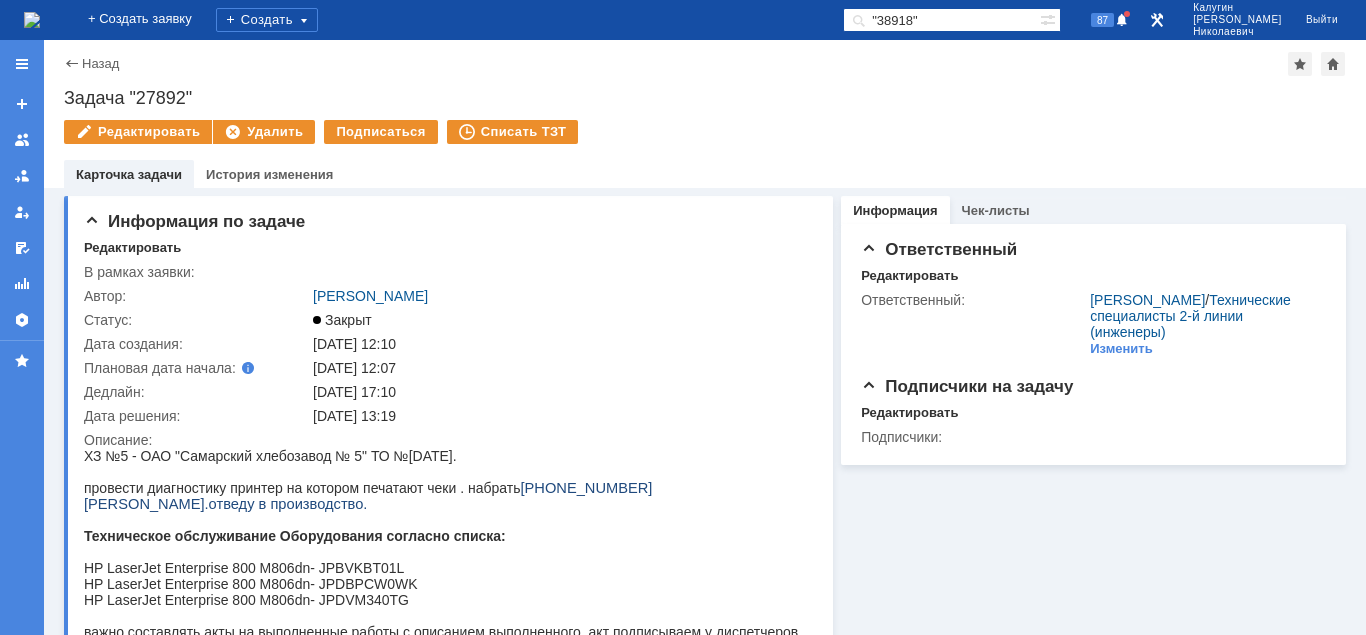 click on "Назад   |   Задача "27892"" at bounding box center [705, 64] 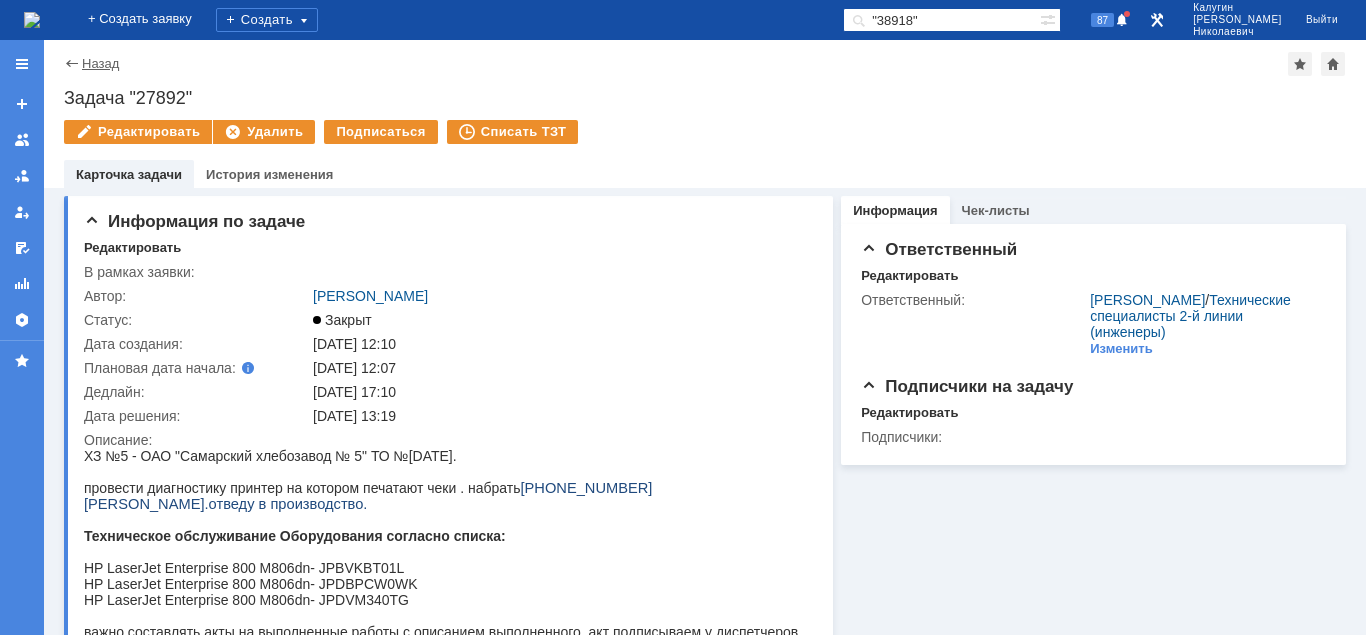 click on "Назад" at bounding box center (100, 63) 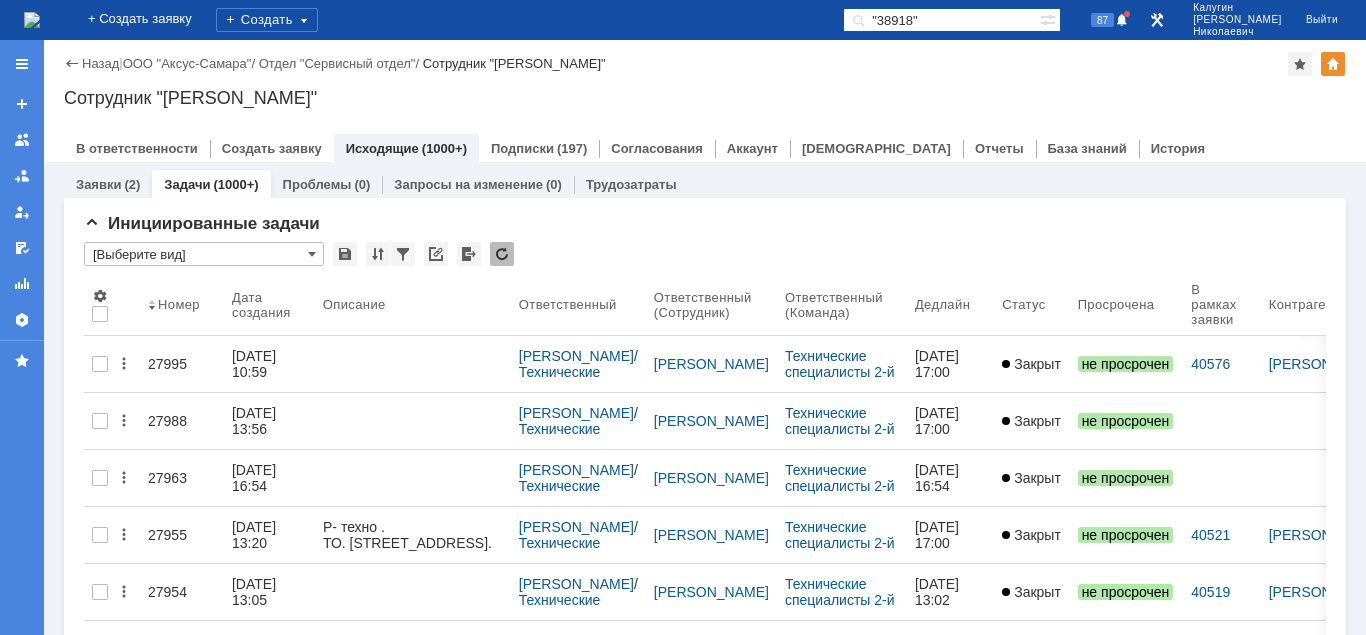 scroll, scrollTop: 0, scrollLeft: 0, axis: both 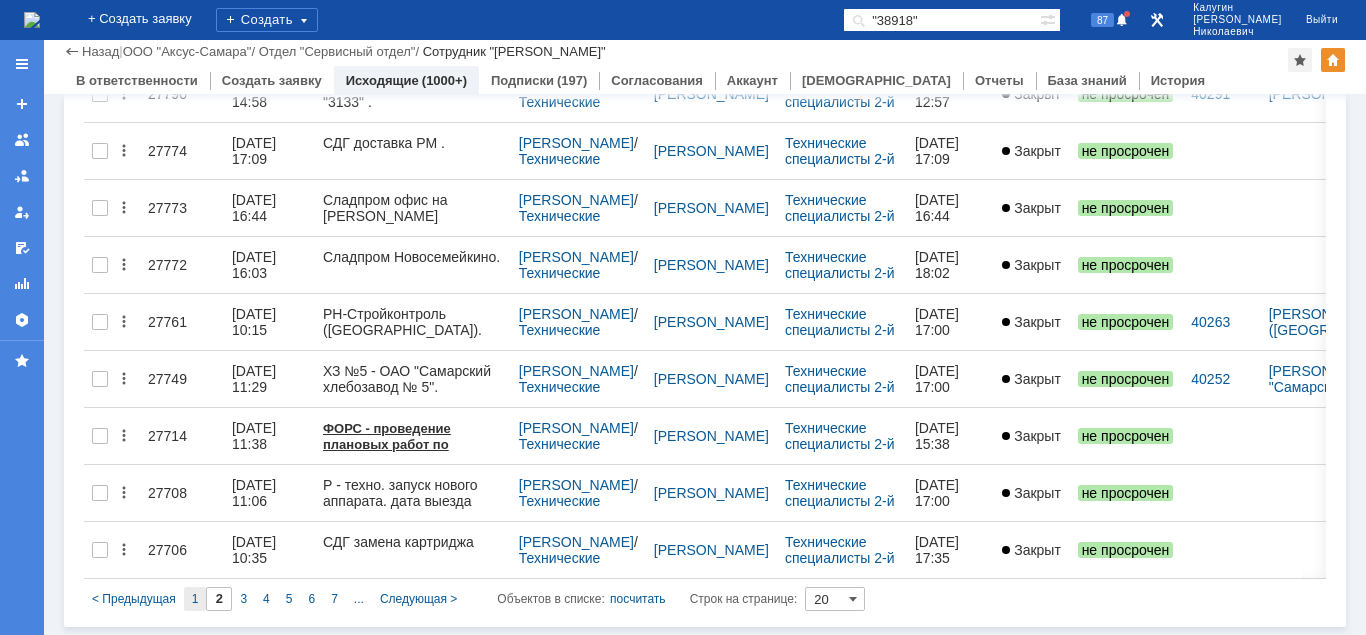 click on "1" at bounding box center [195, 599] 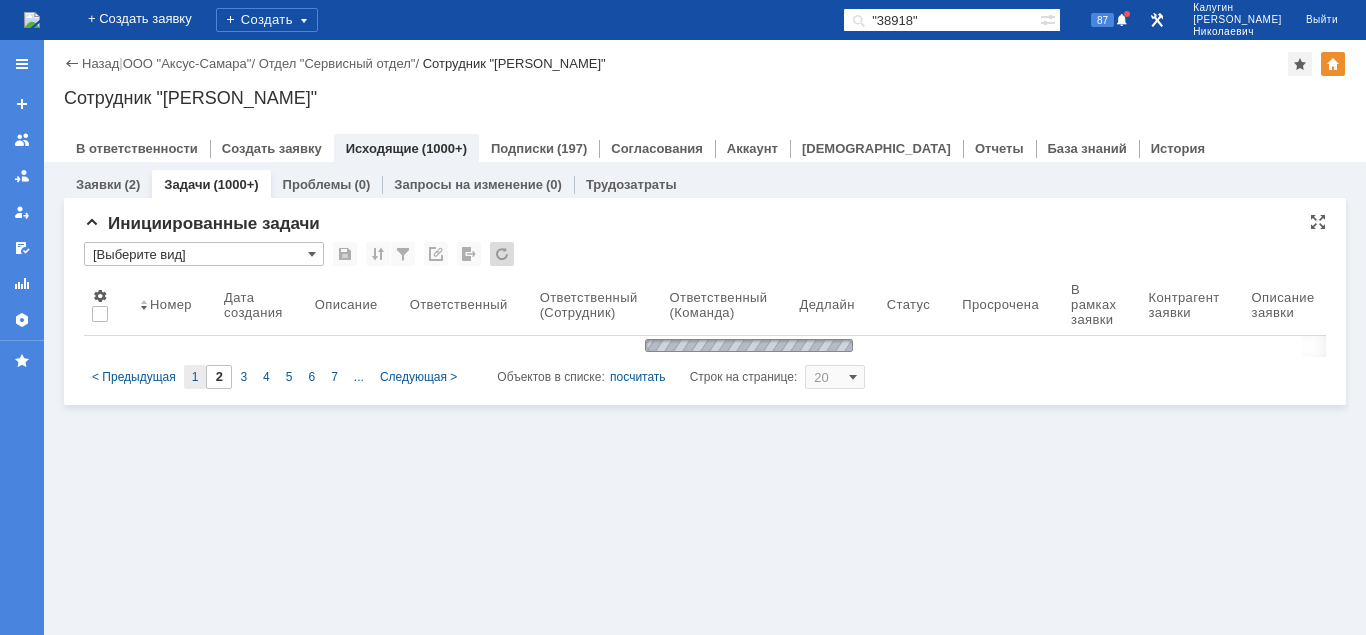 scroll, scrollTop: 0, scrollLeft: 0, axis: both 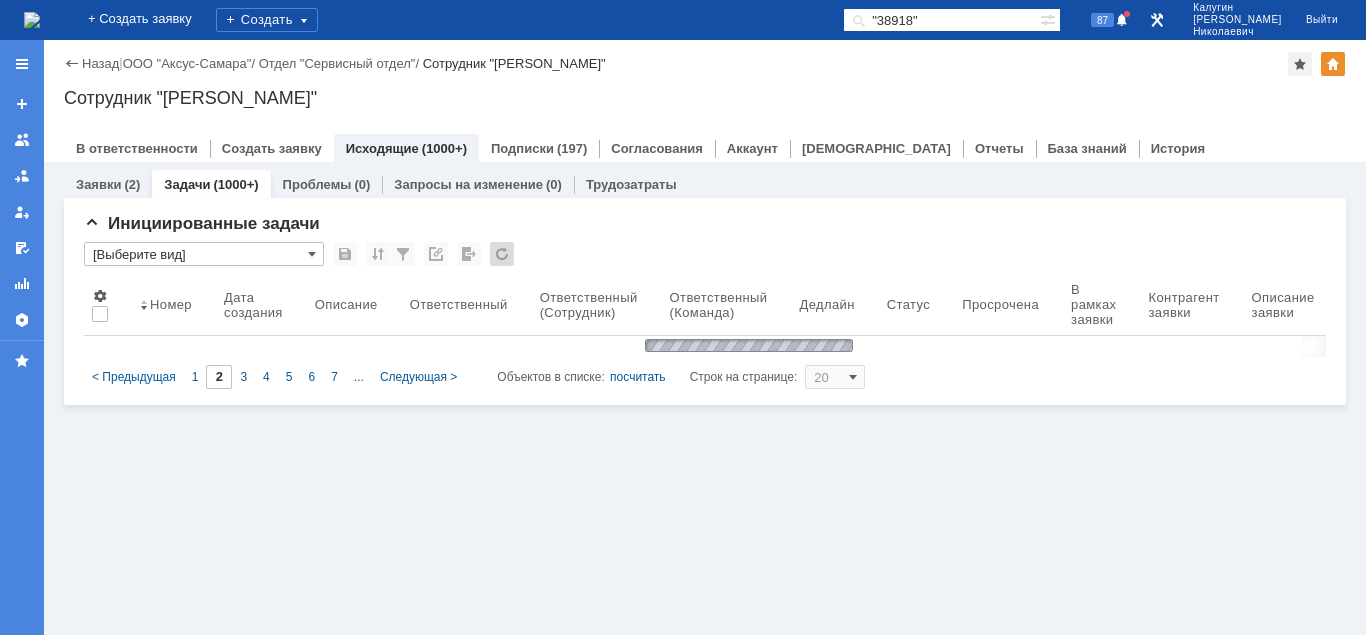 type on "1" 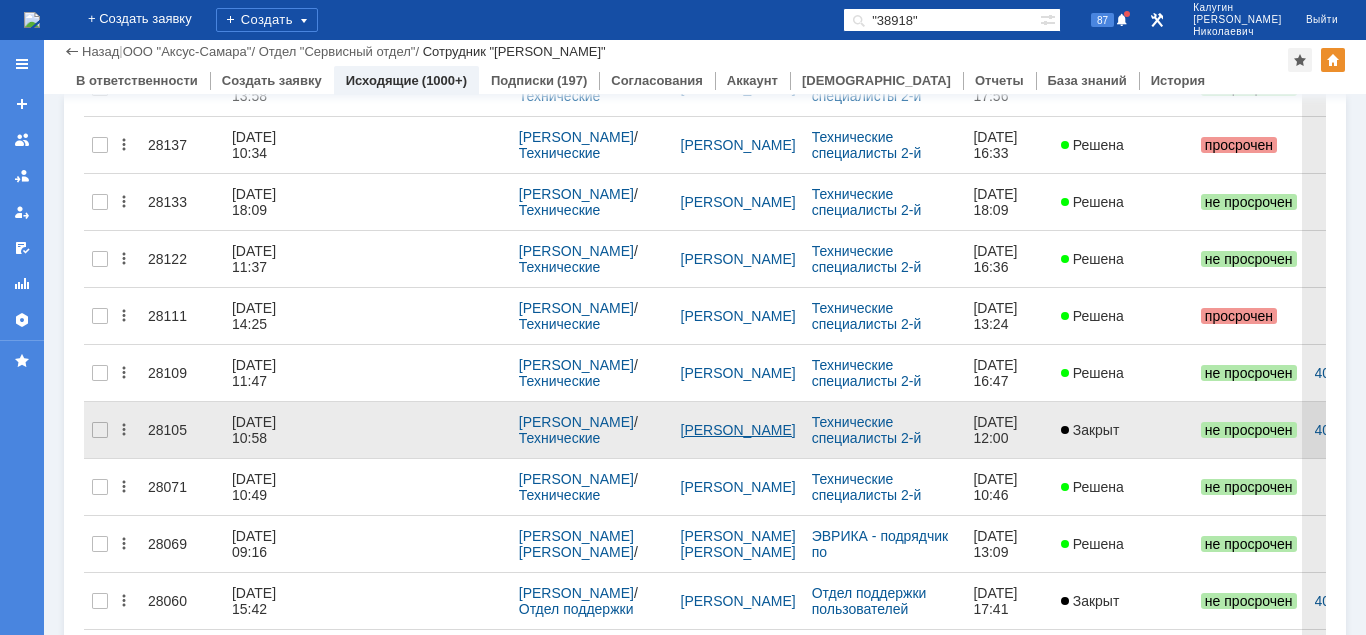 scroll, scrollTop: 829, scrollLeft: 0, axis: vertical 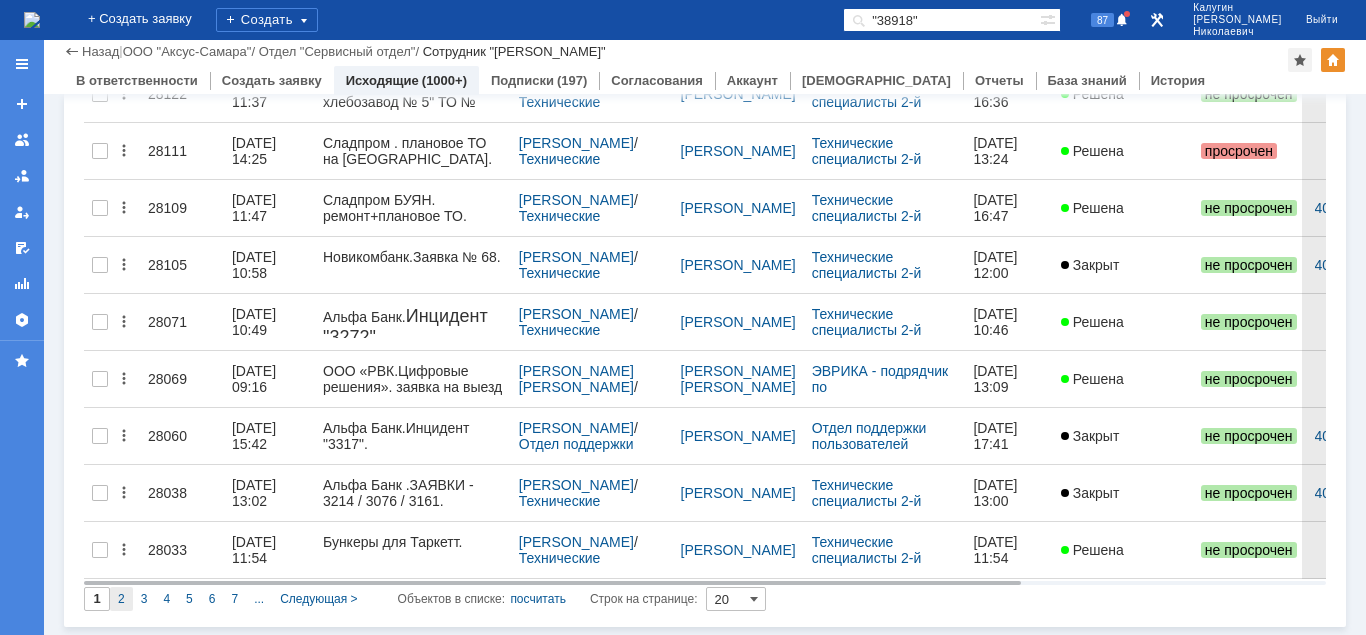 click on "2" at bounding box center (121, 599) 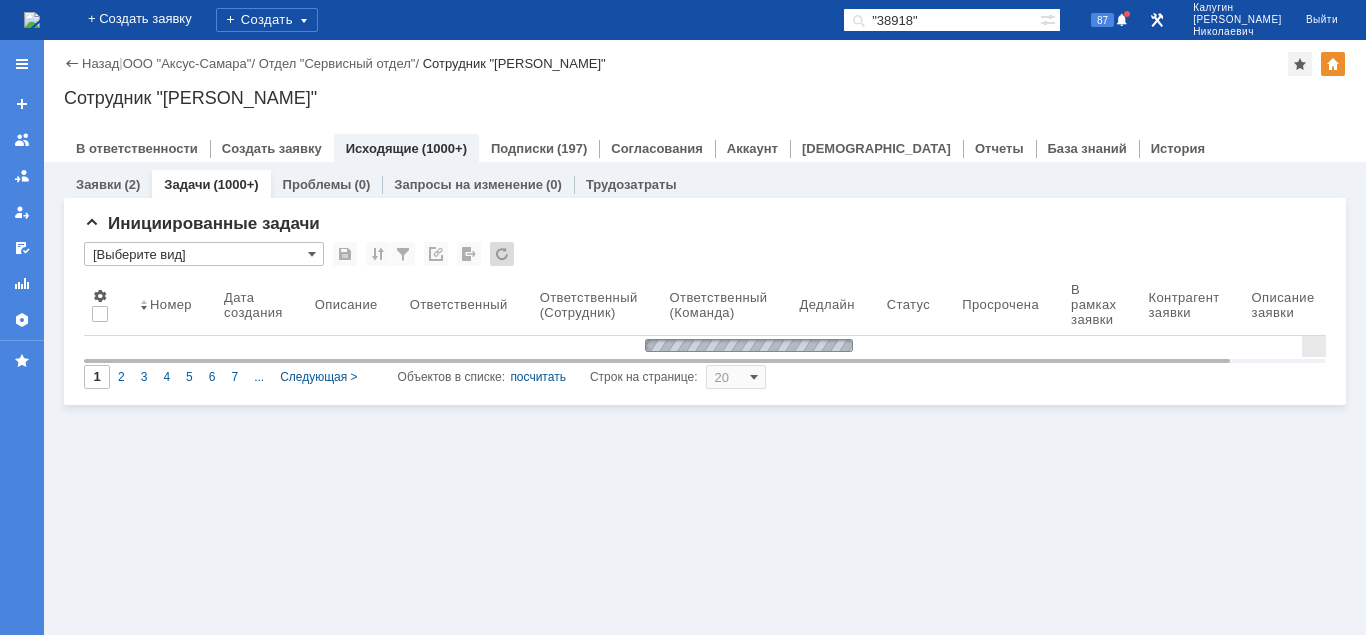 type on "2" 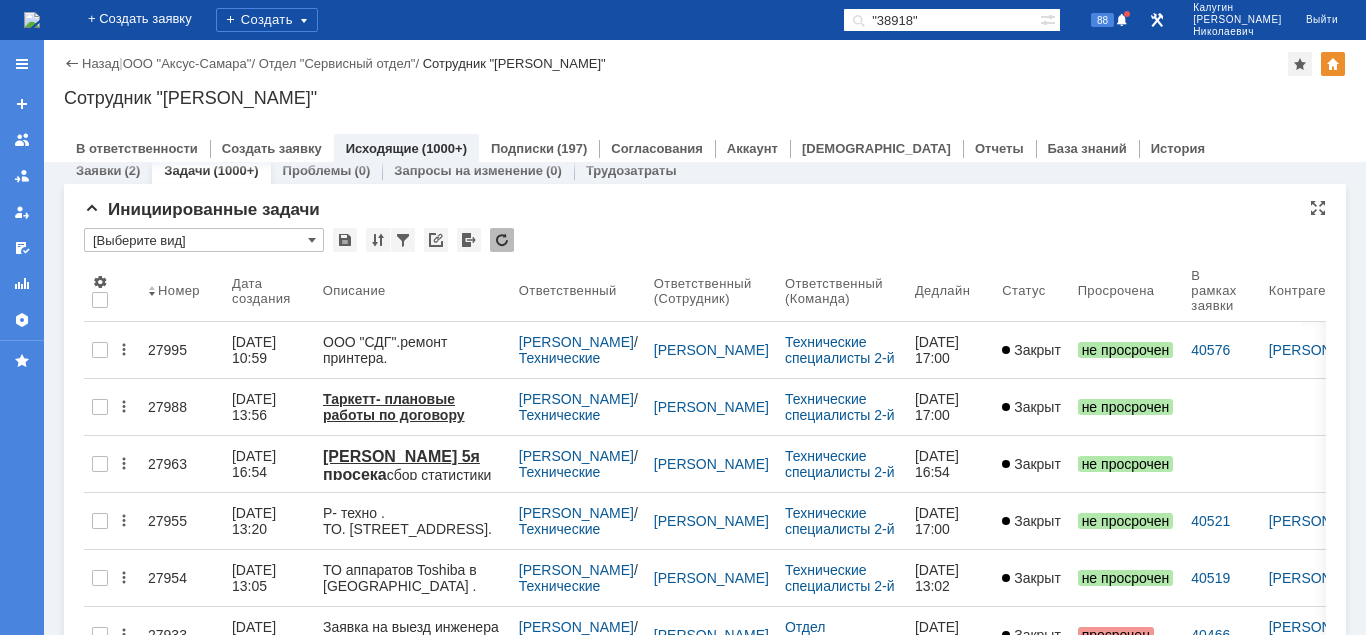 scroll, scrollTop: 0, scrollLeft: 0, axis: both 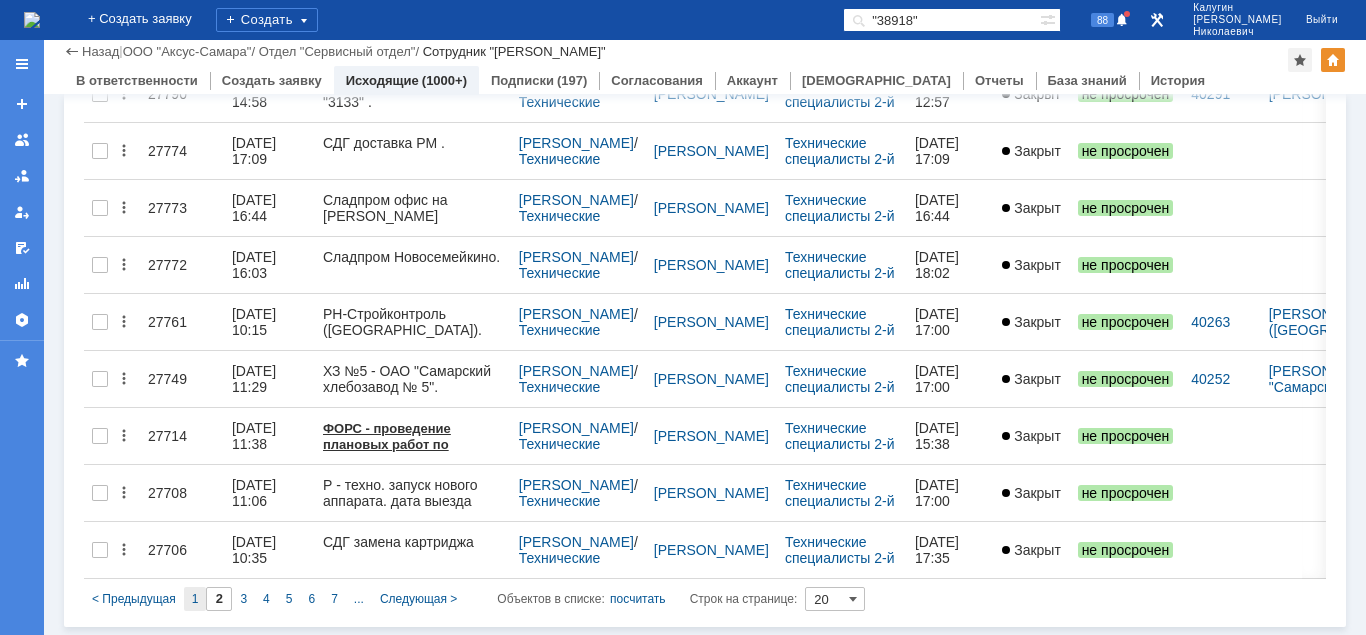 click on "1" at bounding box center [195, 599] 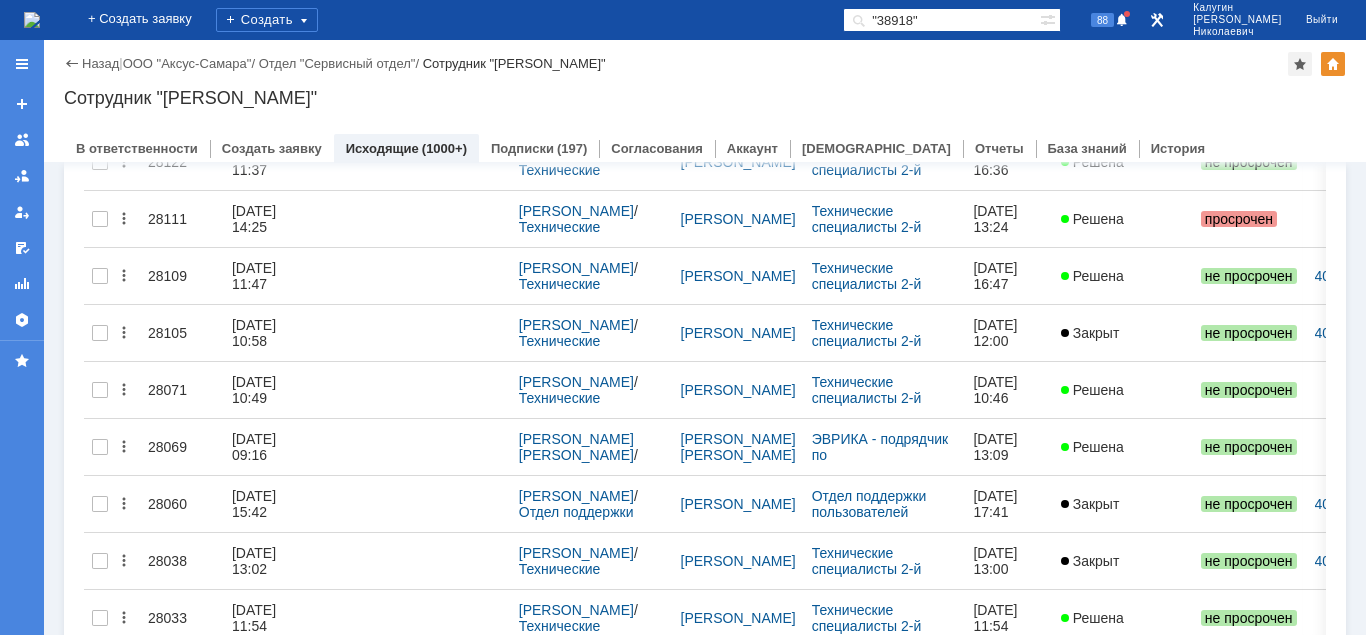 scroll, scrollTop: 0, scrollLeft: 0, axis: both 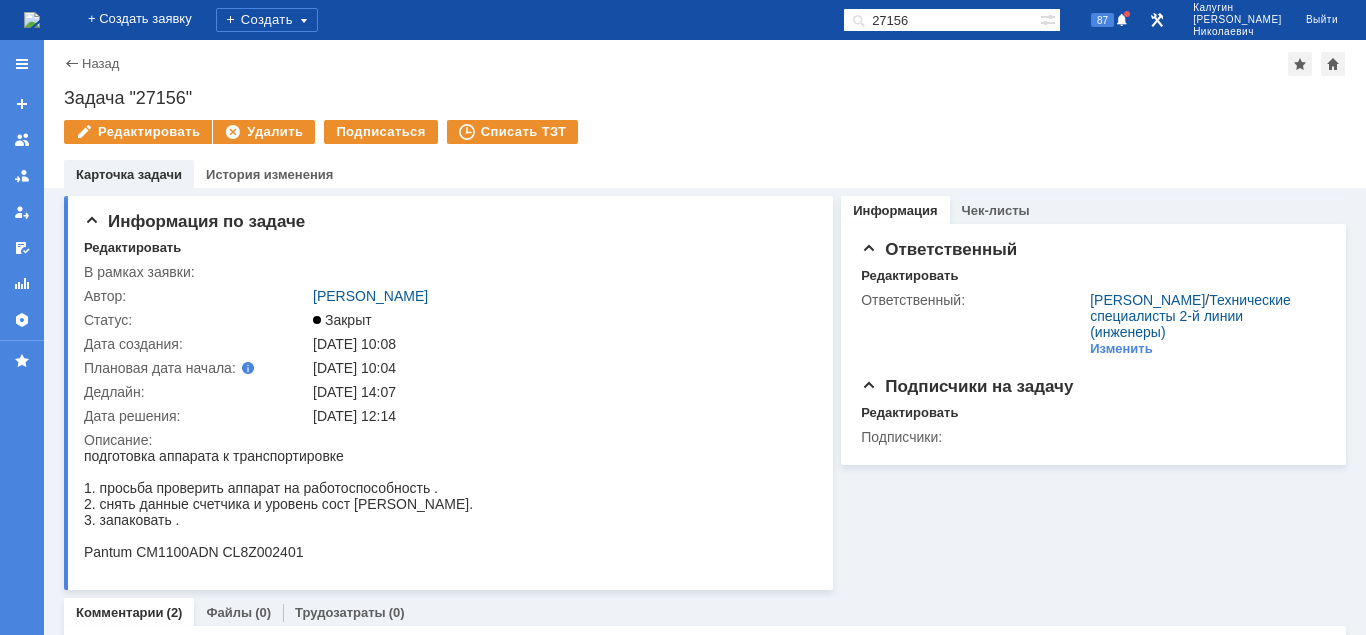 drag, startPoint x: 950, startPoint y: 21, endPoint x: 878, endPoint y: 23, distance: 72.02777 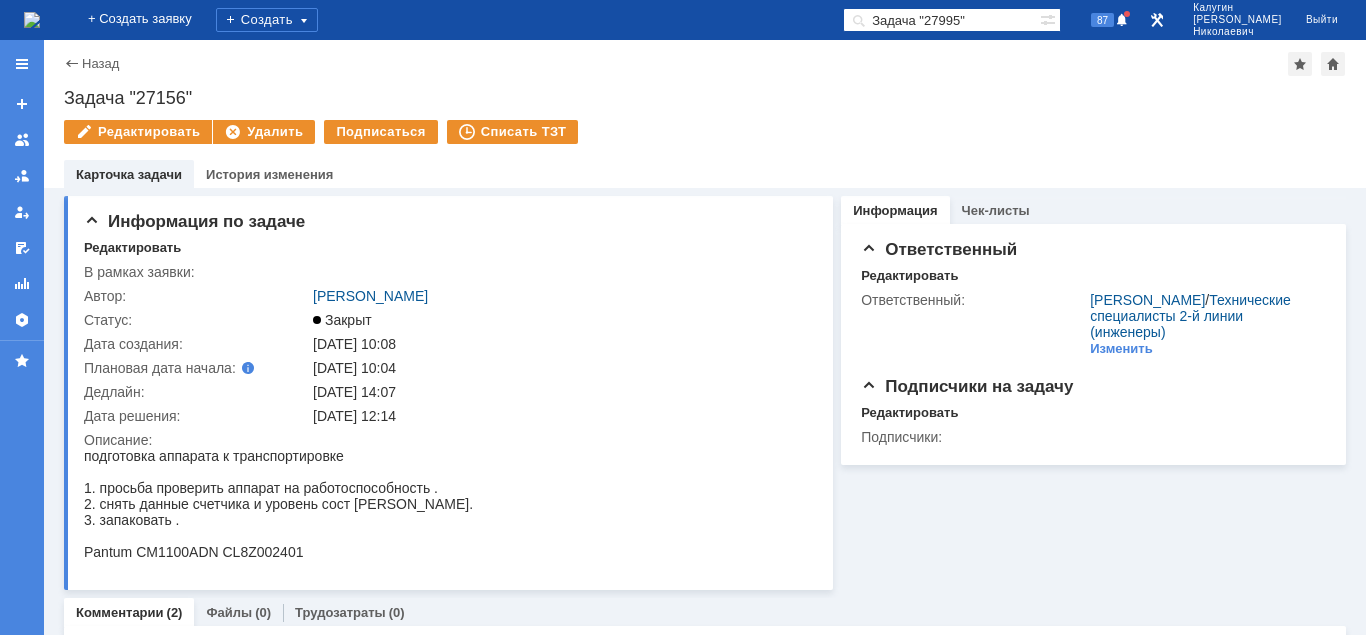 drag, startPoint x: 947, startPoint y: 15, endPoint x: 826, endPoint y: 22, distance: 121.20231 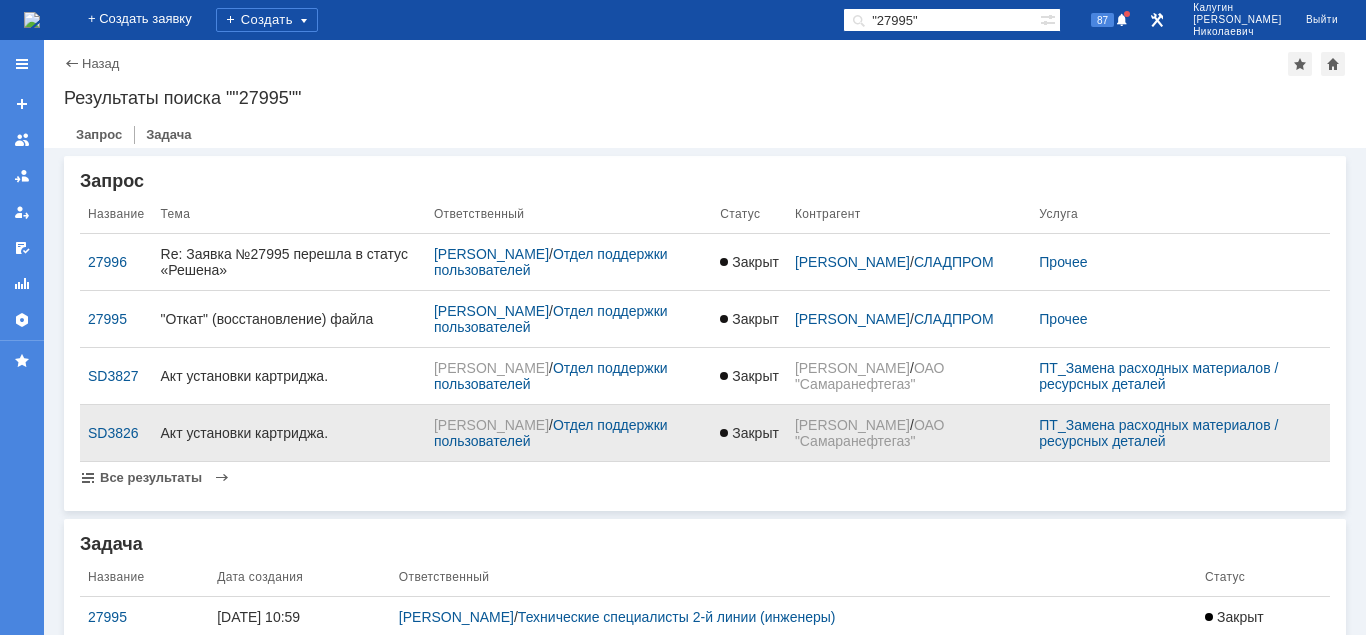 scroll, scrollTop: 28, scrollLeft: 0, axis: vertical 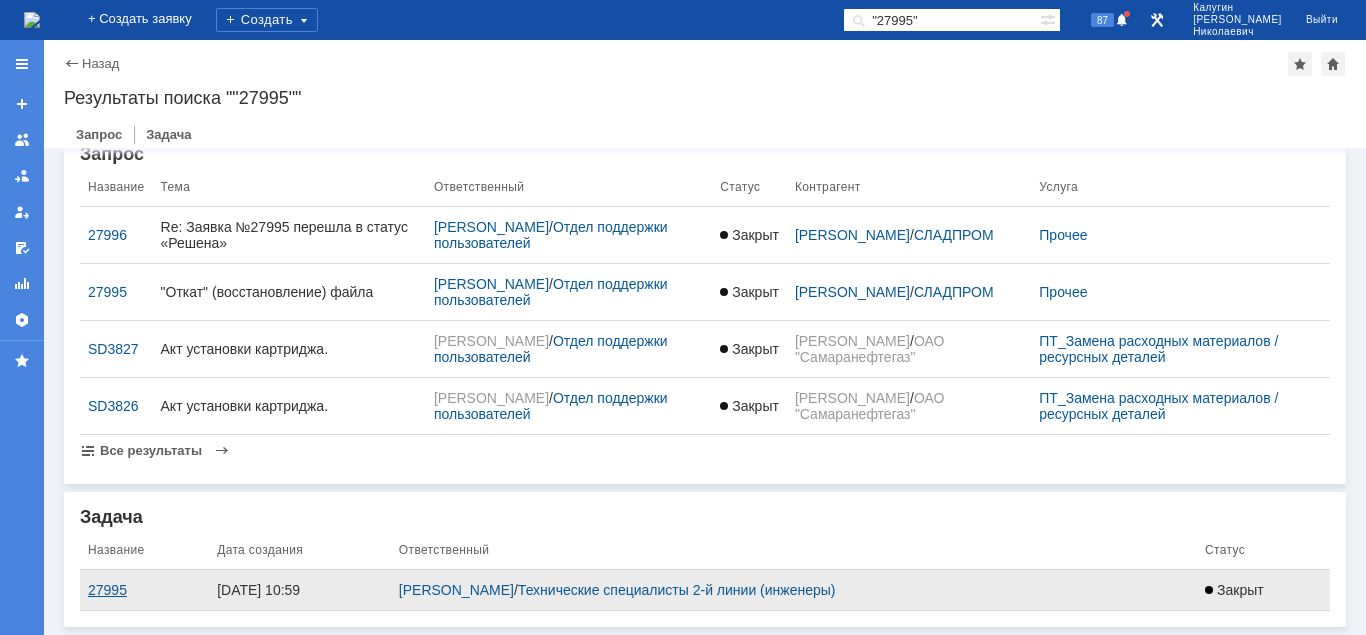 click on "27995" at bounding box center [144, 590] 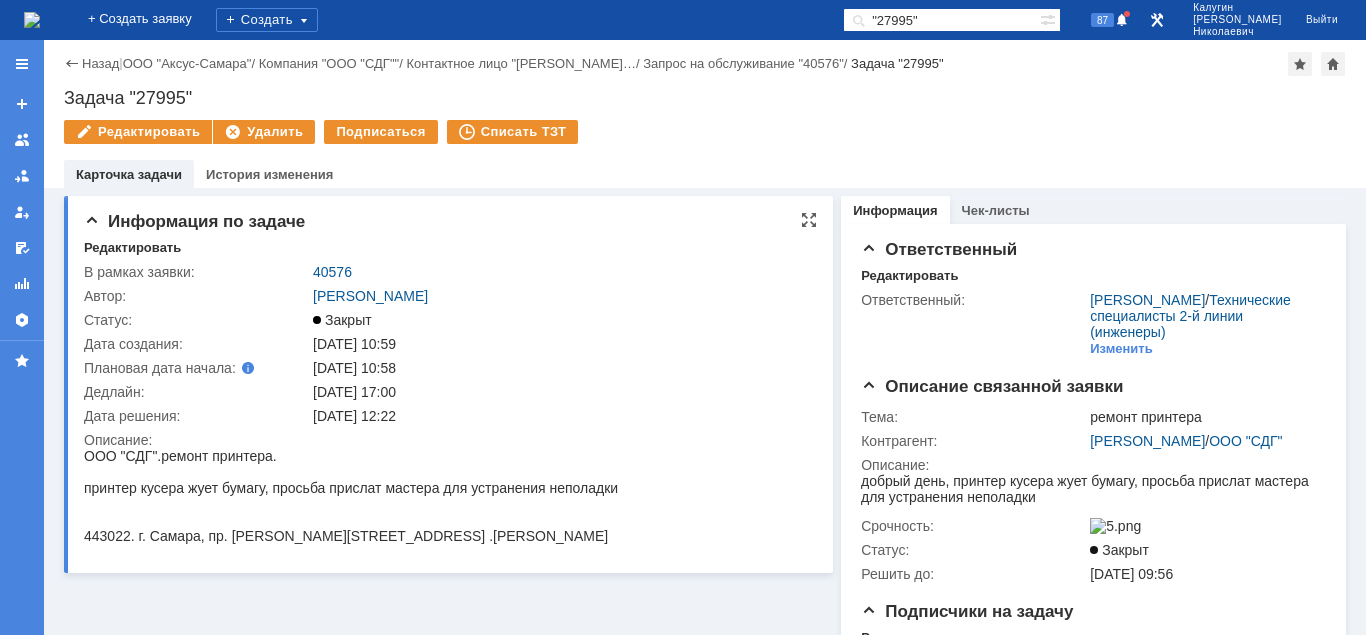 scroll, scrollTop: 0, scrollLeft: 0, axis: both 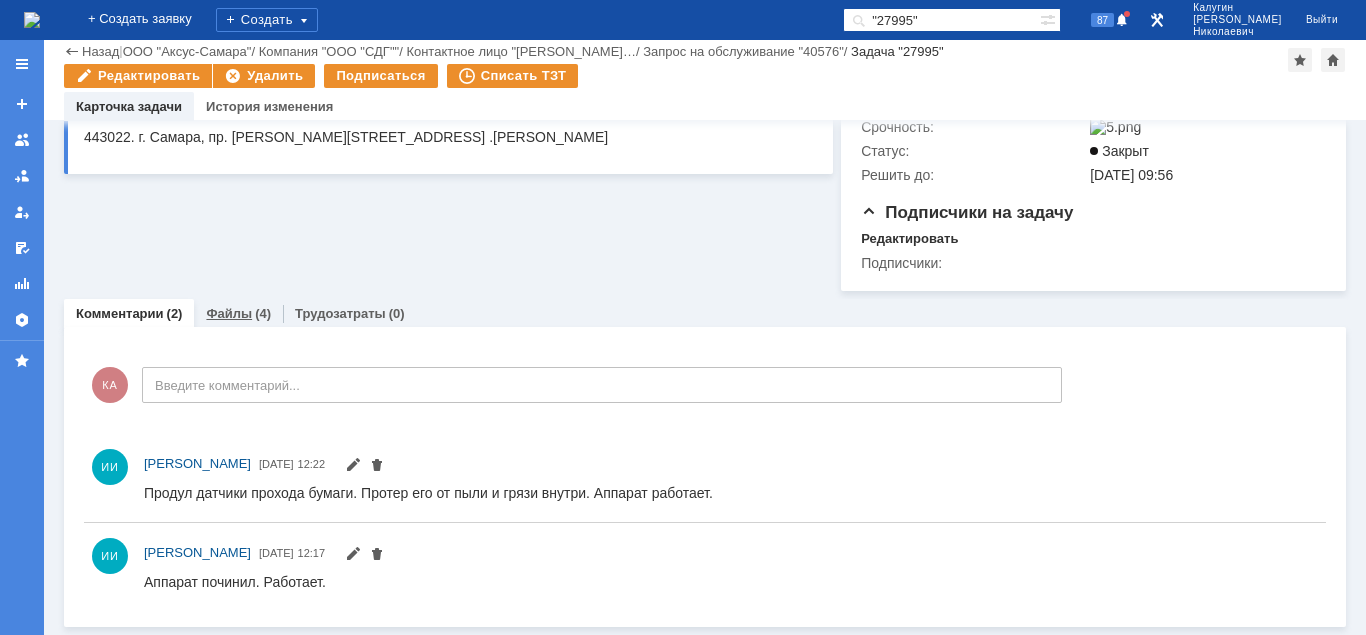 click on "Файлы" at bounding box center (229, 313) 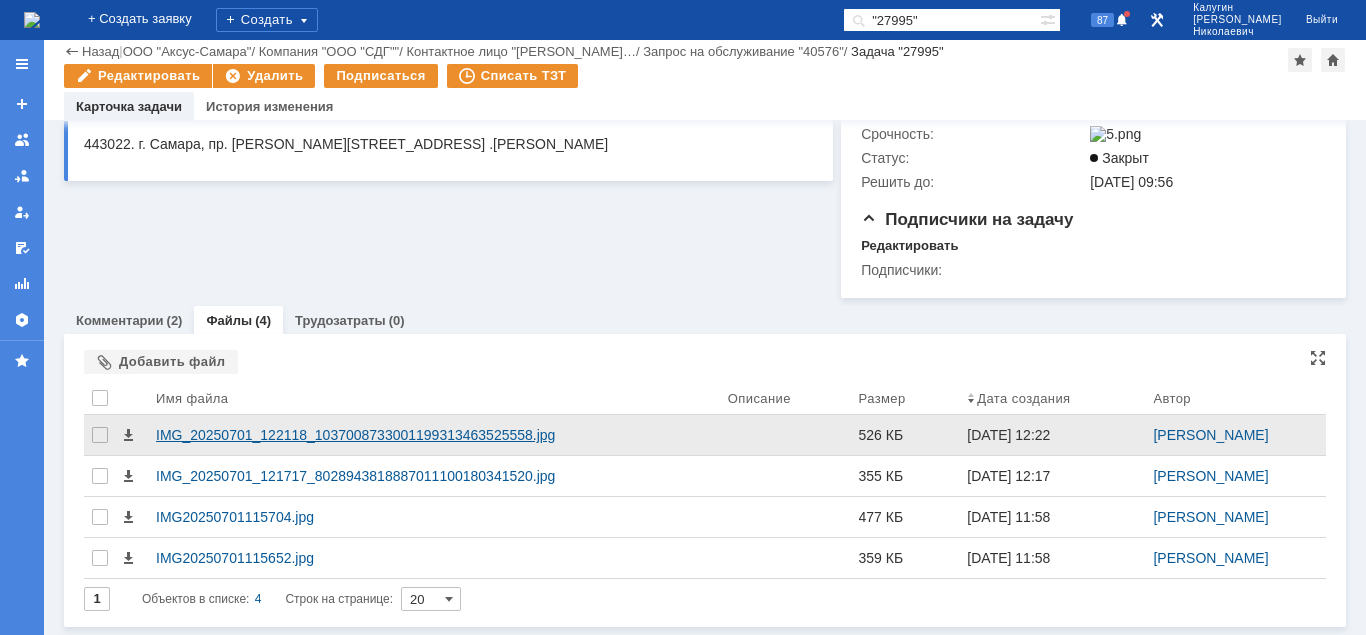scroll, scrollTop: 348, scrollLeft: 0, axis: vertical 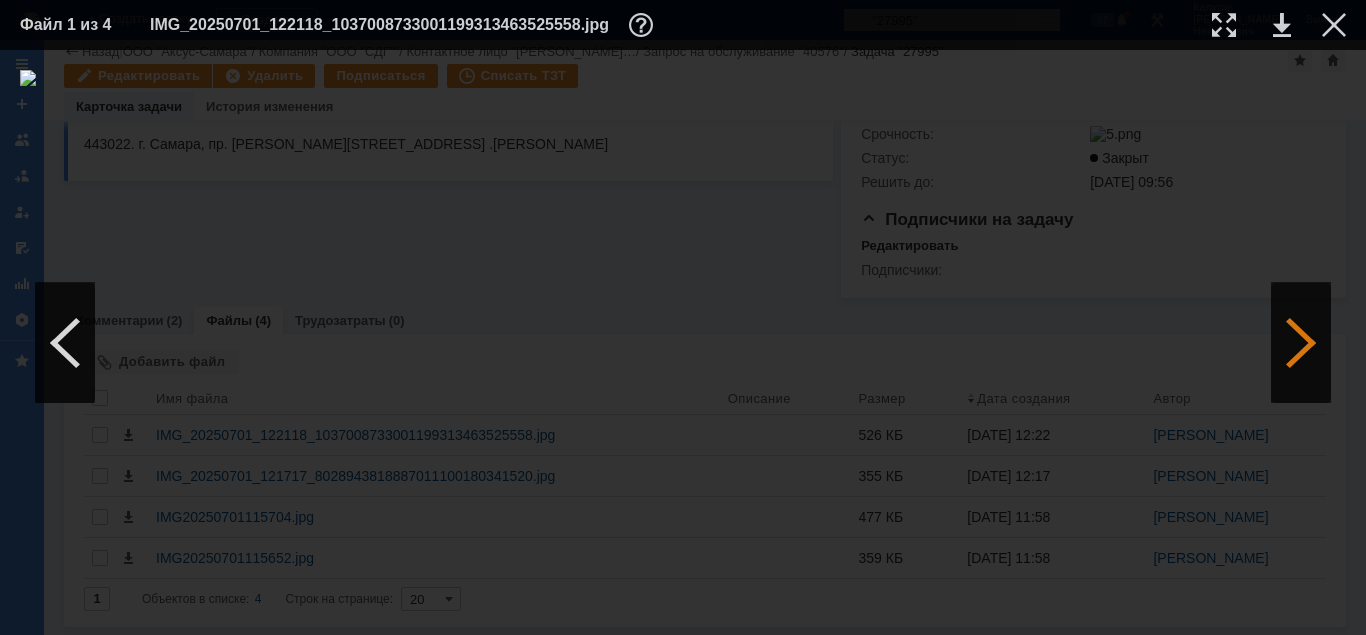 click at bounding box center [1301, 343] 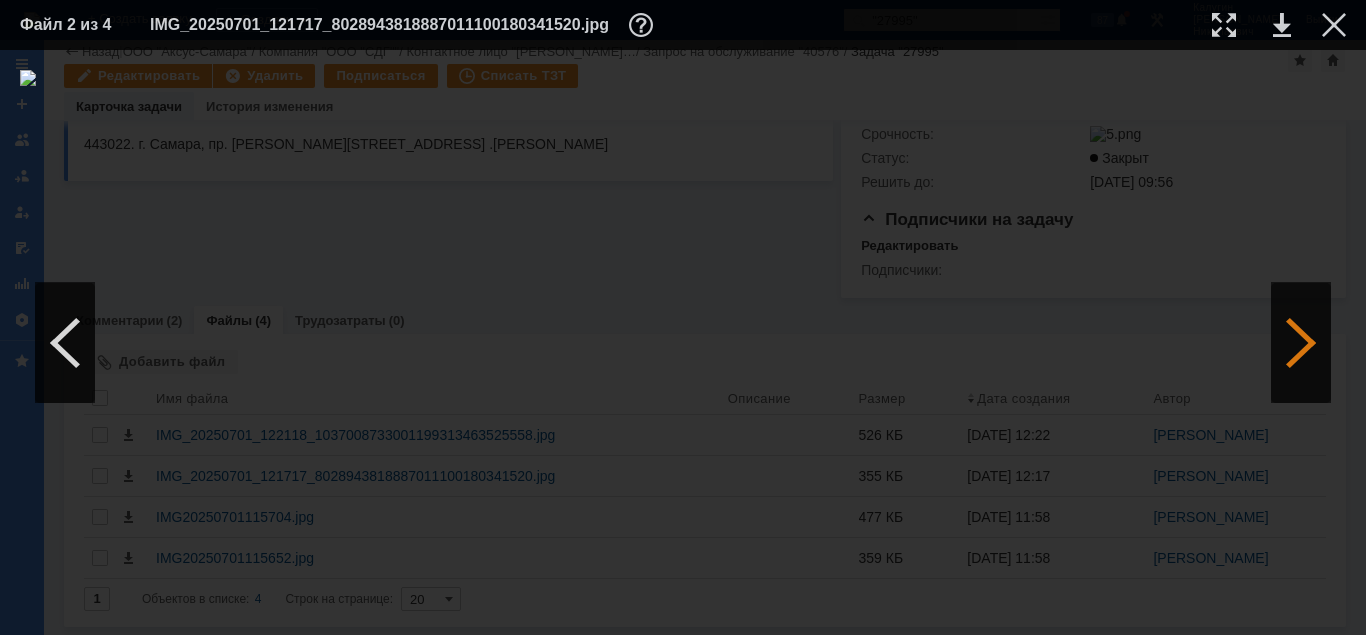 click at bounding box center (1301, 343) 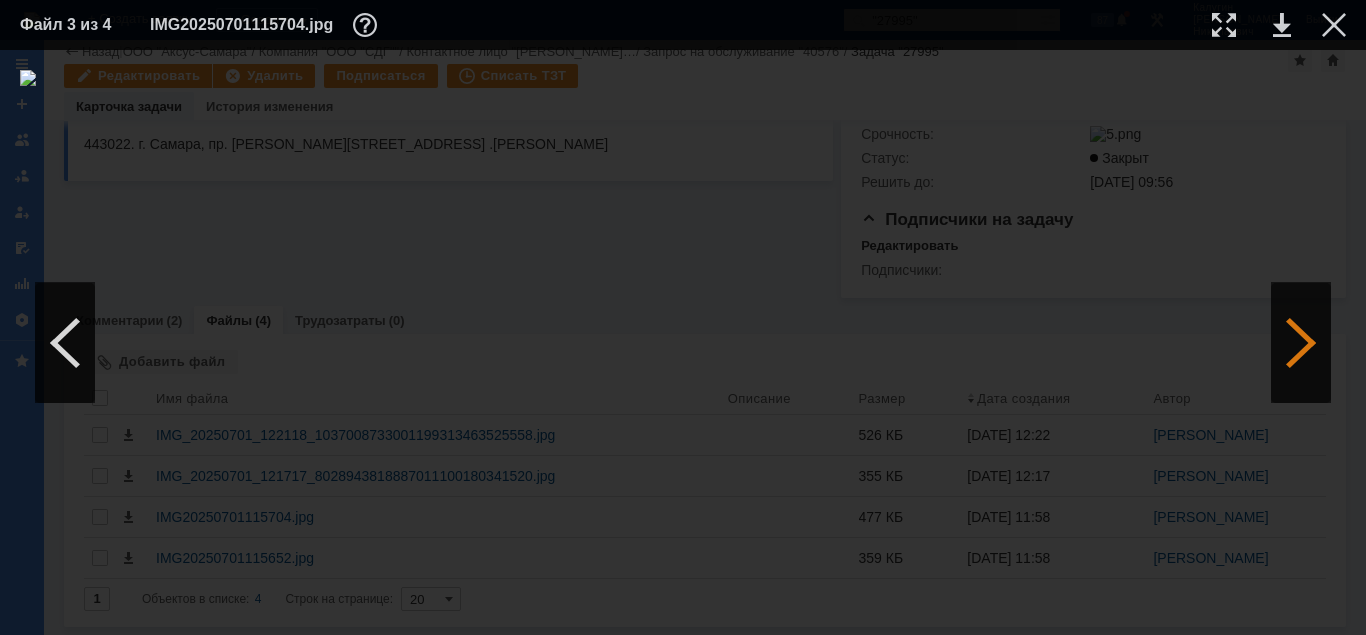 click at bounding box center (1301, 343) 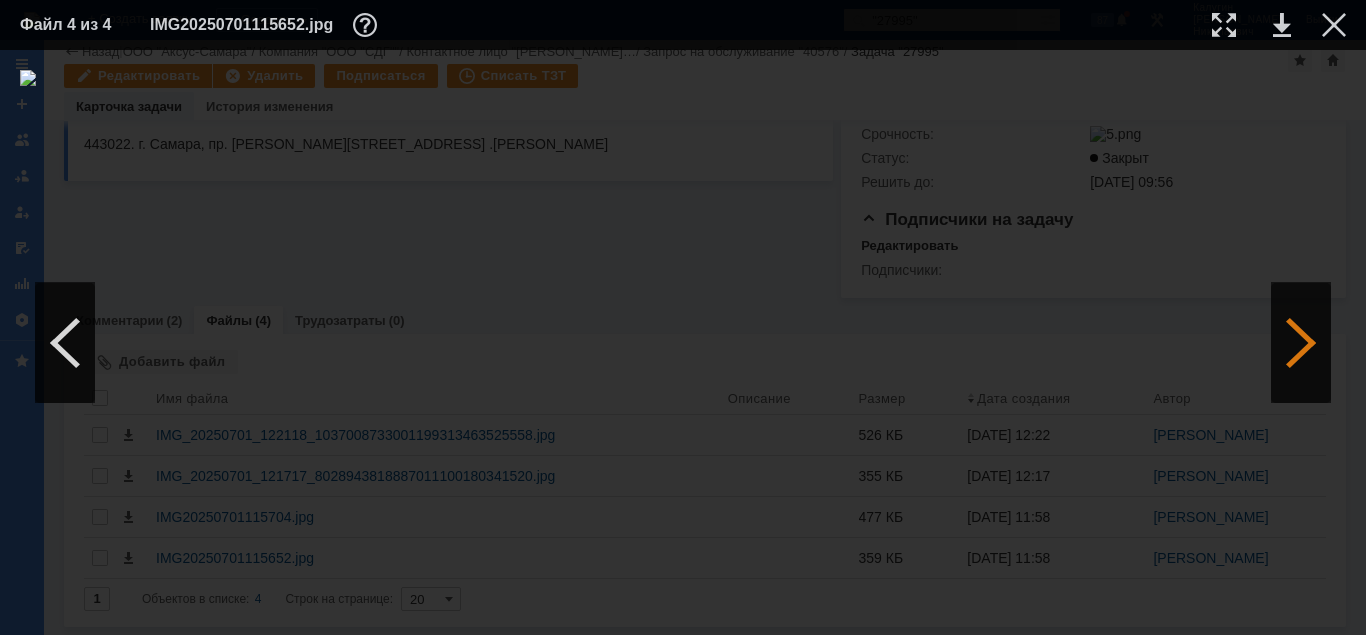 click at bounding box center (1301, 343) 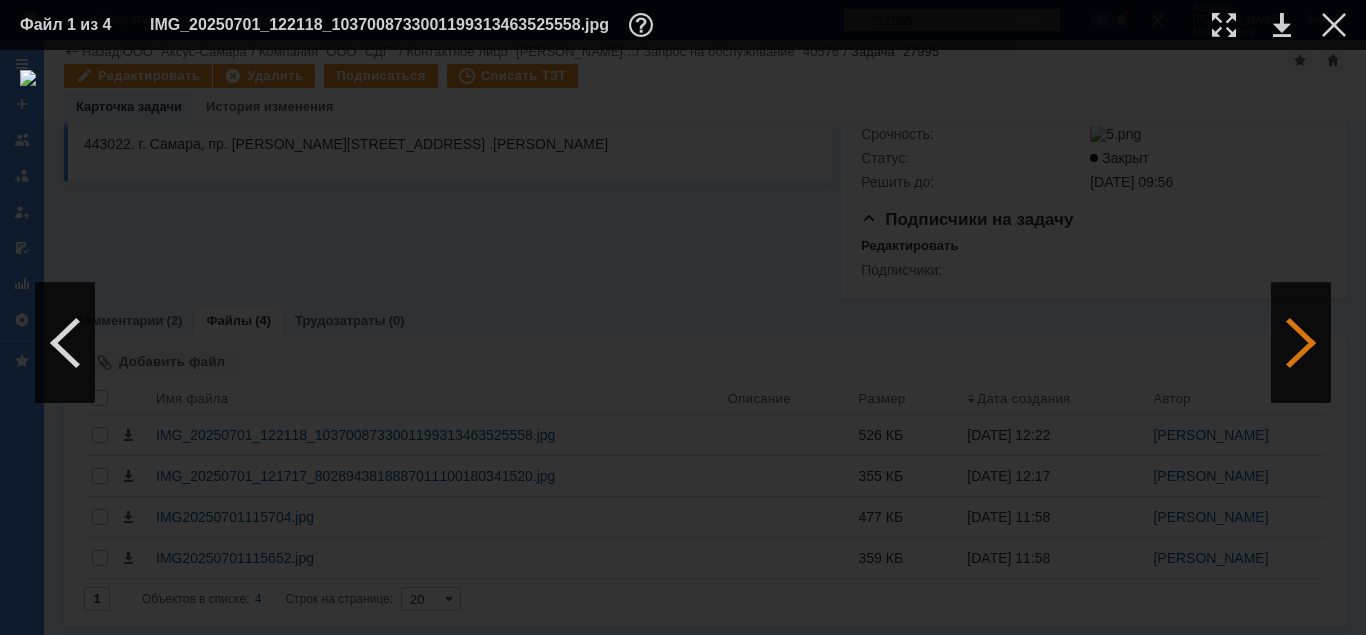 click at bounding box center (1301, 343) 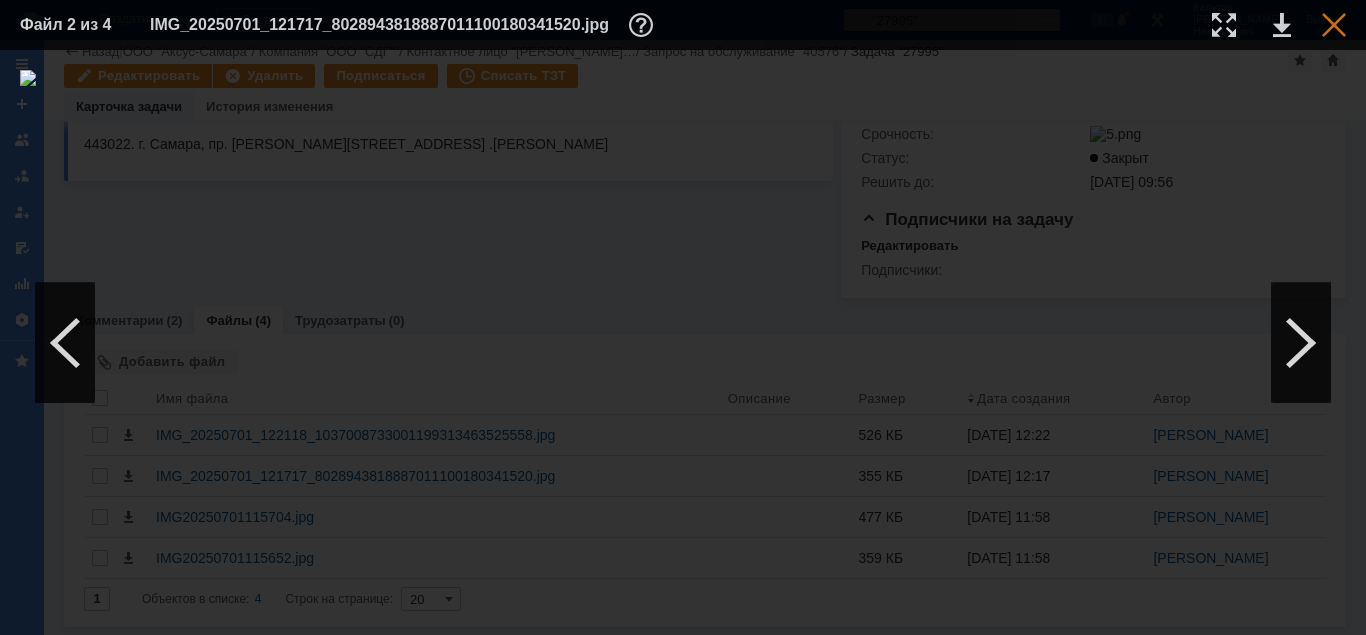 click at bounding box center (1334, 25) 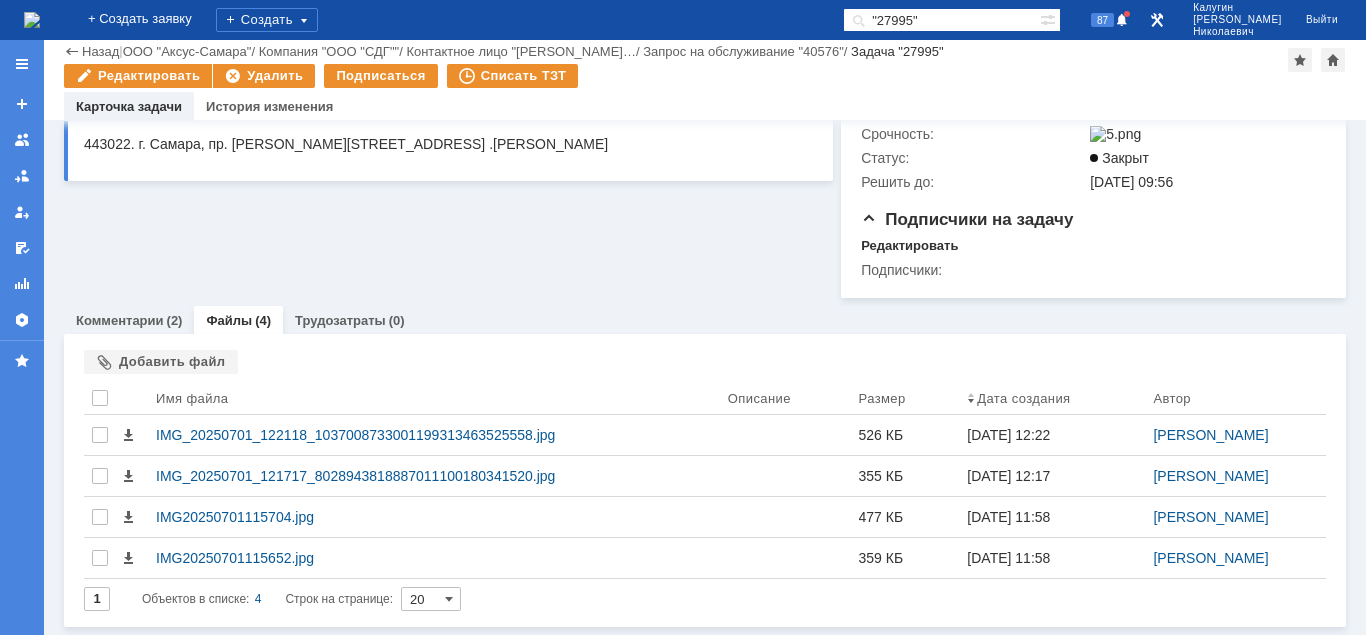 scroll, scrollTop: 0, scrollLeft: 0, axis: both 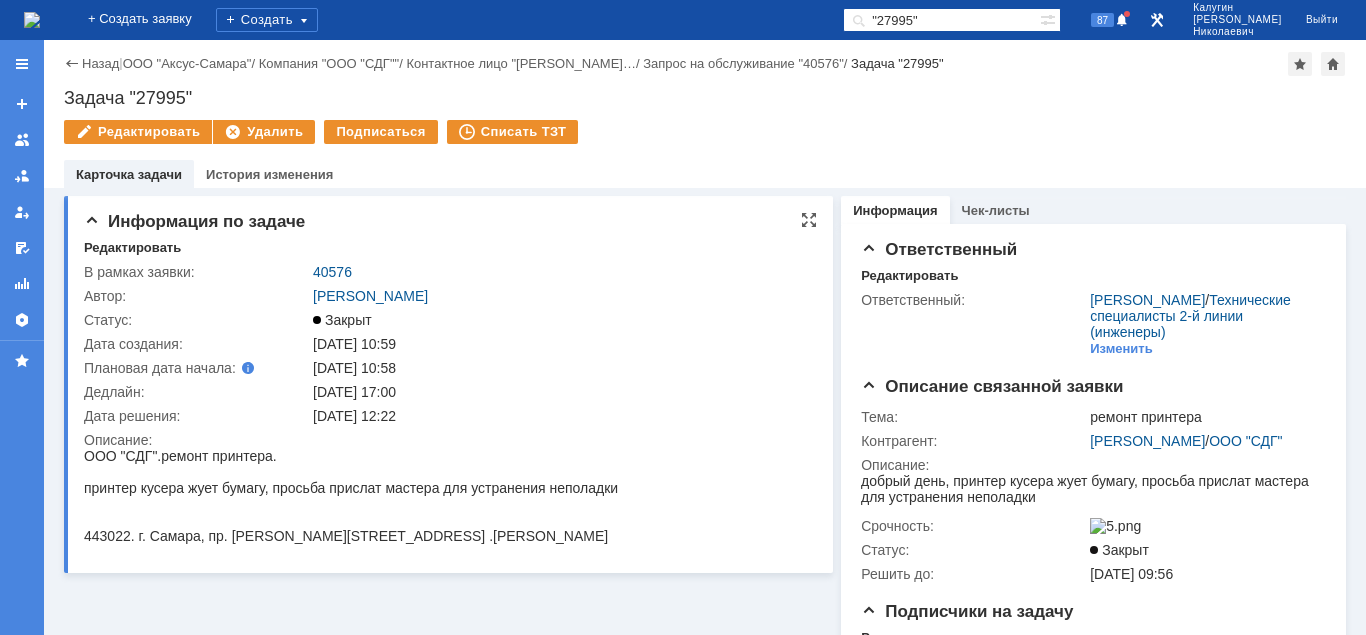 drag, startPoint x: 109, startPoint y: 454, endPoint x: 155, endPoint y: 456, distance: 46.043457 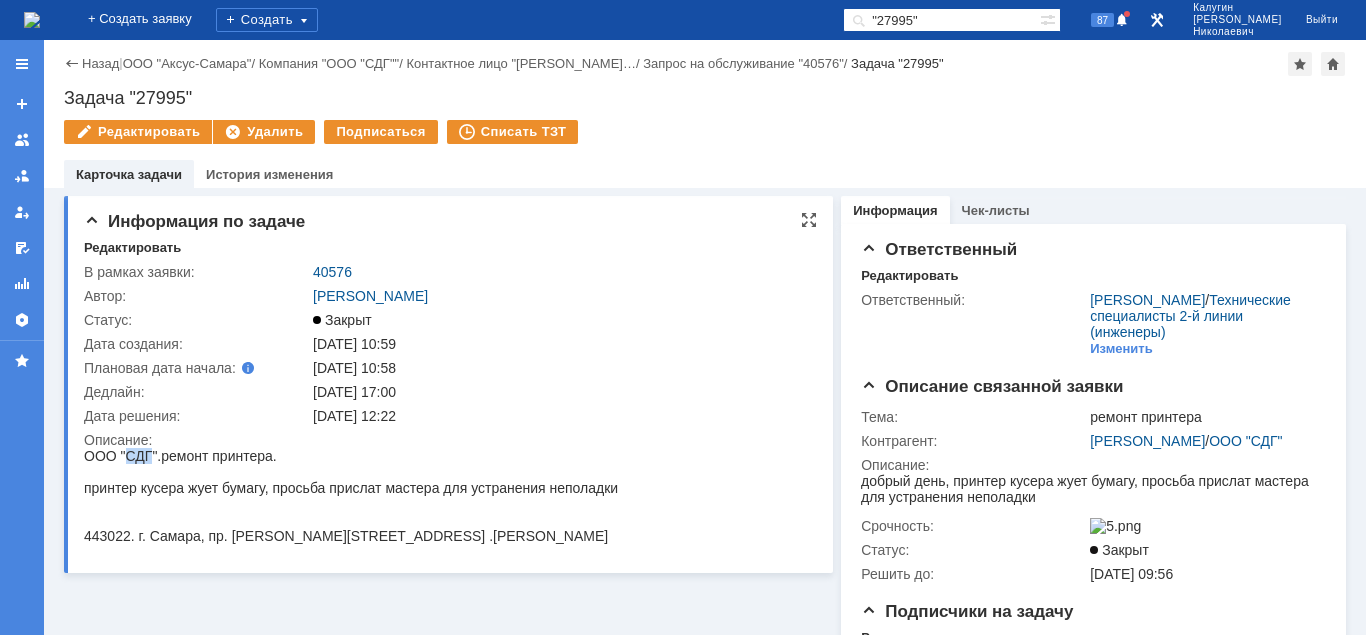 click on "ООО "СДГ".  ремонт принтера." at bounding box center (180, 456) 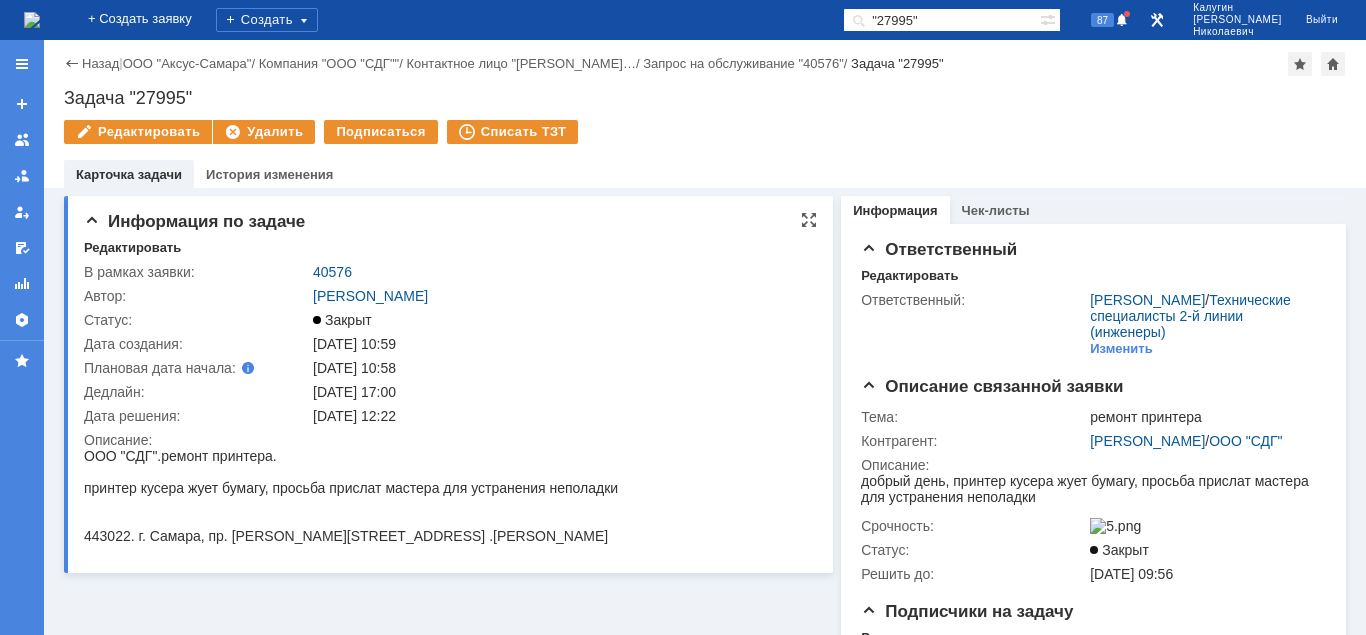 click on "ООО "СДГ".  ремонт принтера." at bounding box center (180, 456) 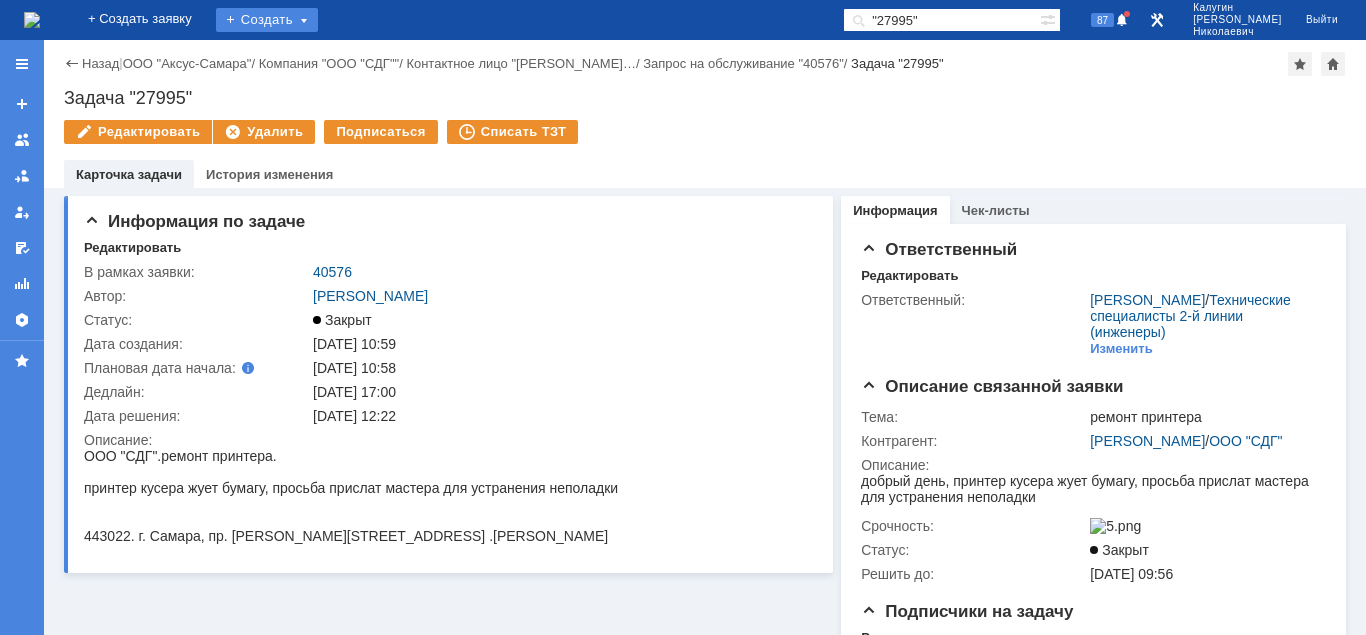 click on "Создать" at bounding box center (267, 20) 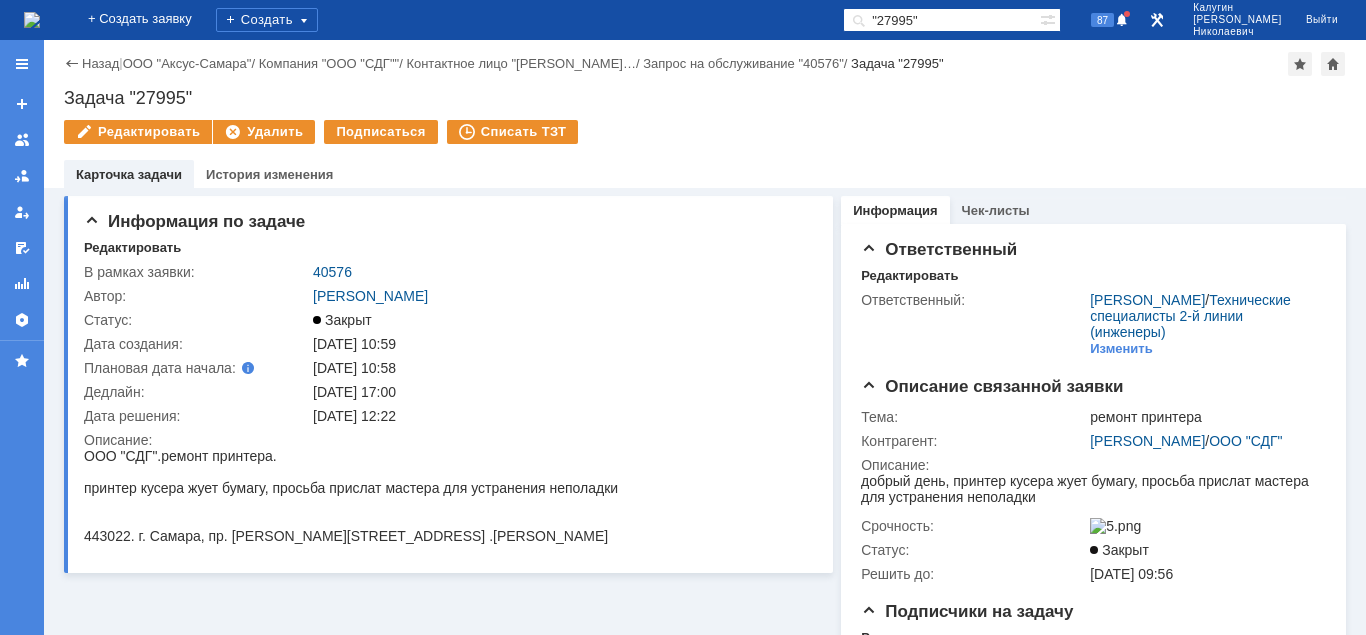 drag, startPoint x: 970, startPoint y: 16, endPoint x: 768, endPoint y: 16, distance: 202 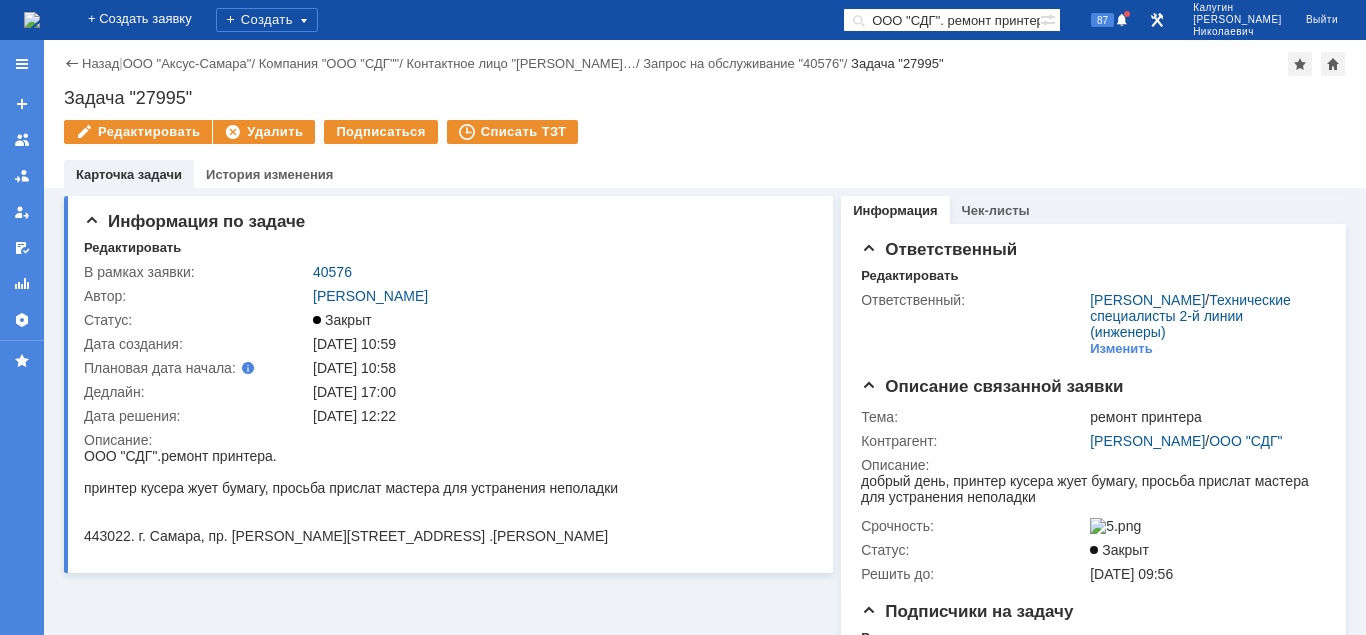 scroll, scrollTop: 0, scrollLeft: 20, axis: horizontal 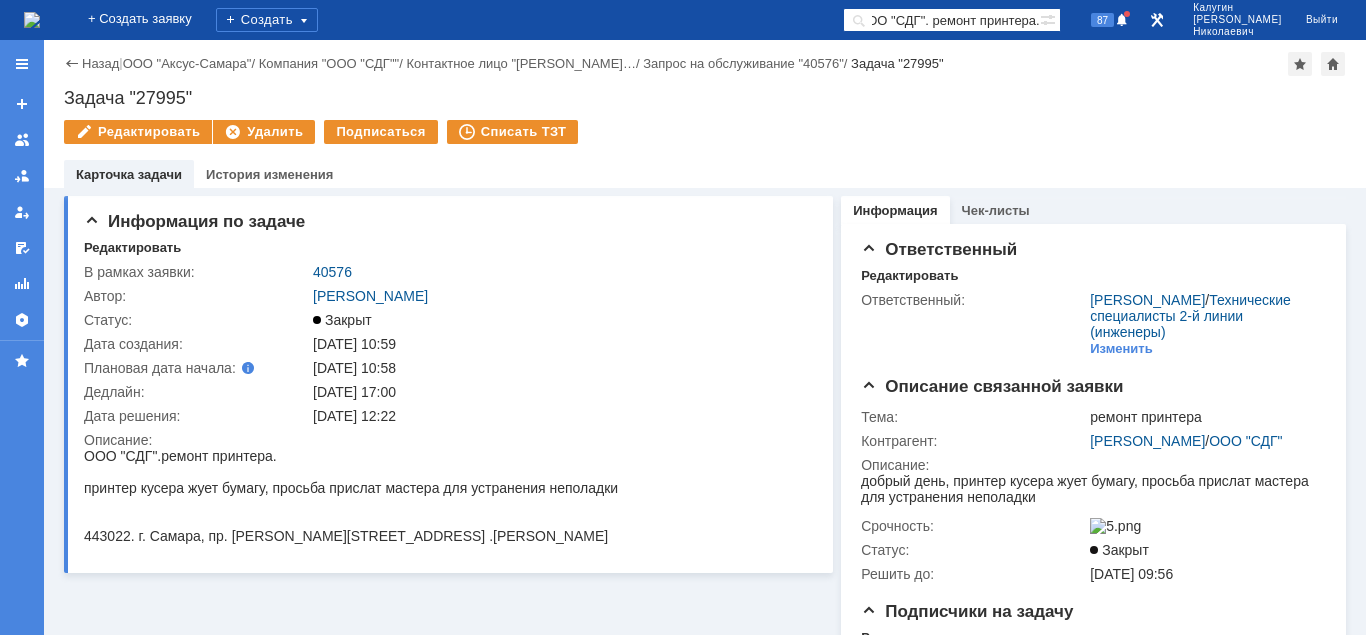 drag, startPoint x: 947, startPoint y: 18, endPoint x: 1195, endPoint y: 15, distance: 248.01814 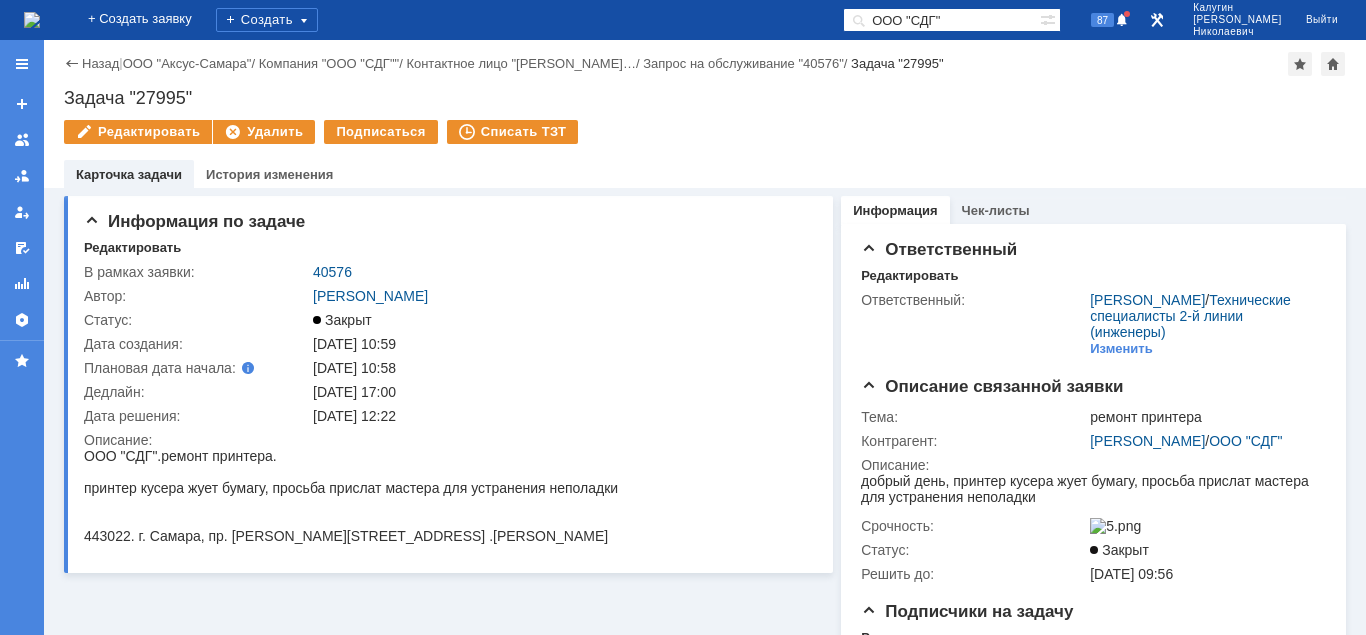 scroll, scrollTop: 0, scrollLeft: 0, axis: both 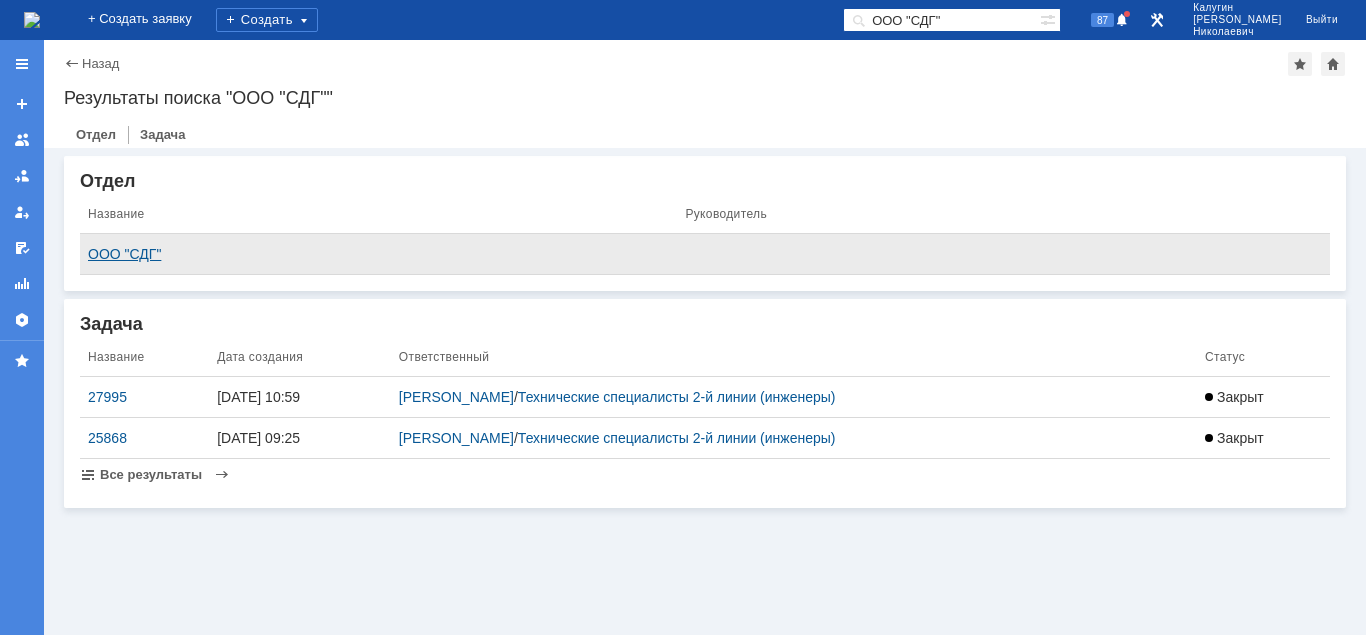 click on "ООО "СДГ"" at bounding box center [378, 254] 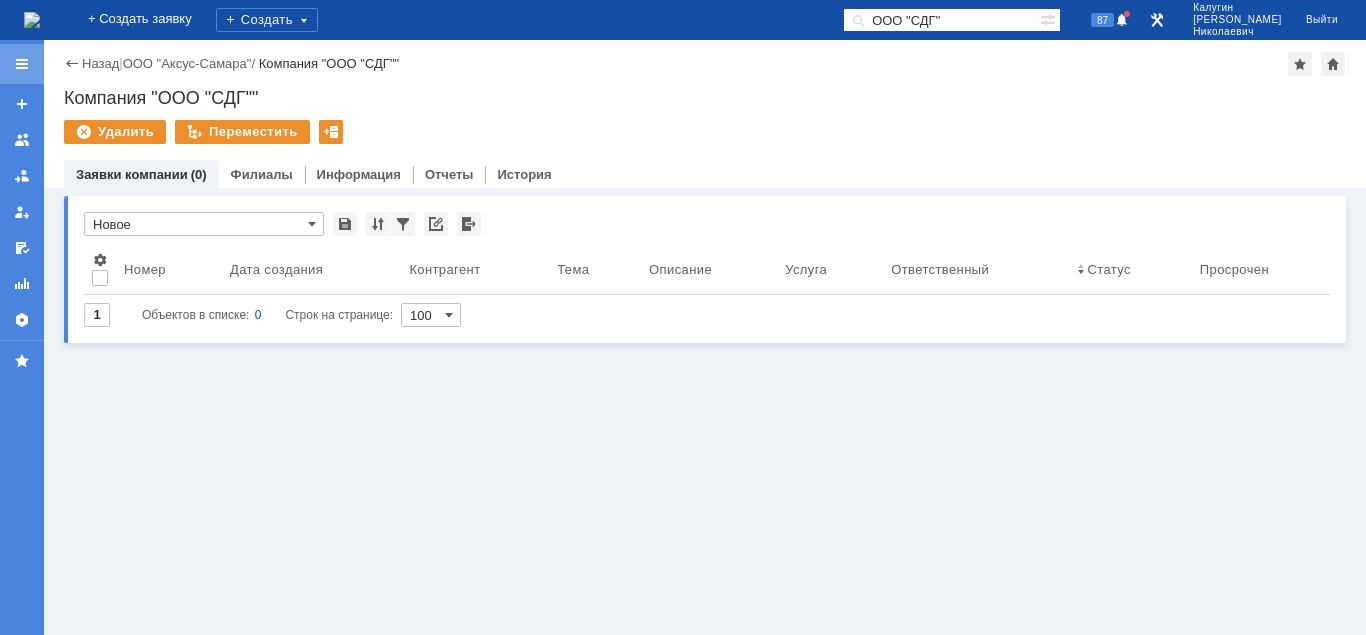 click at bounding box center [22, 64] 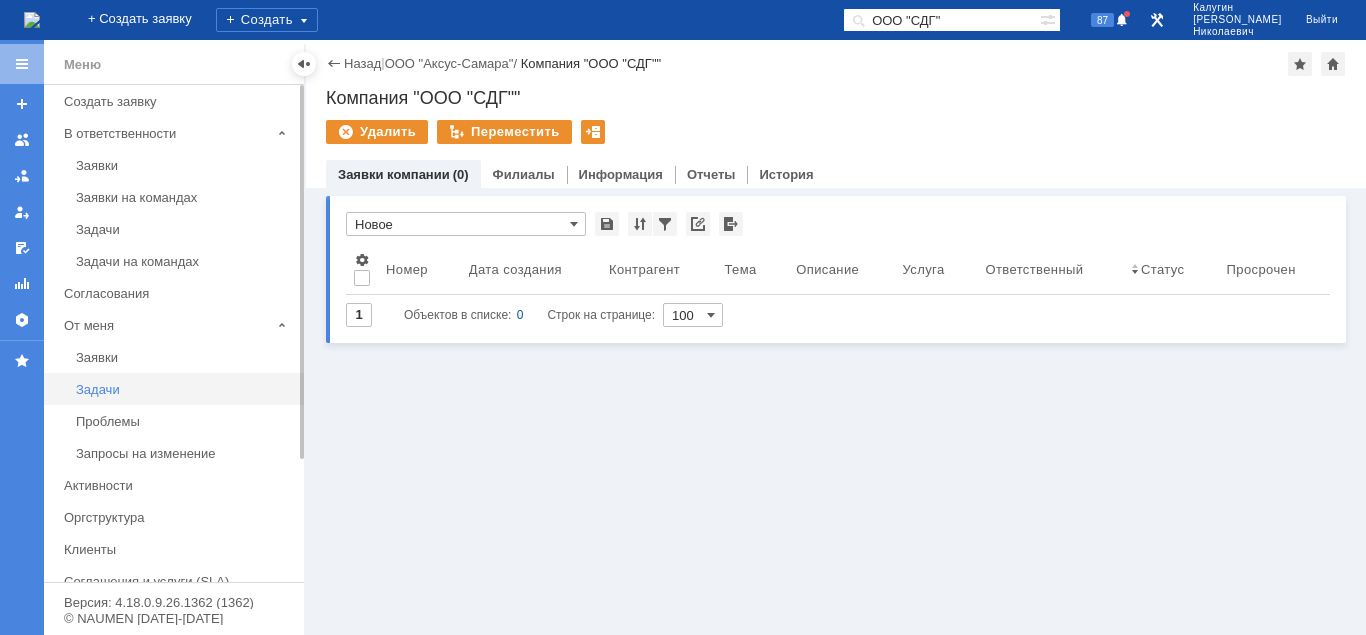 click on "Задачи" at bounding box center (184, 389) 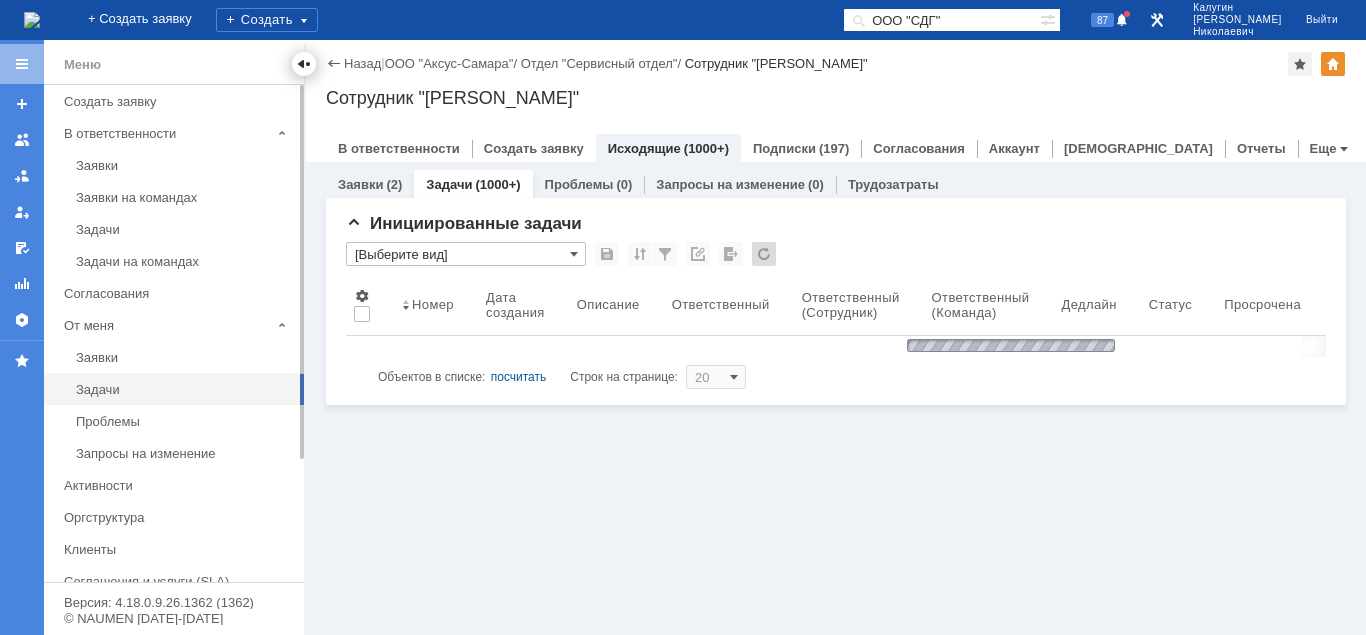 click at bounding box center [304, 64] 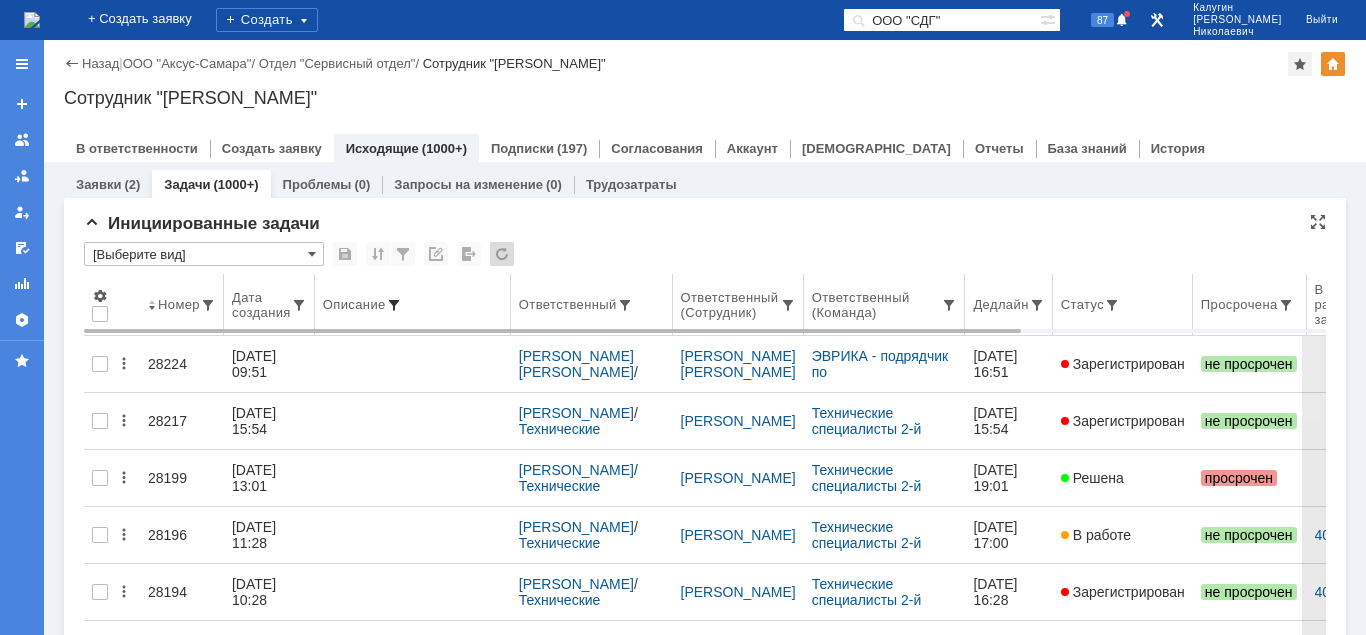 click at bounding box center (394, 305) 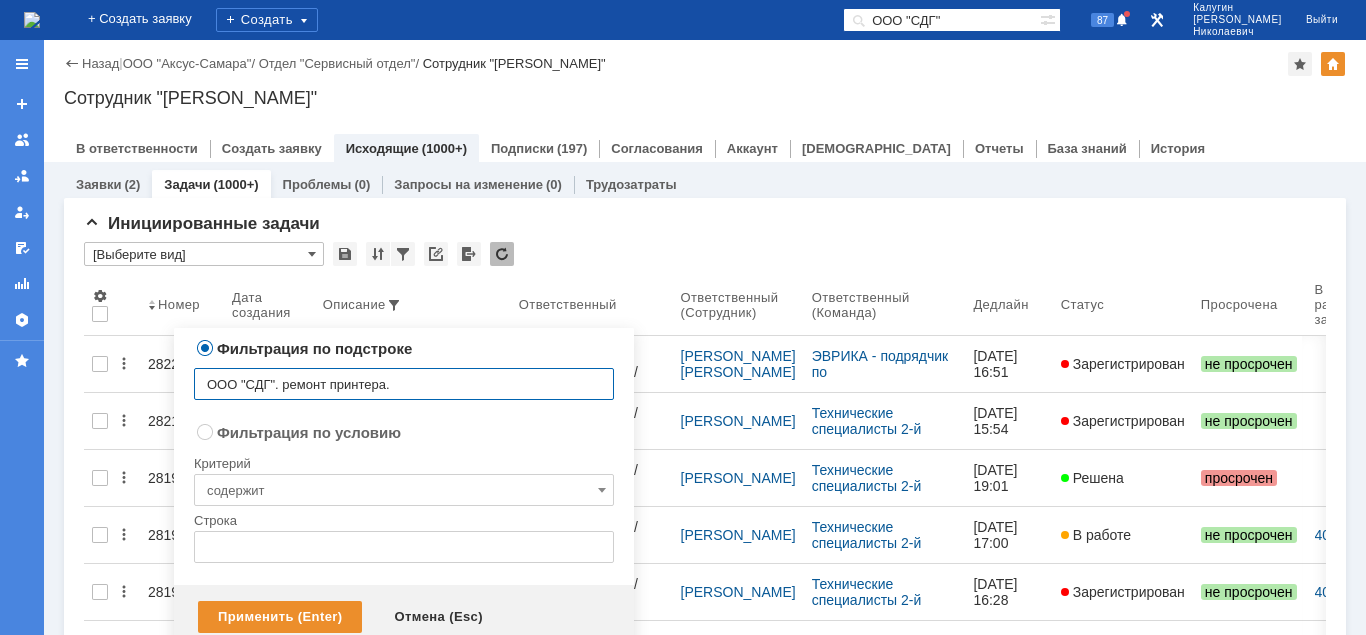 scroll, scrollTop: 0, scrollLeft: 0, axis: both 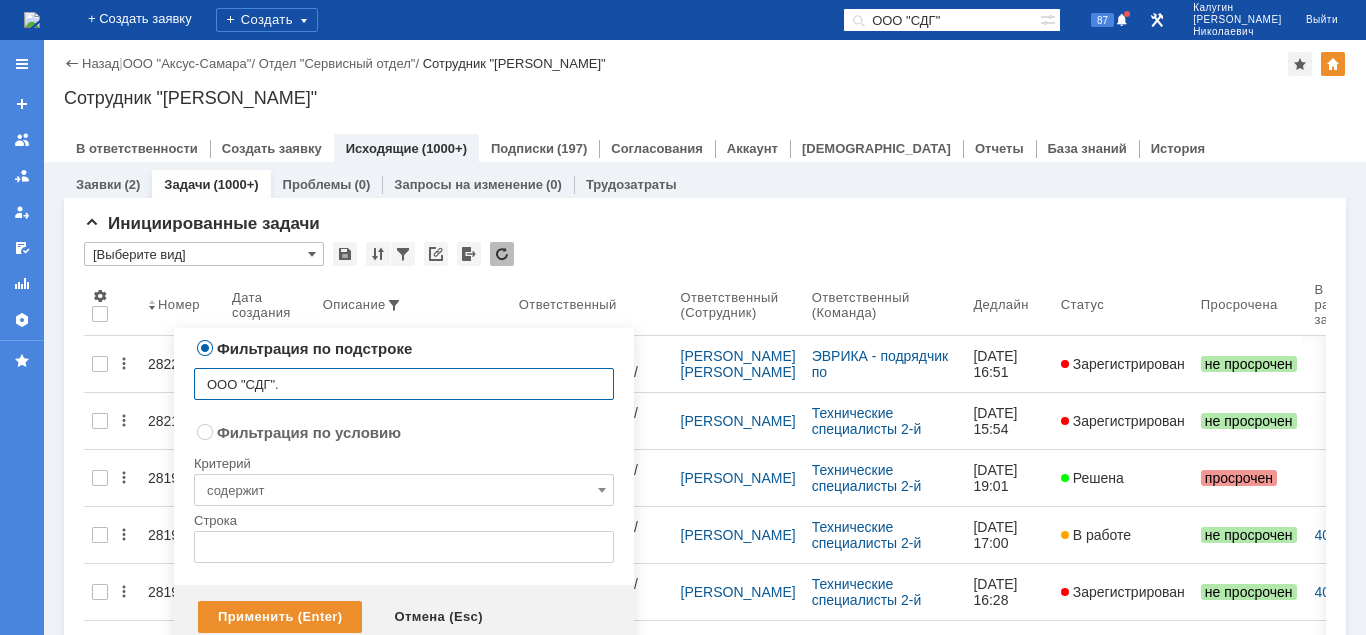 type on "ООО "СДГ"" 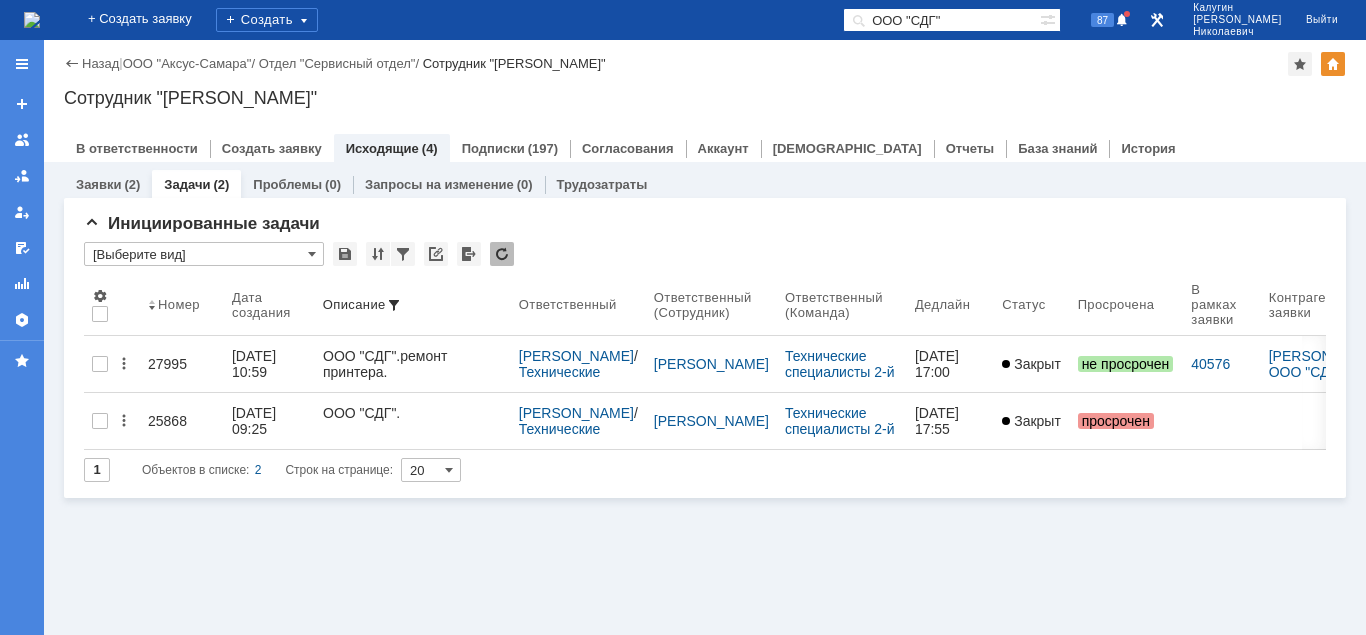 scroll, scrollTop: 0, scrollLeft: 0, axis: both 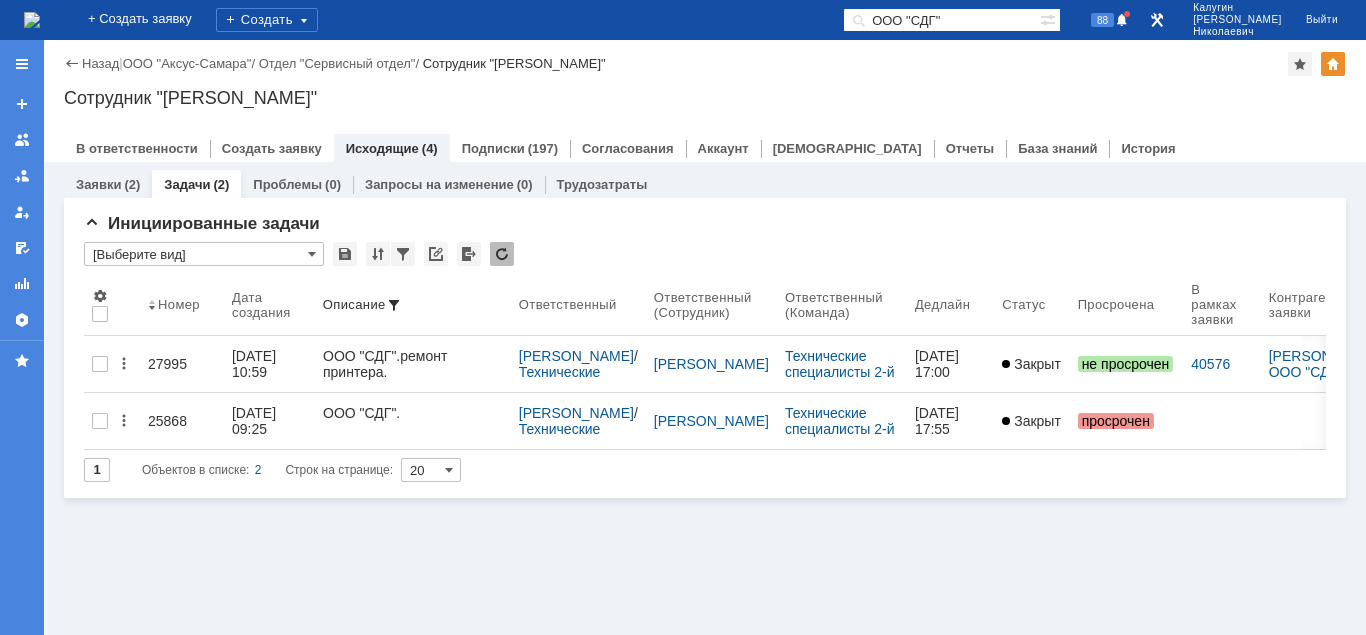 drag, startPoint x: 989, startPoint y: 17, endPoint x: 847, endPoint y: 20, distance: 142.0317 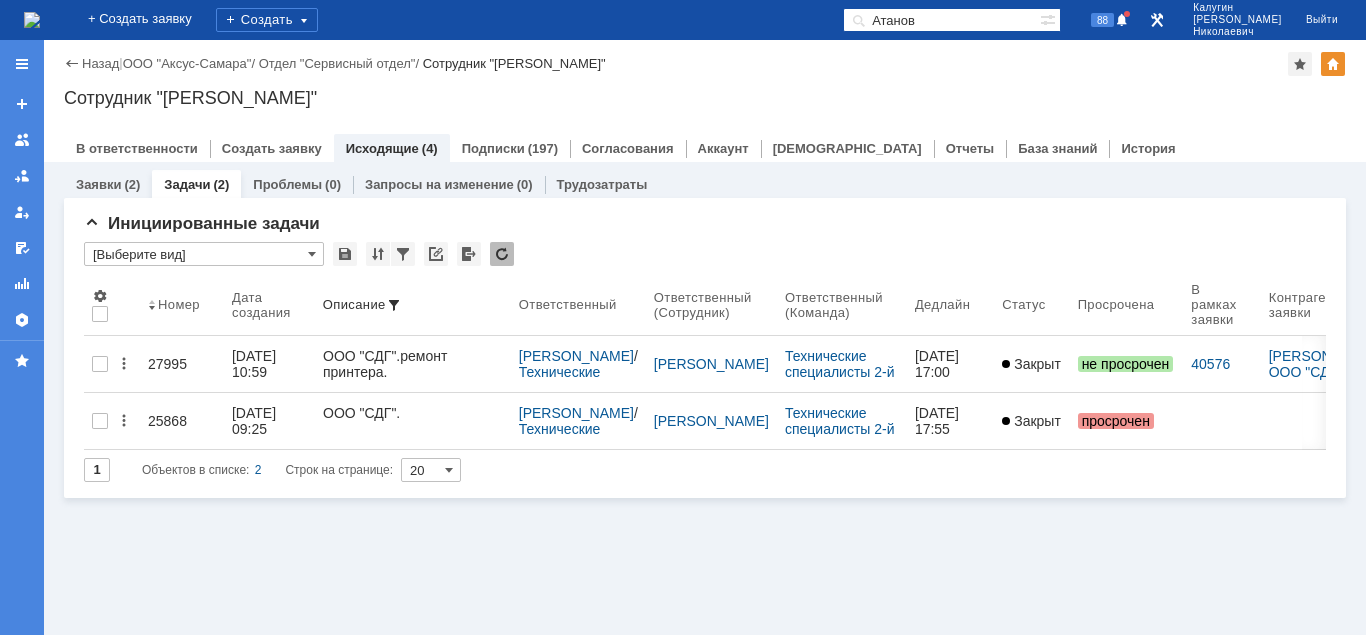 type on "Атанов" 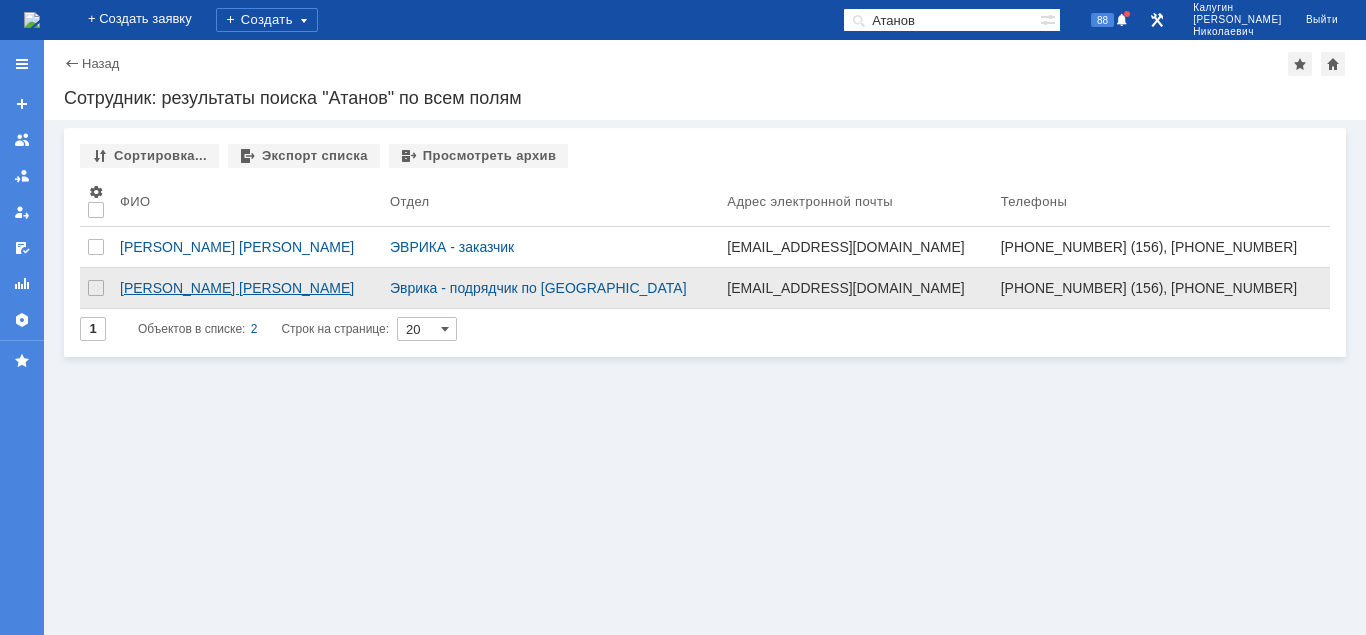click on "[PERSON_NAME] [PERSON_NAME]" at bounding box center [247, 288] 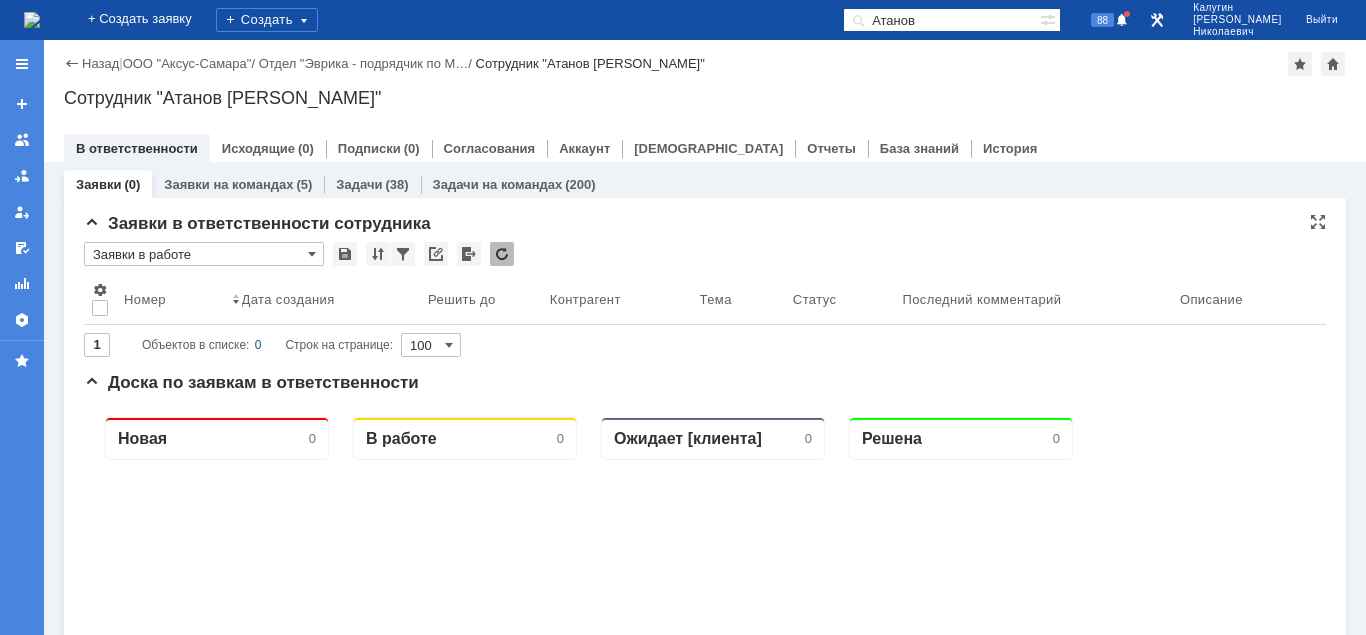 scroll, scrollTop: 0, scrollLeft: 0, axis: both 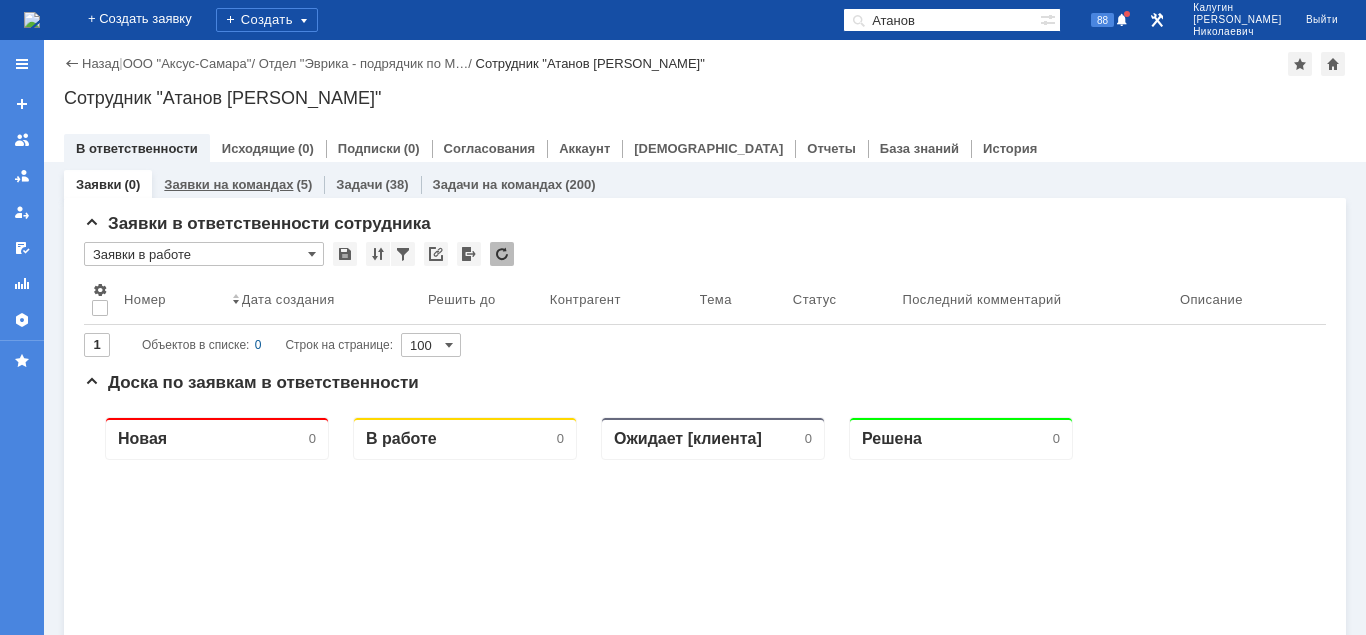 click on "Заявки на командах (5)" at bounding box center (238, 184) 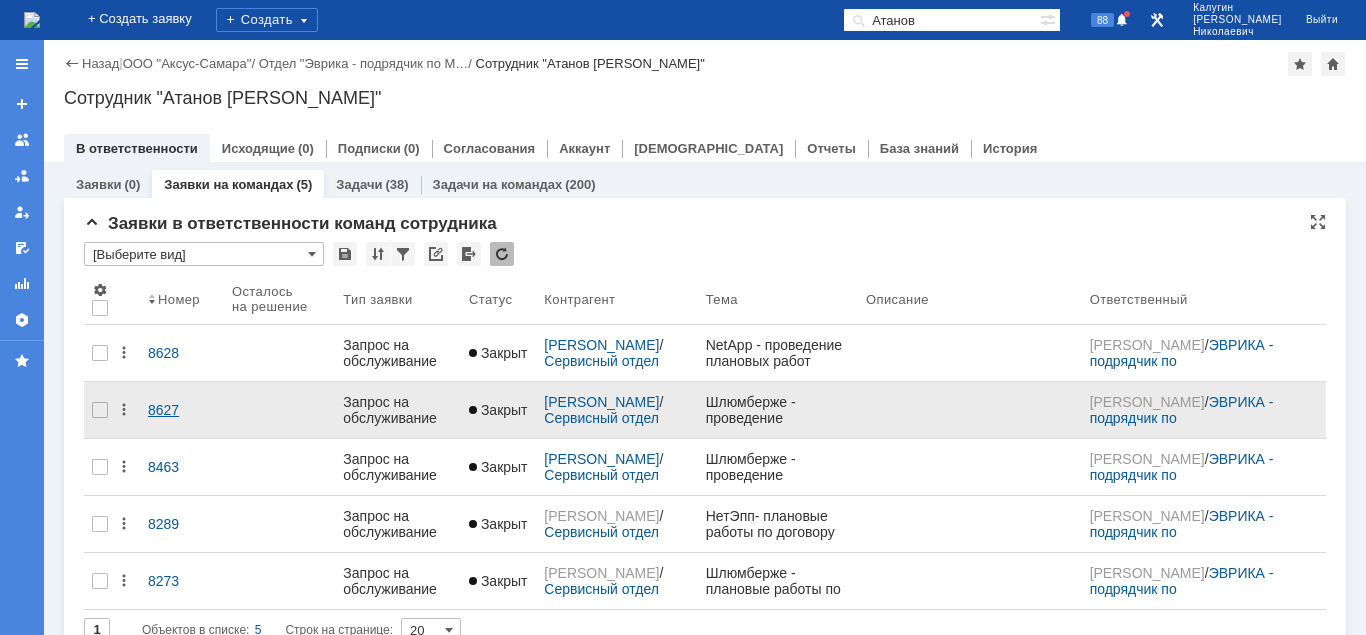 scroll, scrollTop: 0, scrollLeft: 0, axis: both 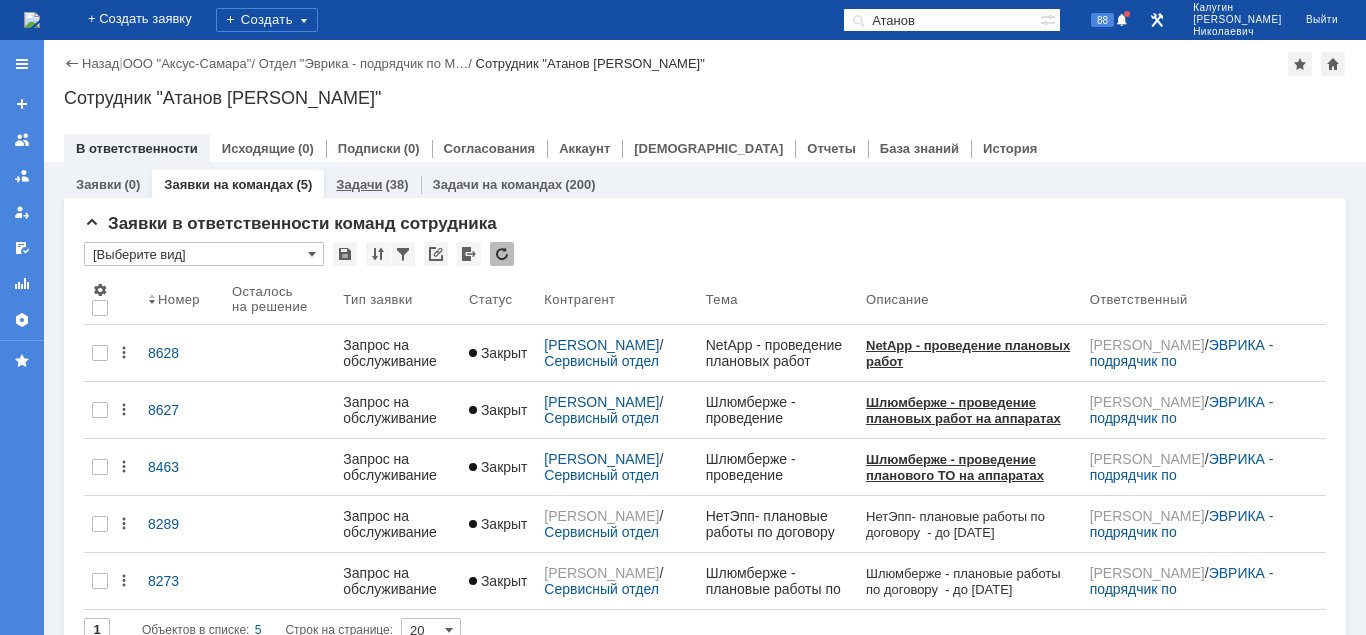 click on "Задачи" at bounding box center [359, 184] 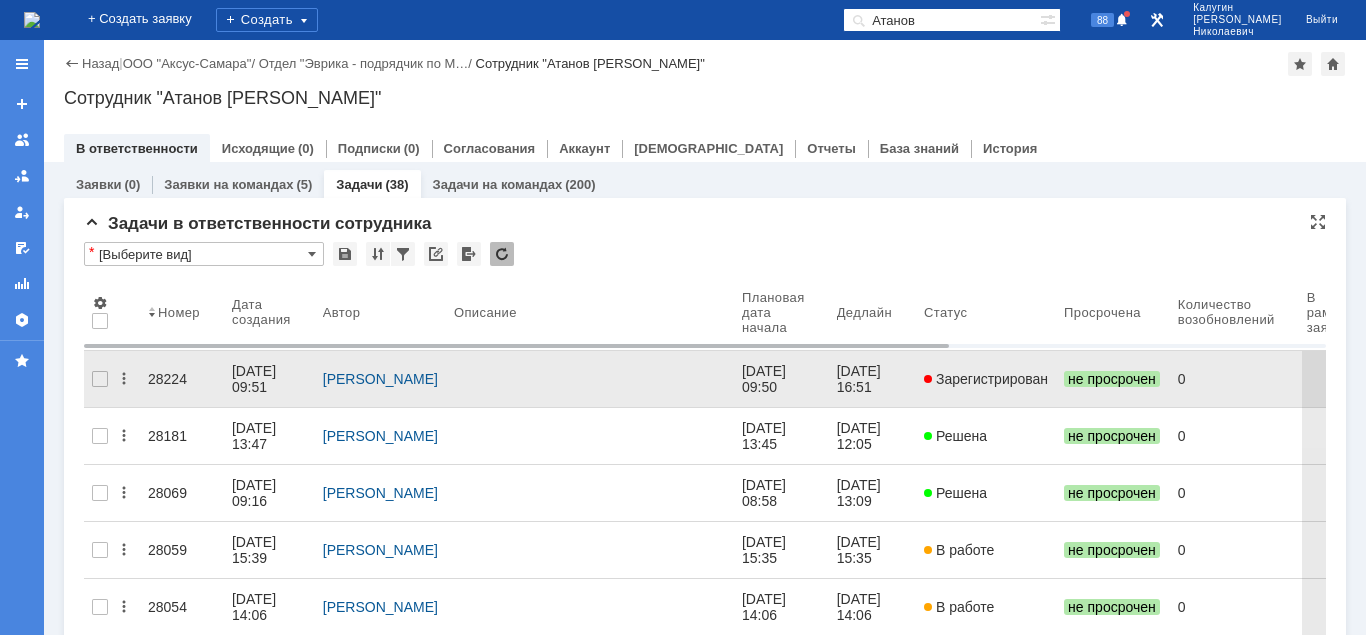 scroll, scrollTop: 0, scrollLeft: 0, axis: both 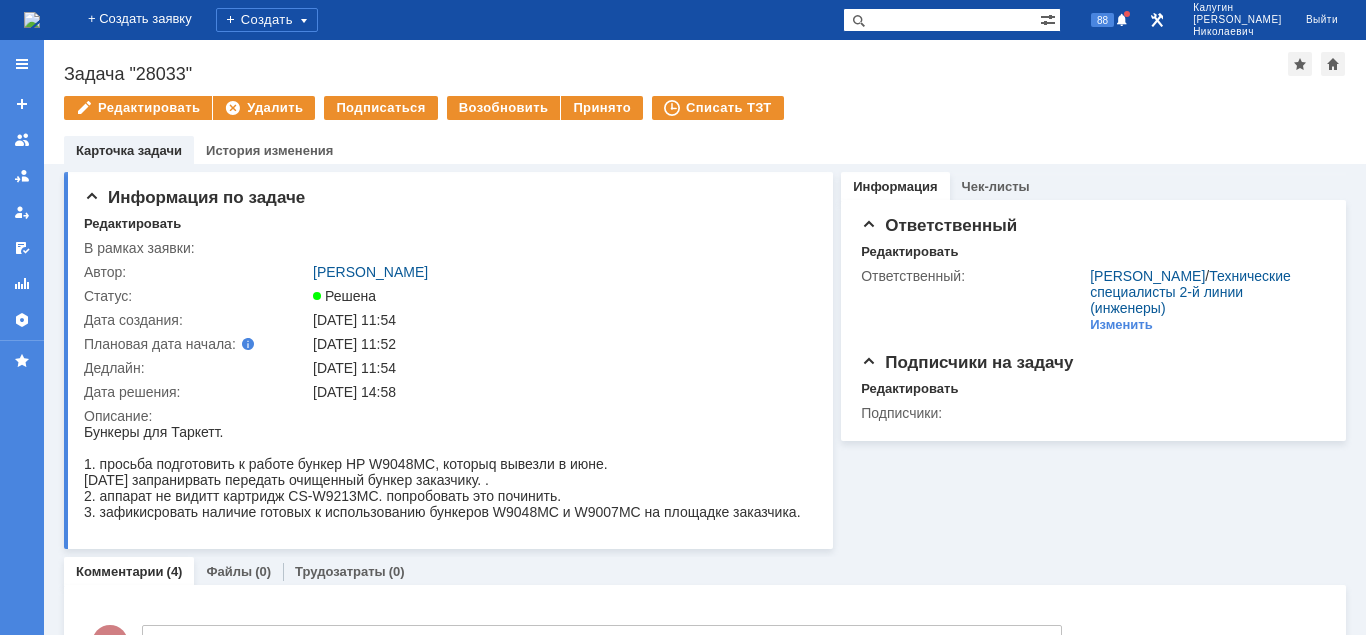 click on "Задача "28033"" at bounding box center (676, 74) 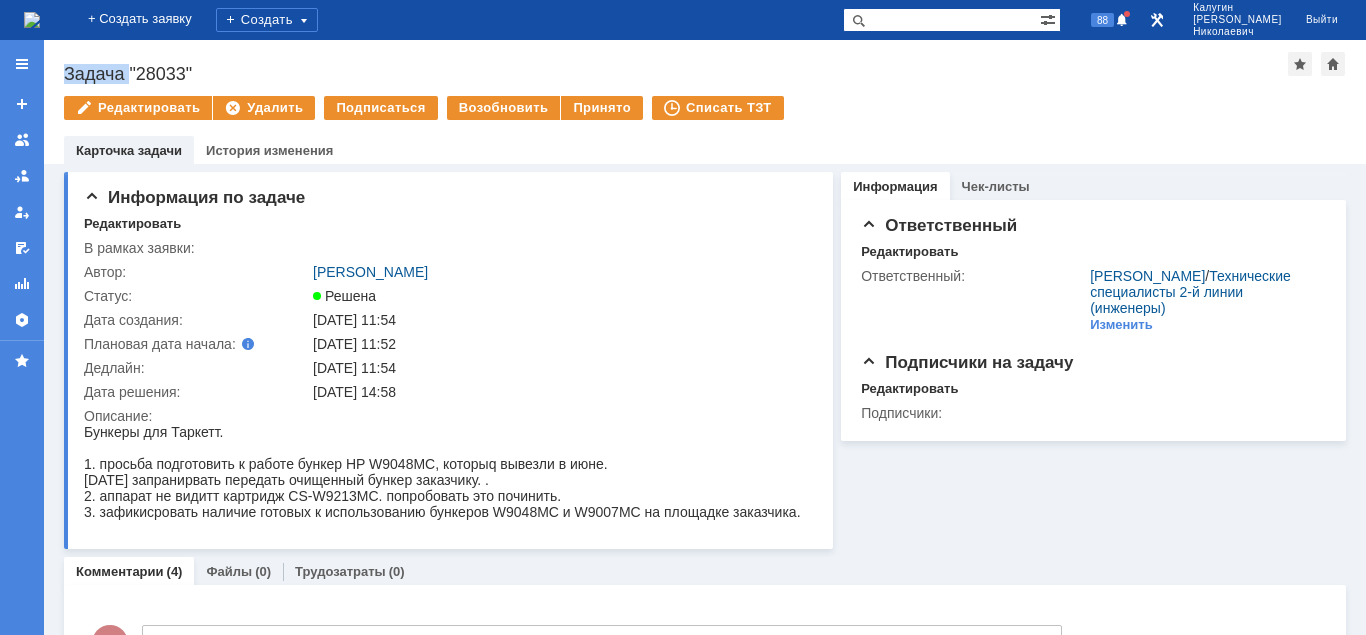 click on "Задача "28033"" at bounding box center (676, 74) 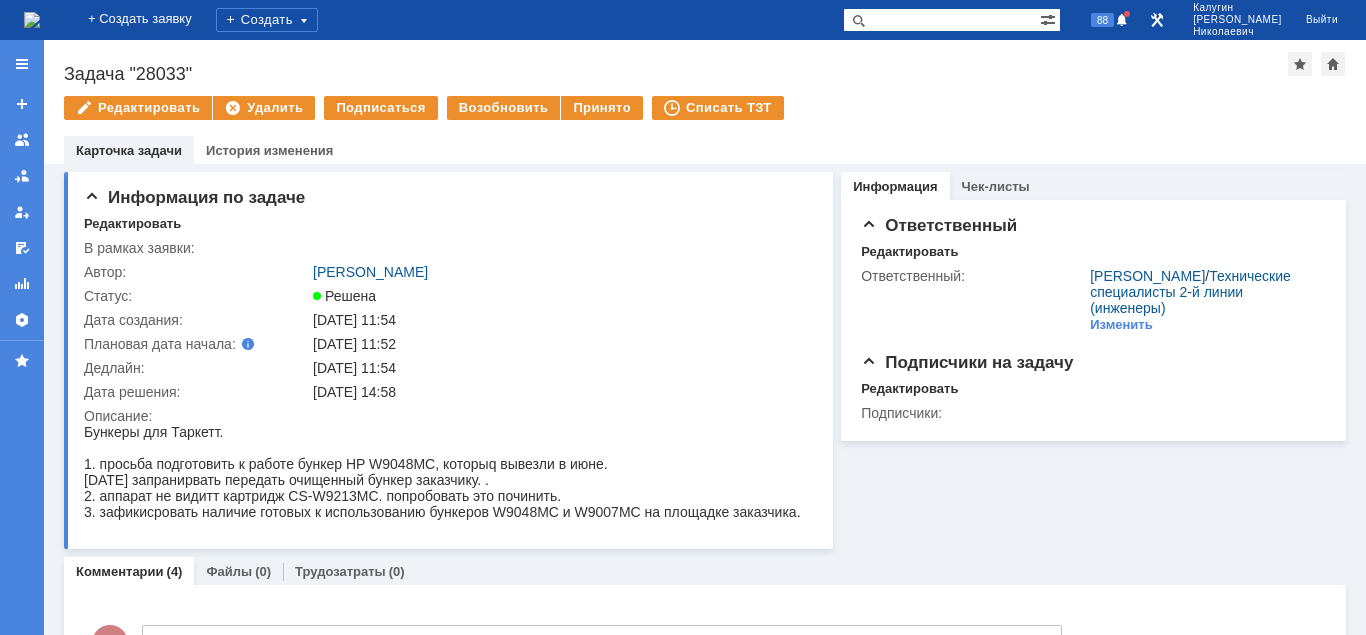 click on "Задача "28033"" at bounding box center (676, 74) 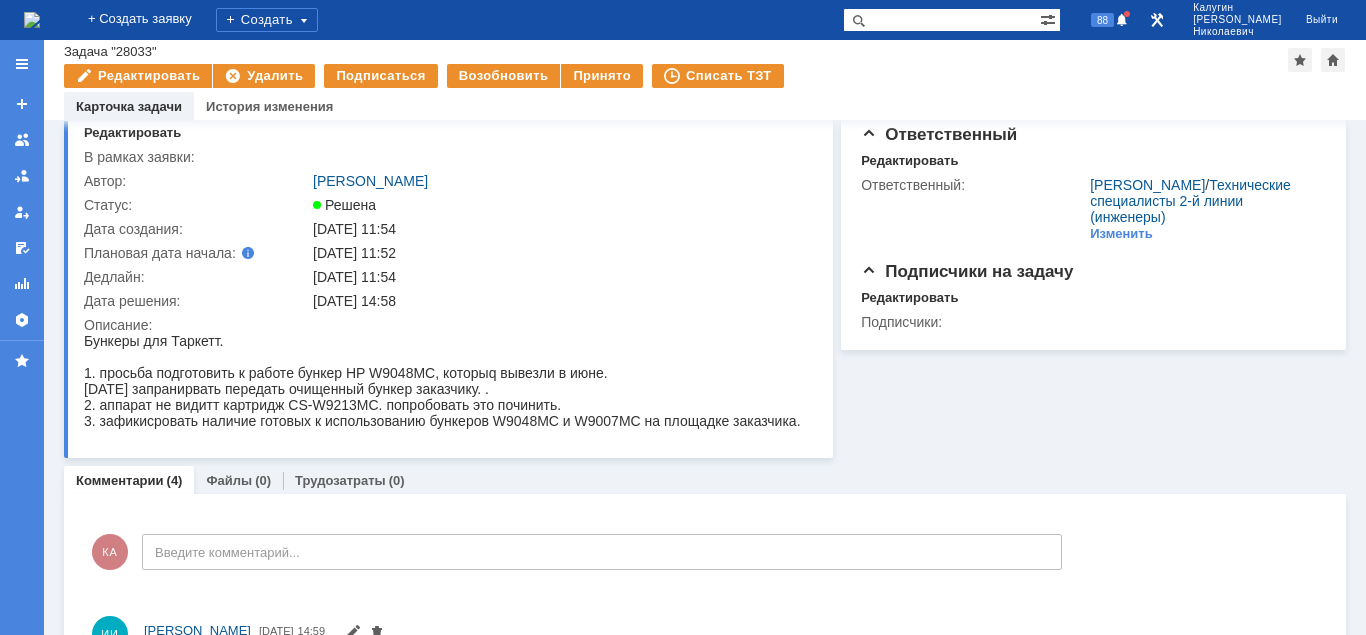scroll, scrollTop: 0, scrollLeft: 0, axis: both 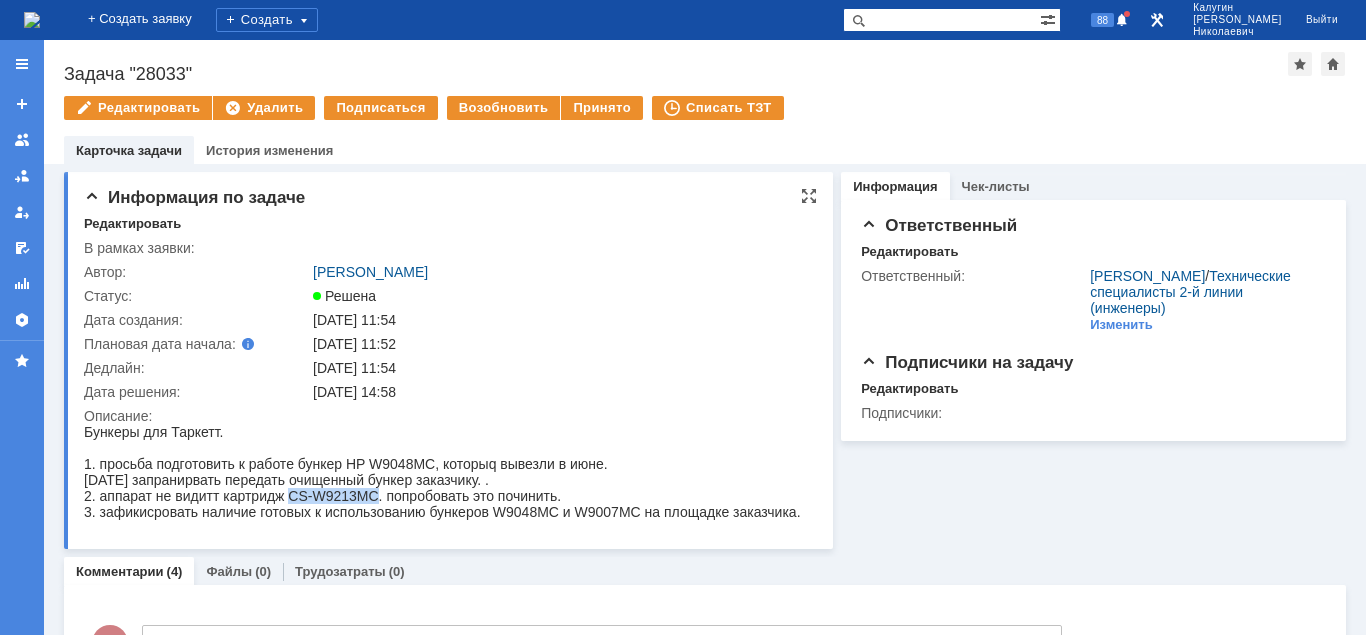 drag, startPoint x: 293, startPoint y: 496, endPoint x: 376, endPoint y: 500, distance: 83.09633 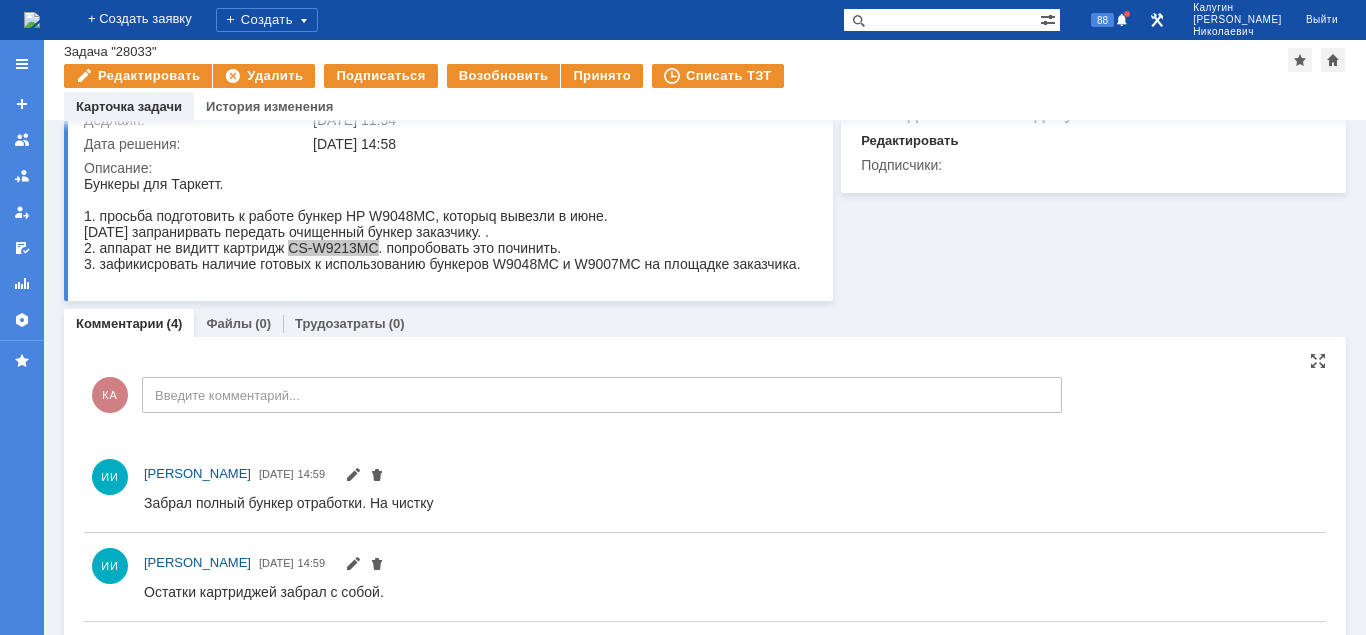 scroll, scrollTop: 386, scrollLeft: 0, axis: vertical 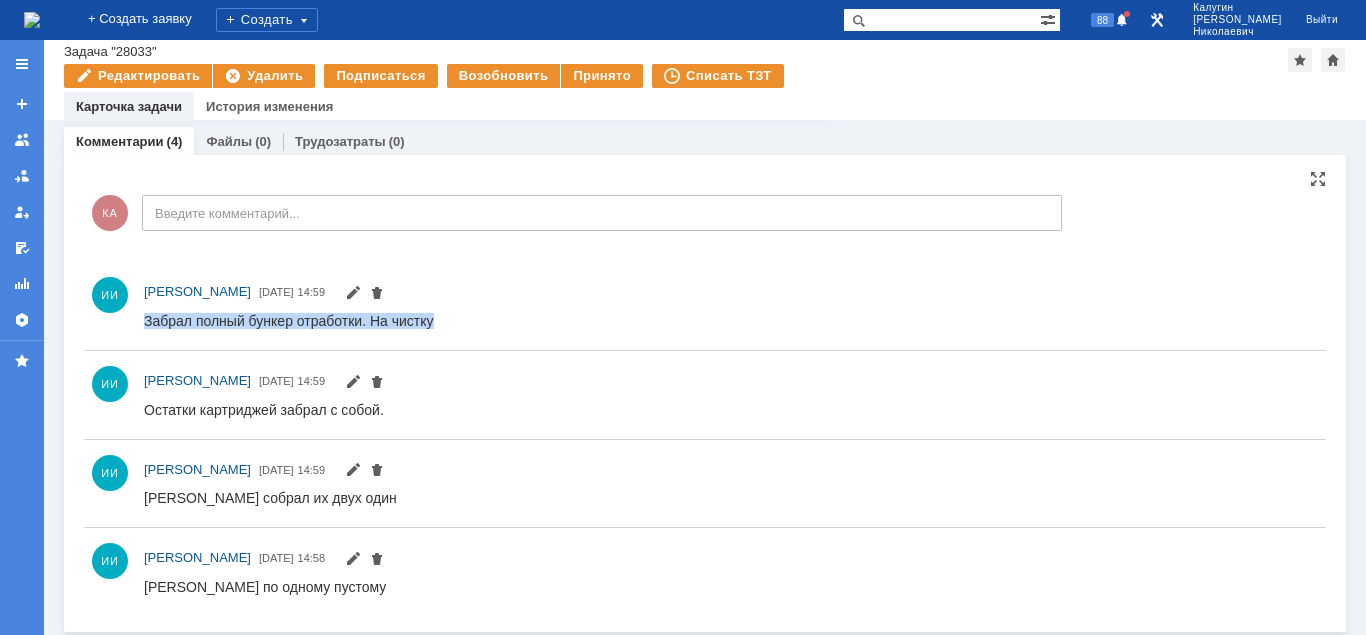 drag, startPoint x: 144, startPoint y: 320, endPoint x: 525, endPoint y: 323, distance: 381.0118 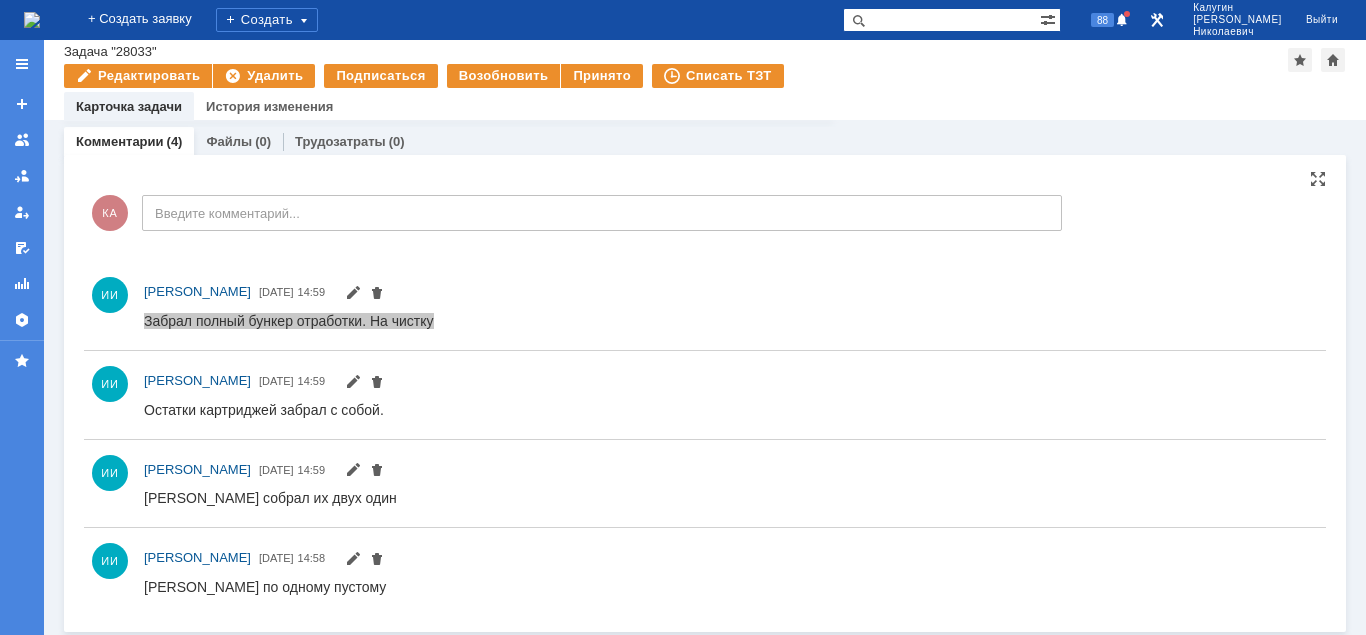 scroll, scrollTop: 0, scrollLeft: 0, axis: both 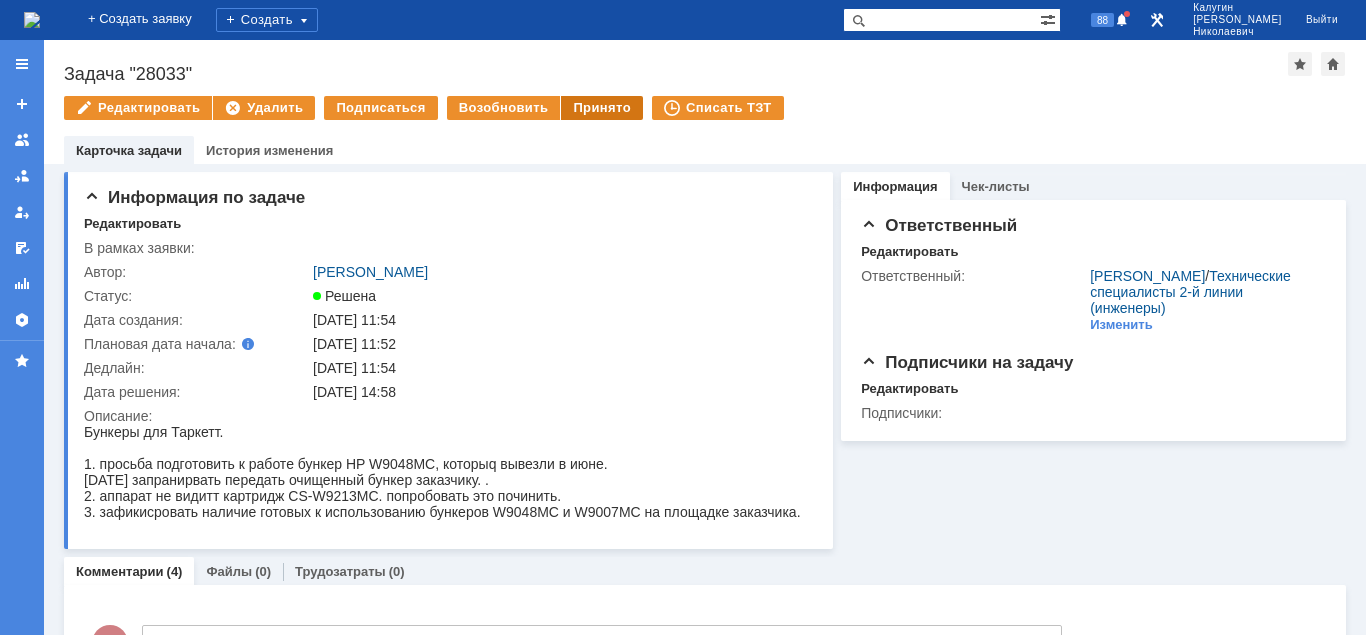 click on "Принято" at bounding box center [602, 108] 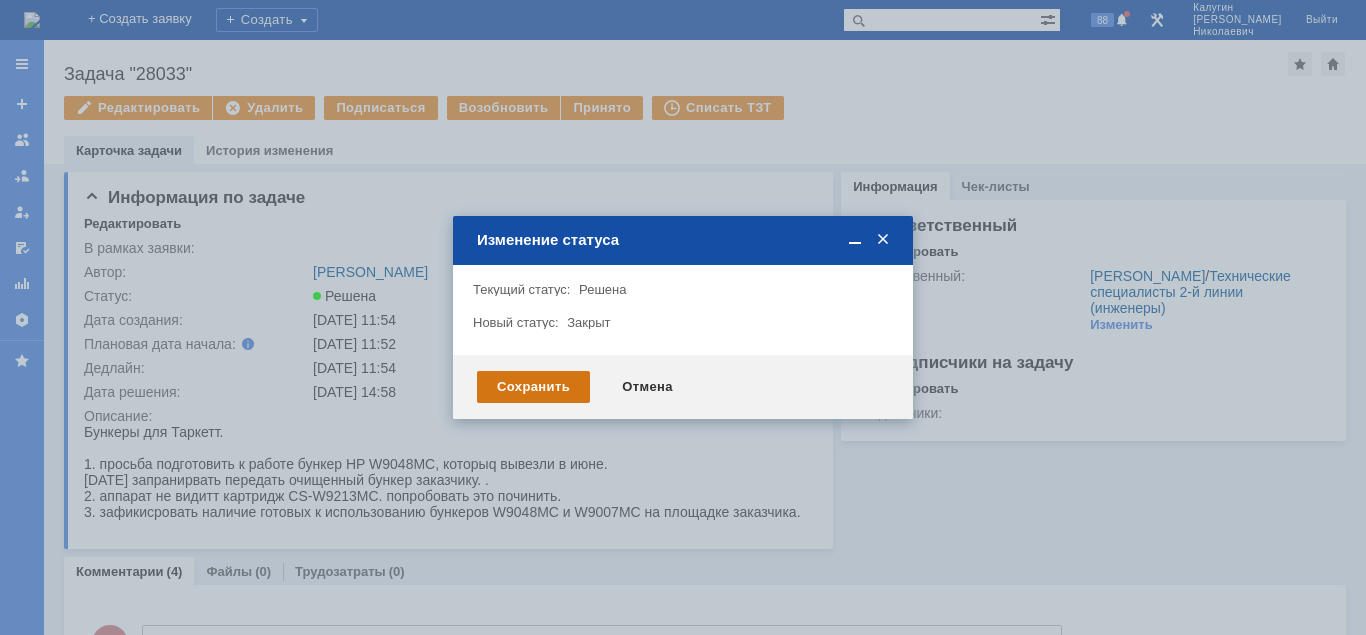 click on "Сохранить" at bounding box center [533, 387] 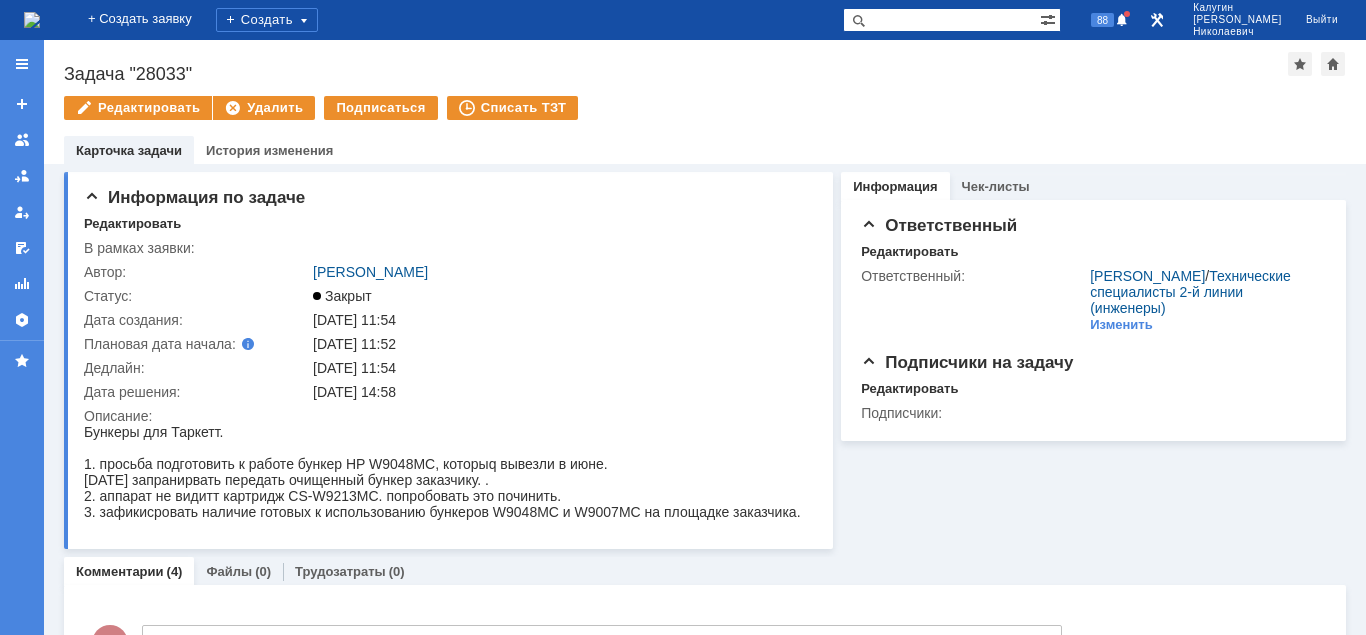 scroll, scrollTop: 0, scrollLeft: 0, axis: both 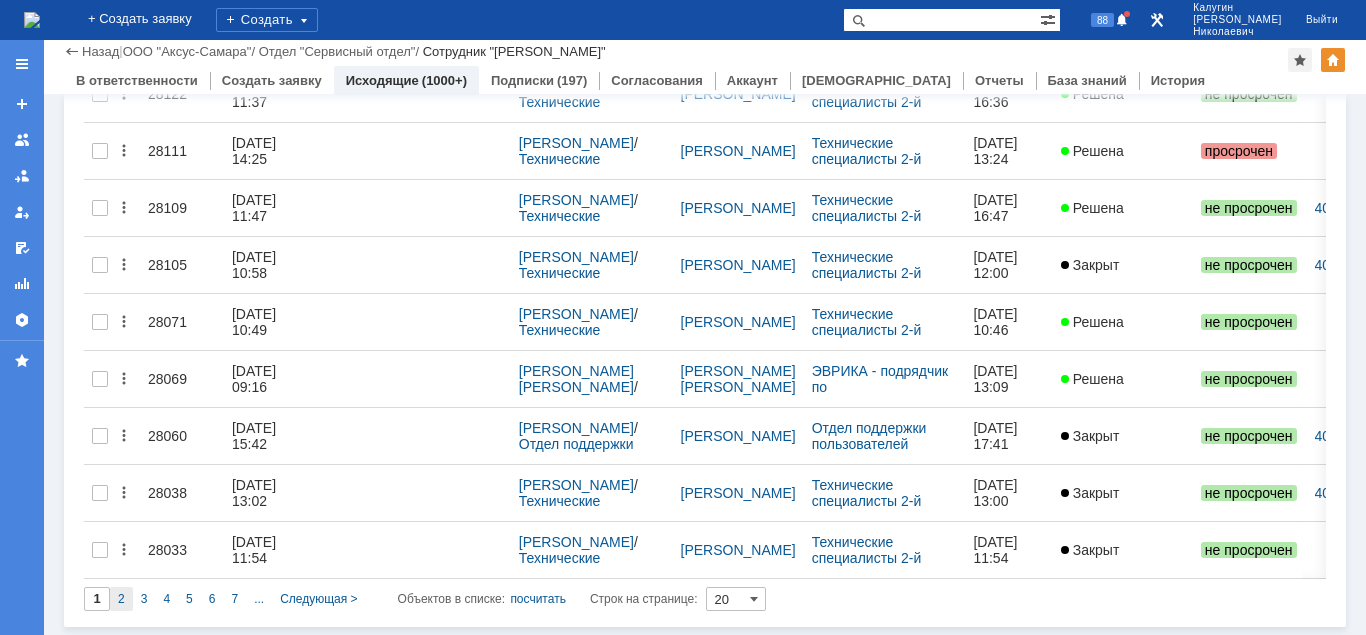 click on "2" at bounding box center [121, 599] 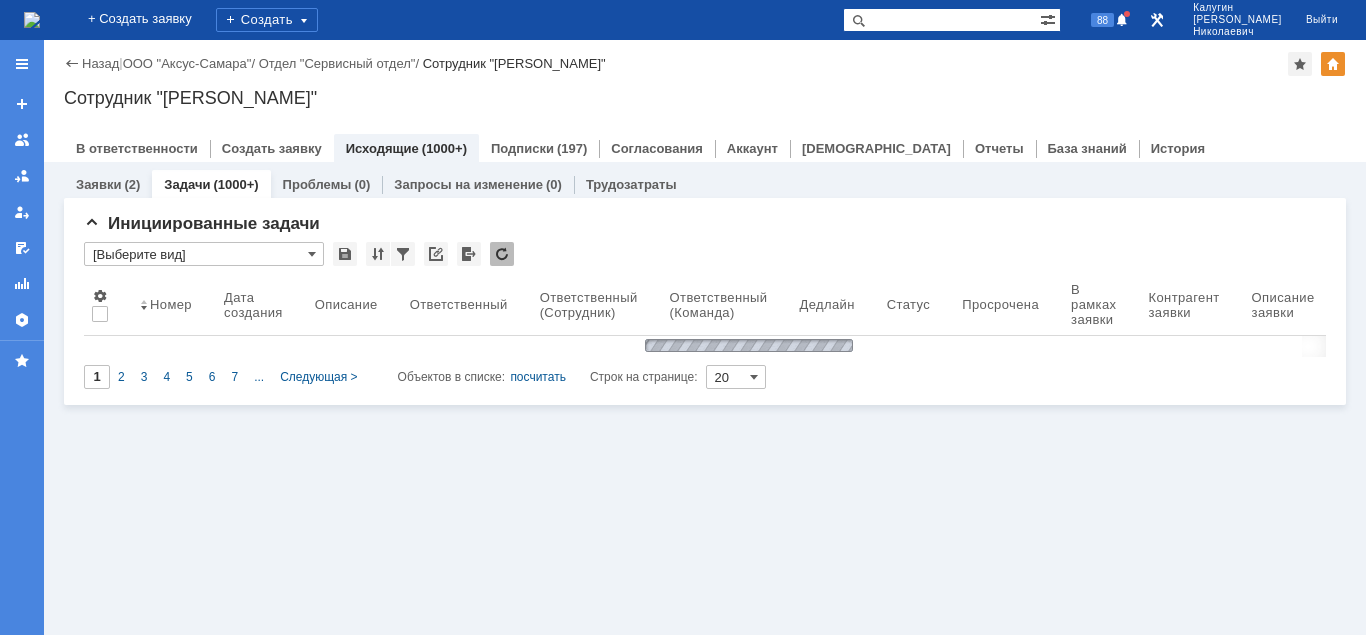 scroll, scrollTop: 0, scrollLeft: 0, axis: both 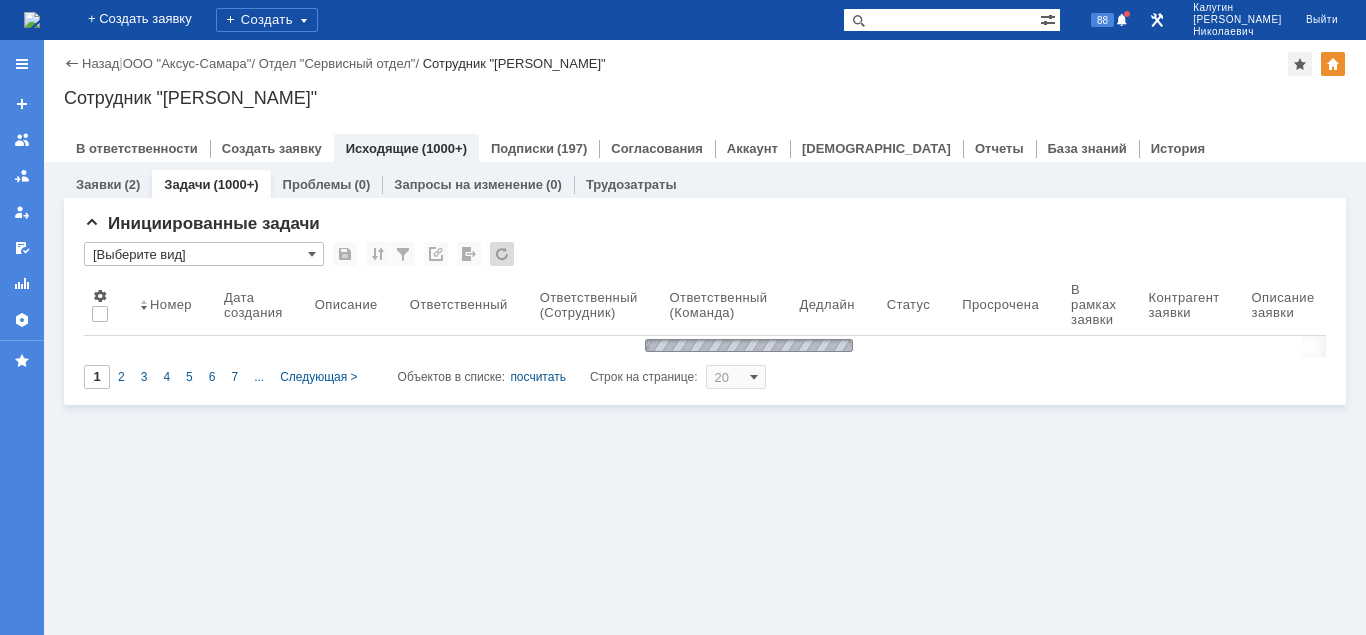 type on "2" 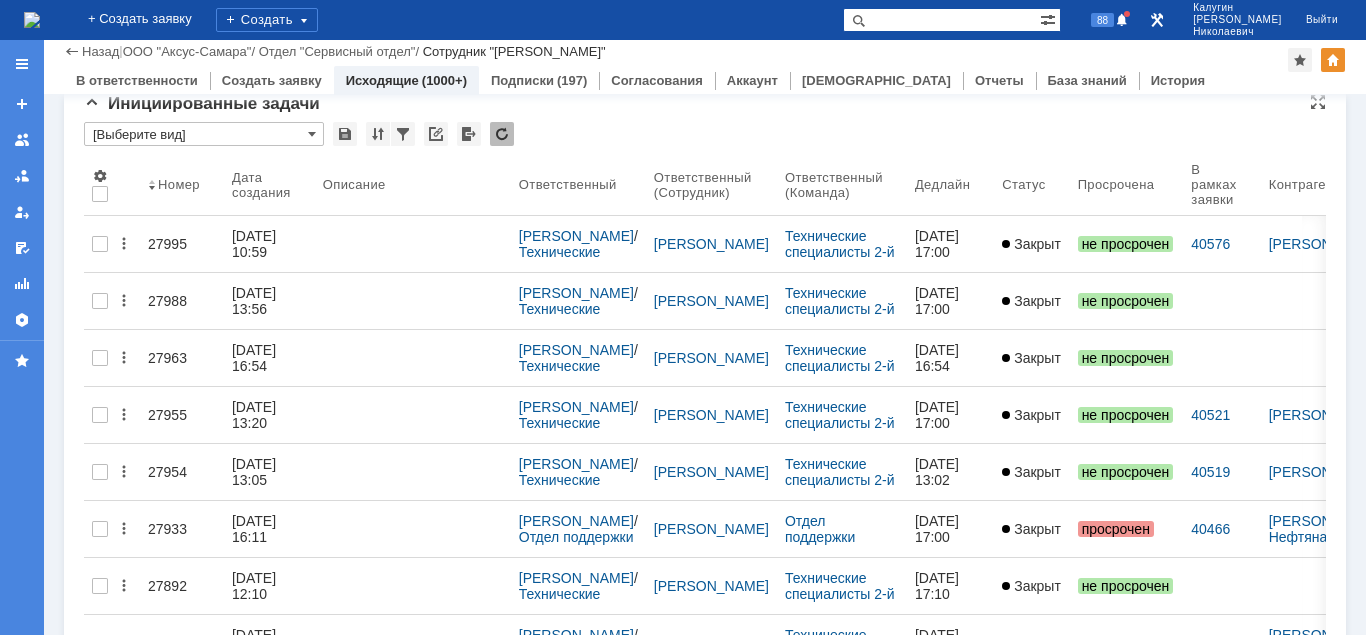 scroll, scrollTop: 829, scrollLeft: 0, axis: vertical 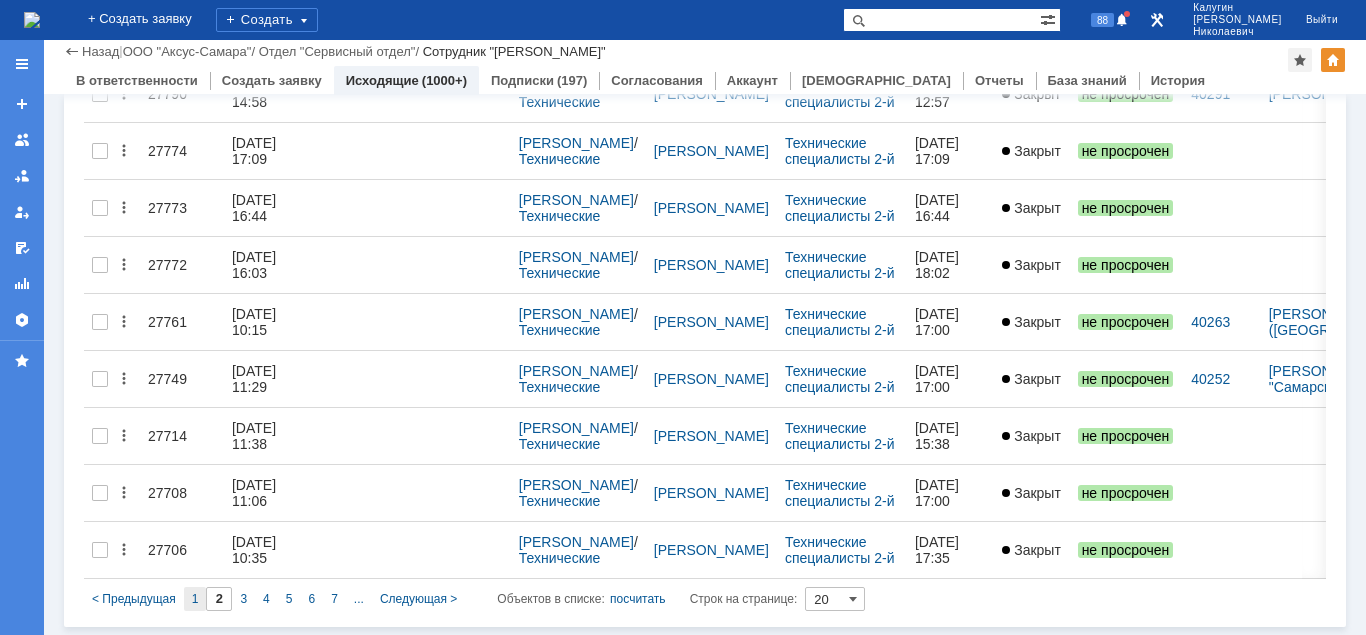 click on "1" at bounding box center [195, 599] 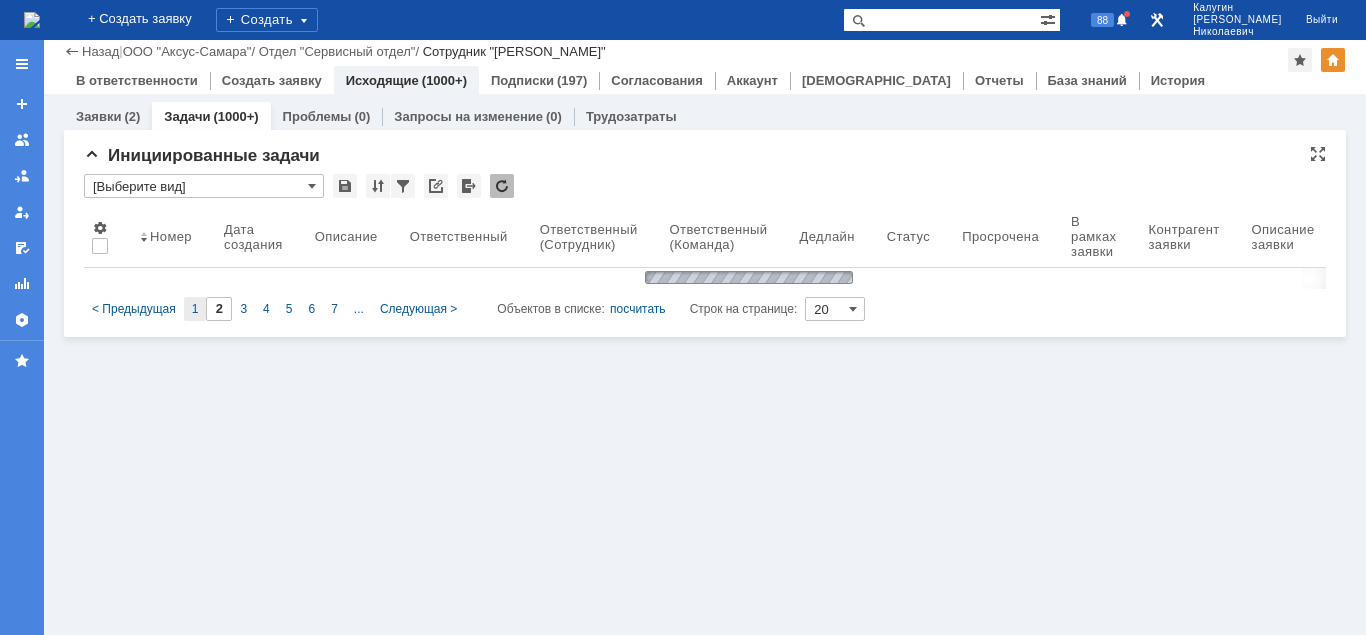 scroll, scrollTop: 0, scrollLeft: 0, axis: both 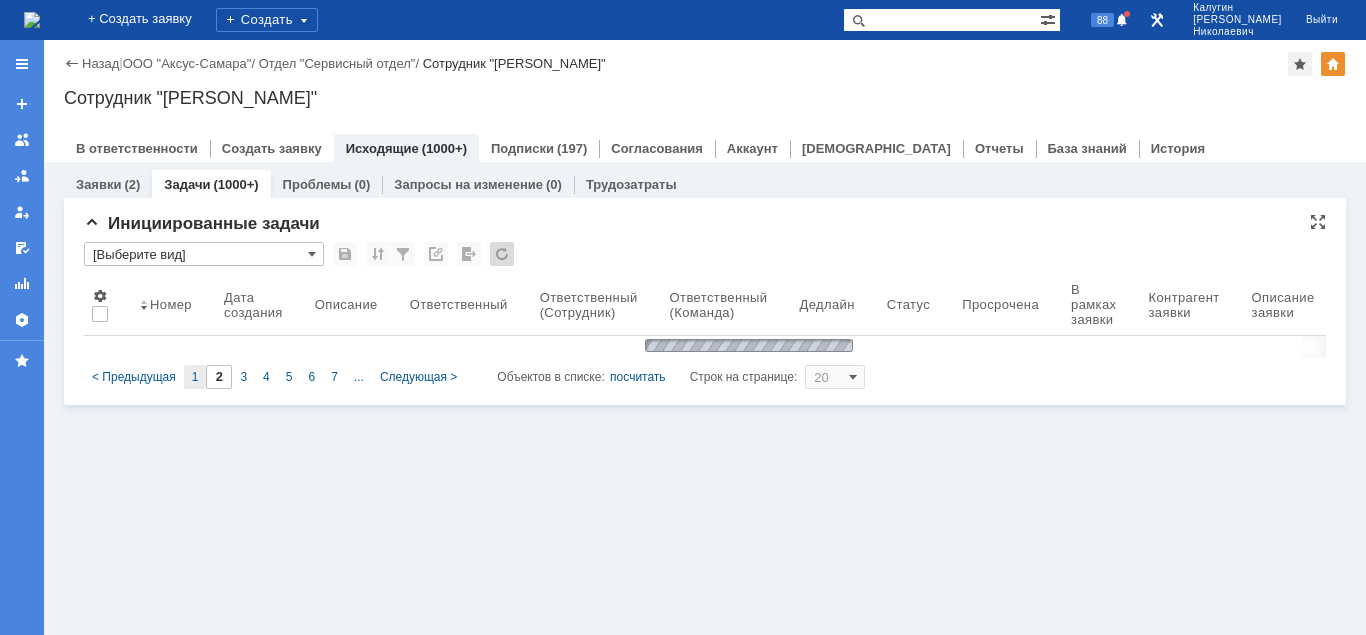 type on "1" 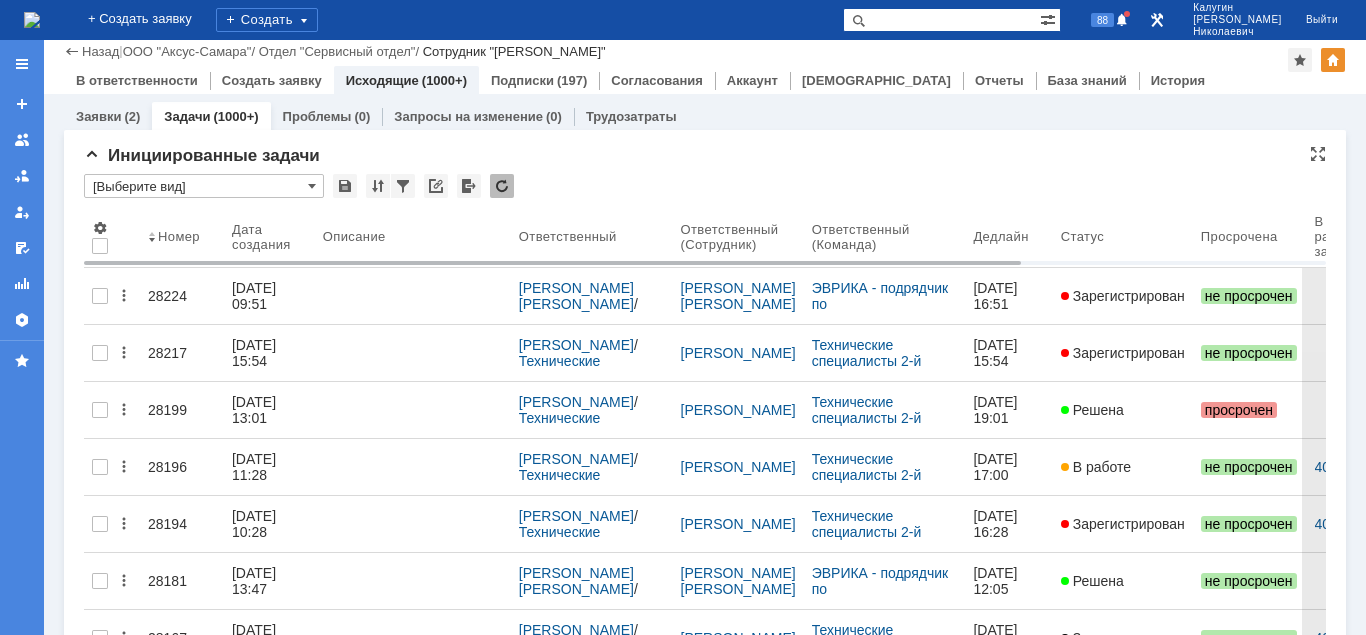 scroll, scrollTop: 829, scrollLeft: 0, axis: vertical 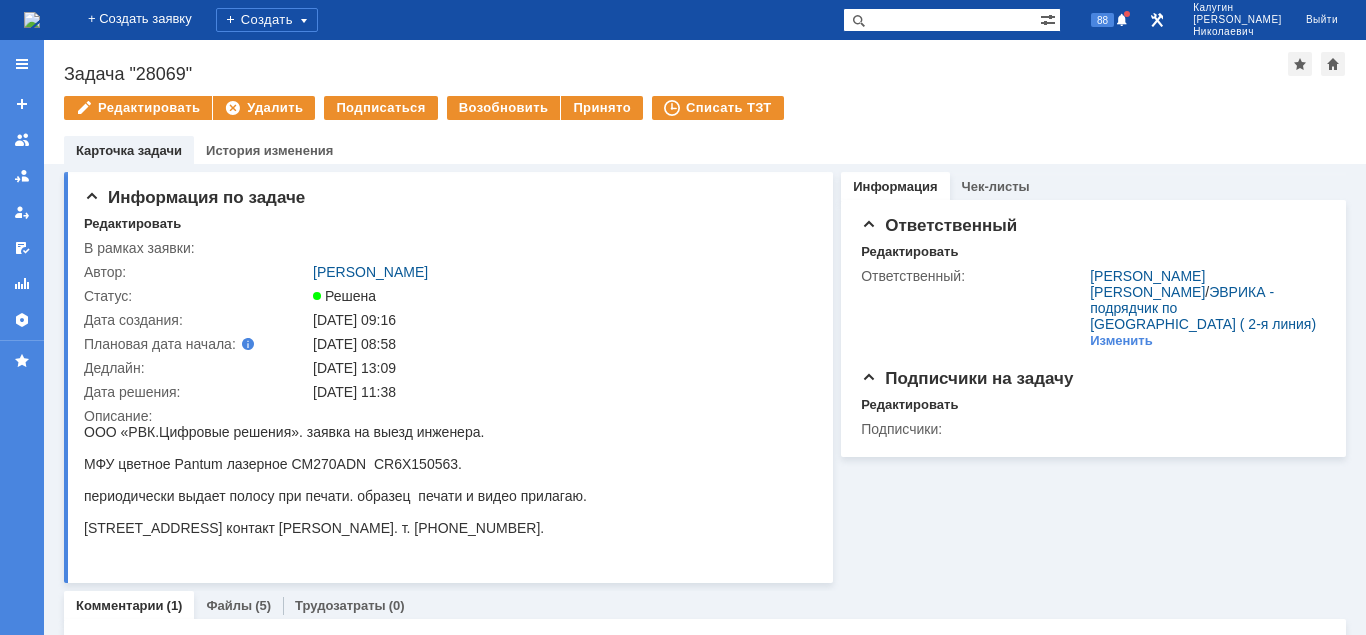 click on "Задача "28069"" at bounding box center [676, 74] 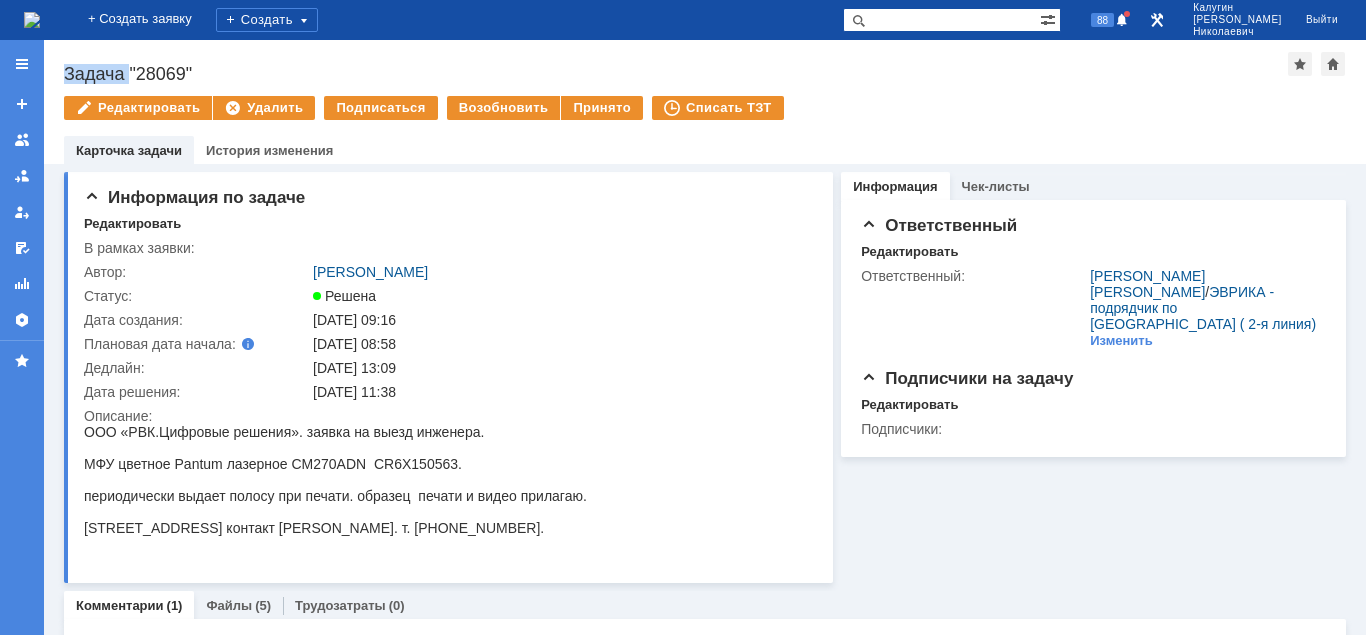 click on "Задача "28069"" at bounding box center [676, 74] 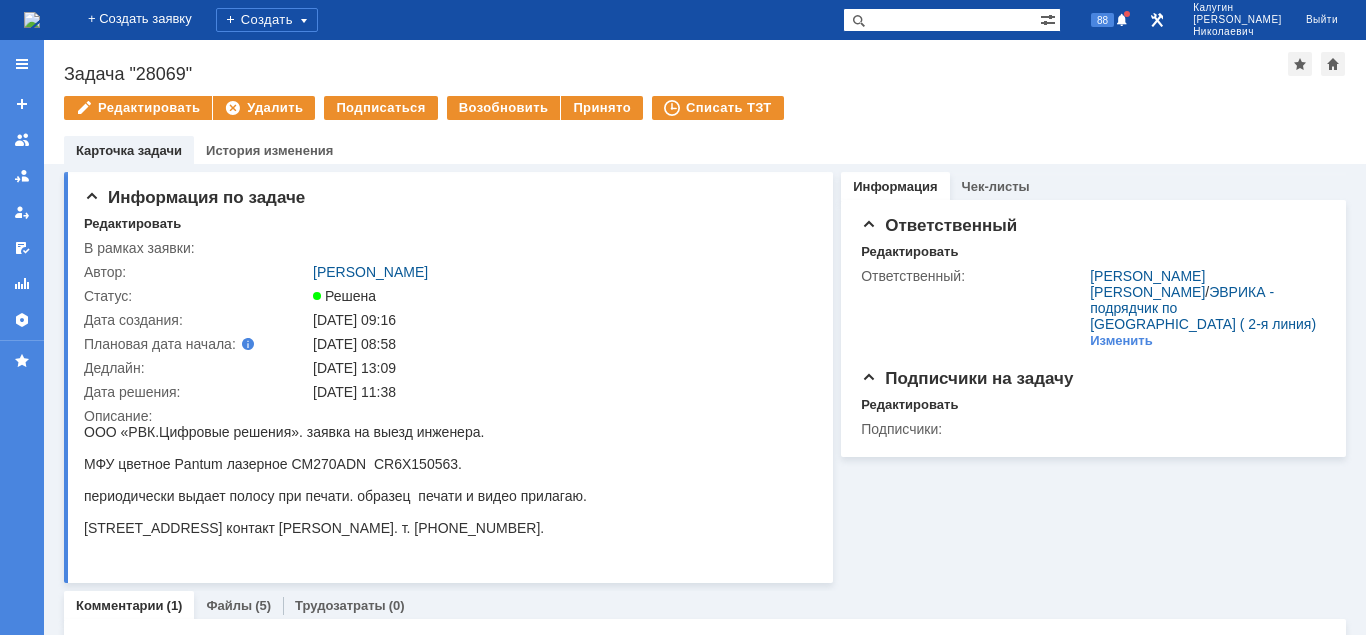 click on "Задача "28069"" at bounding box center (676, 74) 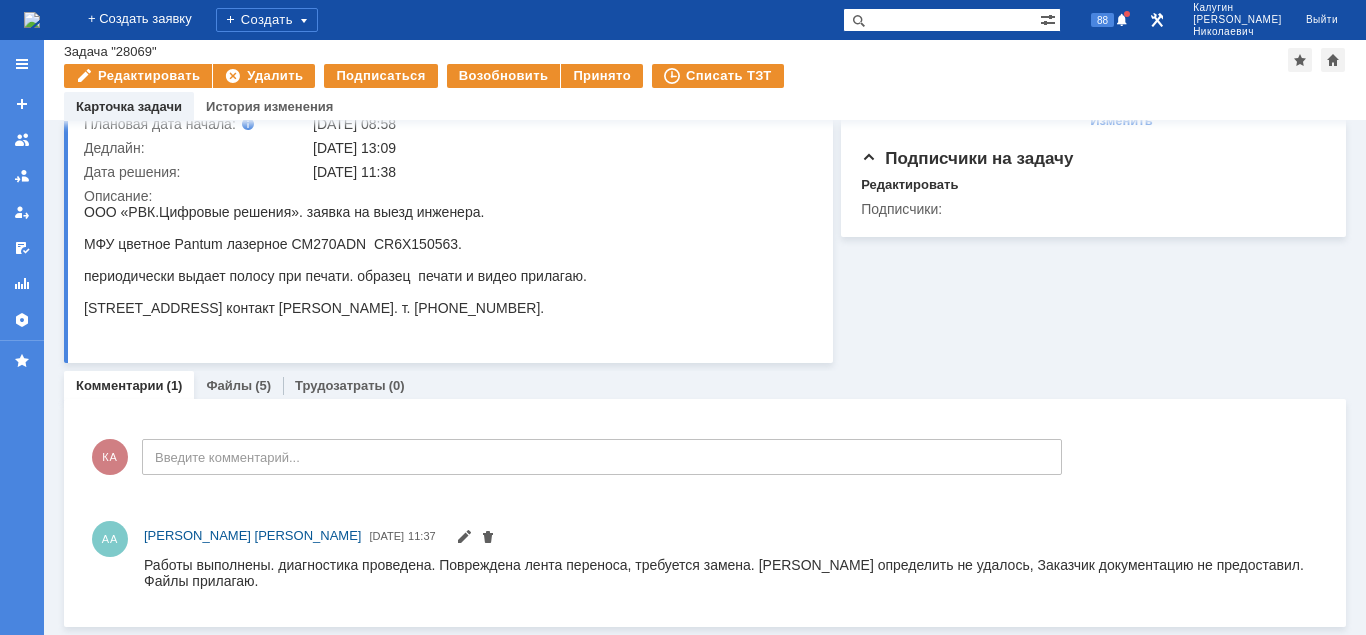 scroll, scrollTop: 175, scrollLeft: 0, axis: vertical 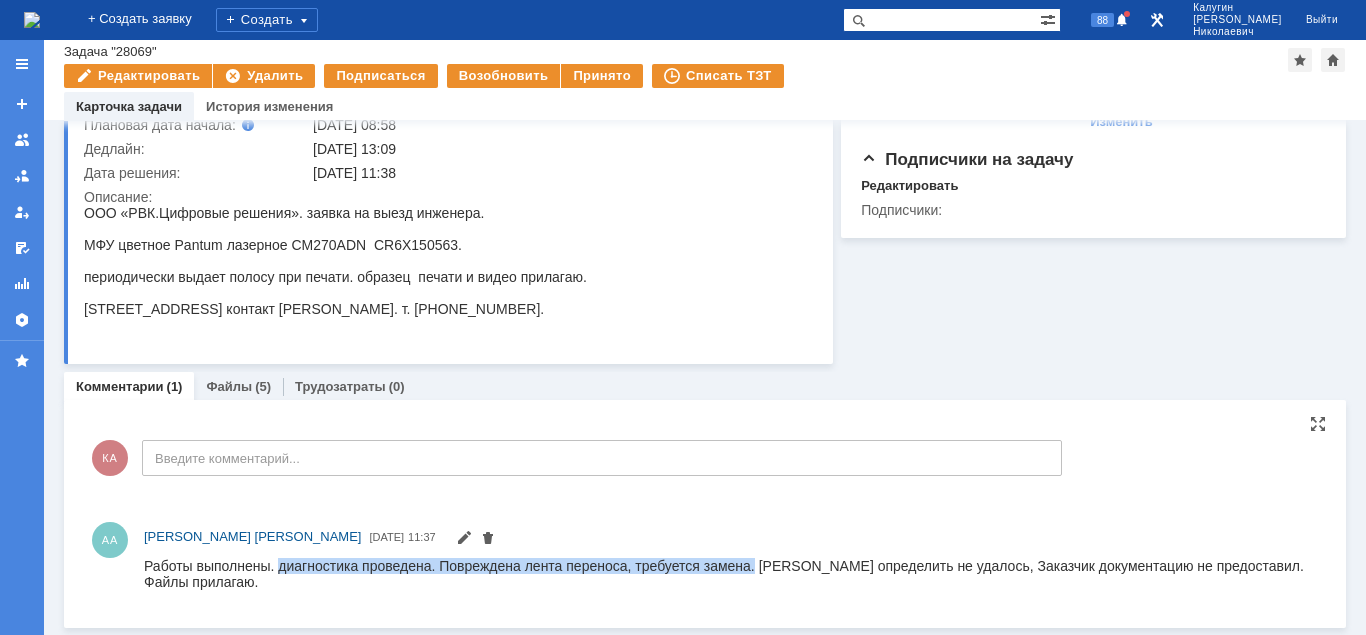 drag, startPoint x: 280, startPoint y: 564, endPoint x: 756, endPoint y: 570, distance: 476.0378 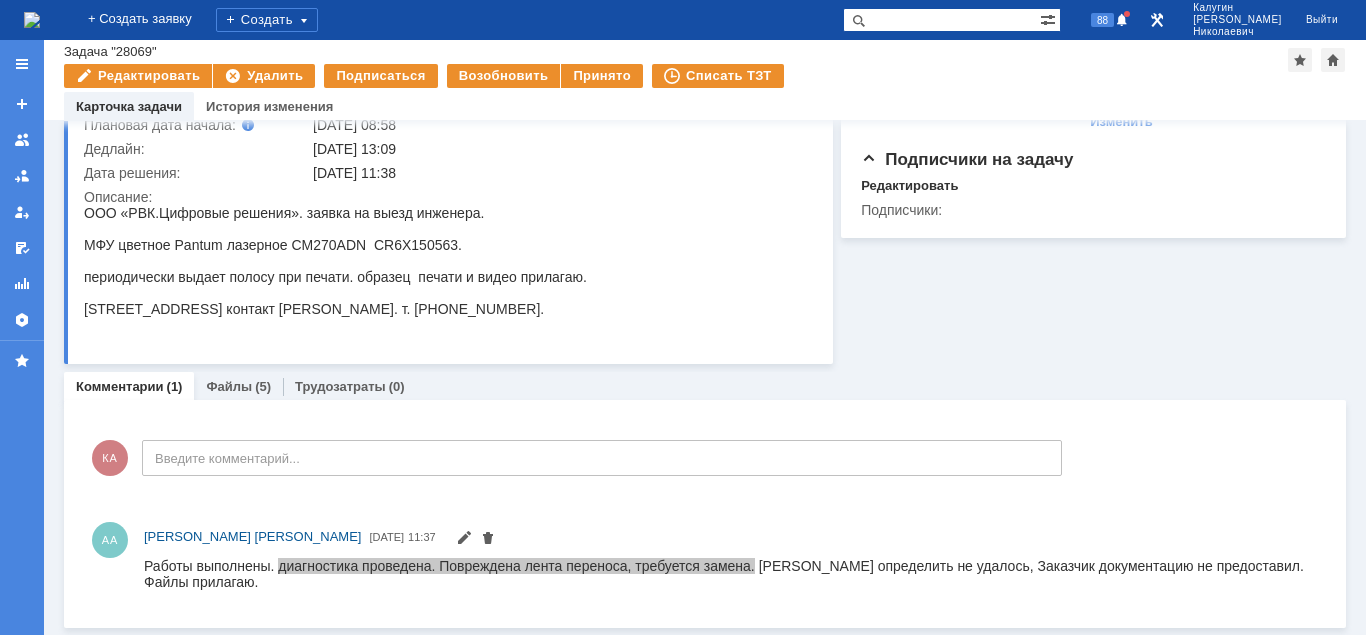 drag, startPoint x: 220, startPoint y: 395, endPoint x: 247, endPoint y: 387, distance: 28.160255 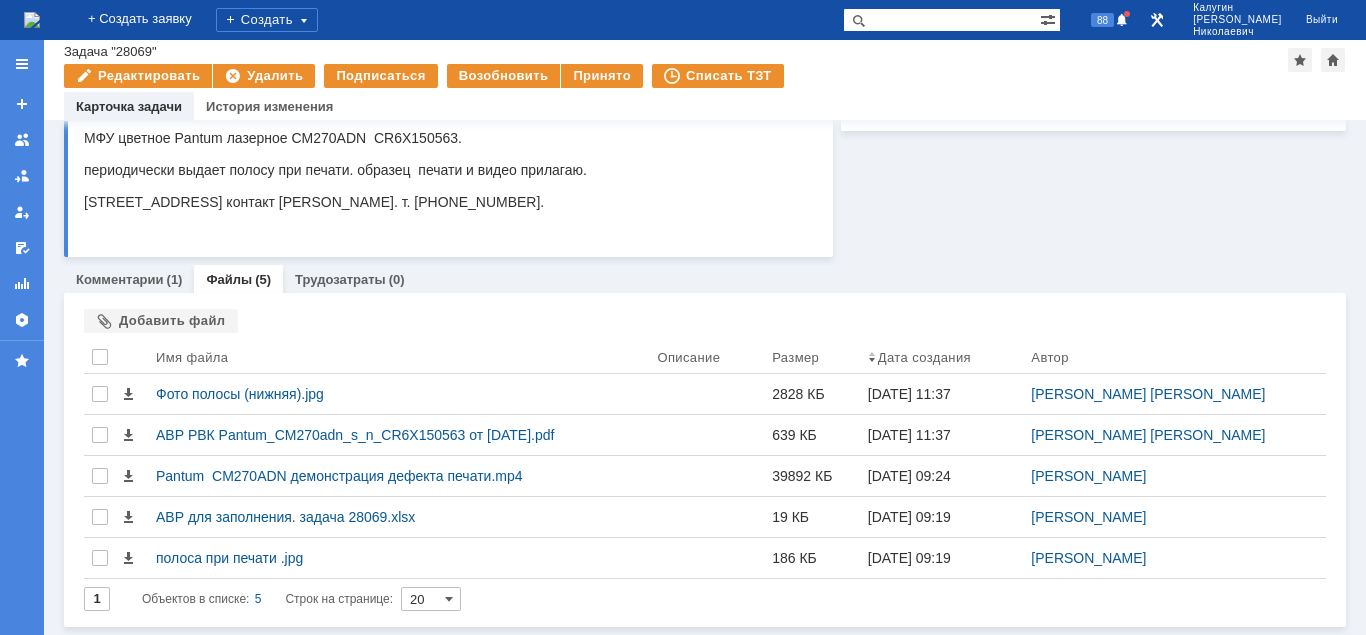 scroll, scrollTop: 283, scrollLeft: 0, axis: vertical 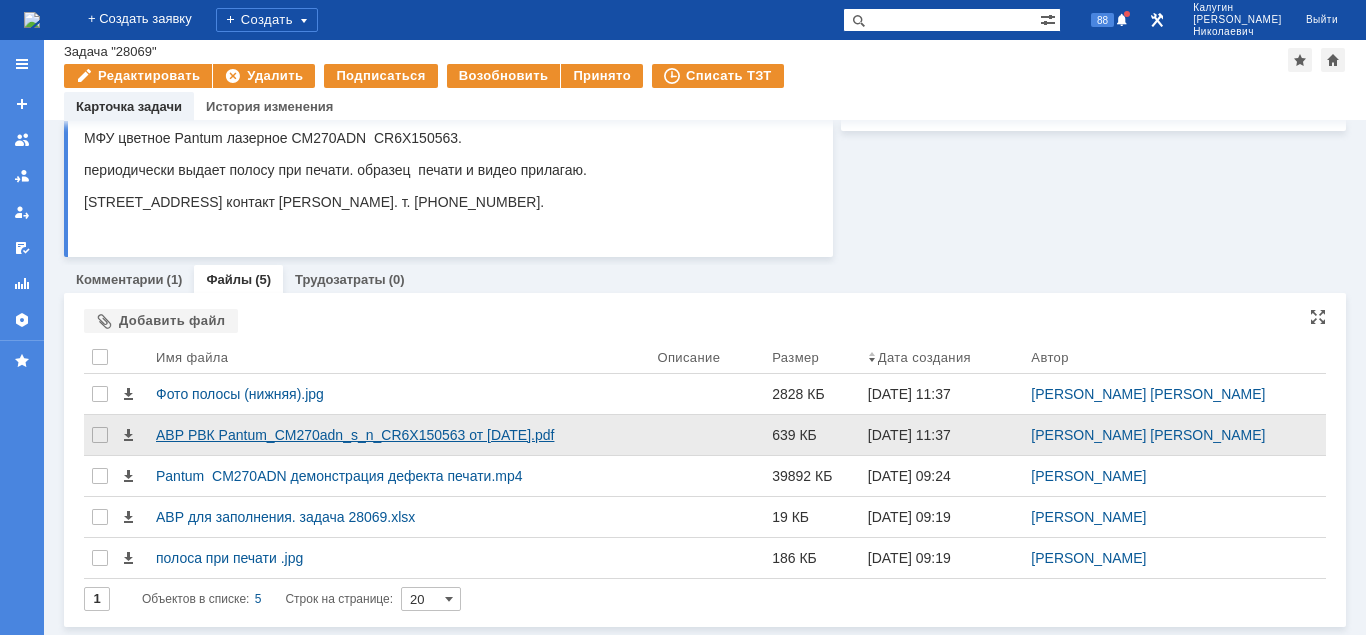 click on "АВР РВК Pantum_CM270adn_s_n_CR6X150563 от [DATE].pdf" at bounding box center (398, 435) 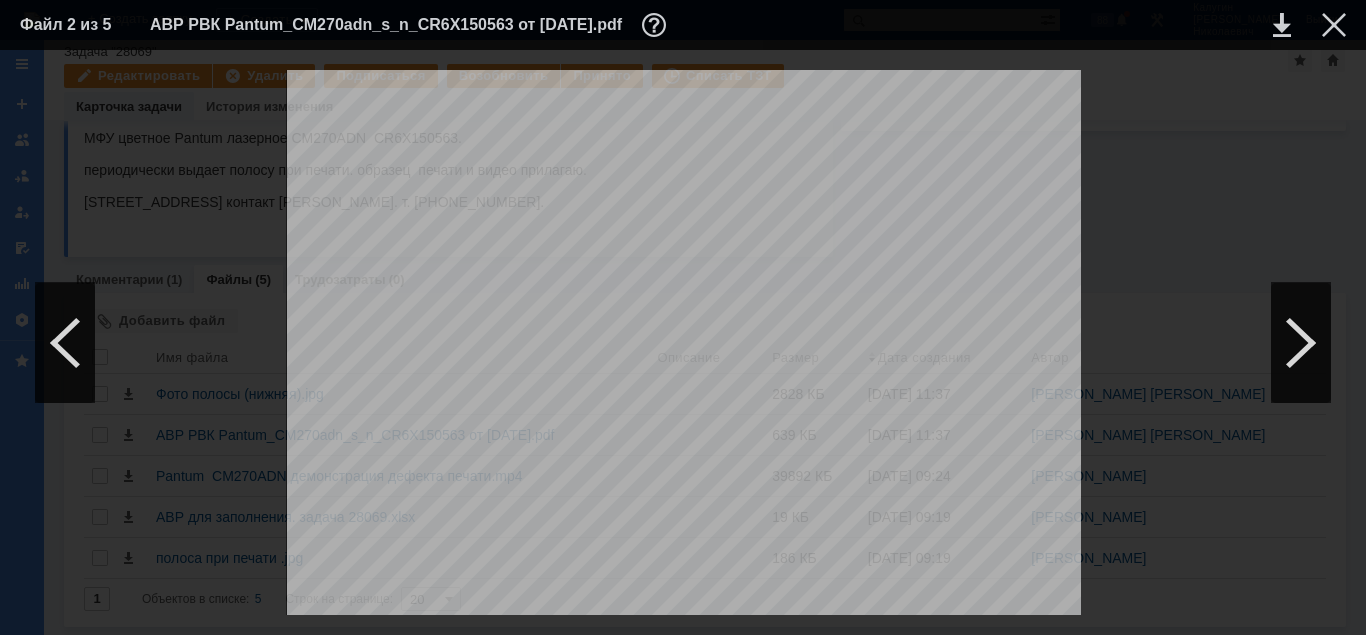 scroll, scrollTop: 0, scrollLeft: 0, axis: both 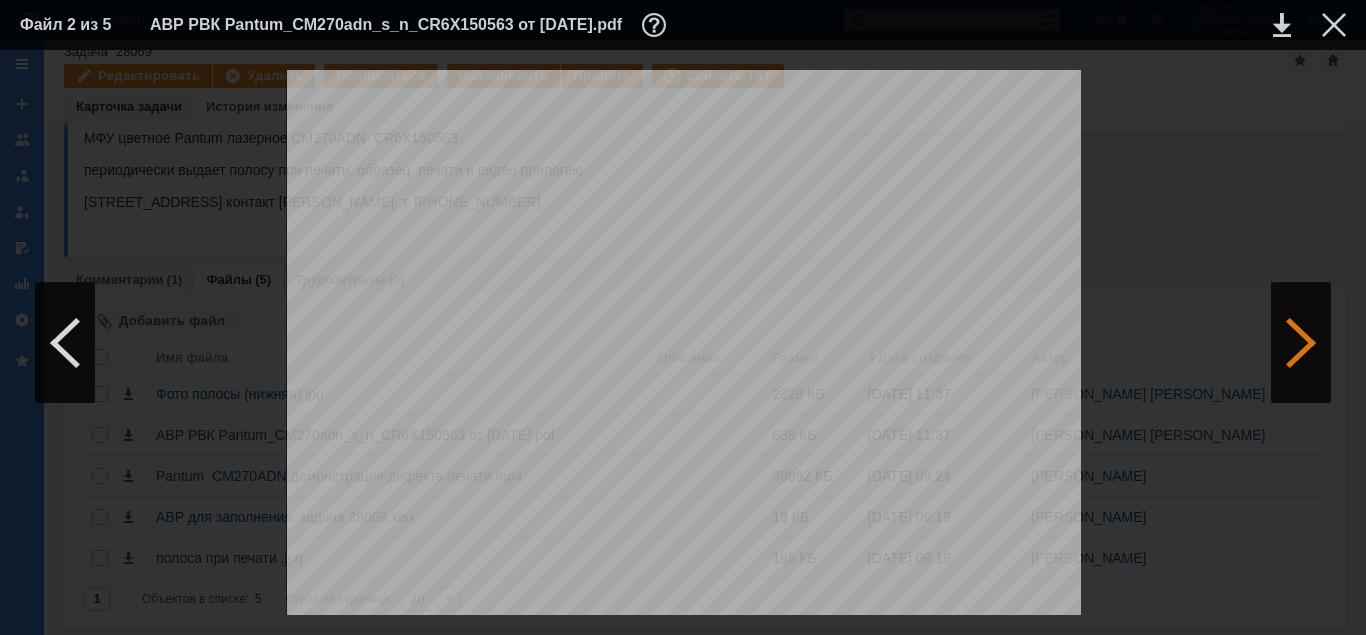 click at bounding box center [1301, 343] 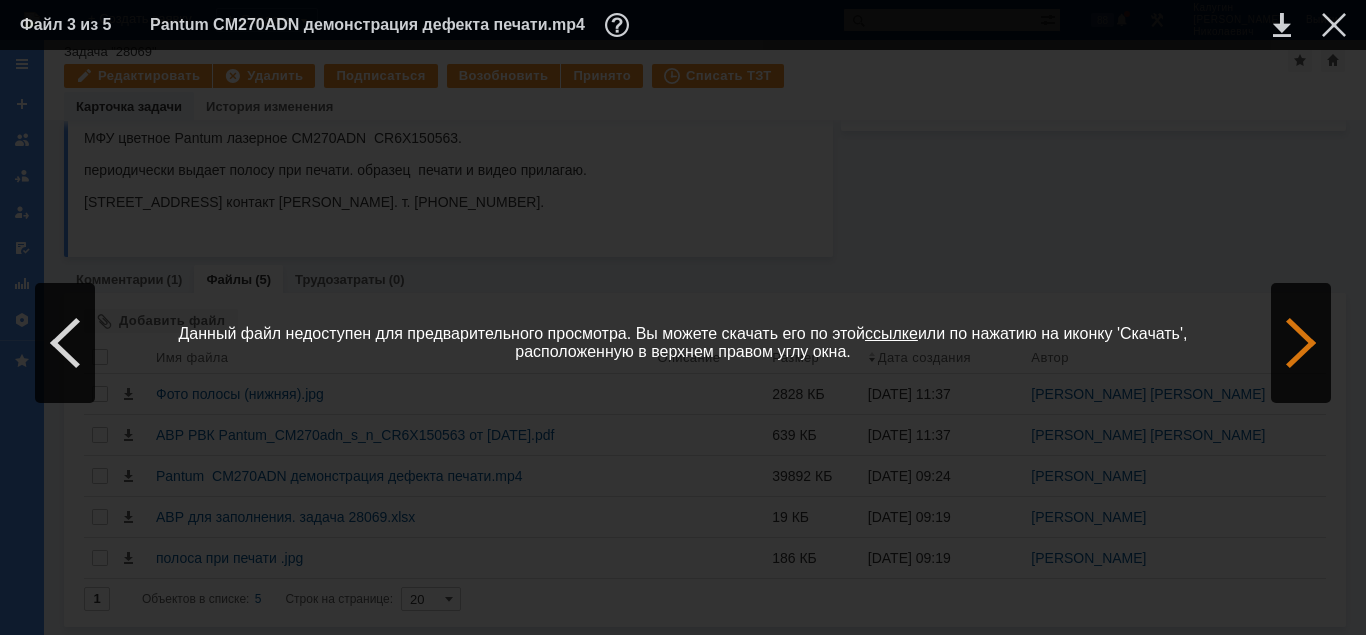 click at bounding box center [1301, 343] 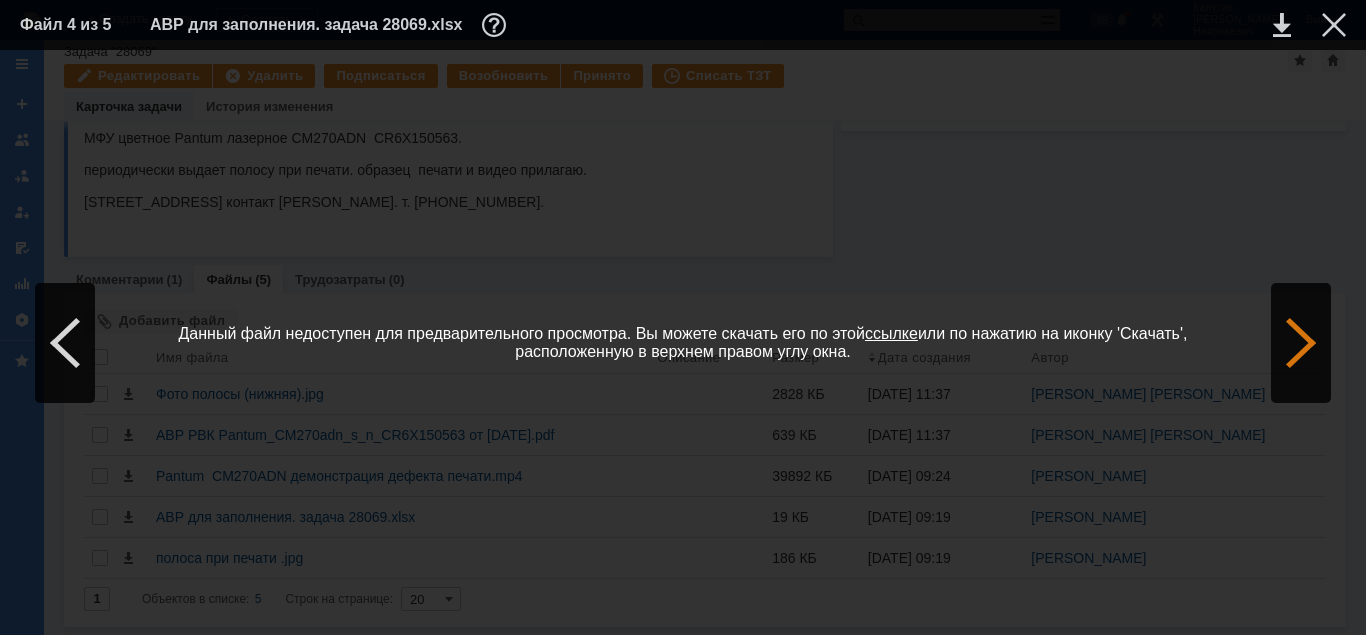 click at bounding box center (1301, 343) 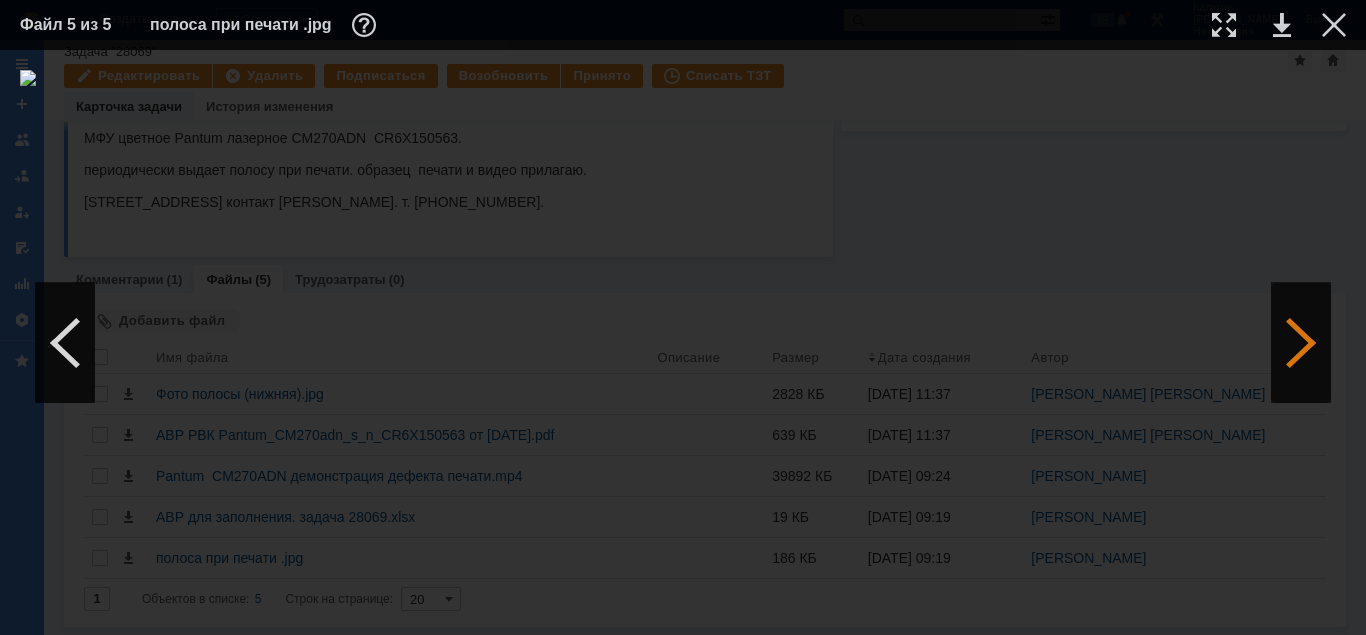 click at bounding box center [1301, 343] 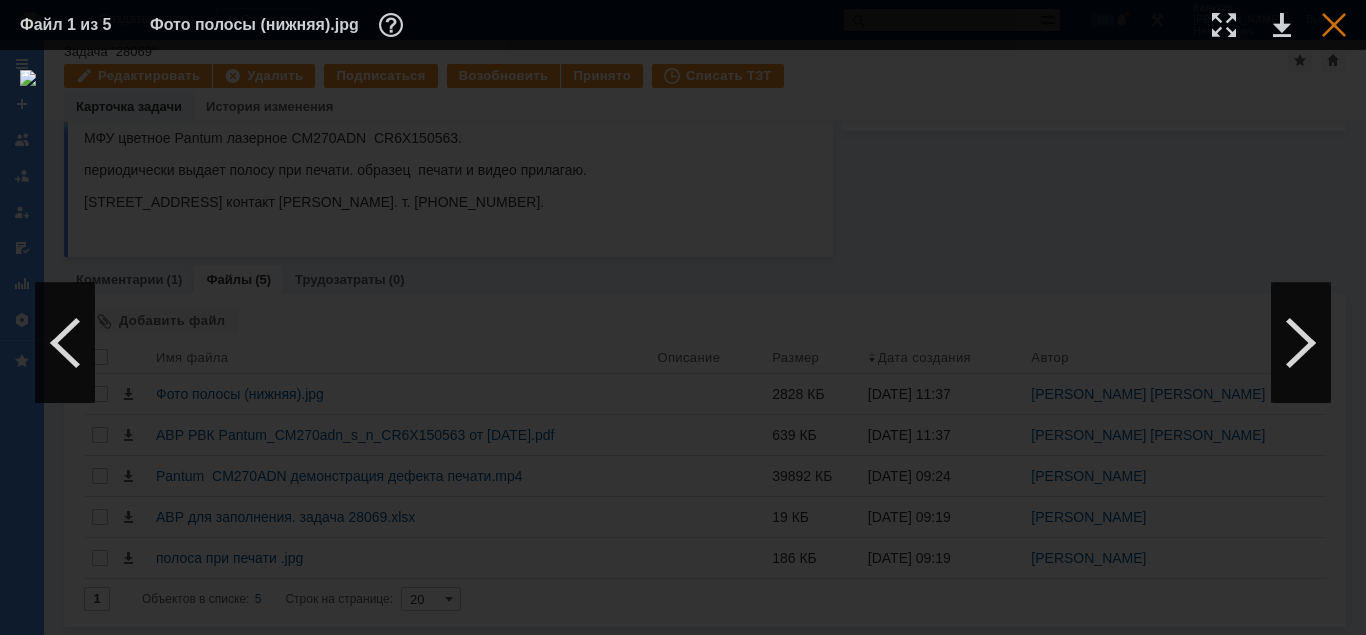 click at bounding box center [1334, 25] 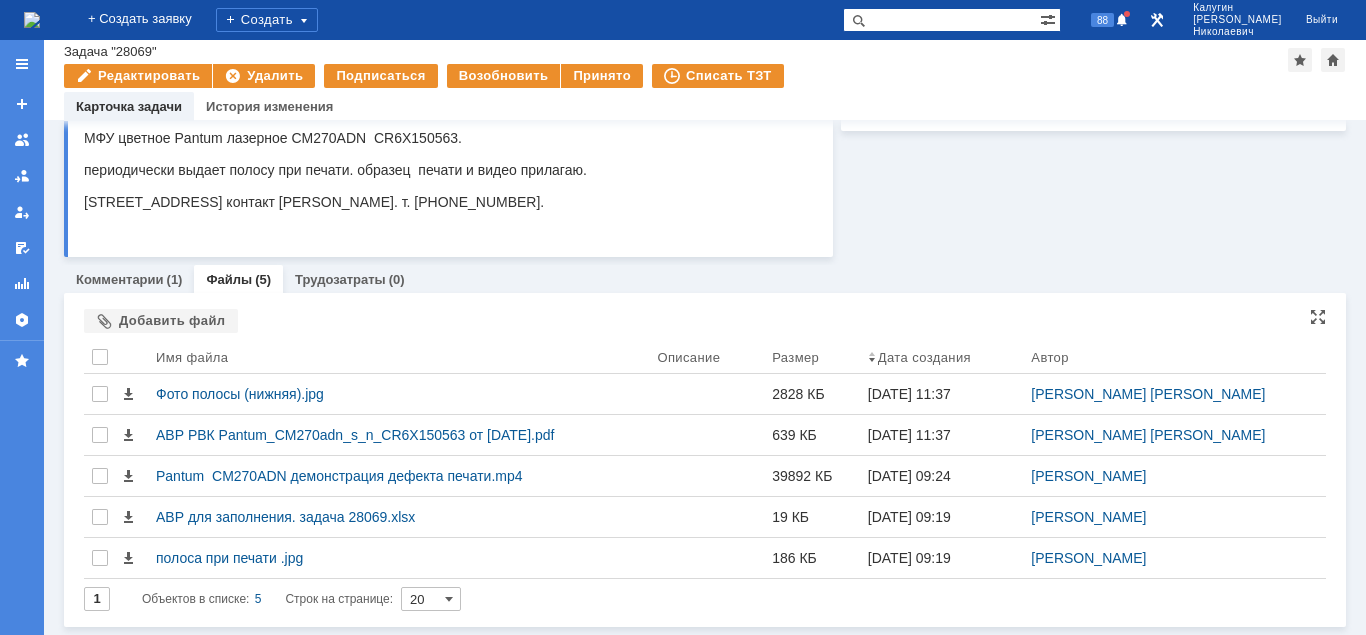scroll, scrollTop: 283, scrollLeft: 0, axis: vertical 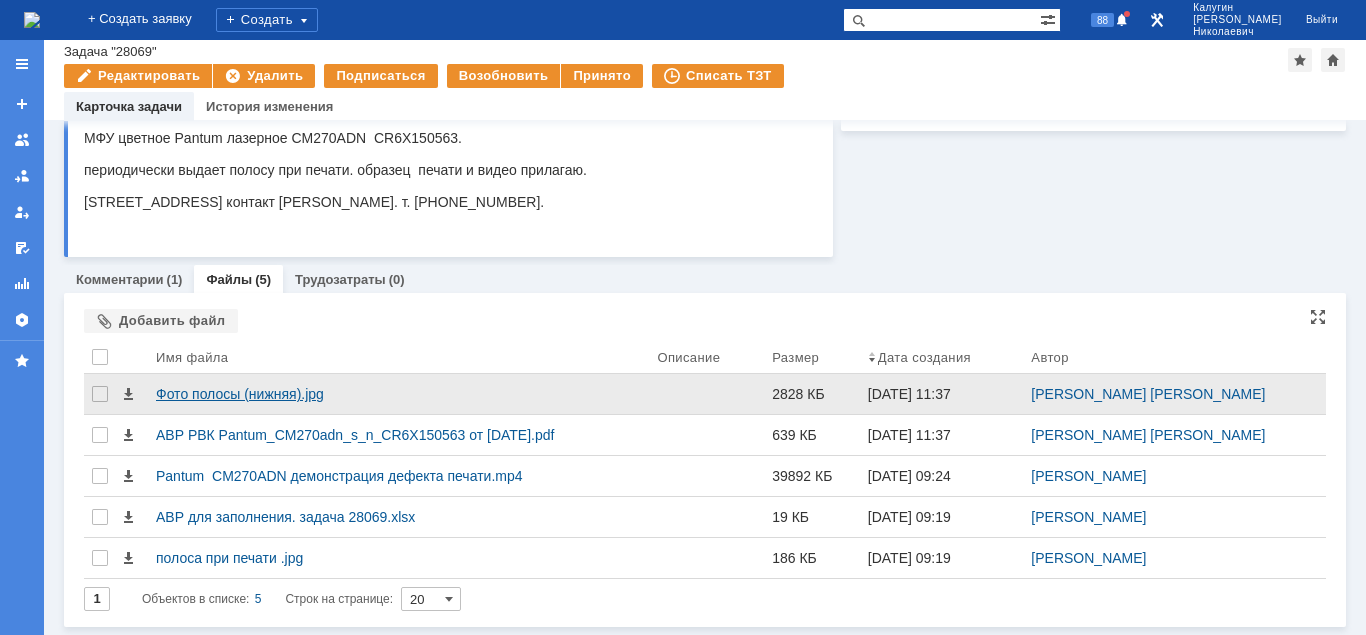 click on "Фото полосы (нижняя).jpg" at bounding box center [398, 394] 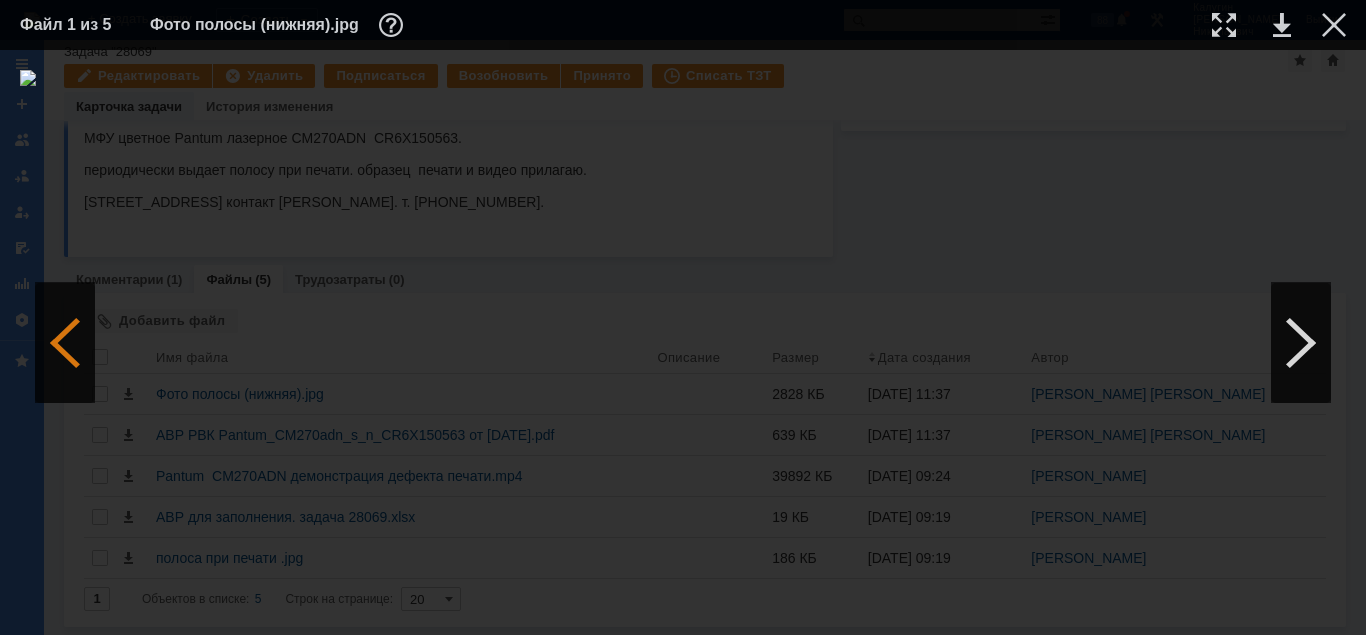 click at bounding box center [65, 343] 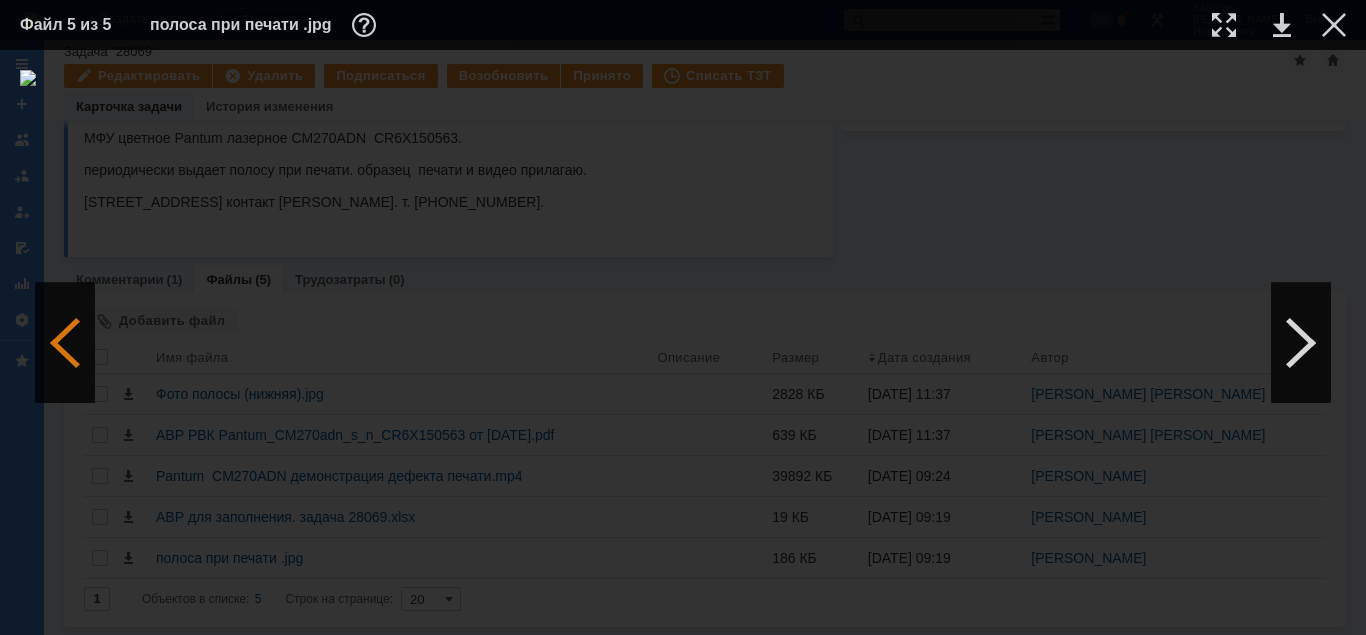 click at bounding box center (65, 343) 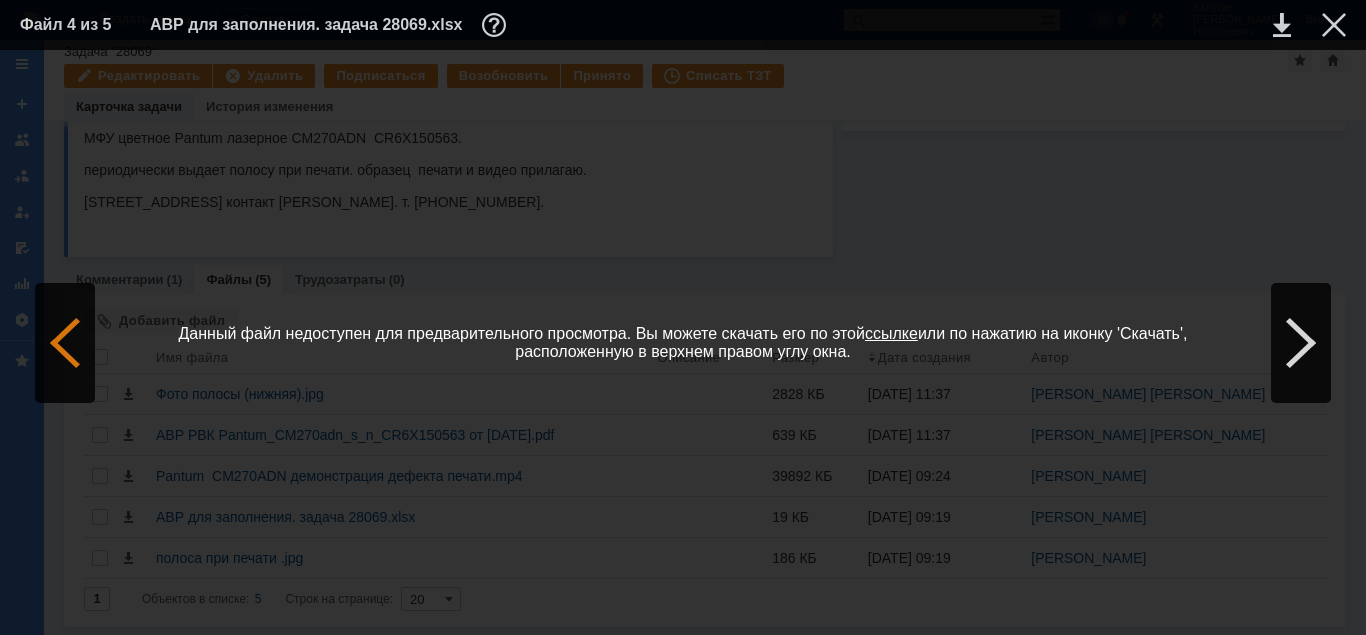 click at bounding box center [65, 343] 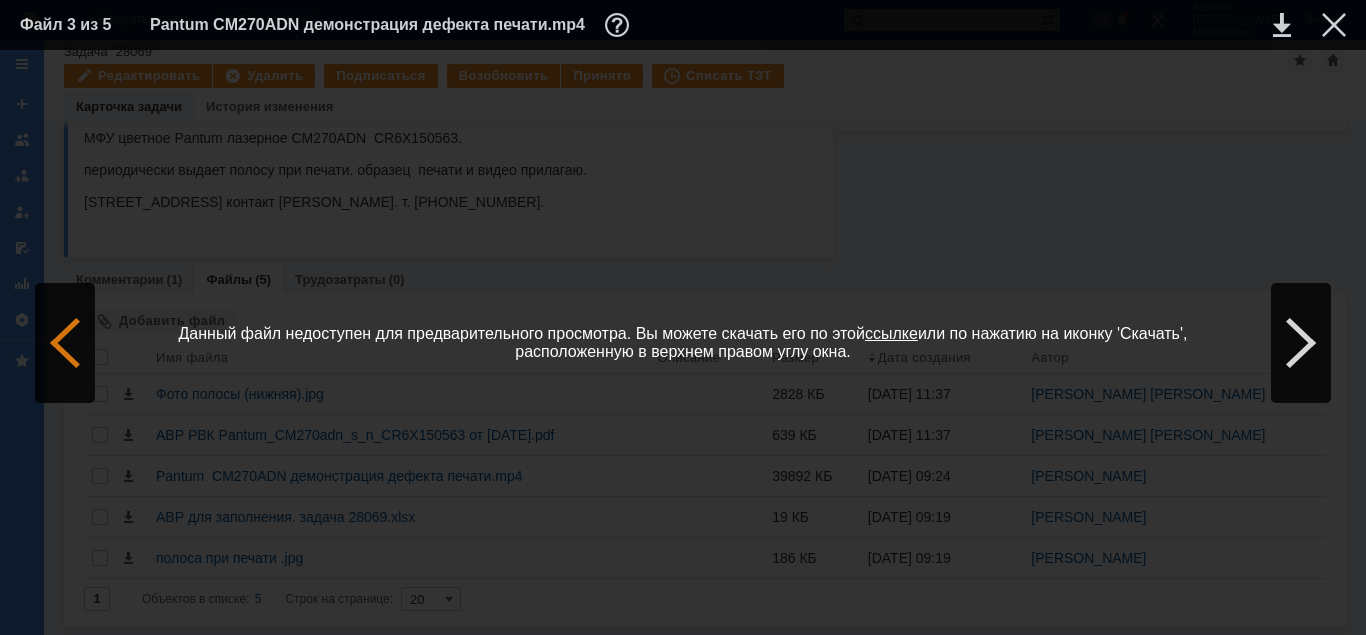 click at bounding box center (65, 343) 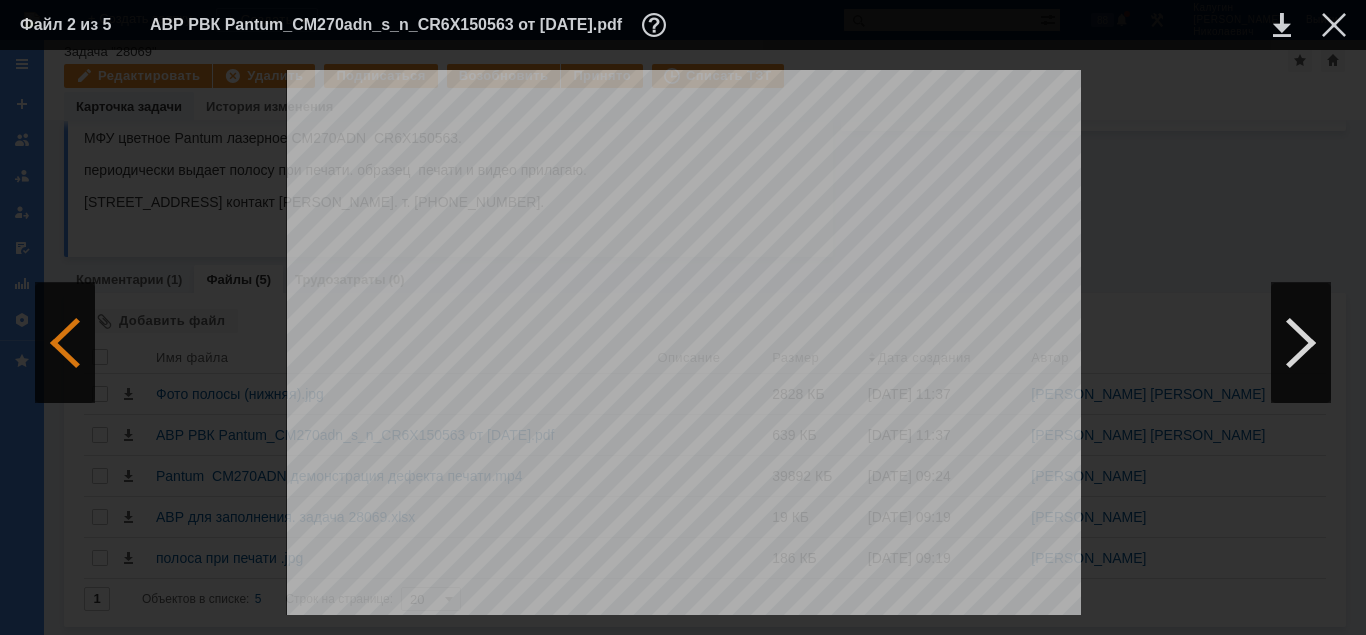 click at bounding box center [65, 343] 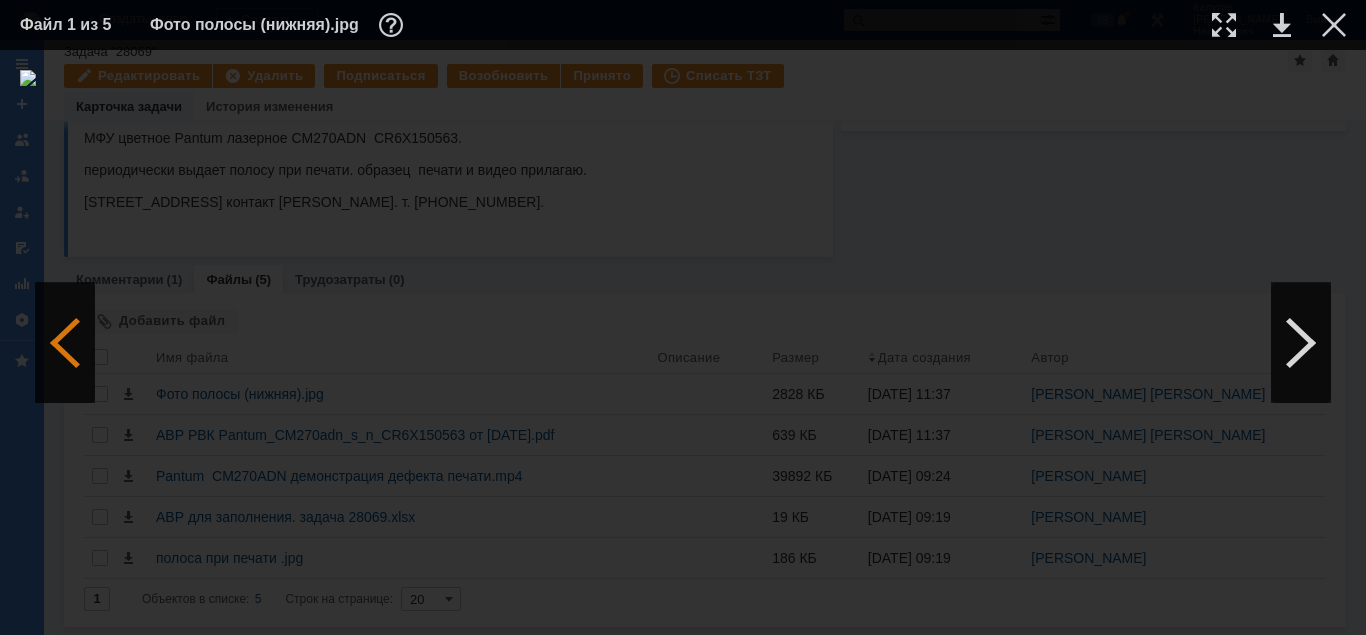 click at bounding box center (65, 343) 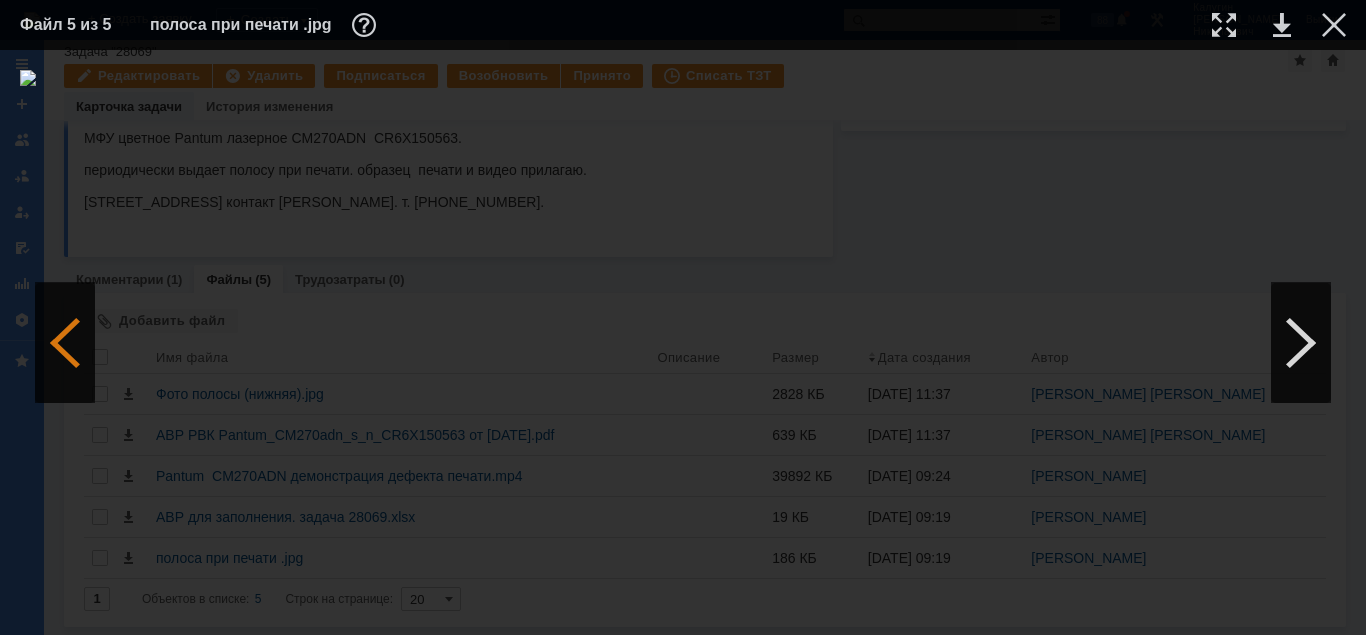 click at bounding box center (65, 343) 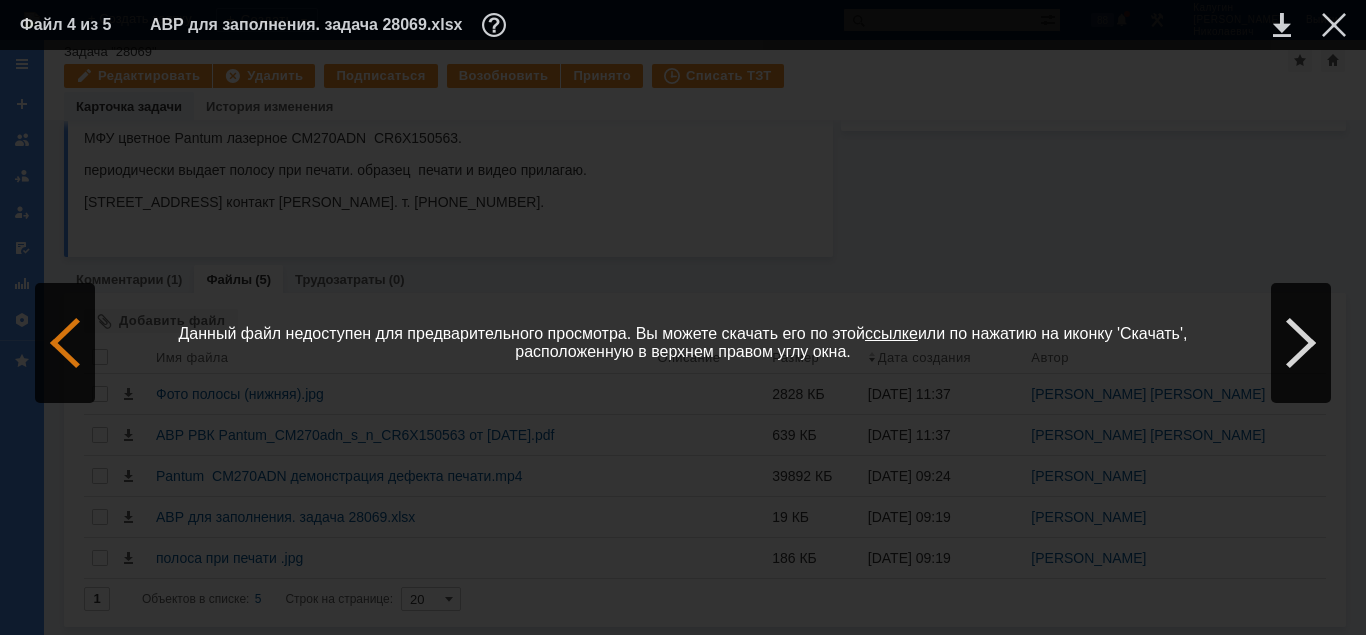 click at bounding box center (65, 343) 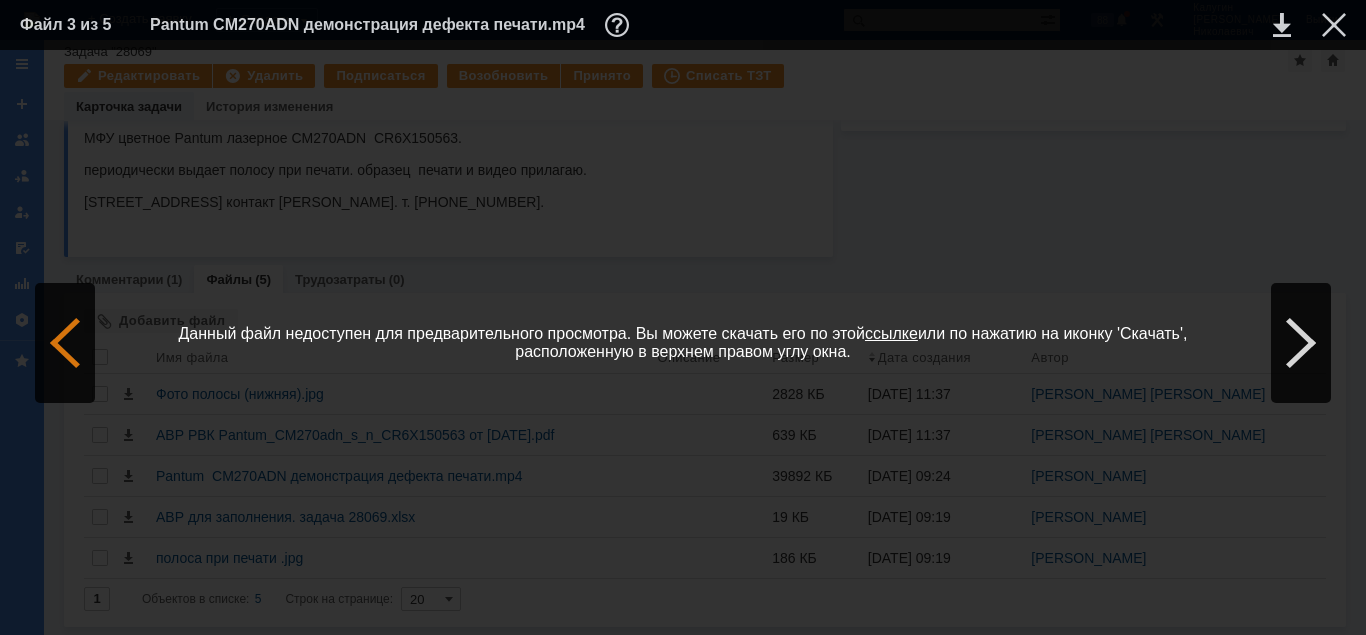 click at bounding box center [65, 343] 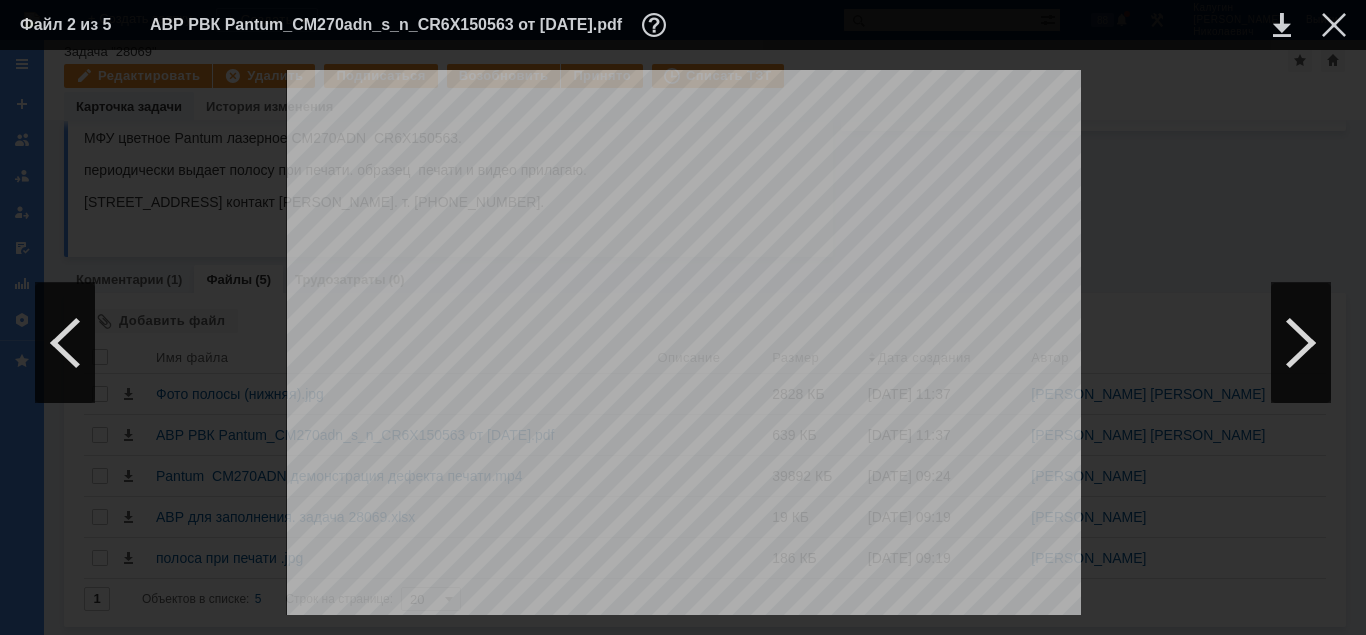 scroll, scrollTop: 81, scrollLeft: 0, axis: vertical 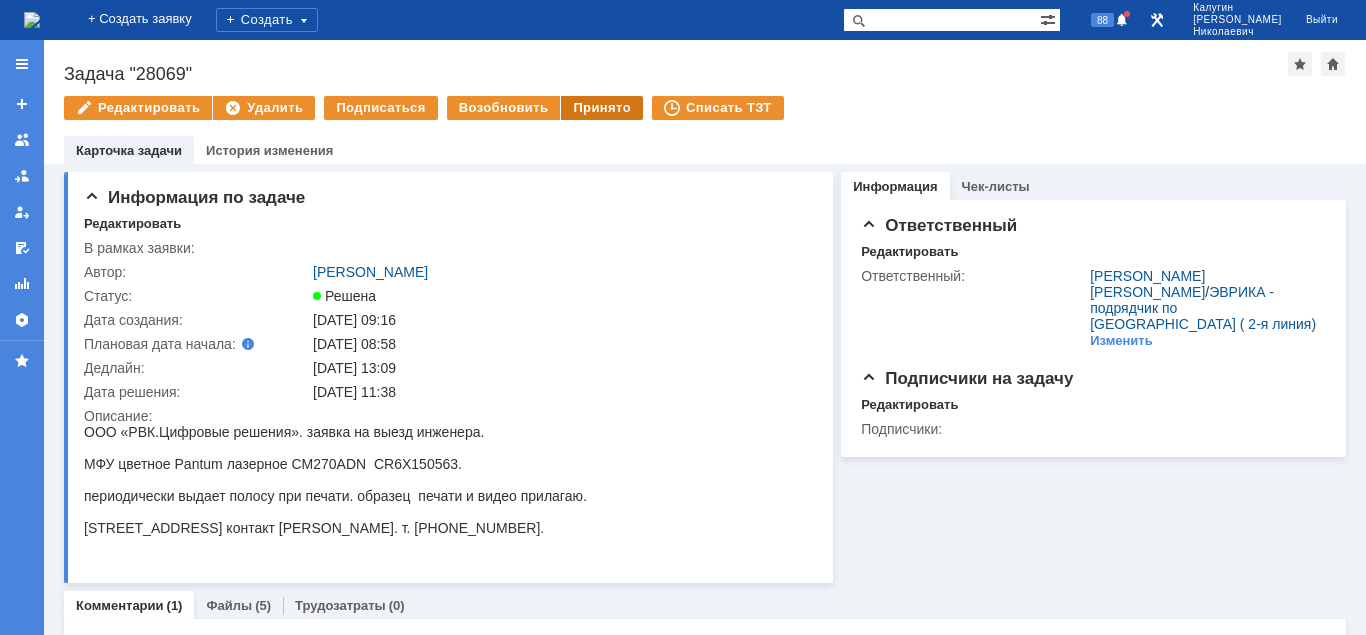 click on "Принято" at bounding box center [602, 108] 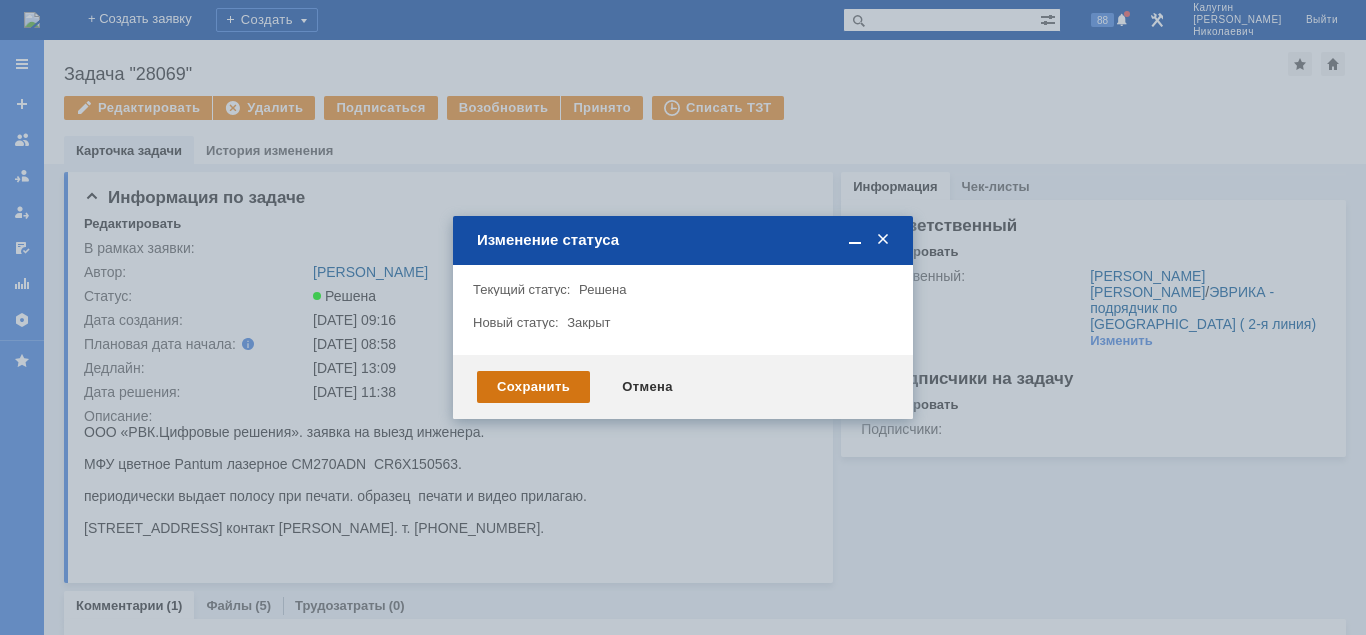 click on "Сохранить" at bounding box center (533, 387) 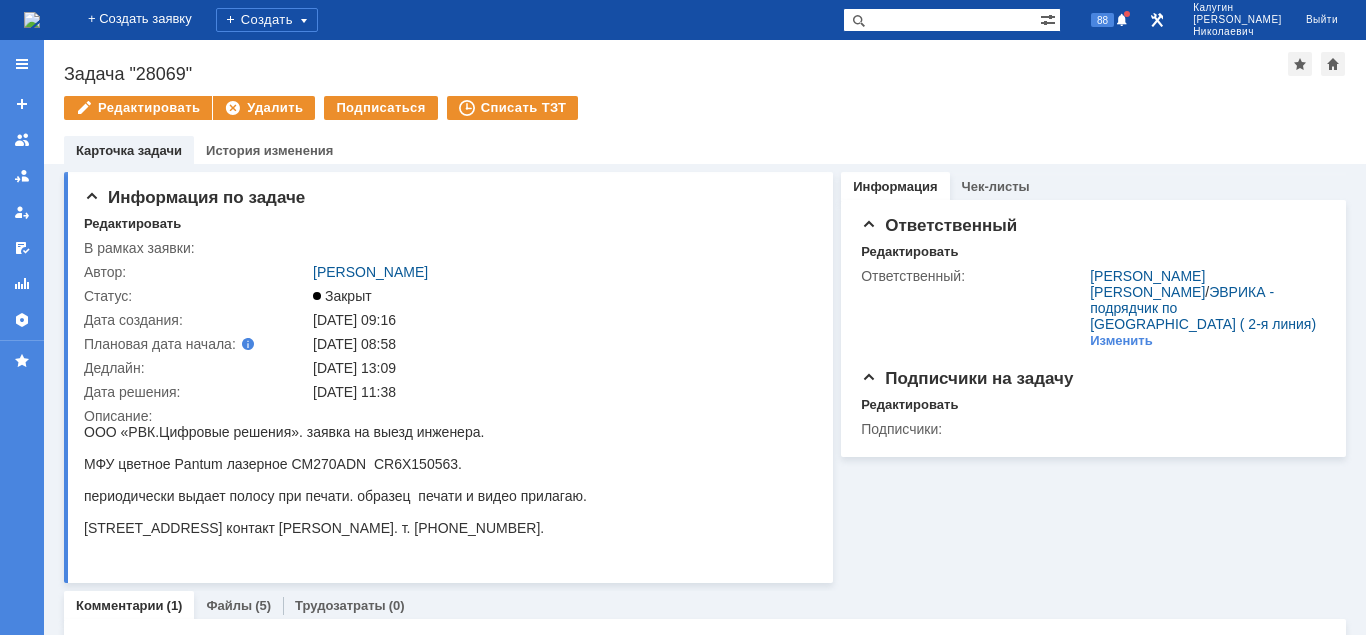scroll, scrollTop: 0, scrollLeft: 0, axis: both 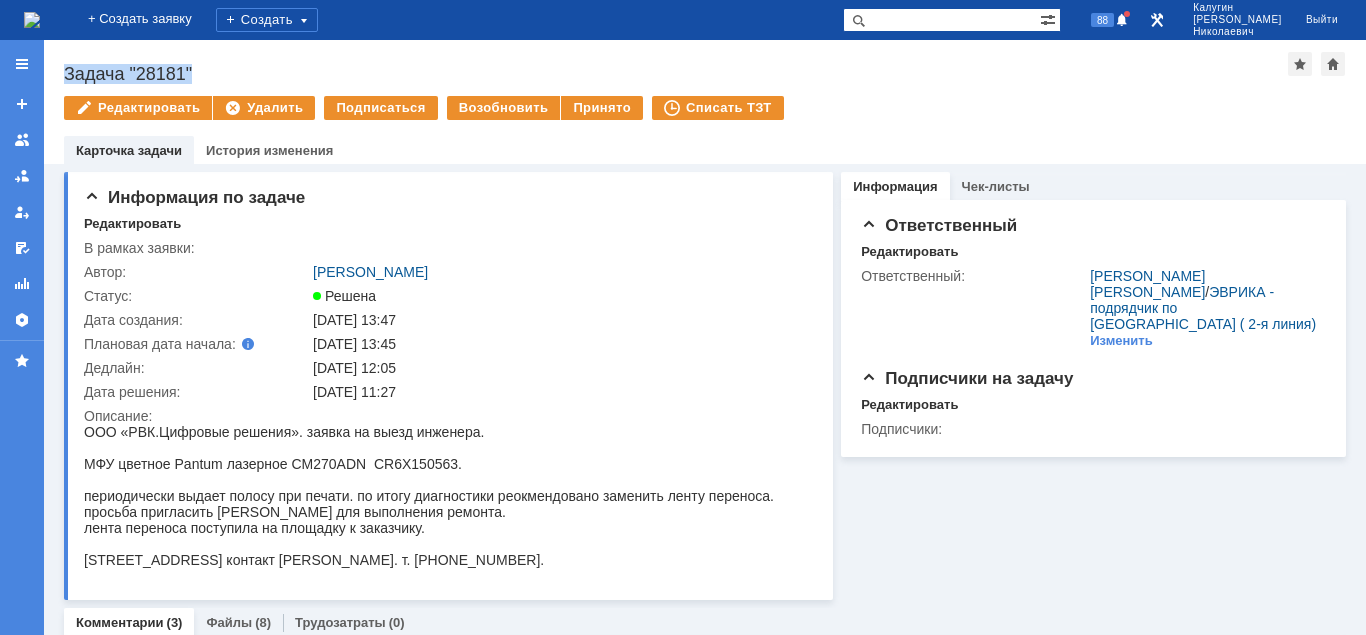 drag, startPoint x: 72, startPoint y: 68, endPoint x: 194, endPoint y: 65, distance: 122.03688 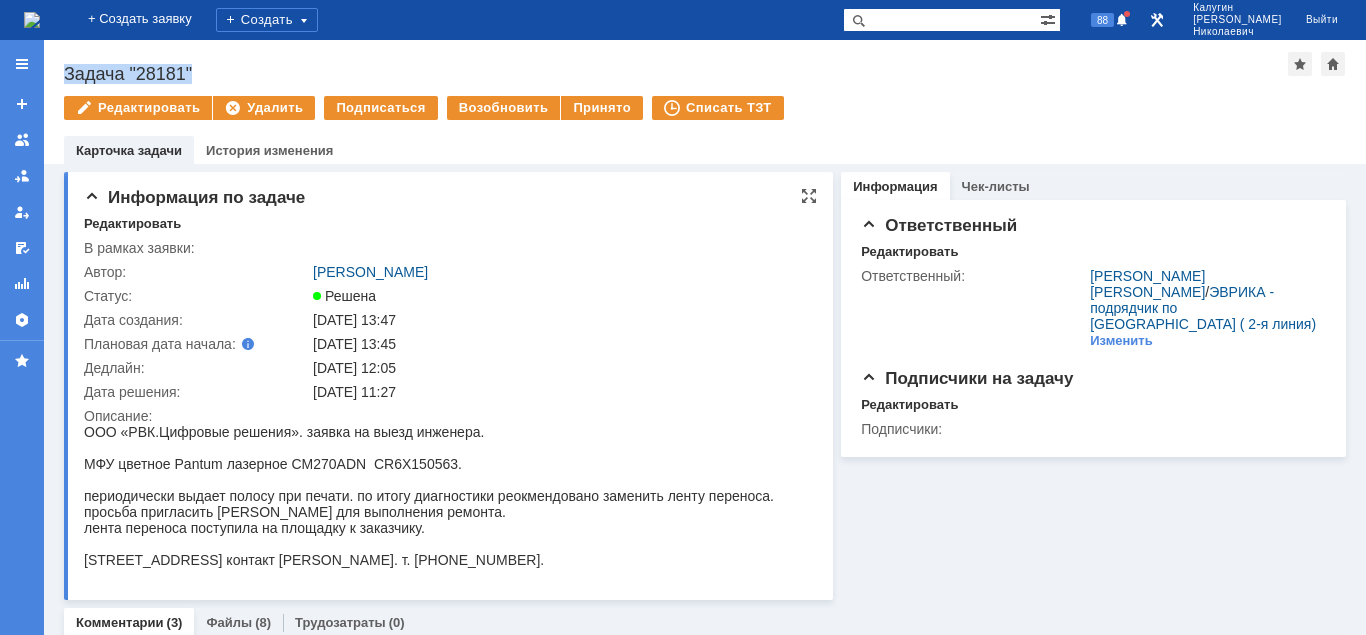 copy on "Задача "28181"" 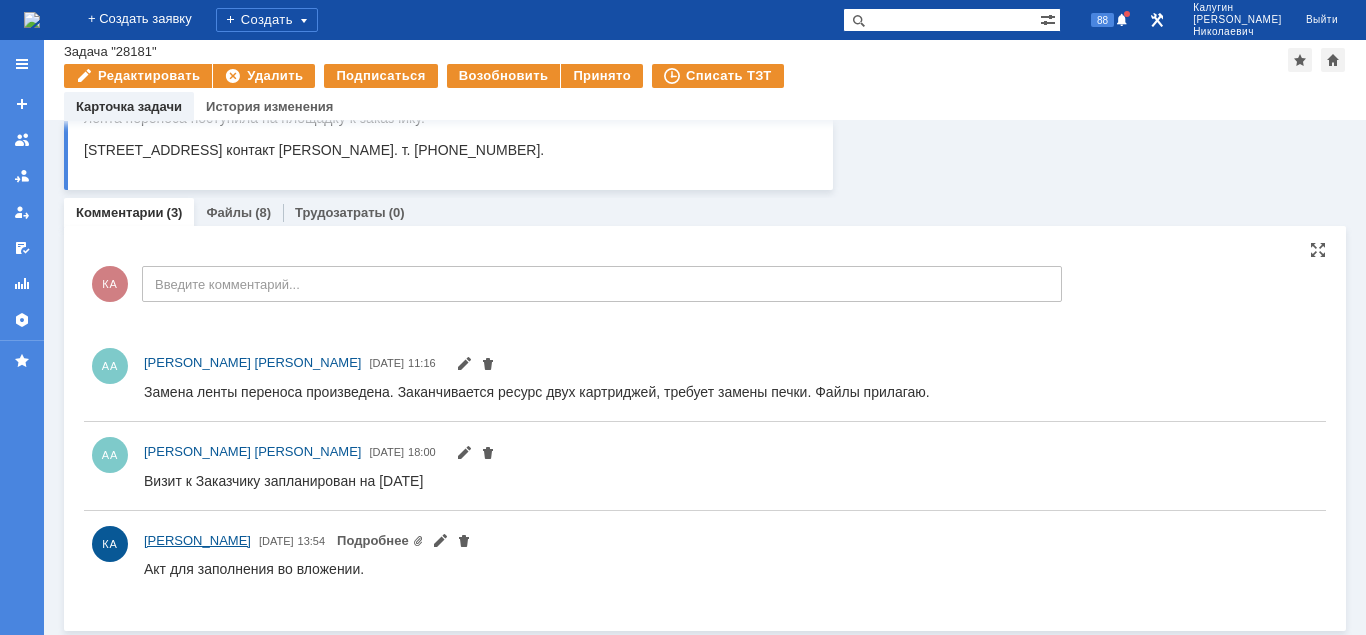 scroll, scrollTop: 366, scrollLeft: 0, axis: vertical 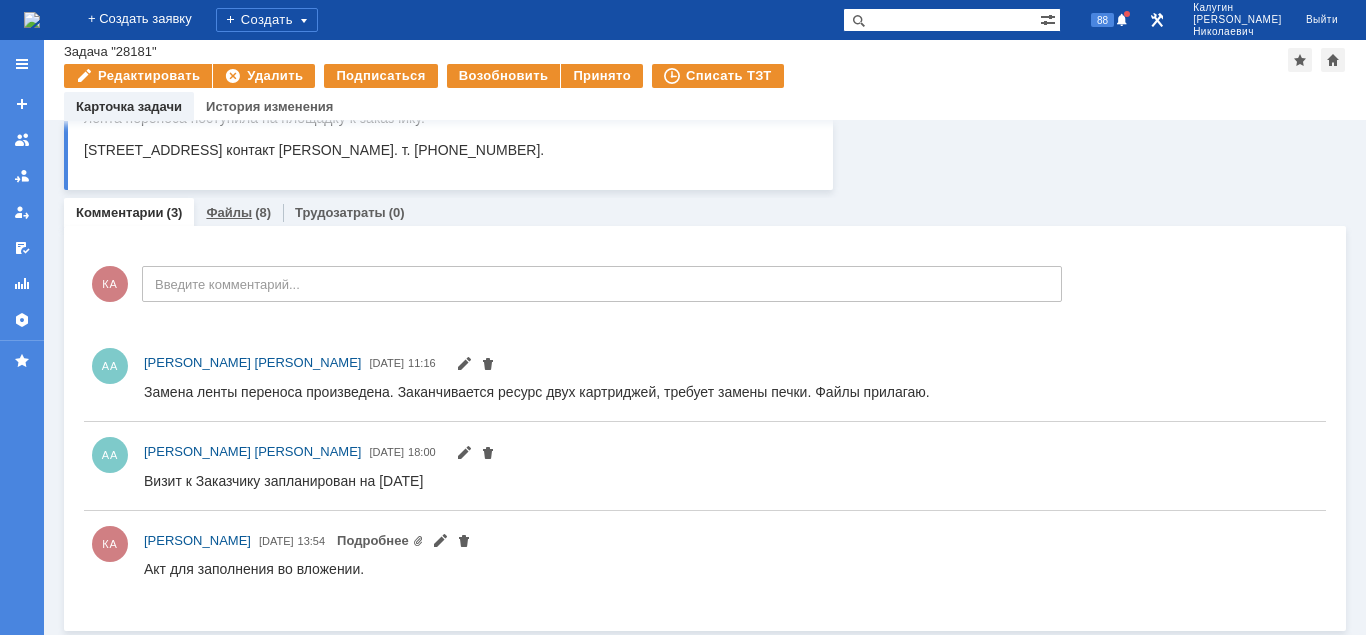 click on "Файлы (8)" at bounding box center [238, 212] 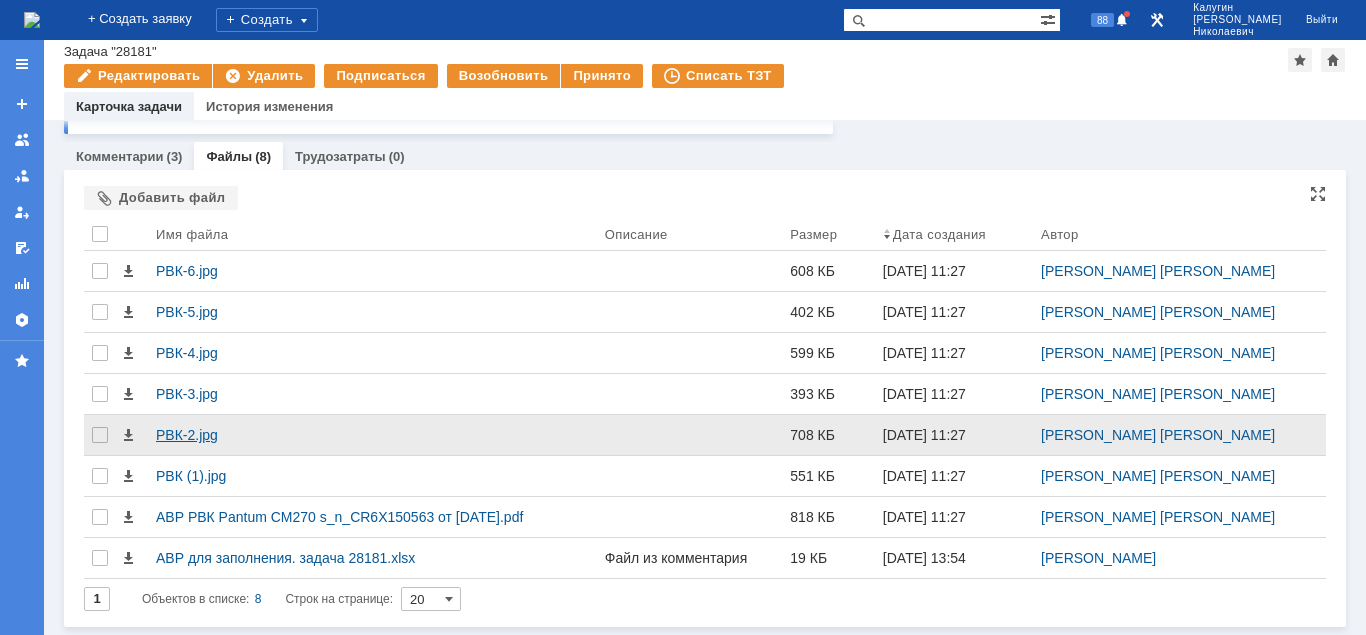 scroll, scrollTop: 423, scrollLeft: 0, axis: vertical 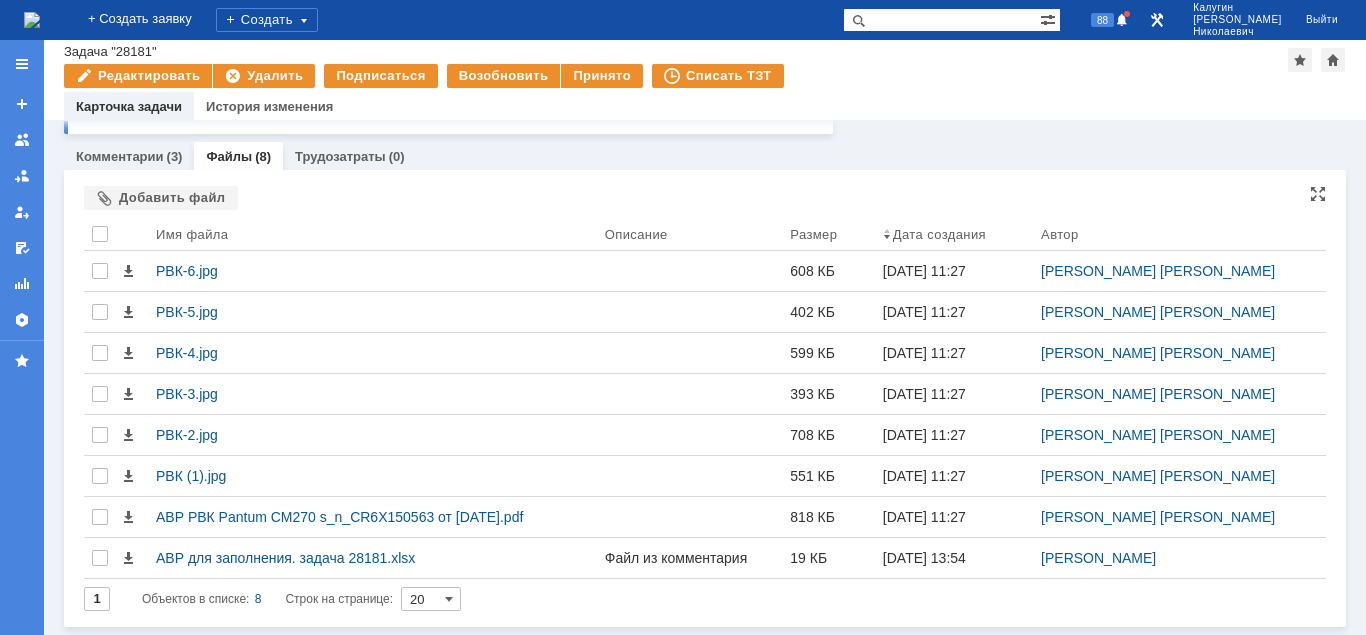 drag, startPoint x: 95, startPoint y: 233, endPoint x: 107, endPoint y: 251, distance: 21.633308 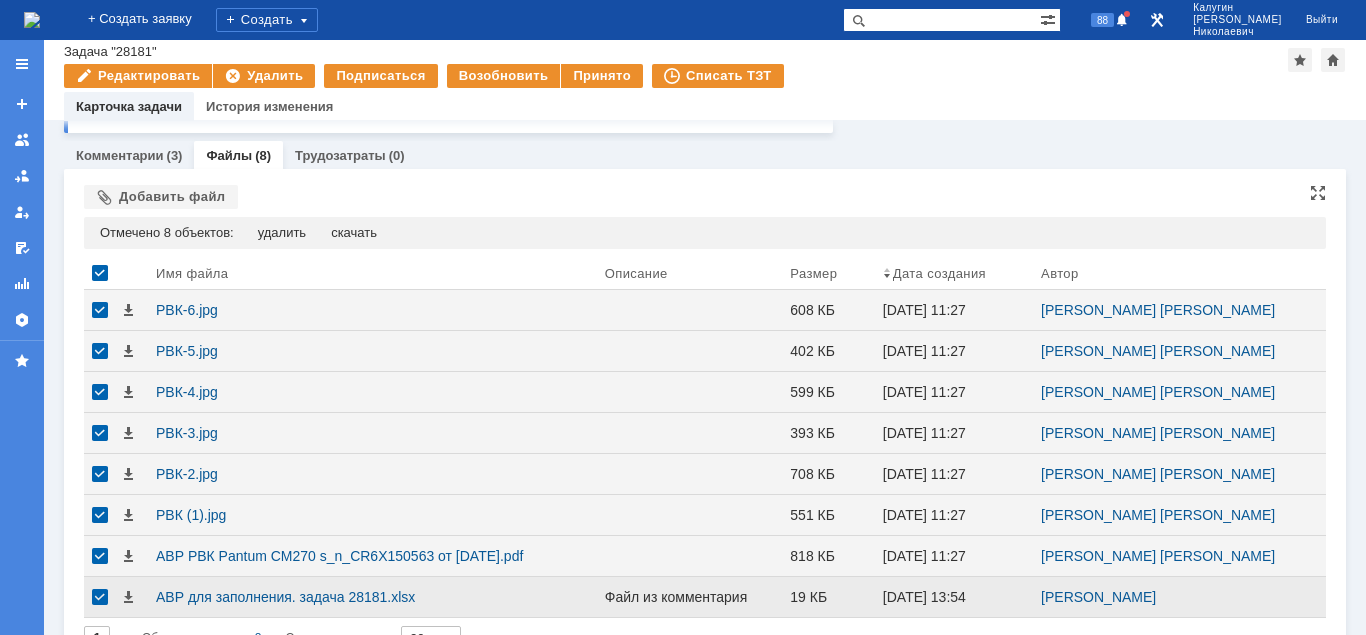 click at bounding box center [100, 351] 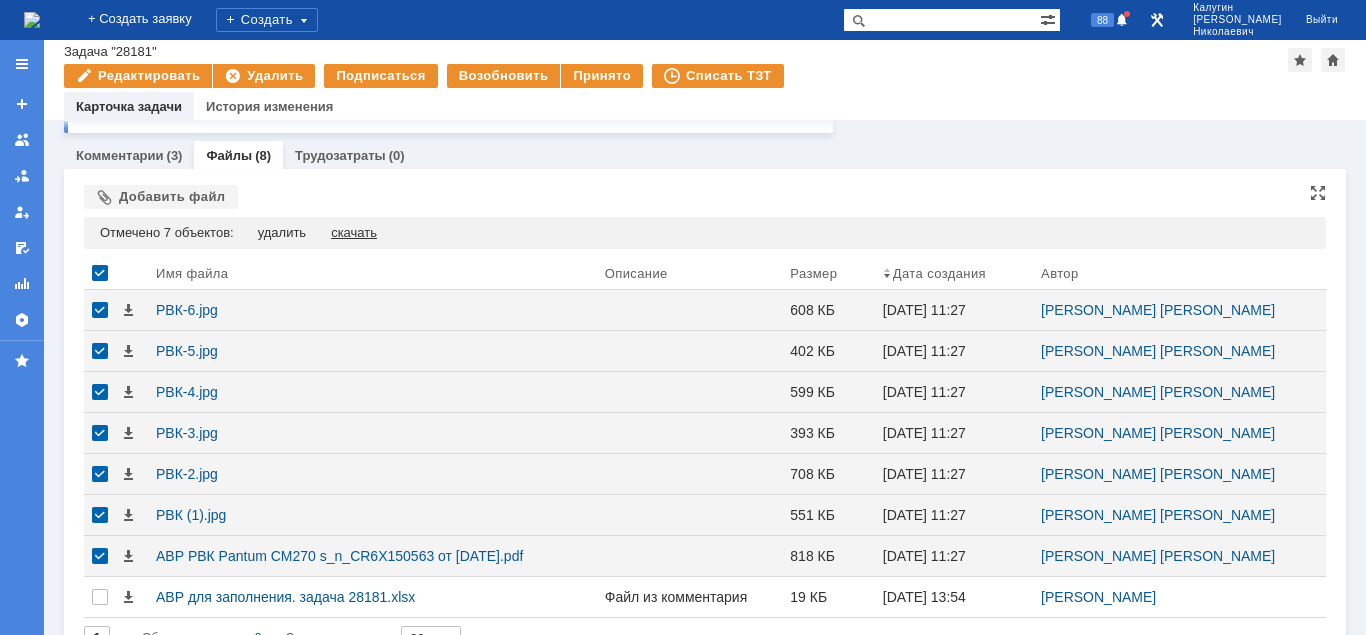 click on "скачать" at bounding box center [354, 233] 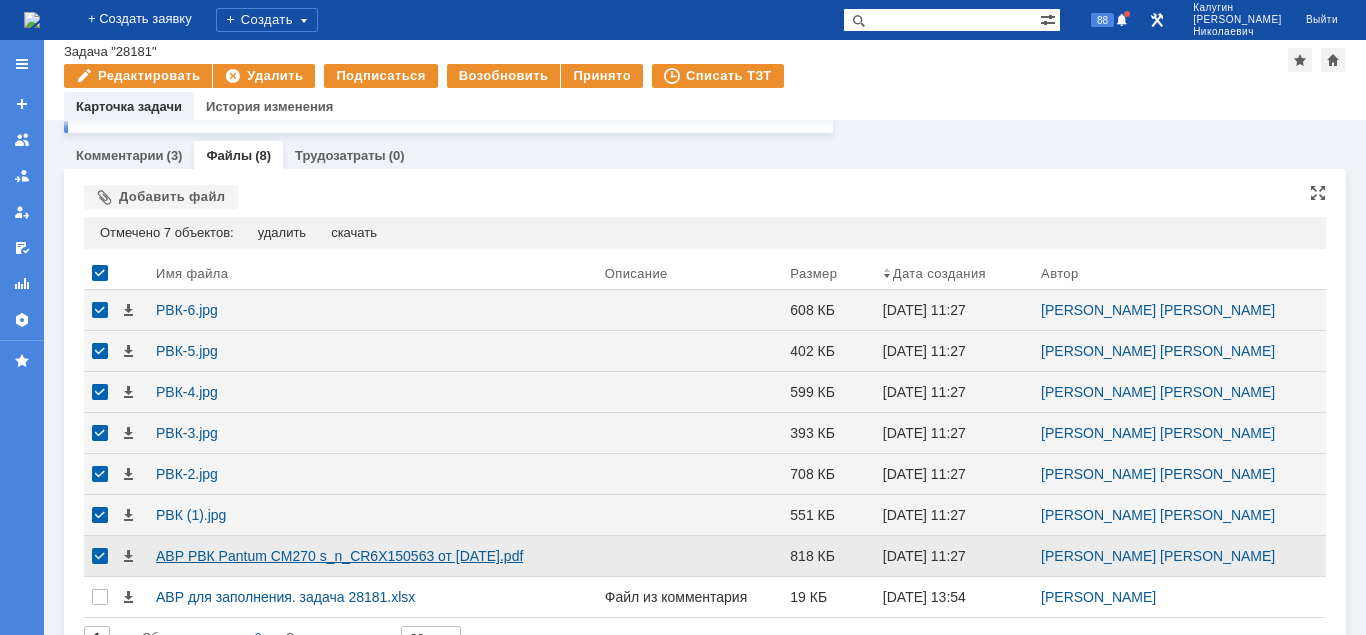 click on "АВР РВК Pantum CM270 s_n_CR6X150563 от 15.07.25.pdf" at bounding box center [372, 556] 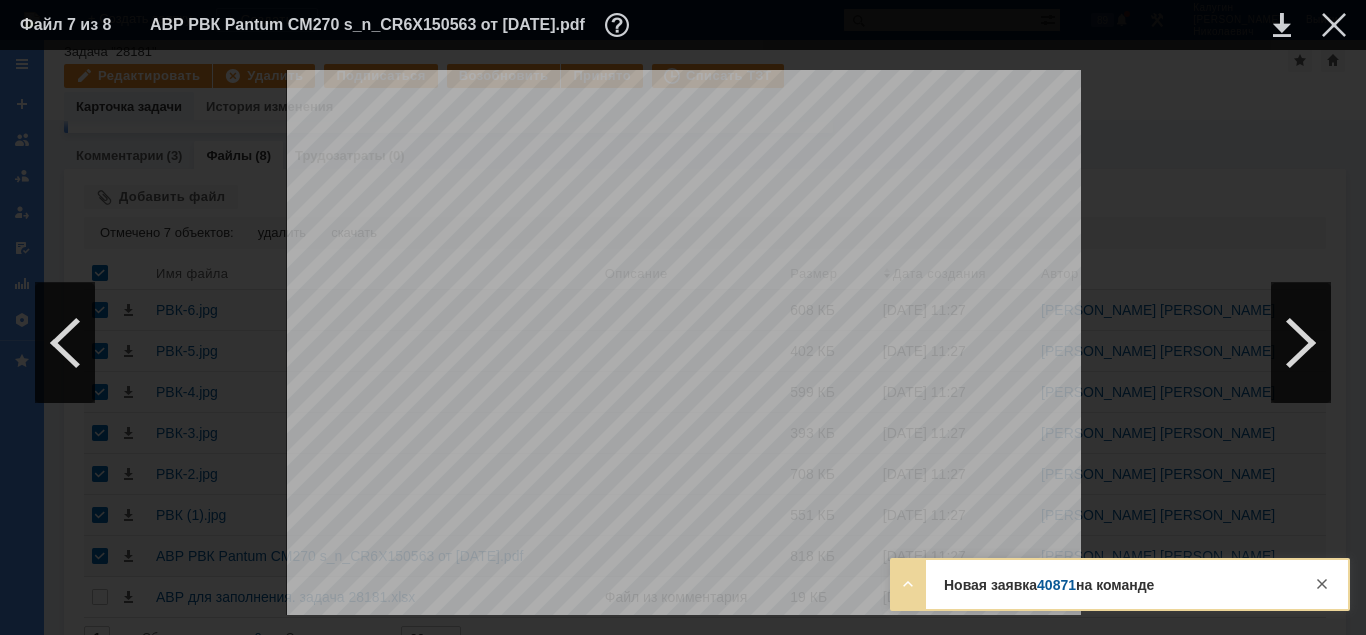 drag, startPoint x: 1333, startPoint y: 25, endPoint x: 1362, endPoint y: 22, distance: 29.15476 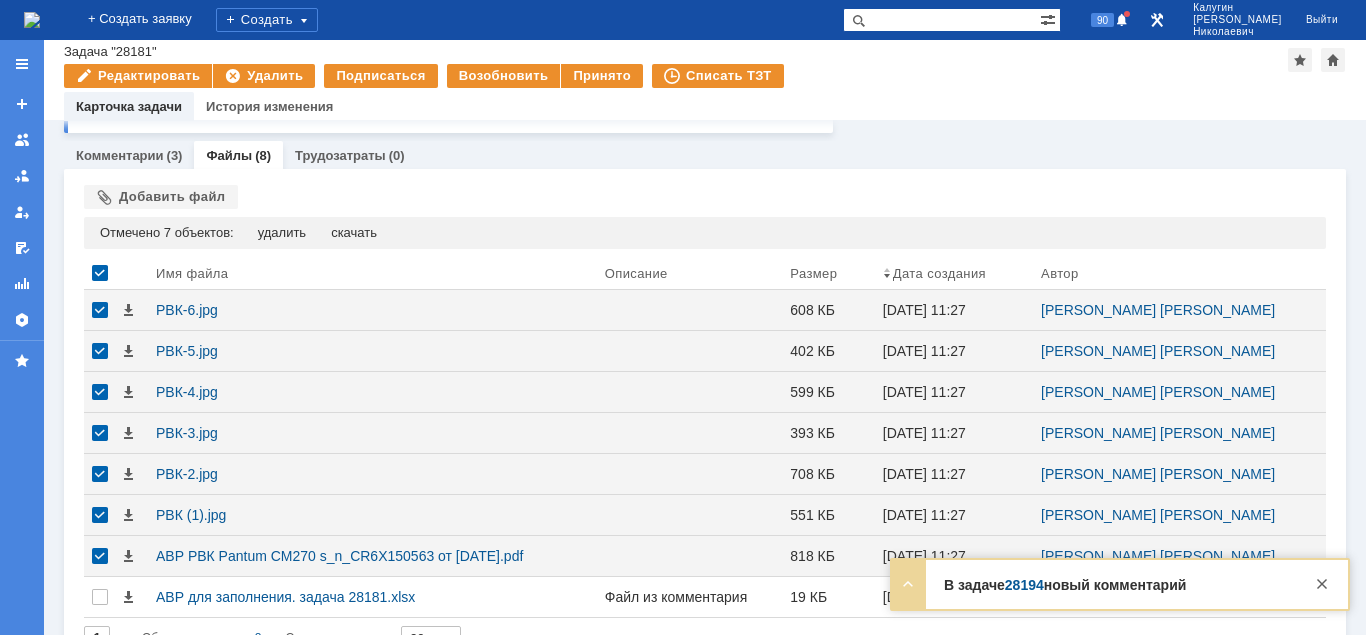 scroll, scrollTop: 0, scrollLeft: 0, axis: both 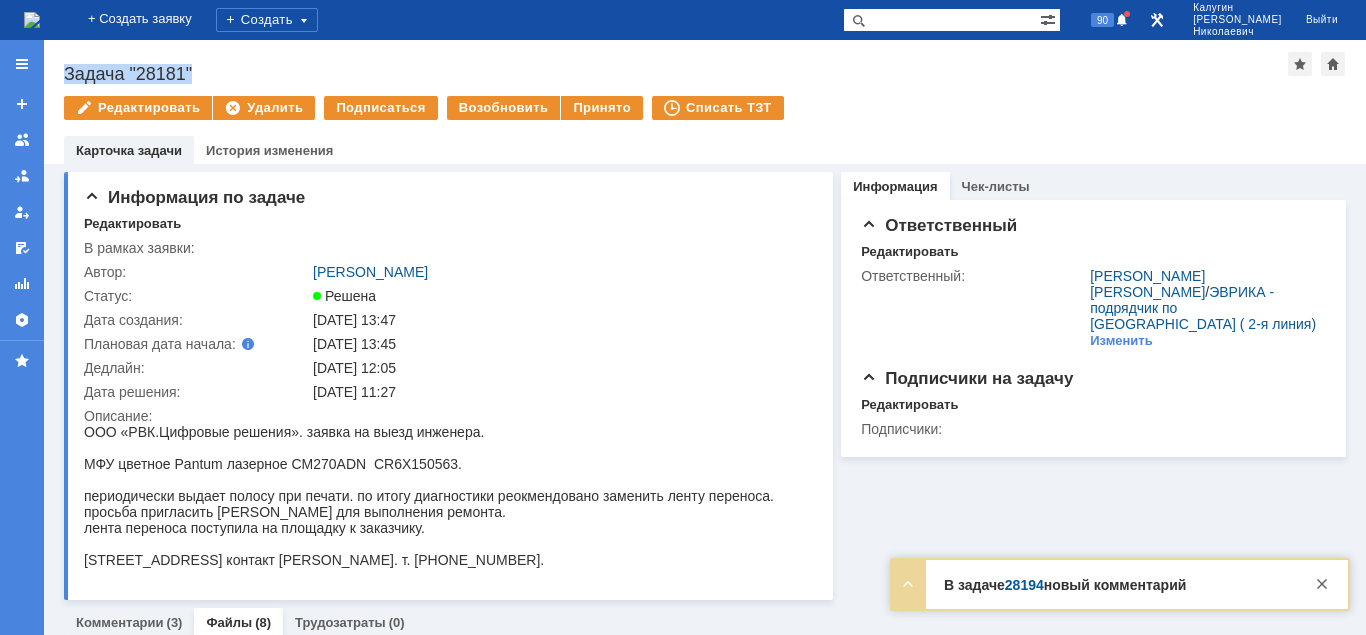 drag, startPoint x: 63, startPoint y: 67, endPoint x: 223, endPoint y: 61, distance: 160.11246 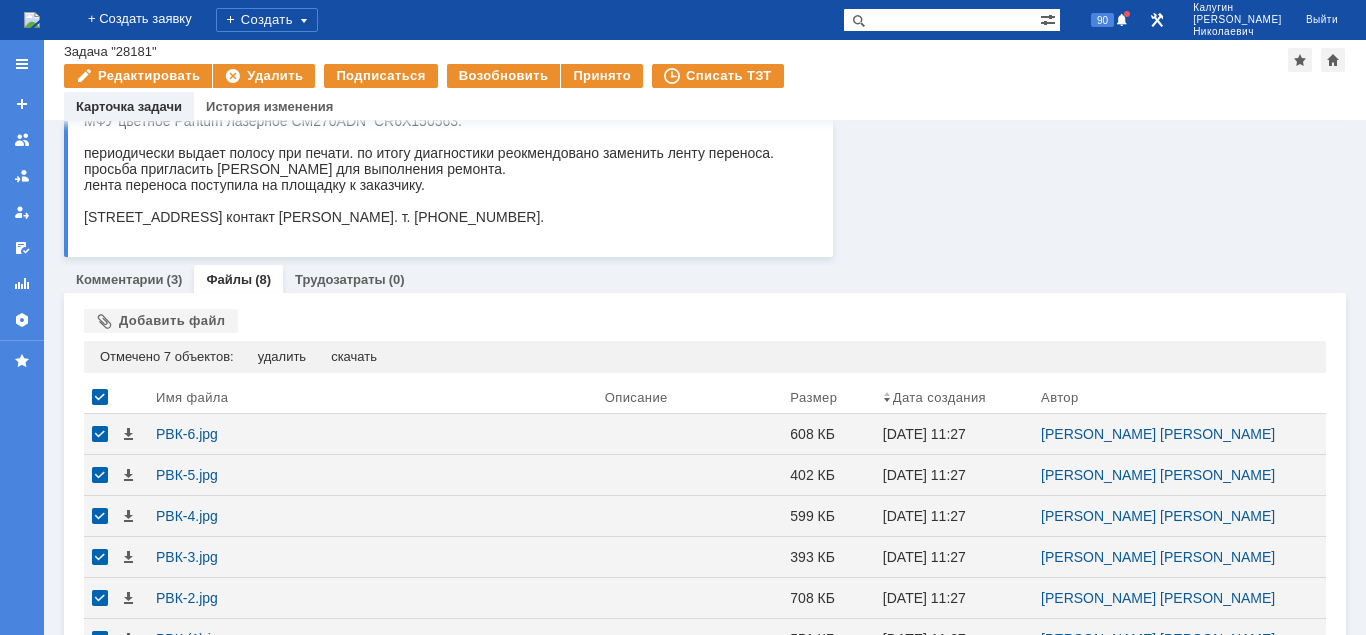 scroll, scrollTop: 306, scrollLeft: 0, axis: vertical 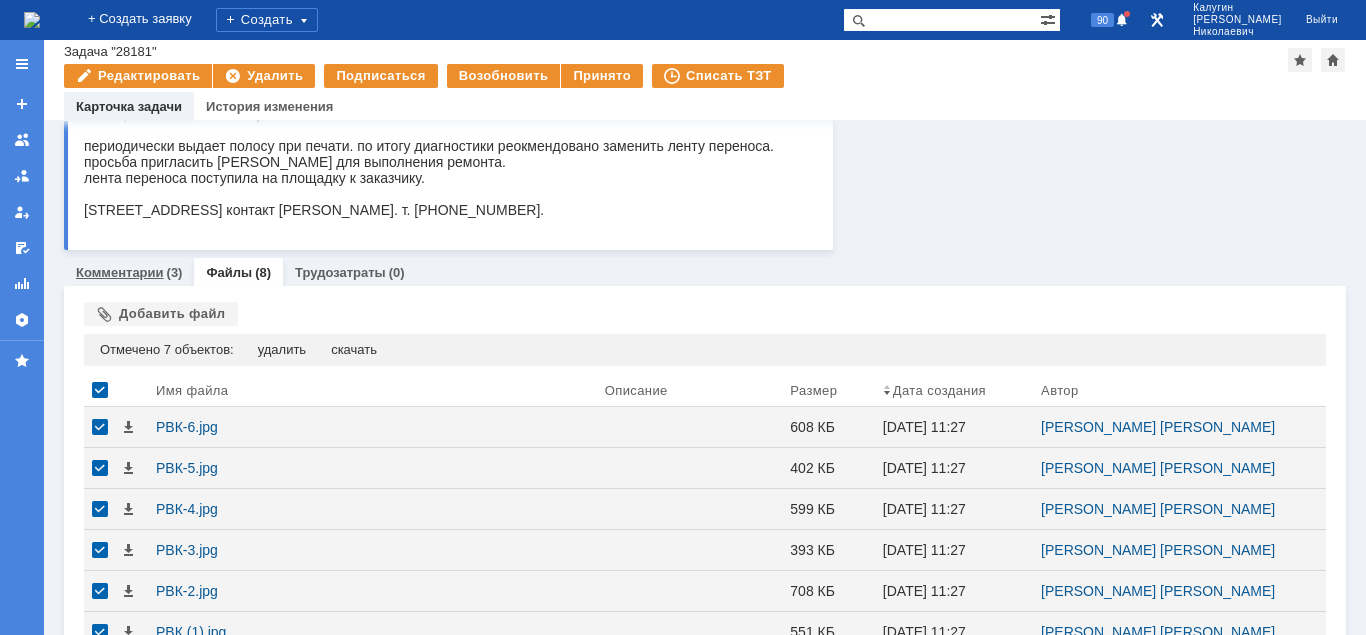 click on "Комментарии" at bounding box center (120, 272) 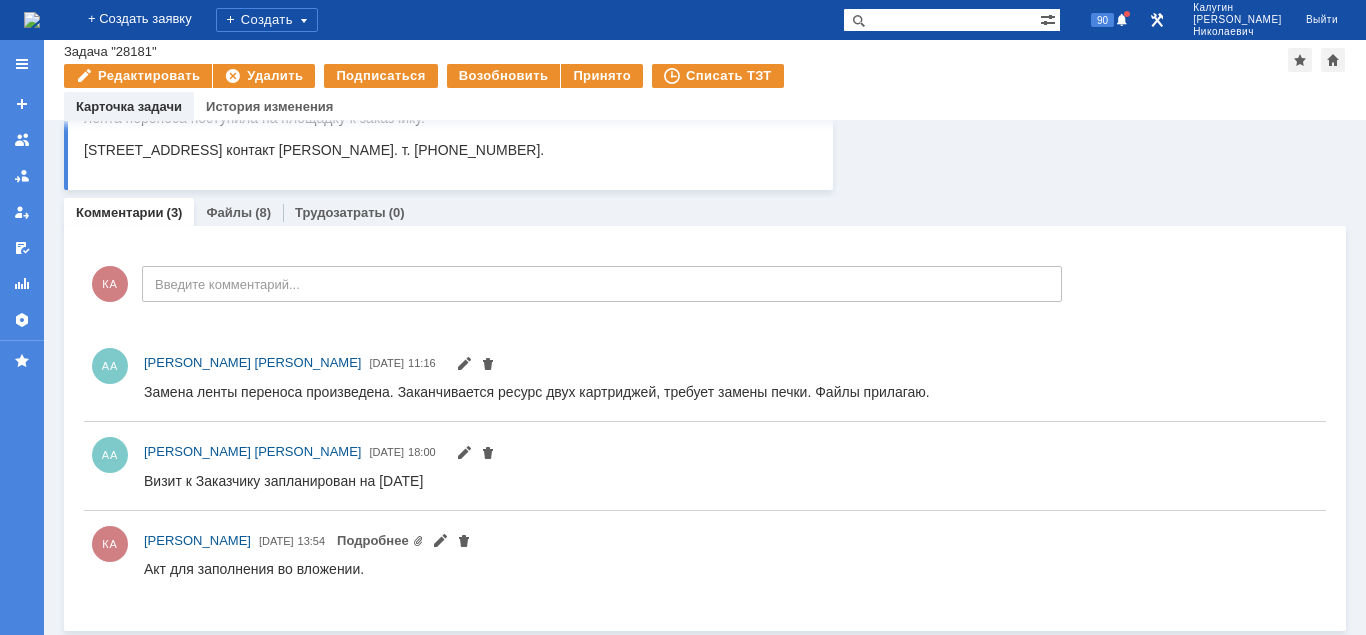 scroll, scrollTop: 0, scrollLeft: 0, axis: both 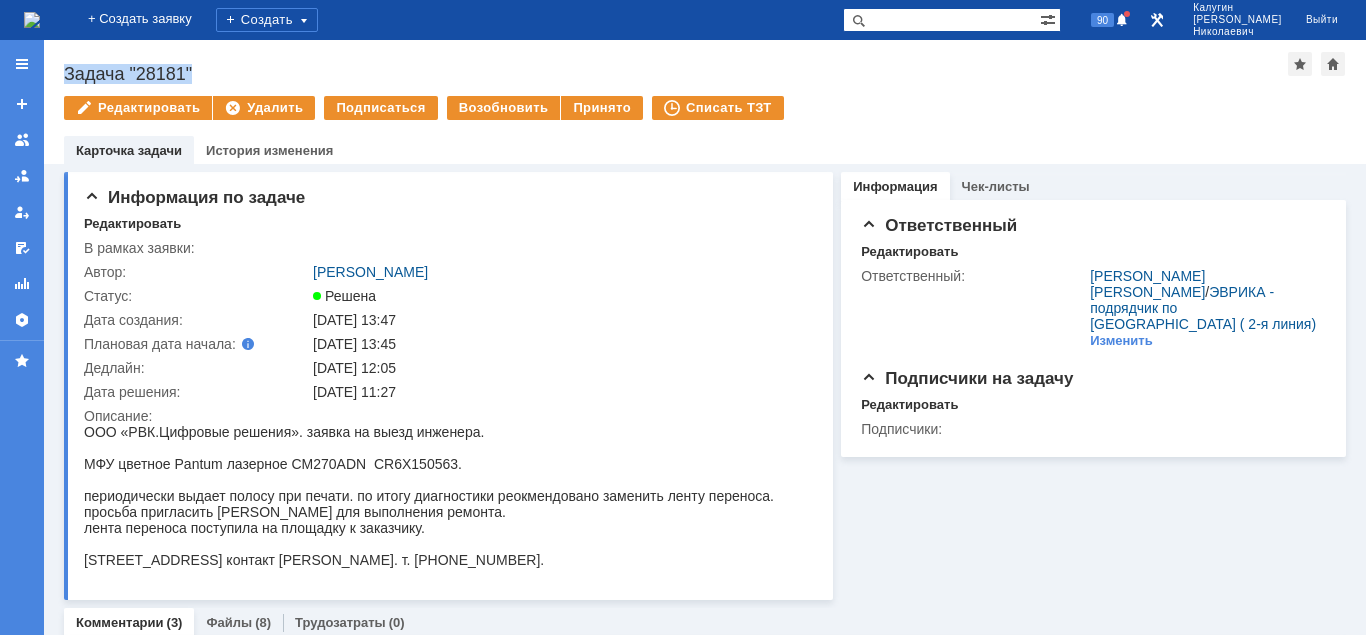 click on "Задача "28181"" at bounding box center [676, 74] 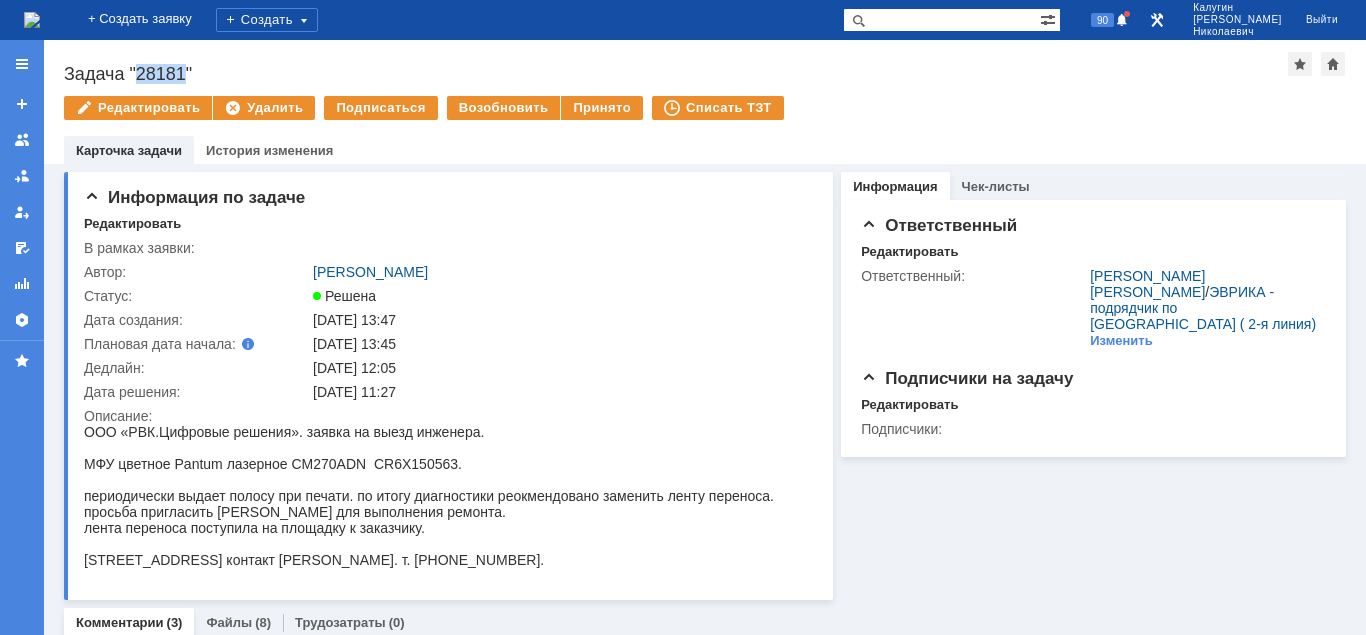 drag, startPoint x: 136, startPoint y: 72, endPoint x: 183, endPoint y: 77, distance: 47.26521 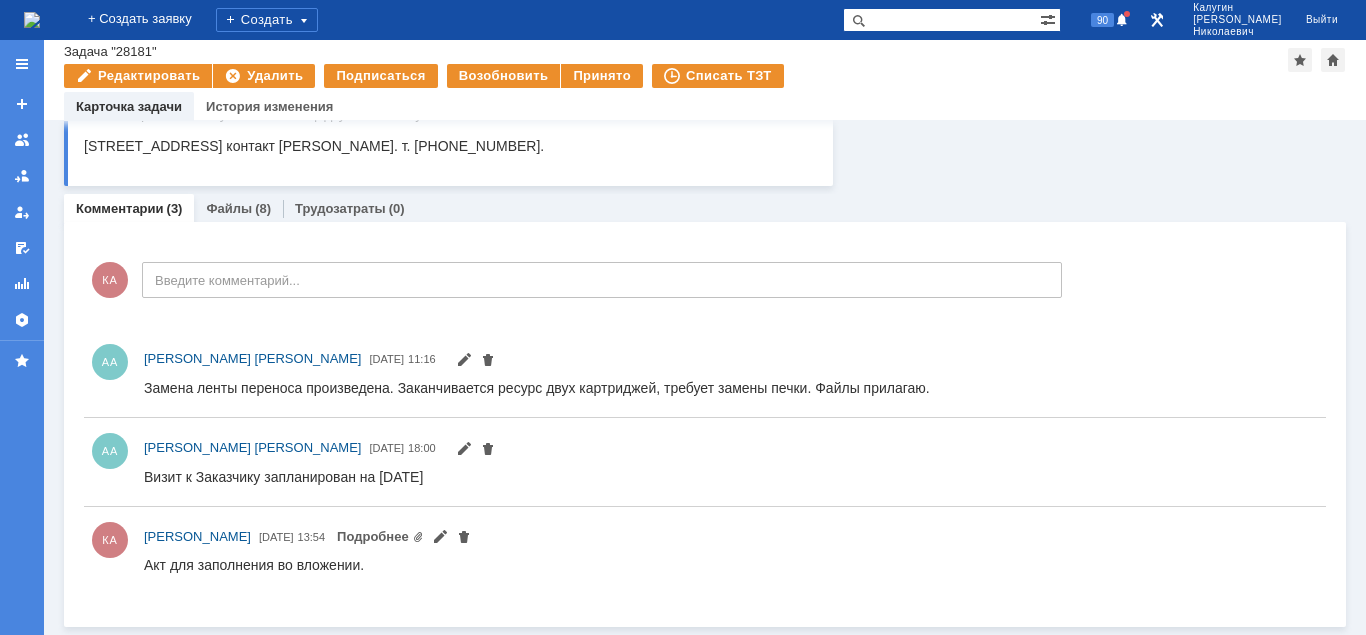 scroll, scrollTop: 366, scrollLeft: 0, axis: vertical 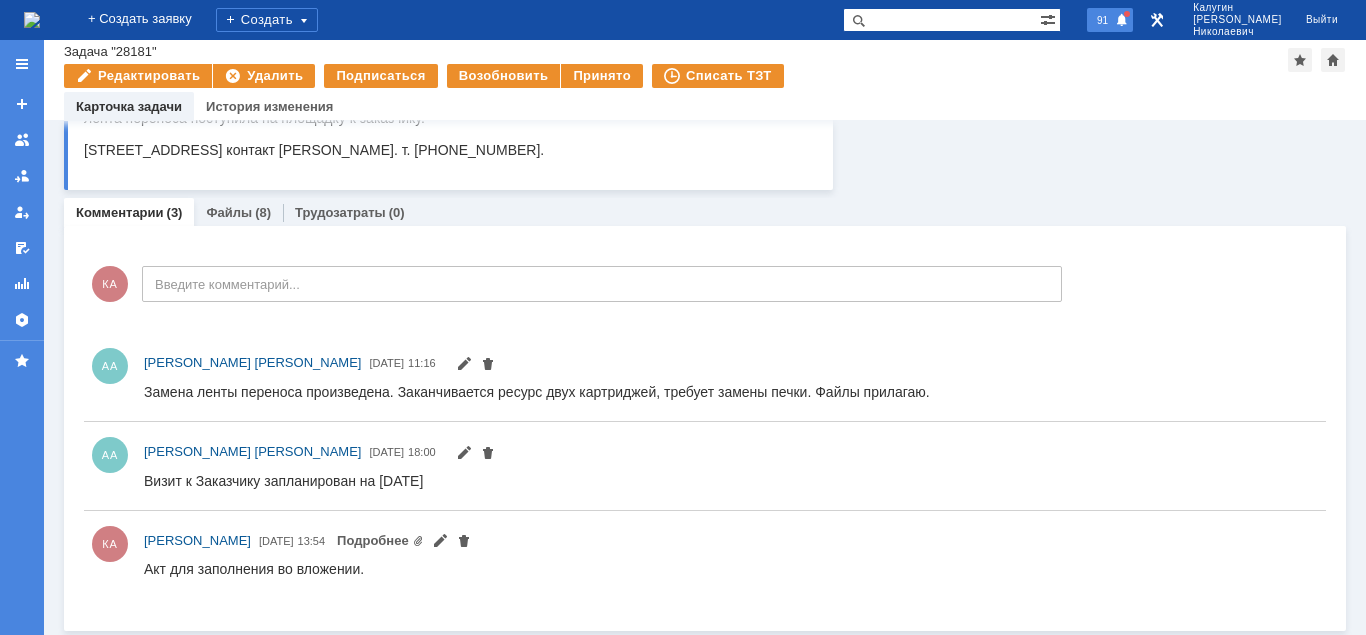 click on "91" at bounding box center (1102, 20) 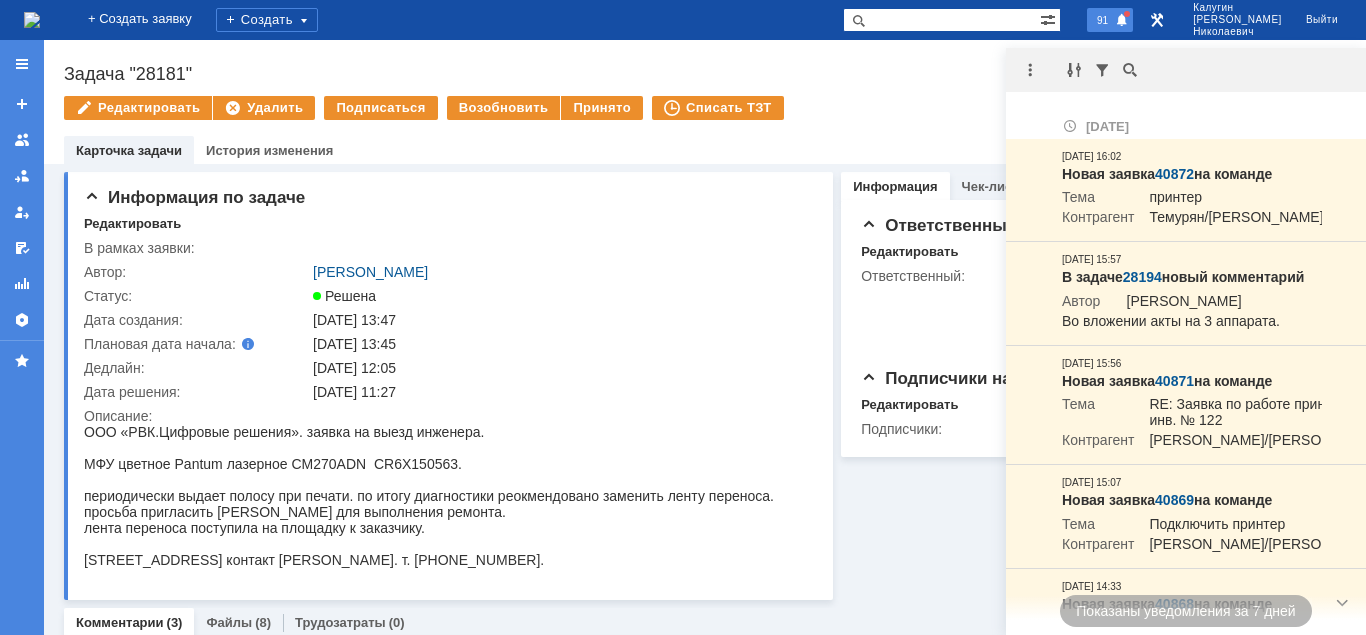 scroll, scrollTop: 204, scrollLeft: 0, axis: vertical 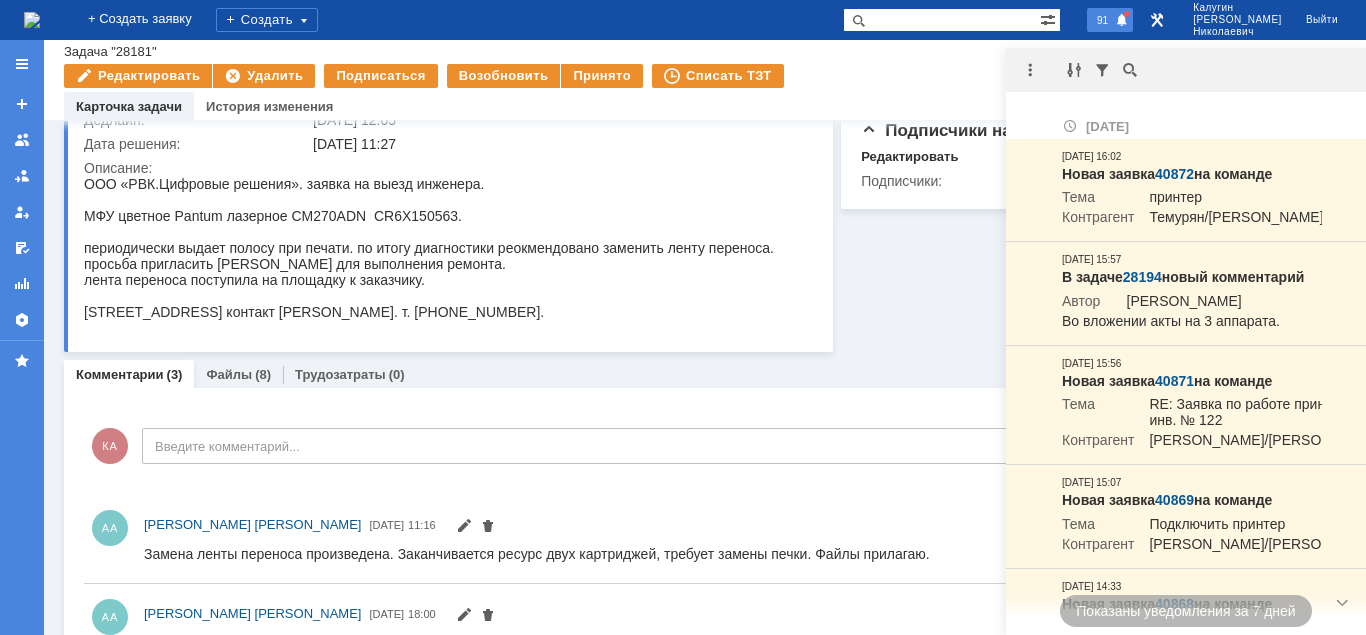 click on "91" at bounding box center [1102, 20] 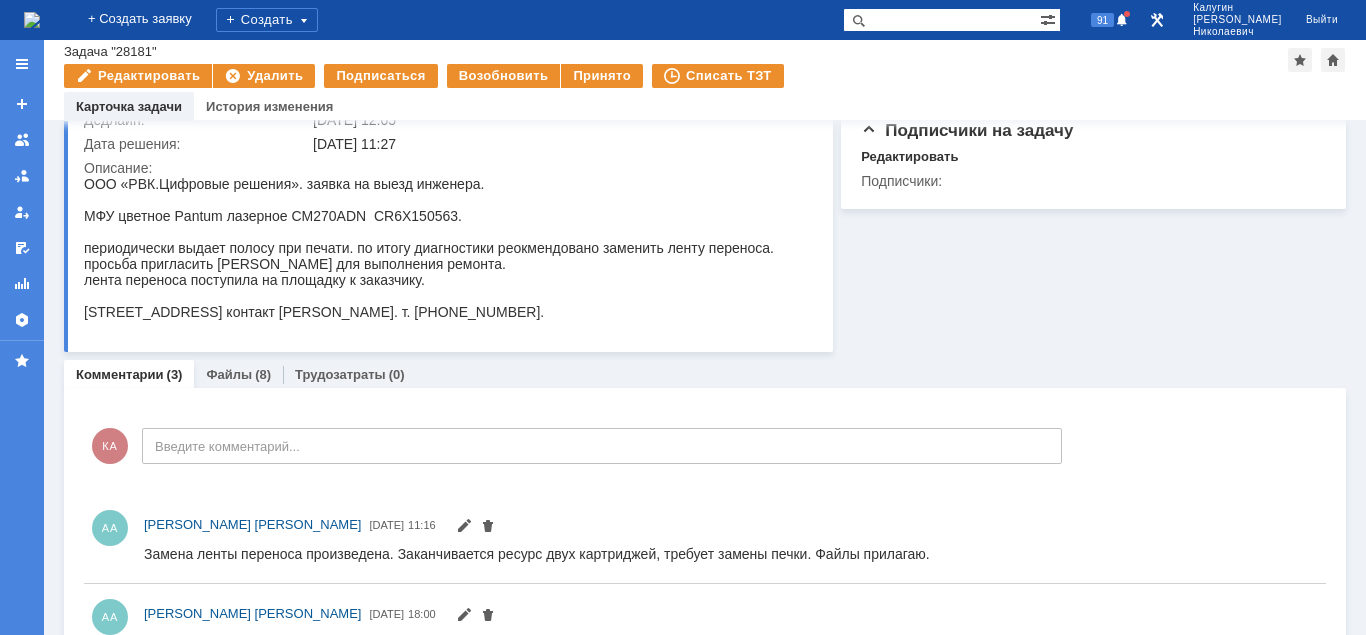 scroll, scrollTop: 0, scrollLeft: 0, axis: both 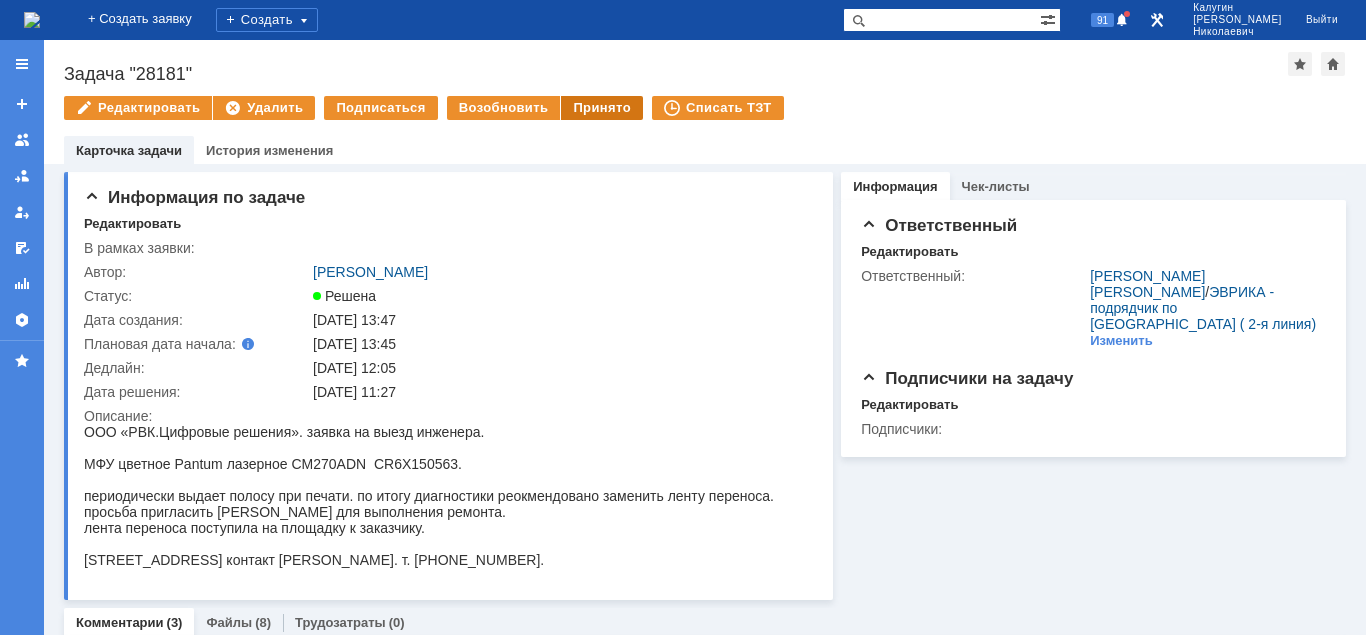 click on "Принято" at bounding box center (602, 108) 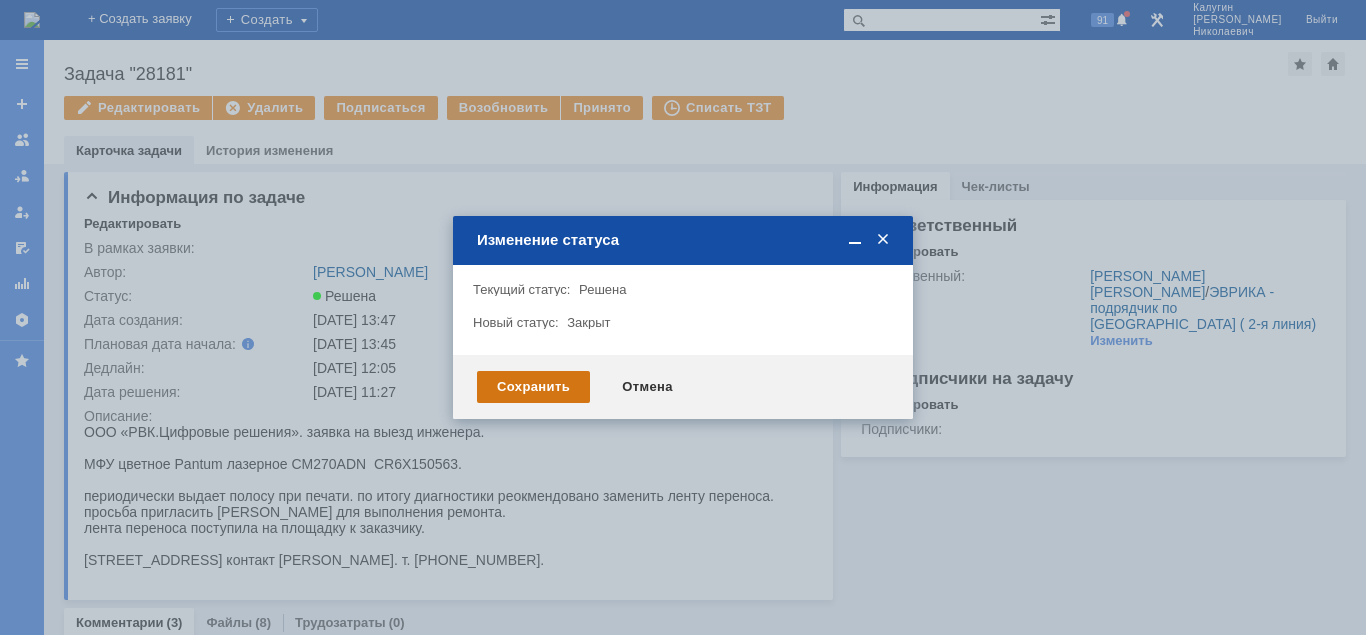 click on "Сохранить" at bounding box center (533, 387) 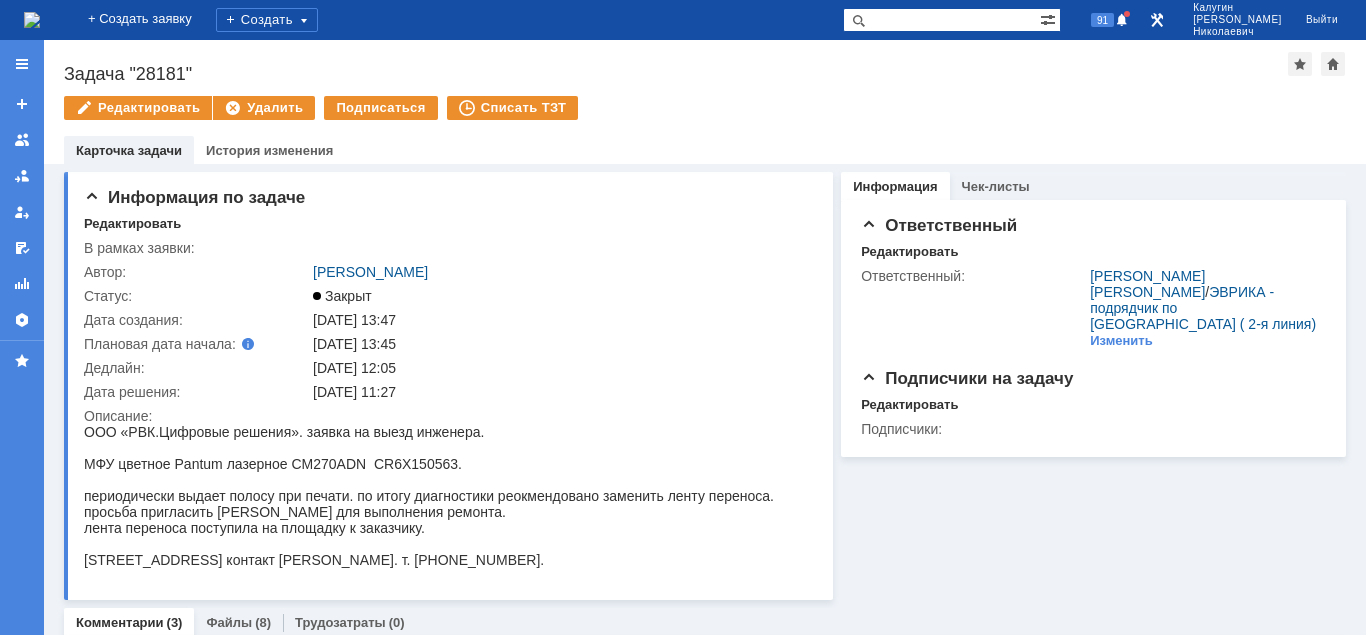 scroll, scrollTop: 0, scrollLeft: 0, axis: both 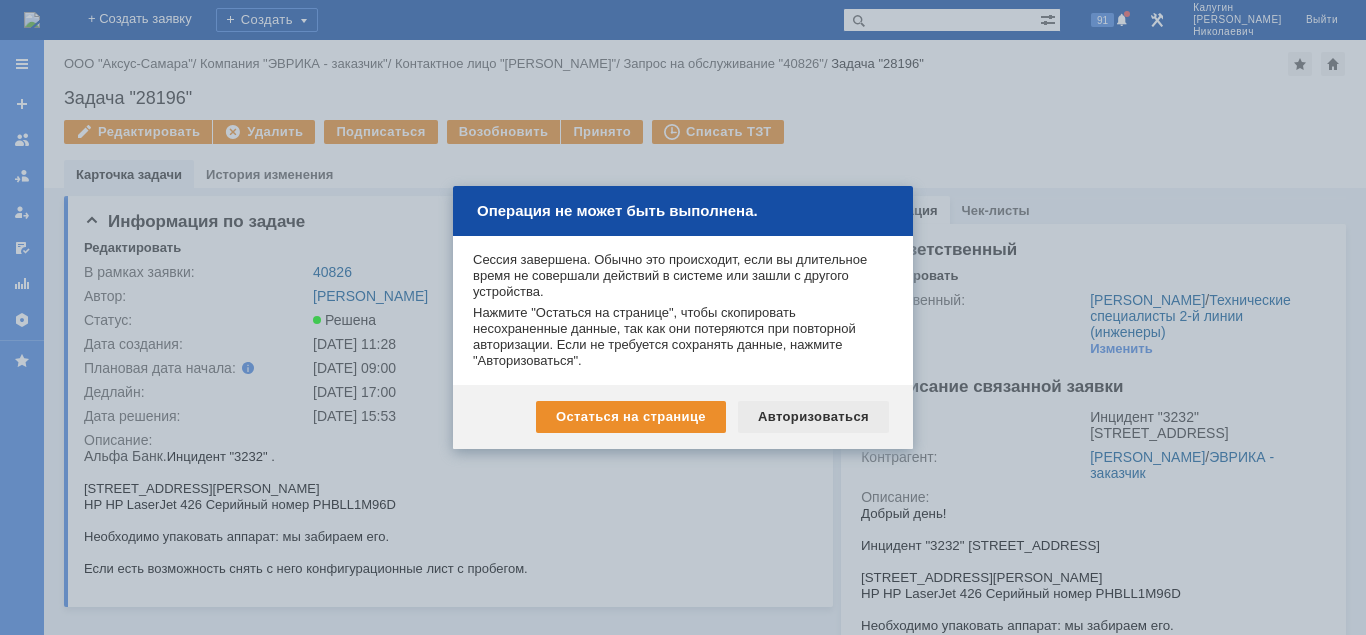click on "Авторизоваться" at bounding box center (813, 417) 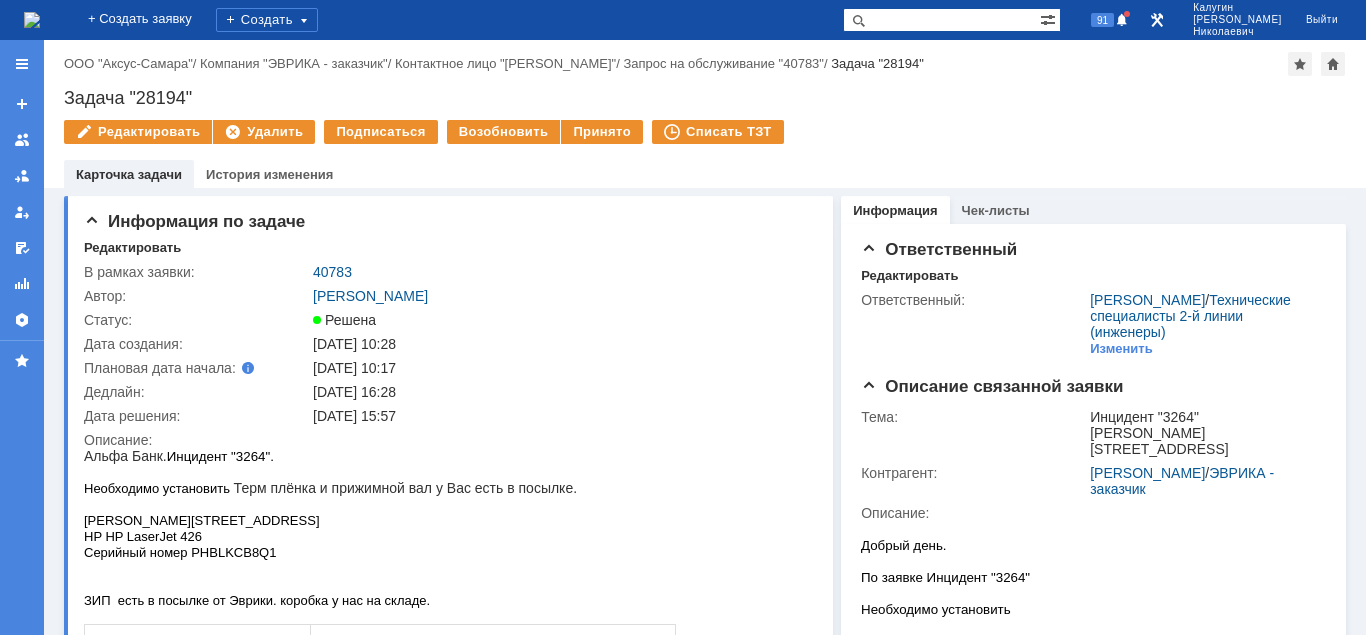 scroll, scrollTop: 0, scrollLeft: 0, axis: both 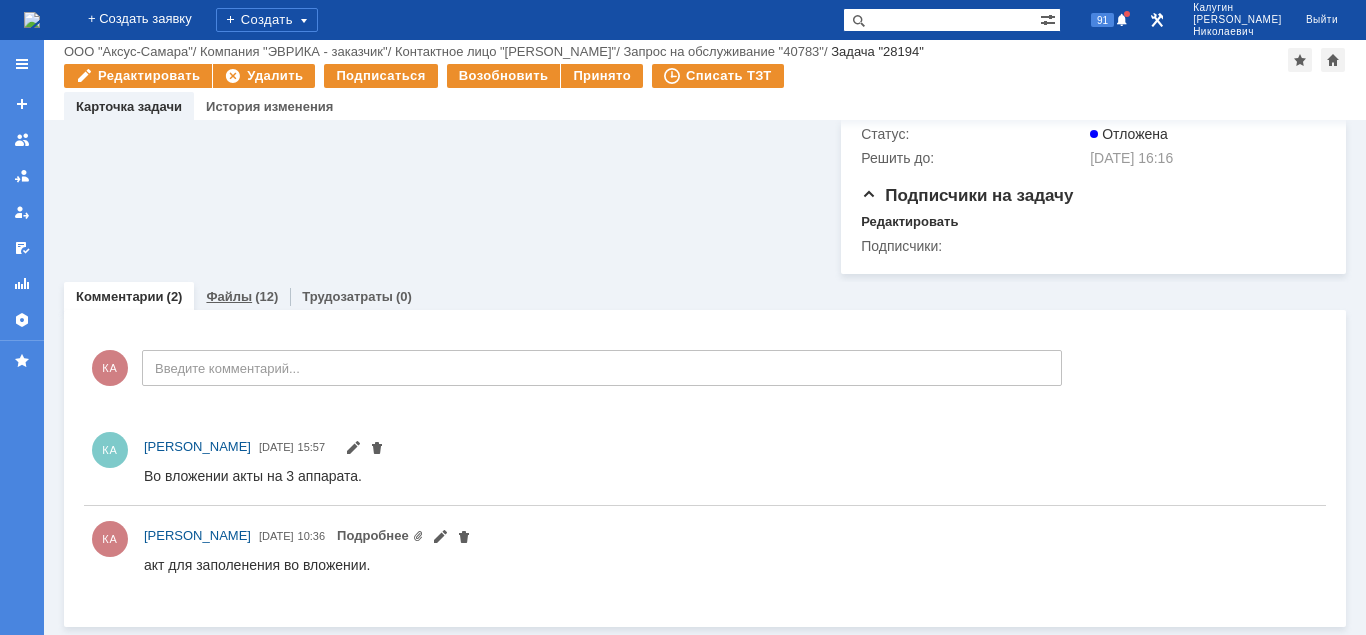 click on "Файлы" at bounding box center [229, 296] 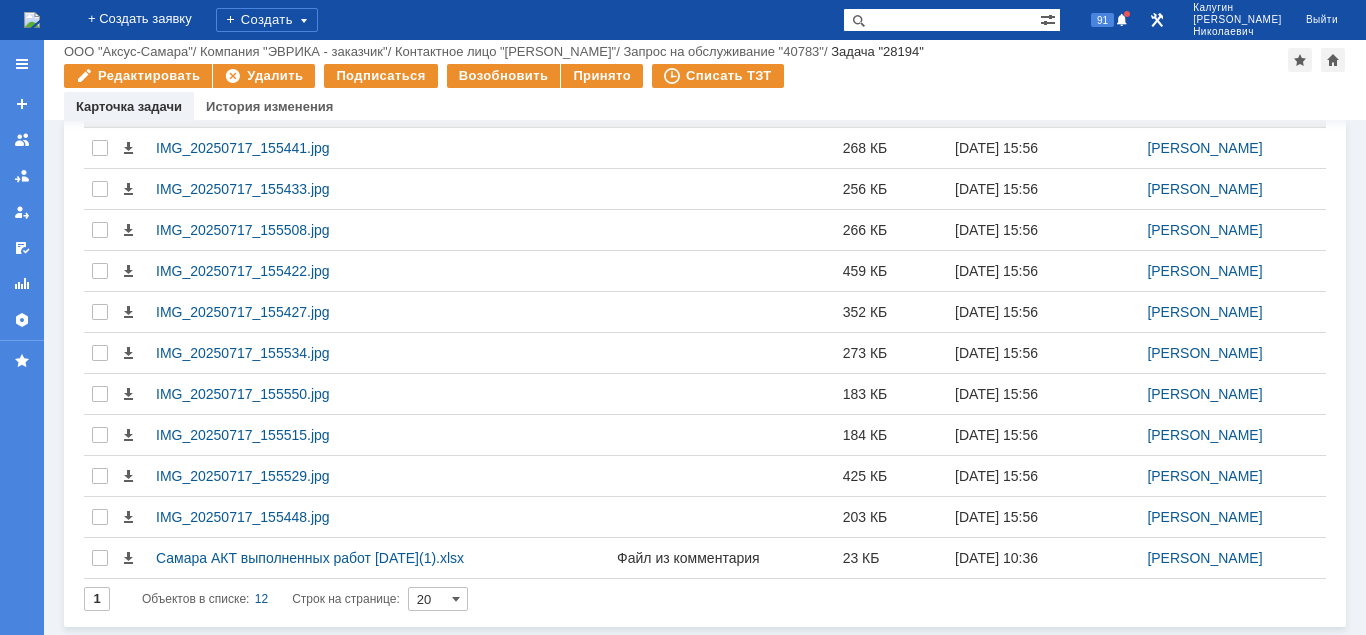 scroll, scrollTop: 1083, scrollLeft: 0, axis: vertical 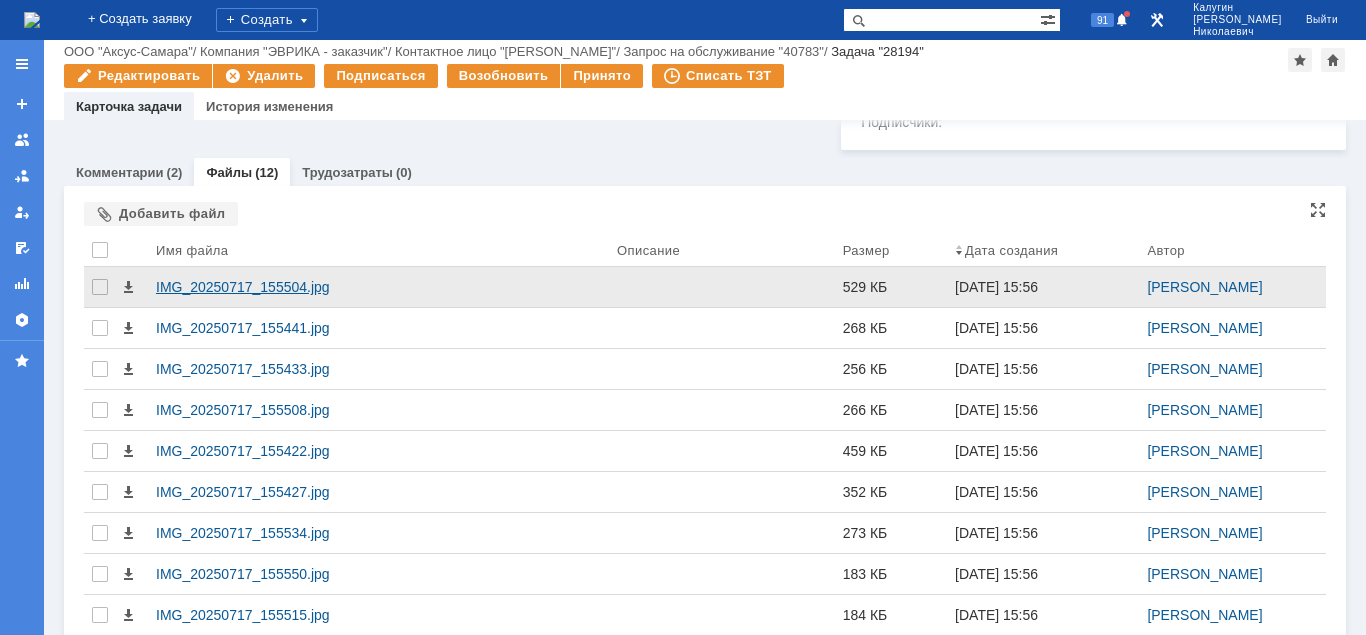 click on "IMG_20250717_155504.jpg" at bounding box center [378, 287] 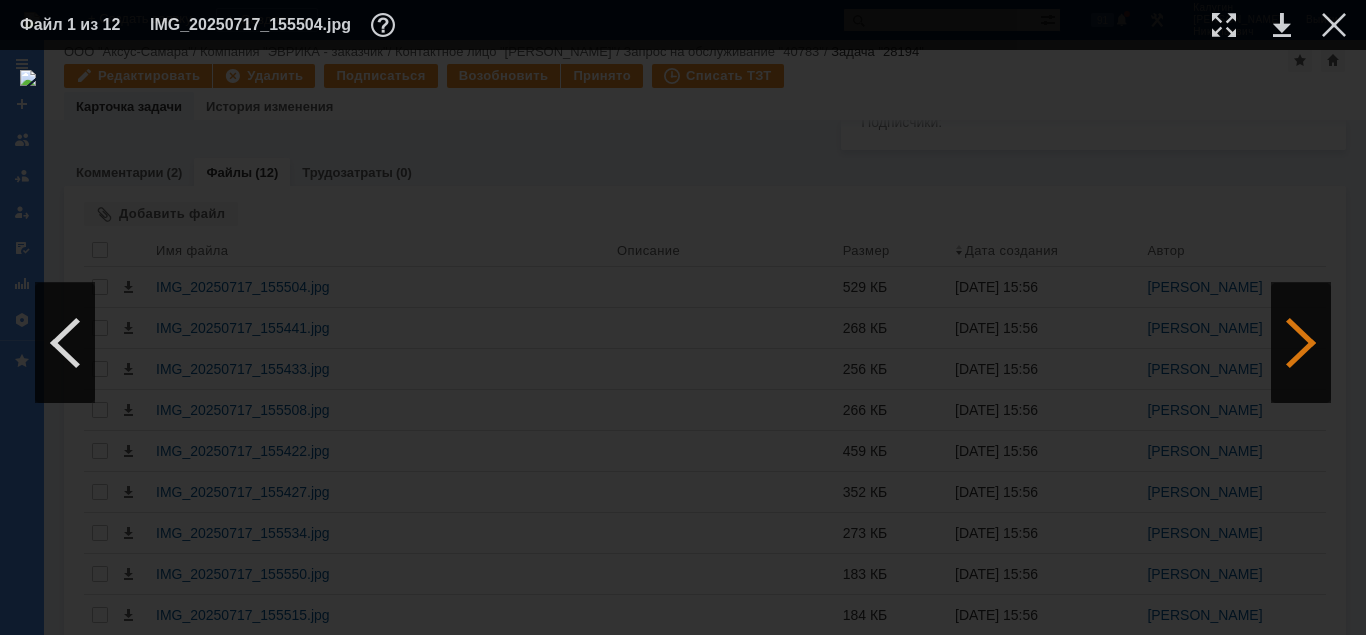 click at bounding box center (1301, 343) 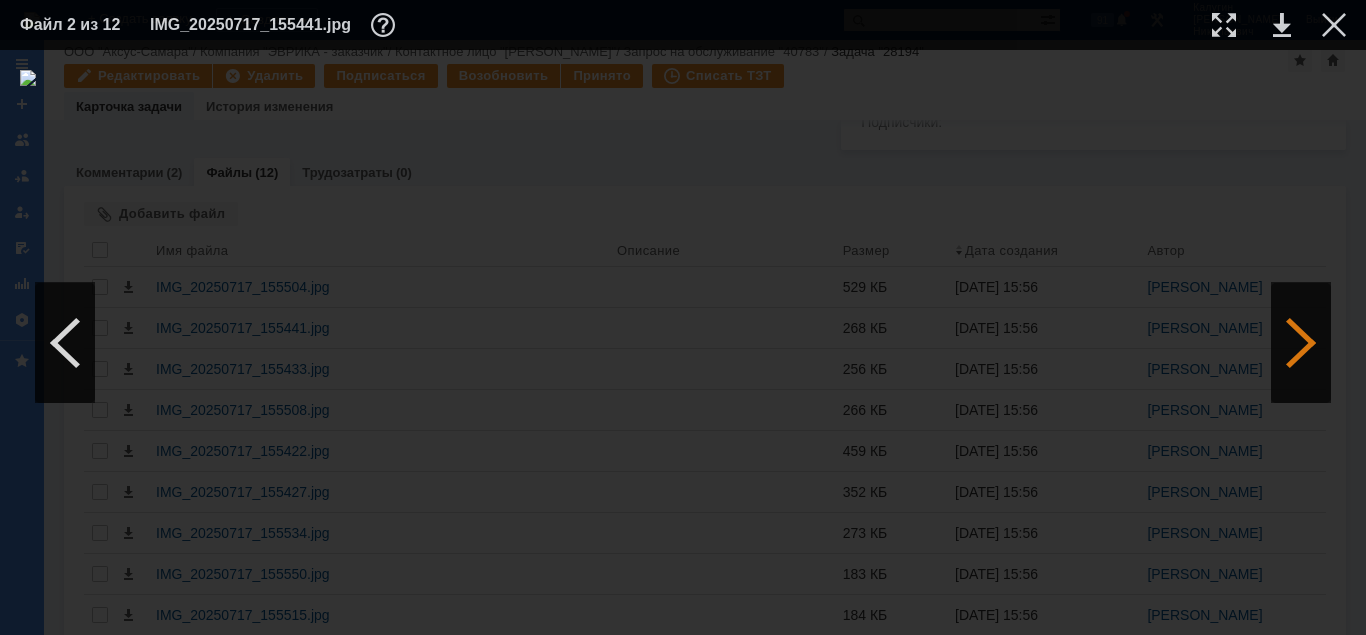 click at bounding box center [1301, 343] 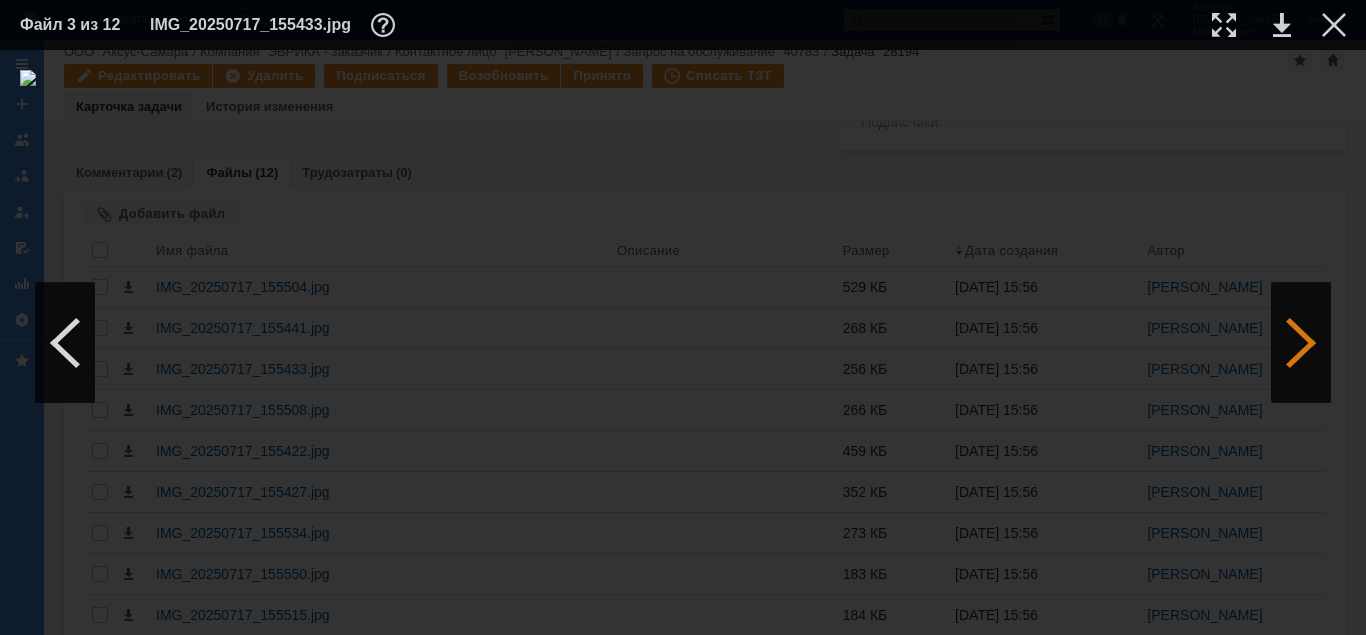 click at bounding box center (1301, 343) 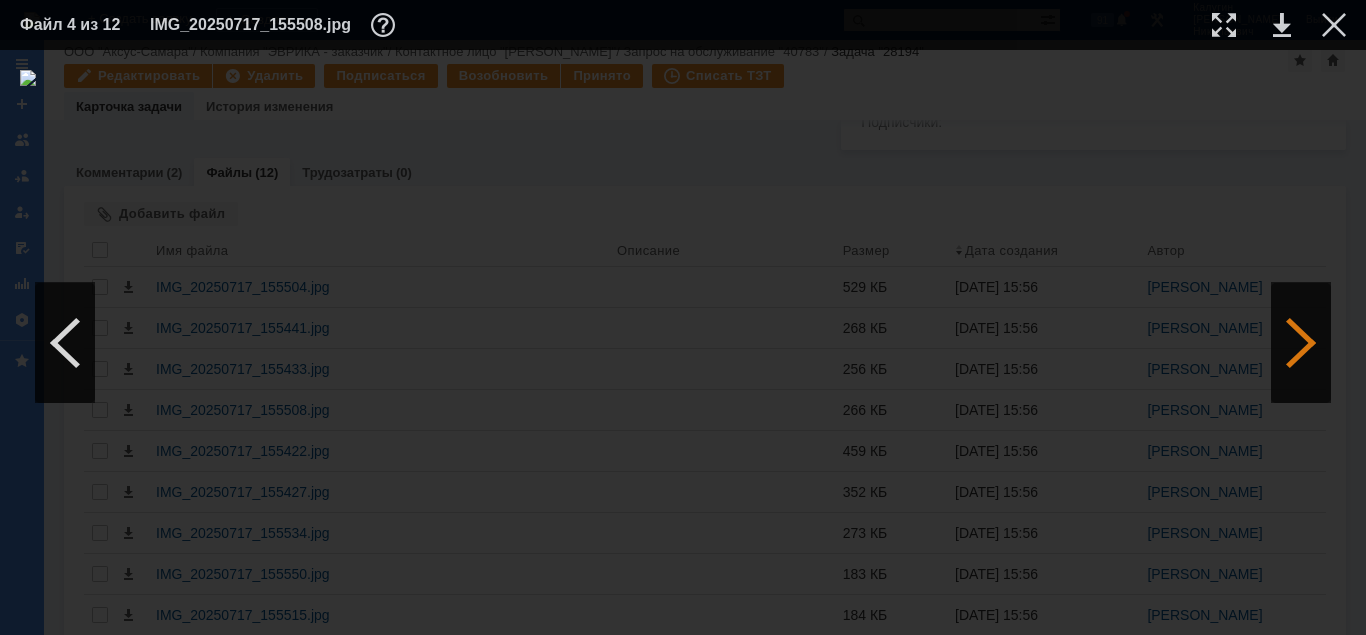 click at bounding box center [1301, 343] 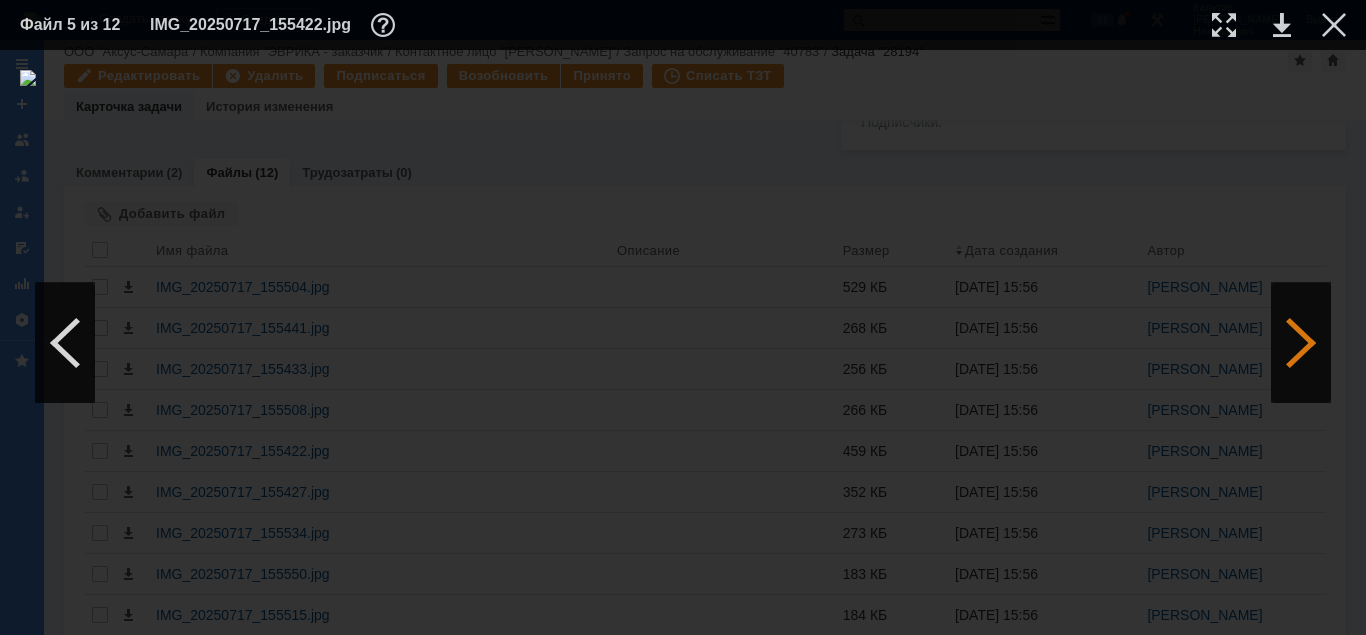 click at bounding box center (1301, 343) 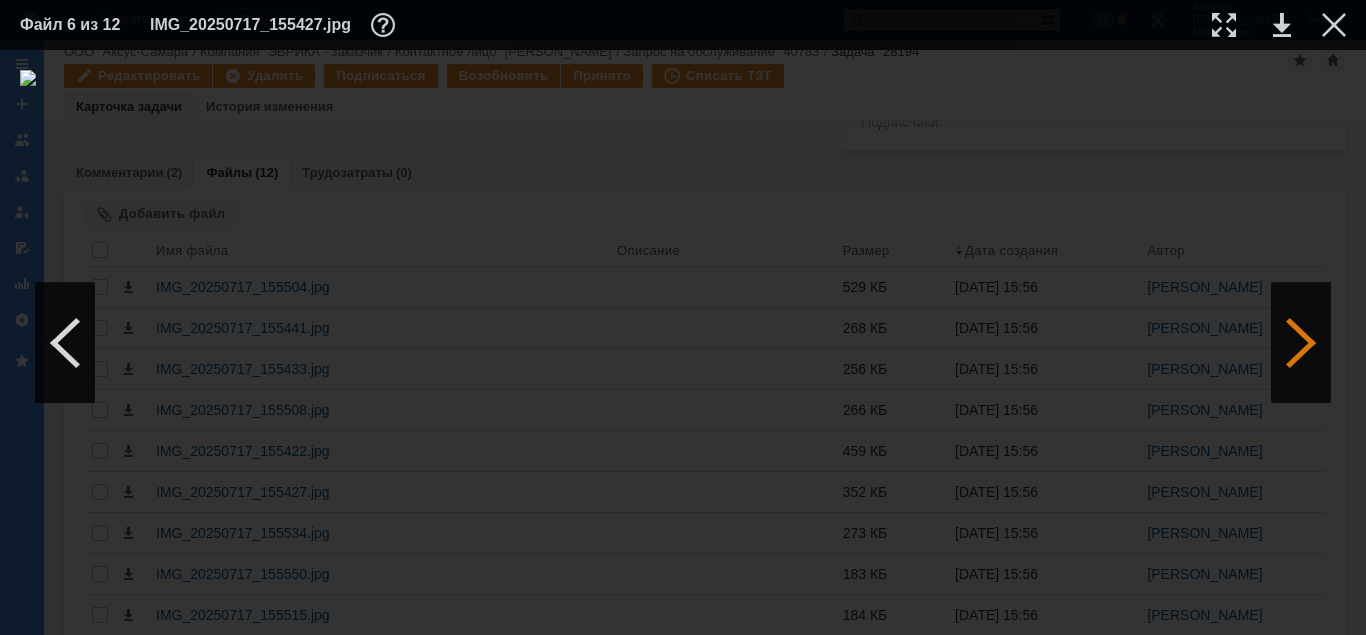 click at bounding box center [1301, 343] 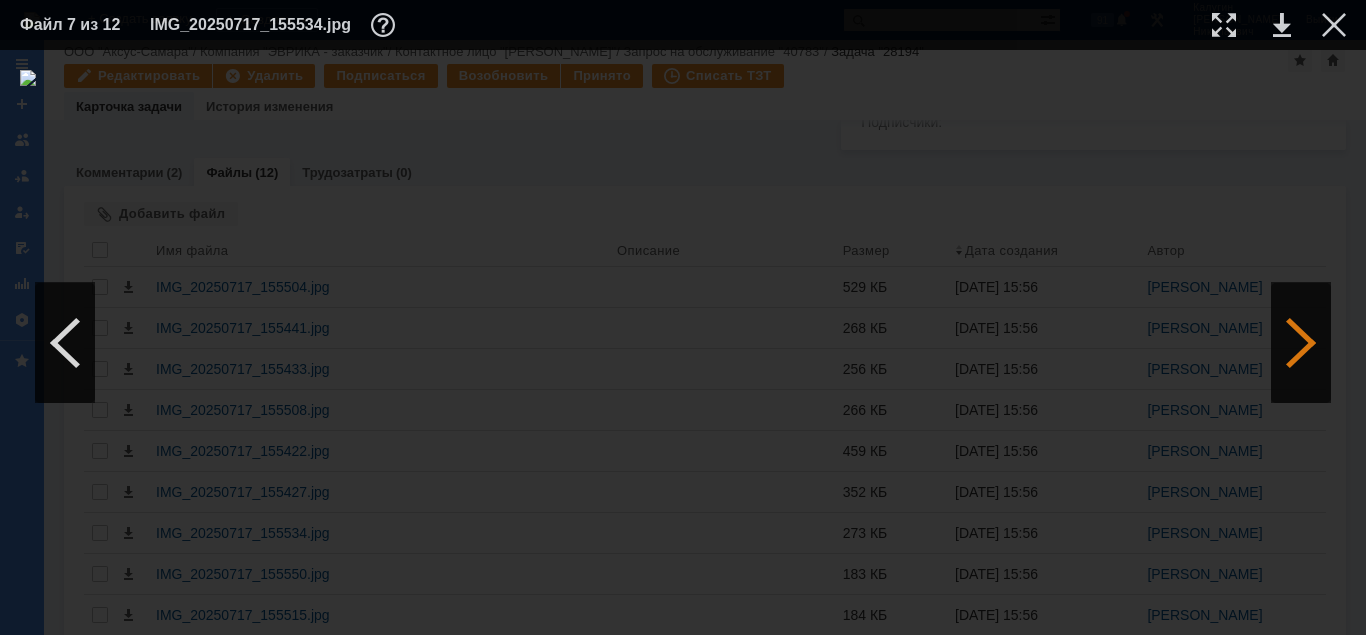 click at bounding box center (1301, 343) 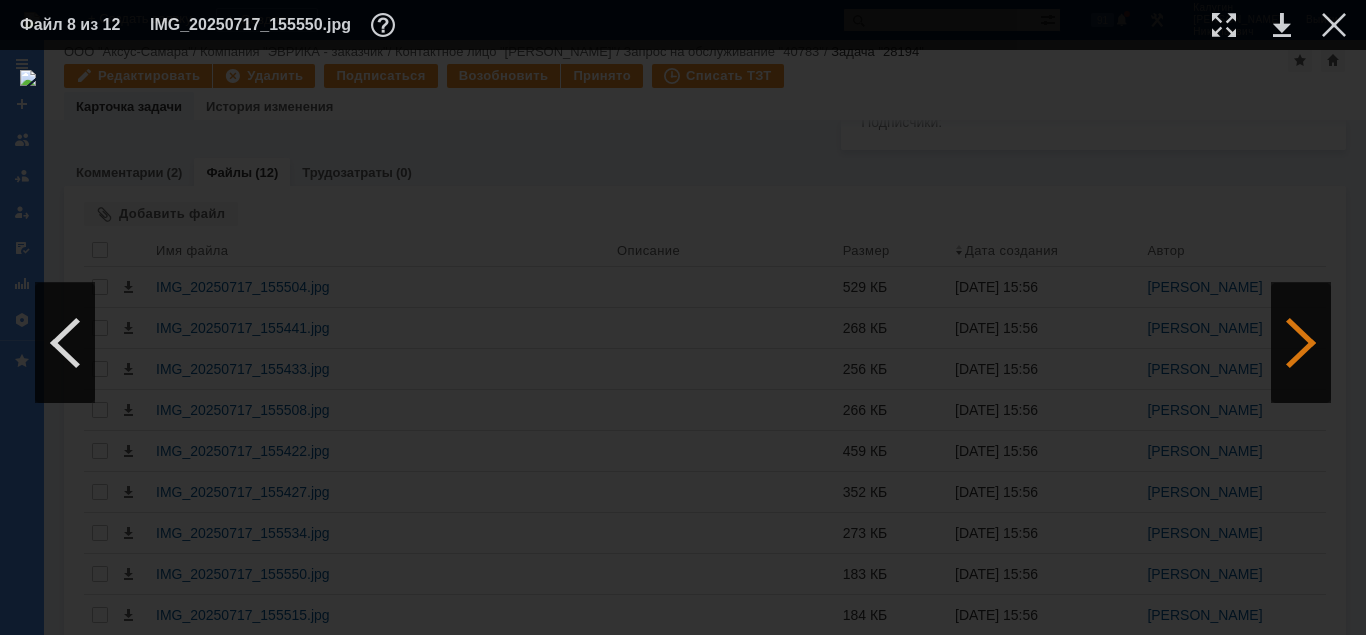 click at bounding box center [1301, 343] 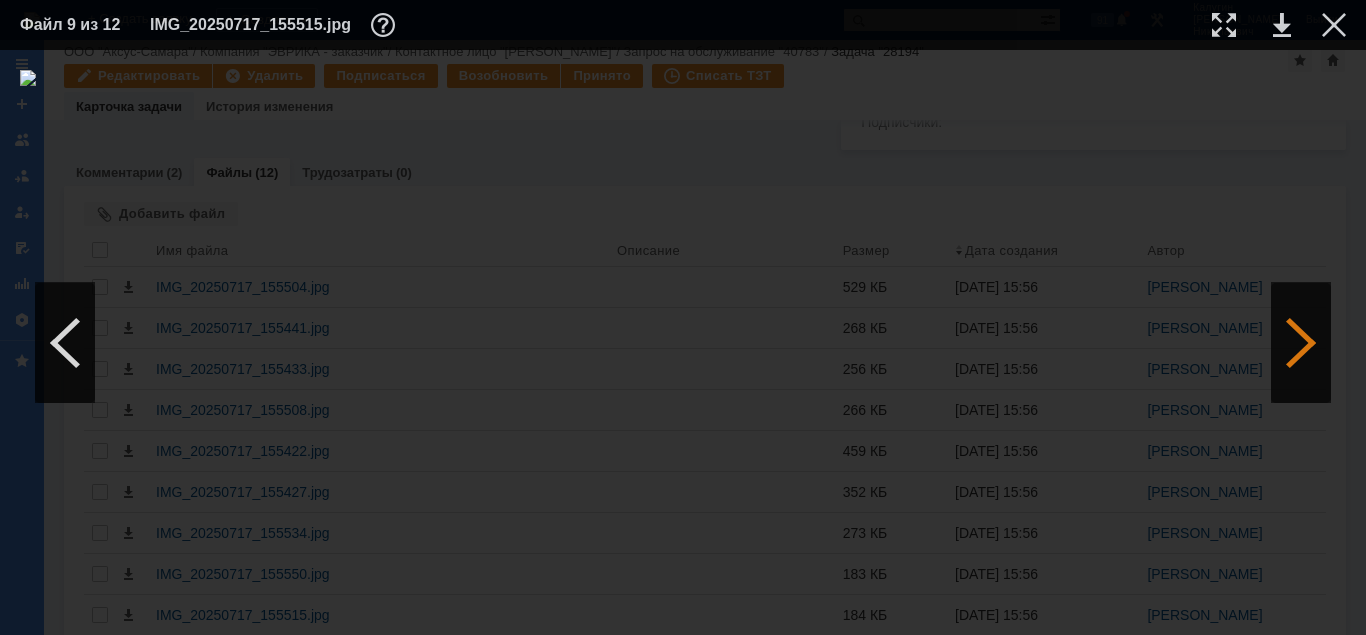 click at bounding box center (1301, 343) 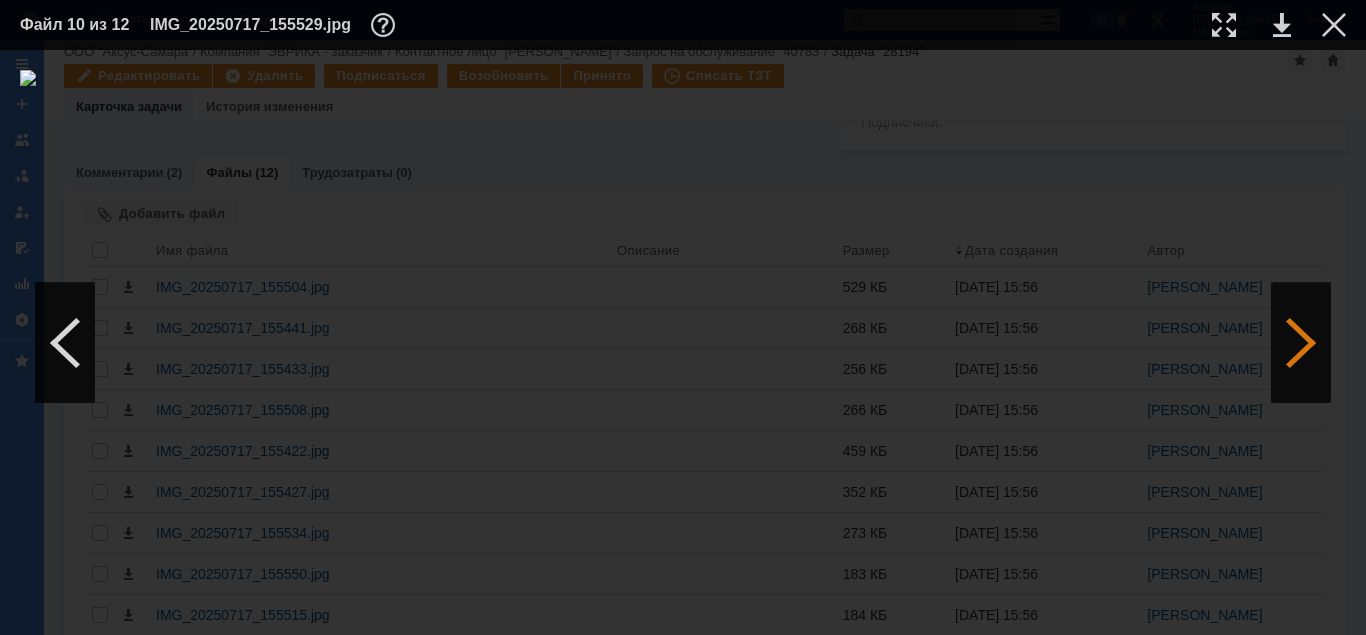 click at bounding box center [1301, 343] 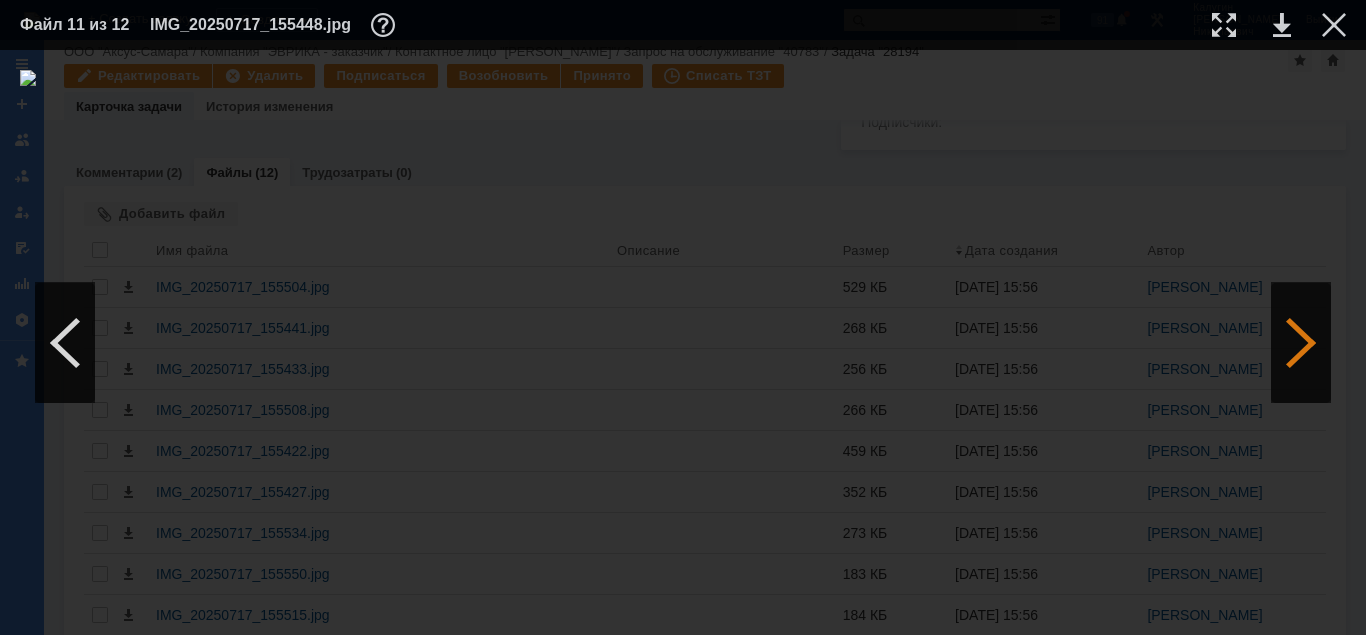 click at bounding box center (1301, 343) 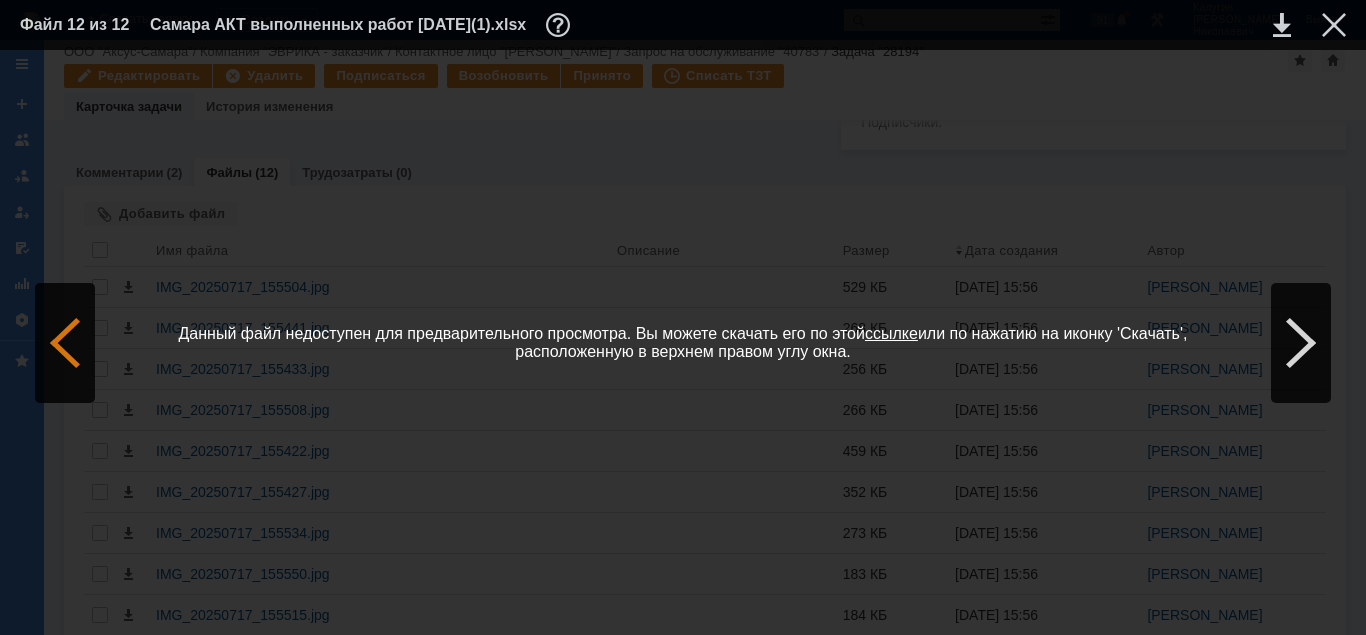 click at bounding box center (65, 343) 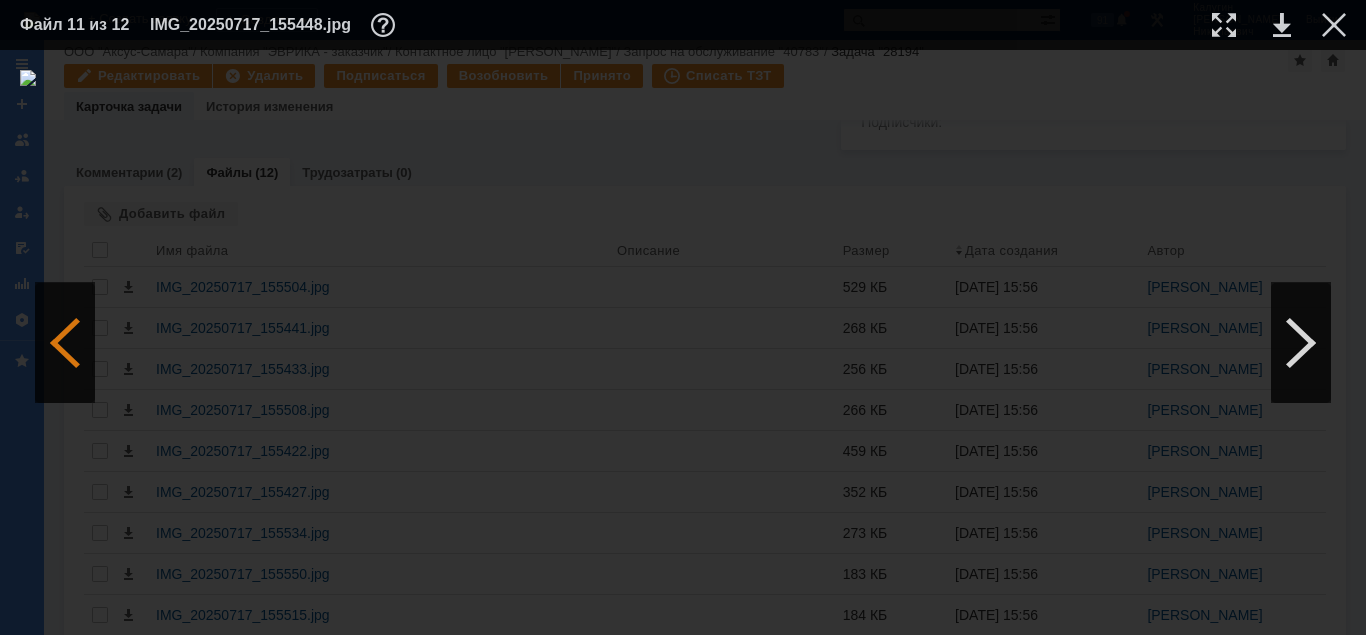 click at bounding box center (65, 343) 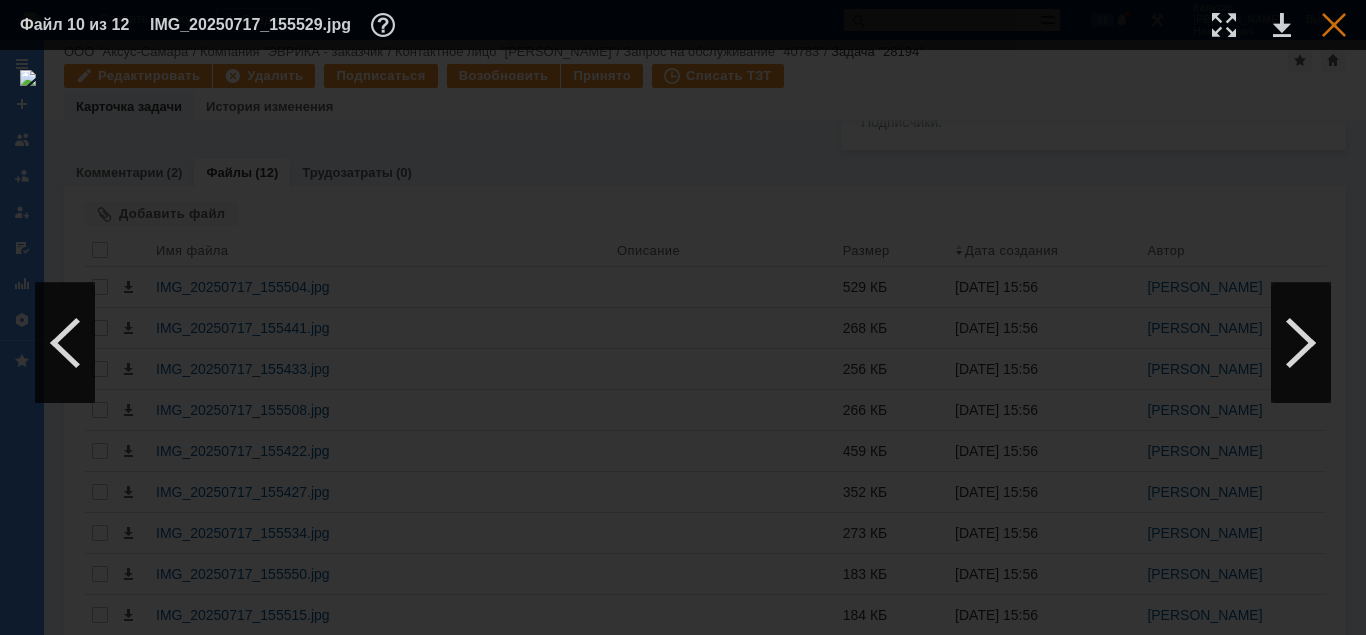 click at bounding box center [1334, 25] 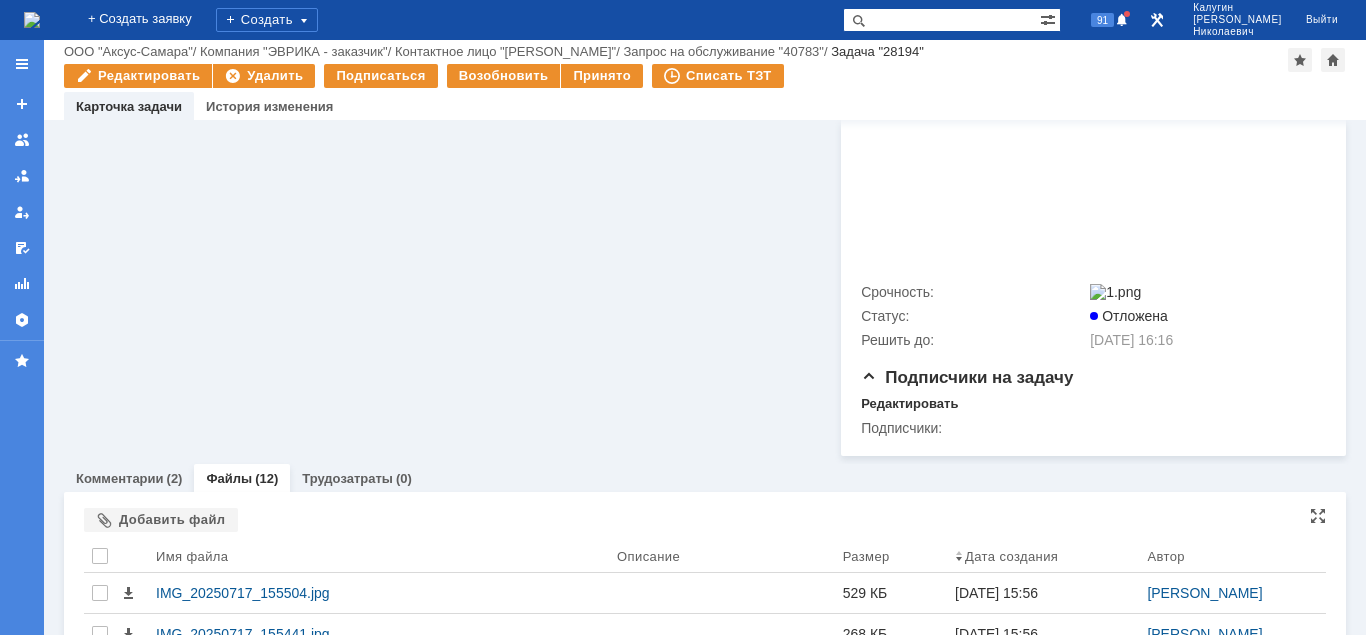 scroll, scrollTop: 981, scrollLeft: 0, axis: vertical 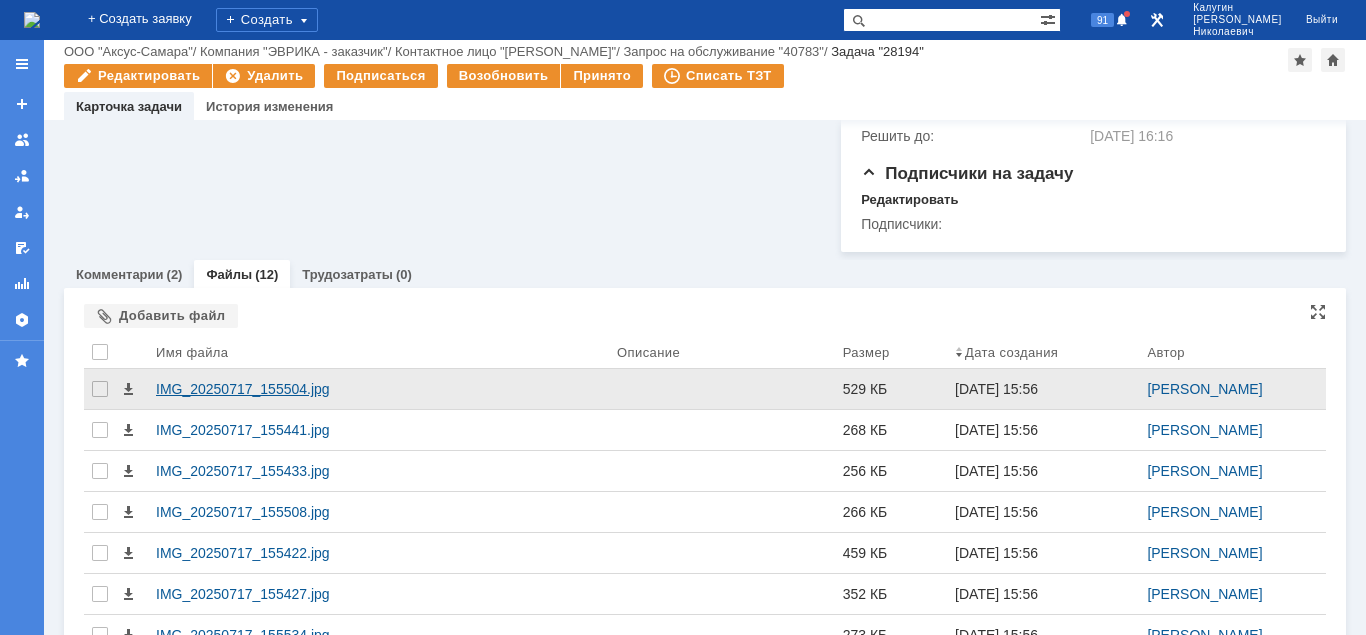 click on "IMG_20250717_155504.jpg" at bounding box center [378, 389] 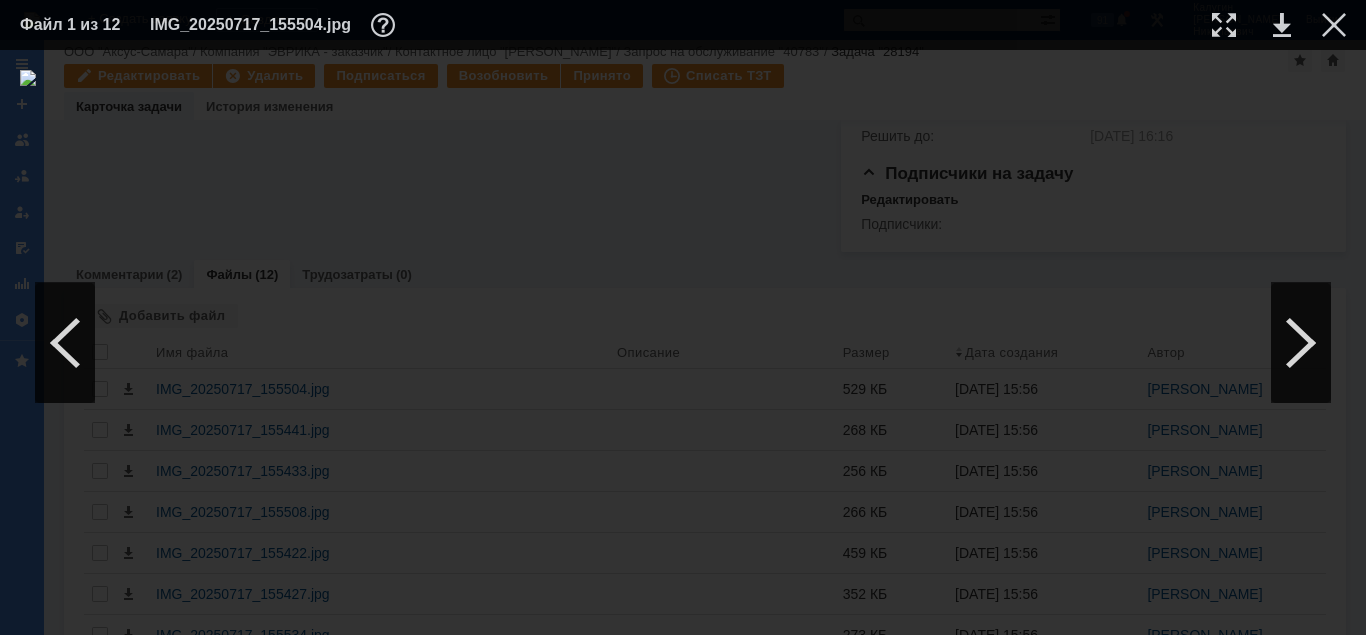 drag, startPoint x: 1225, startPoint y: 22, endPoint x: 1065, endPoint y: 124, distance: 189.74721 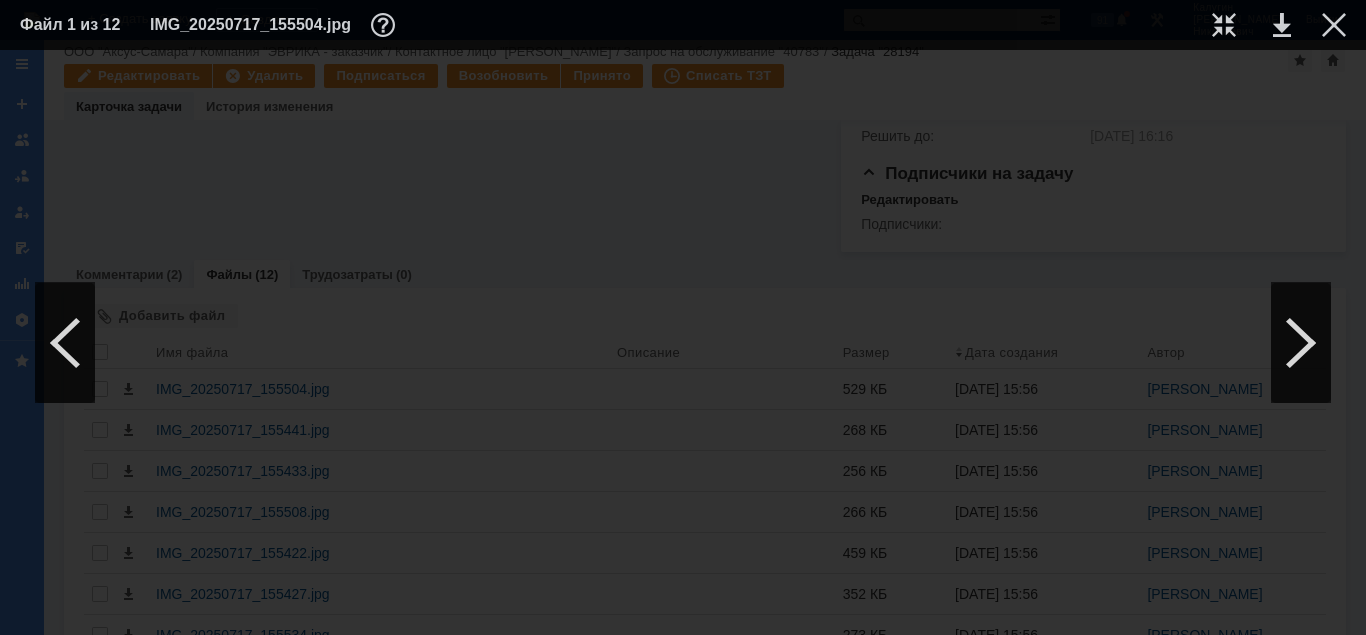 scroll, scrollTop: 1682, scrollLeft: 736, axis: both 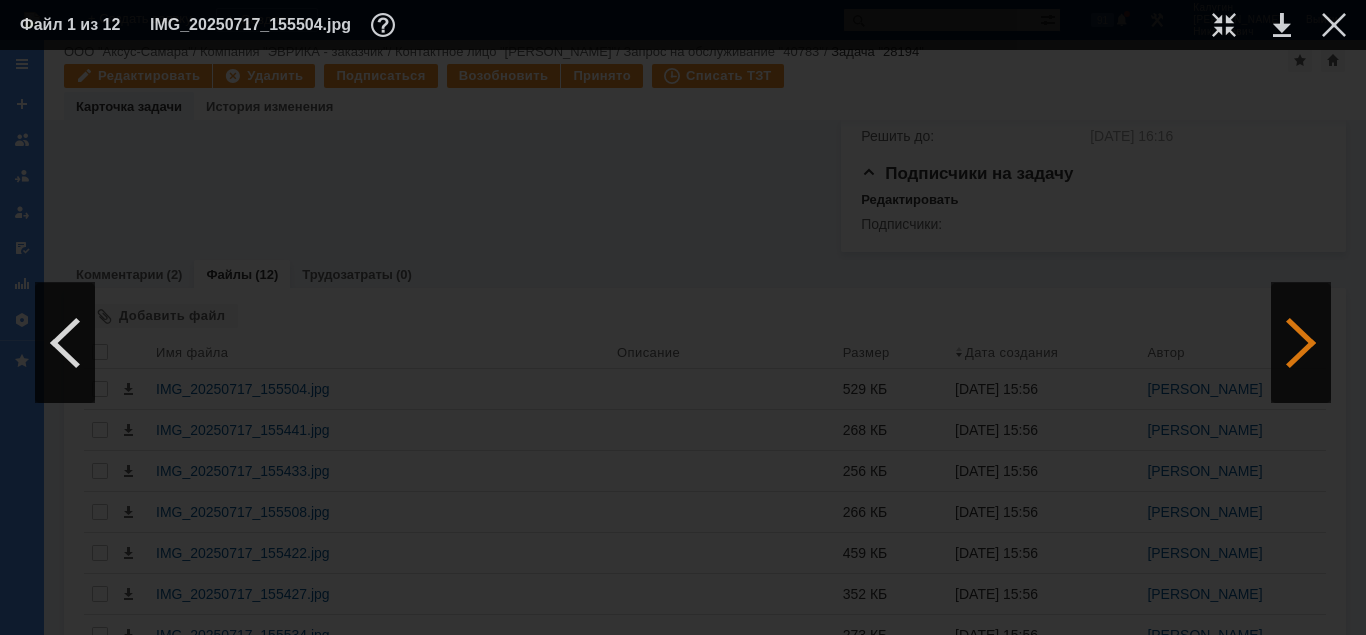 click at bounding box center [1301, 343] 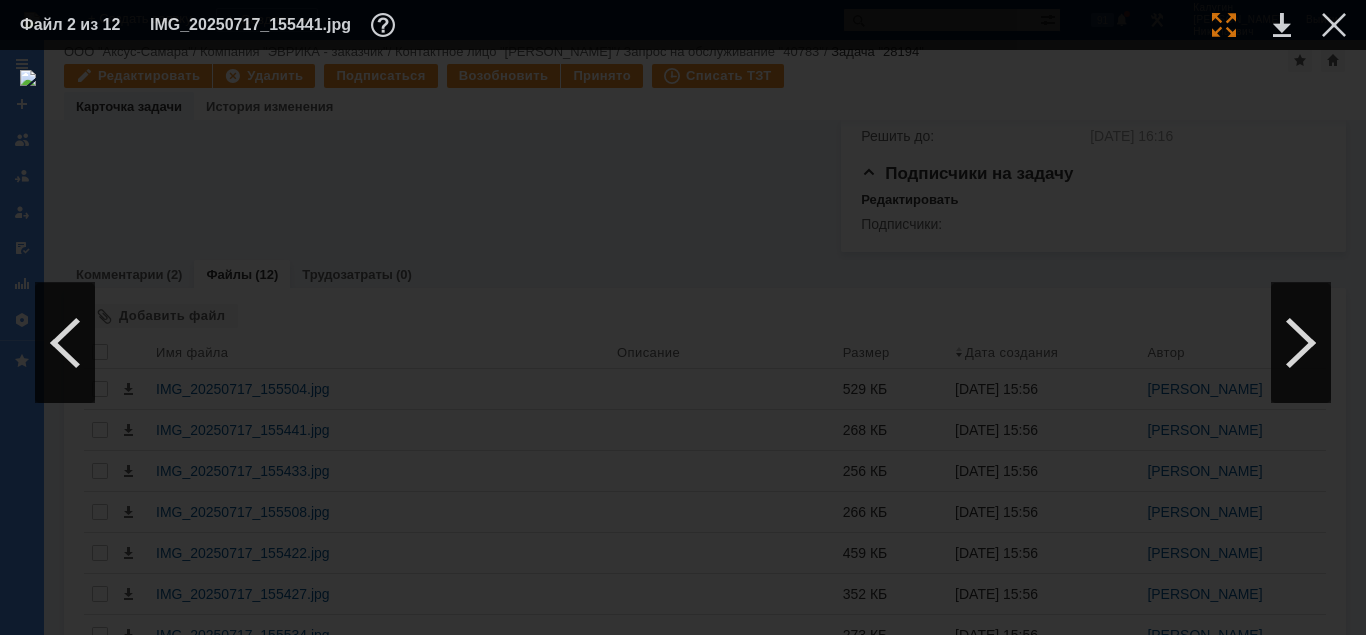 click at bounding box center [1224, 25] 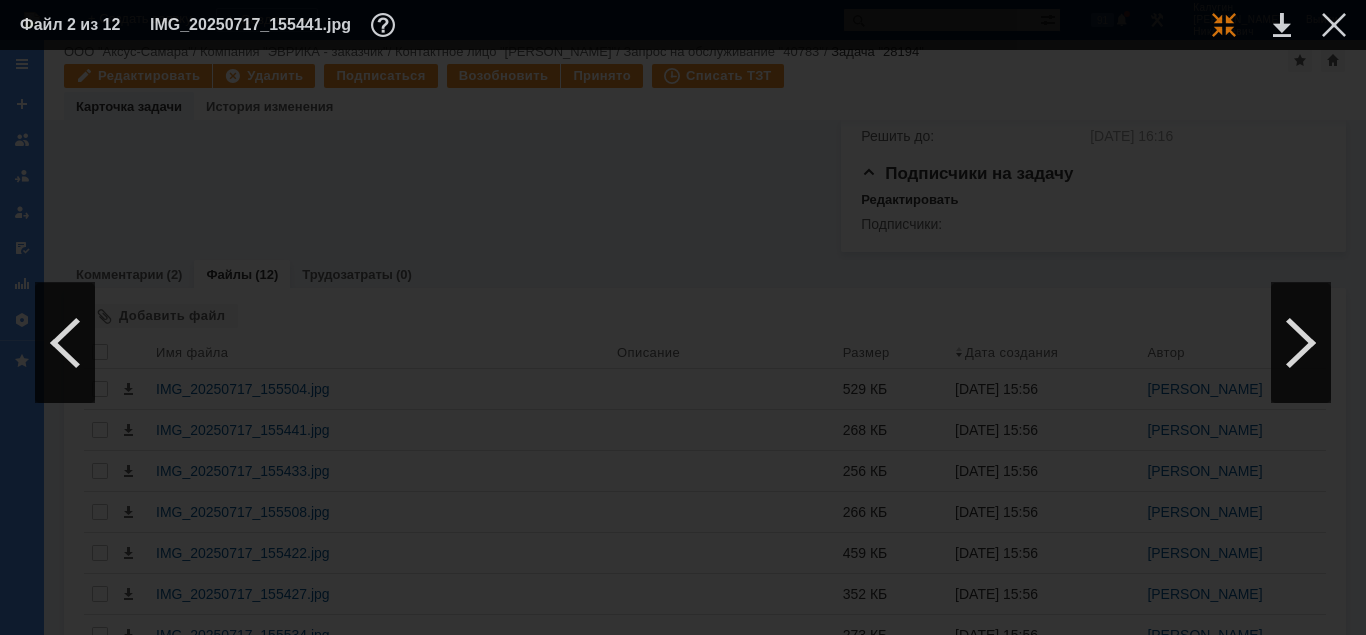 scroll, scrollTop: 620, scrollLeft: 40, axis: both 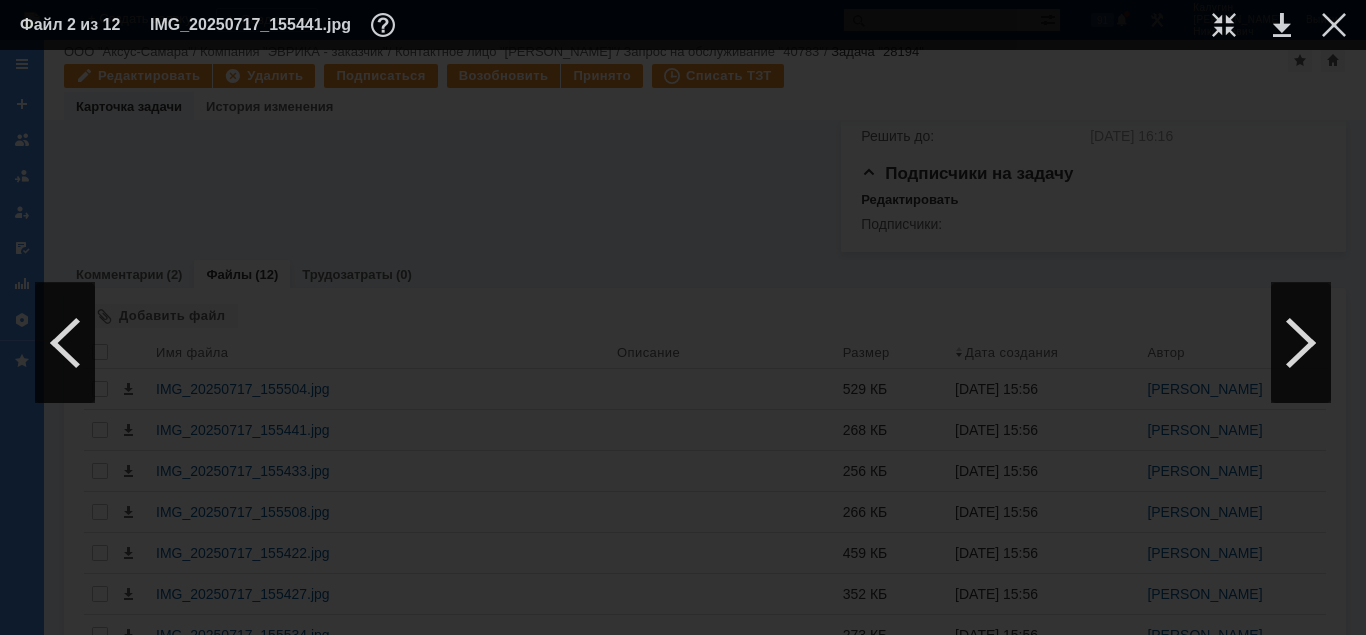 drag, startPoint x: 580, startPoint y: 627, endPoint x: 277, endPoint y: 618, distance: 303.13364 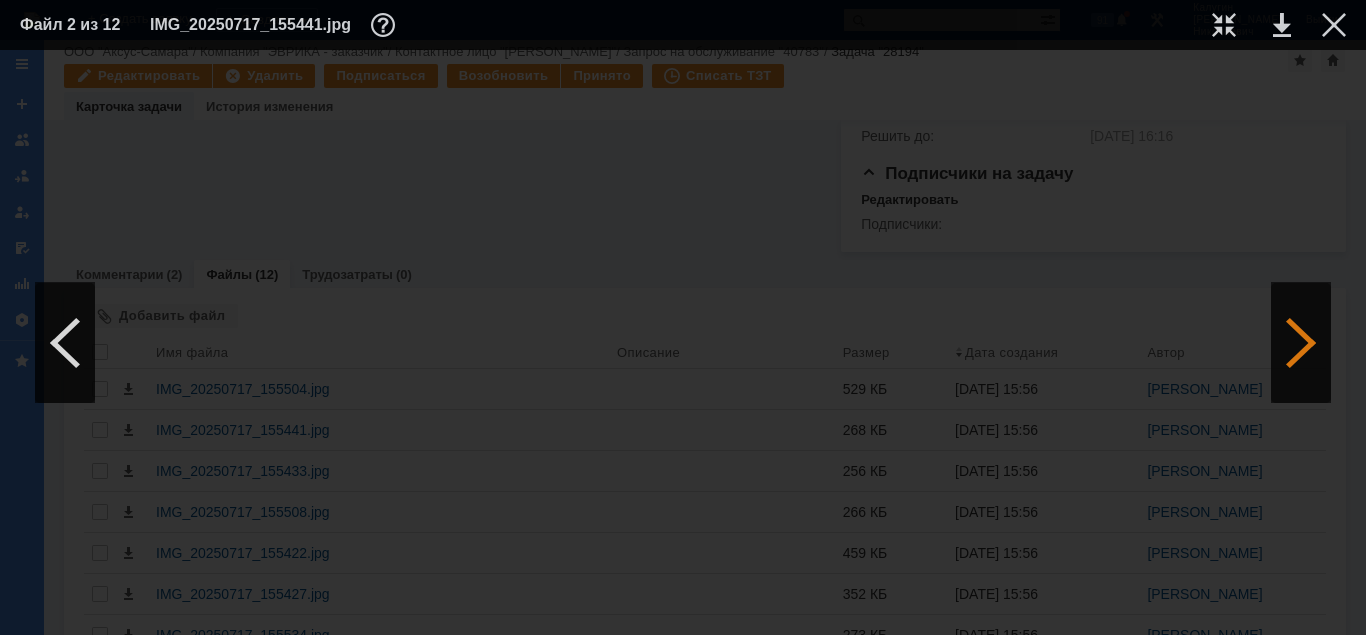 click at bounding box center (1301, 343) 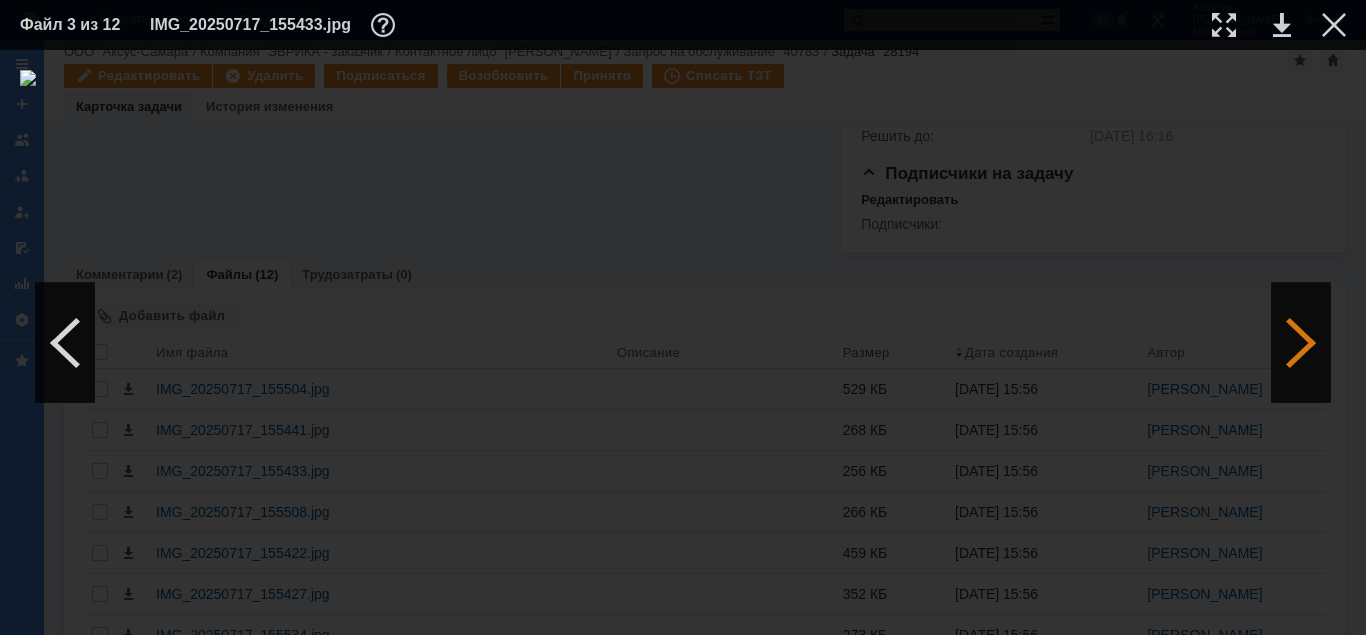 click at bounding box center [1301, 343] 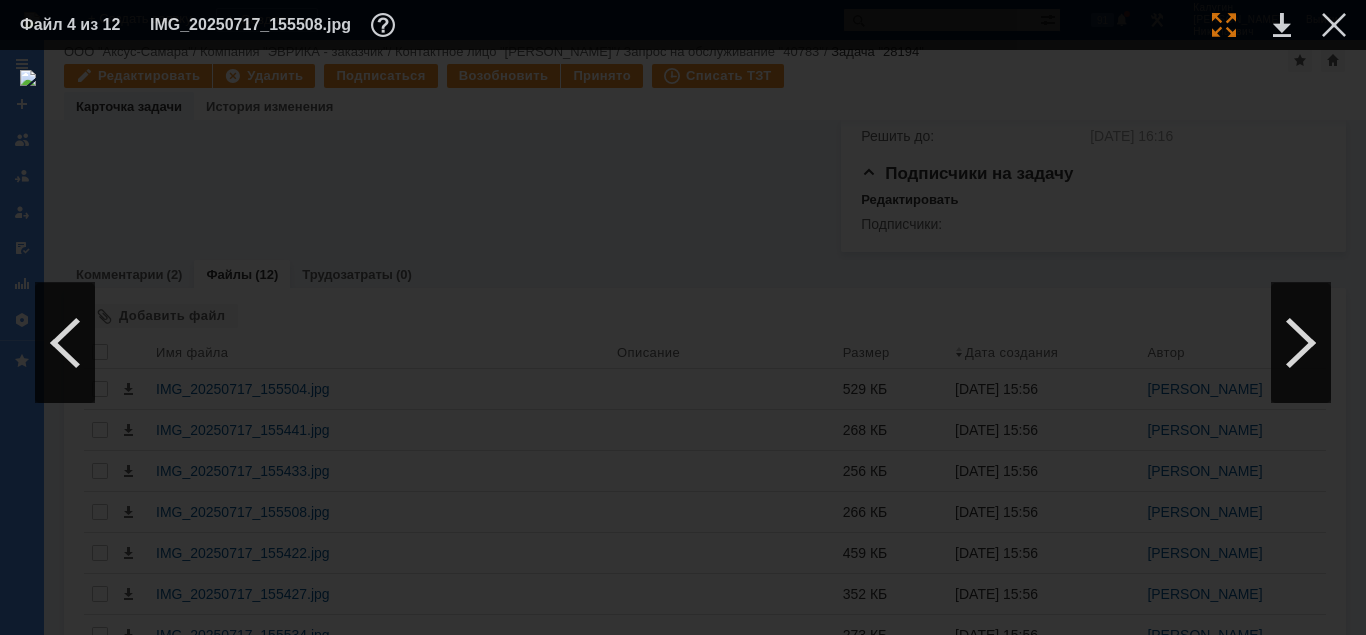 click at bounding box center [1224, 25] 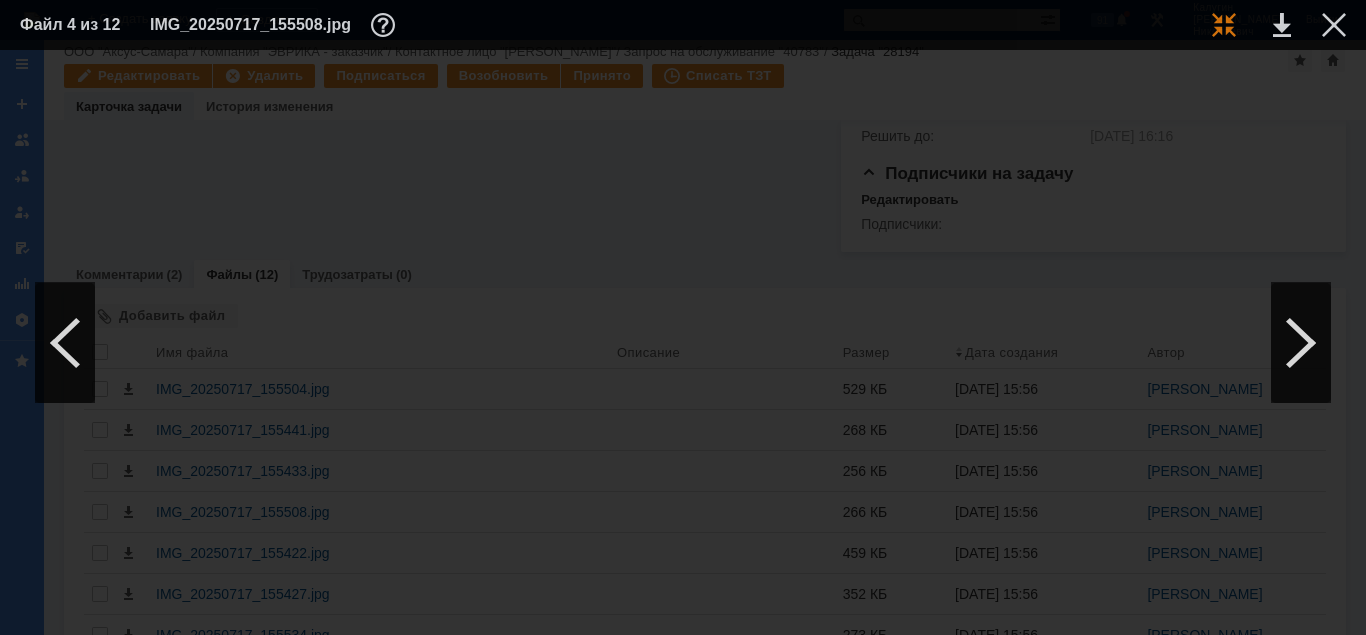 scroll, scrollTop: 556, scrollLeft: 0, axis: vertical 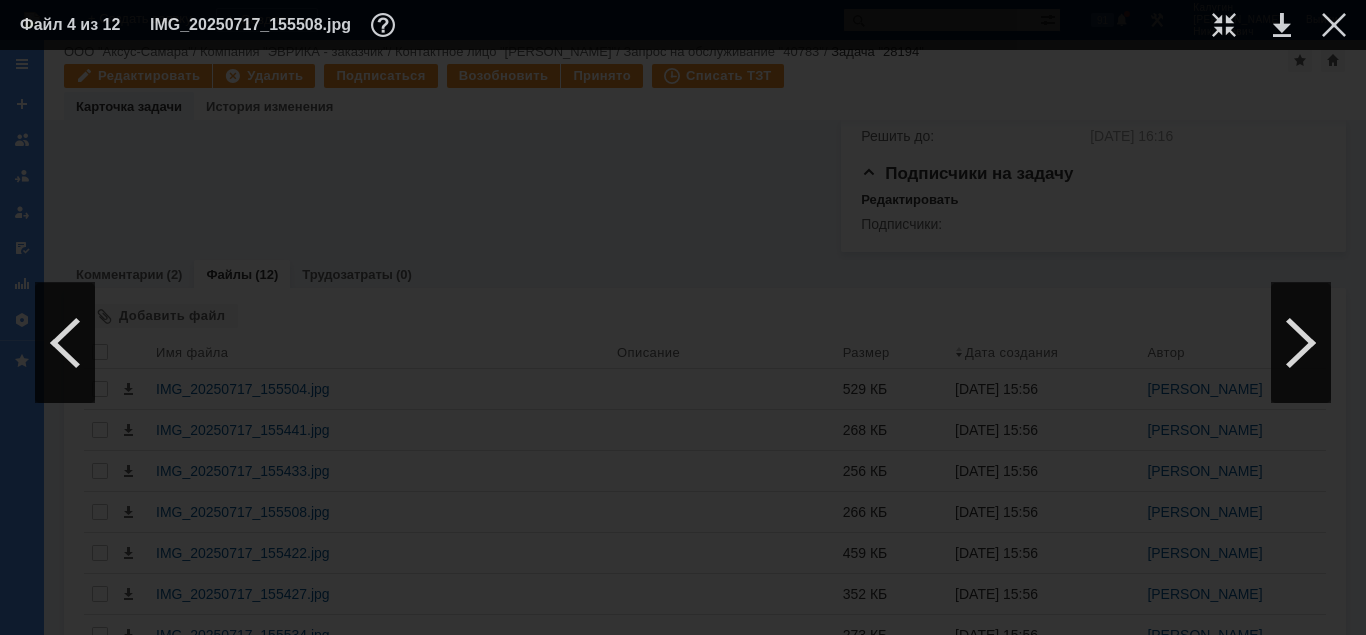 drag, startPoint x: 641, startPoint y: 627, endPoint x: 530, endPoint y: 550, distance: 135.09256 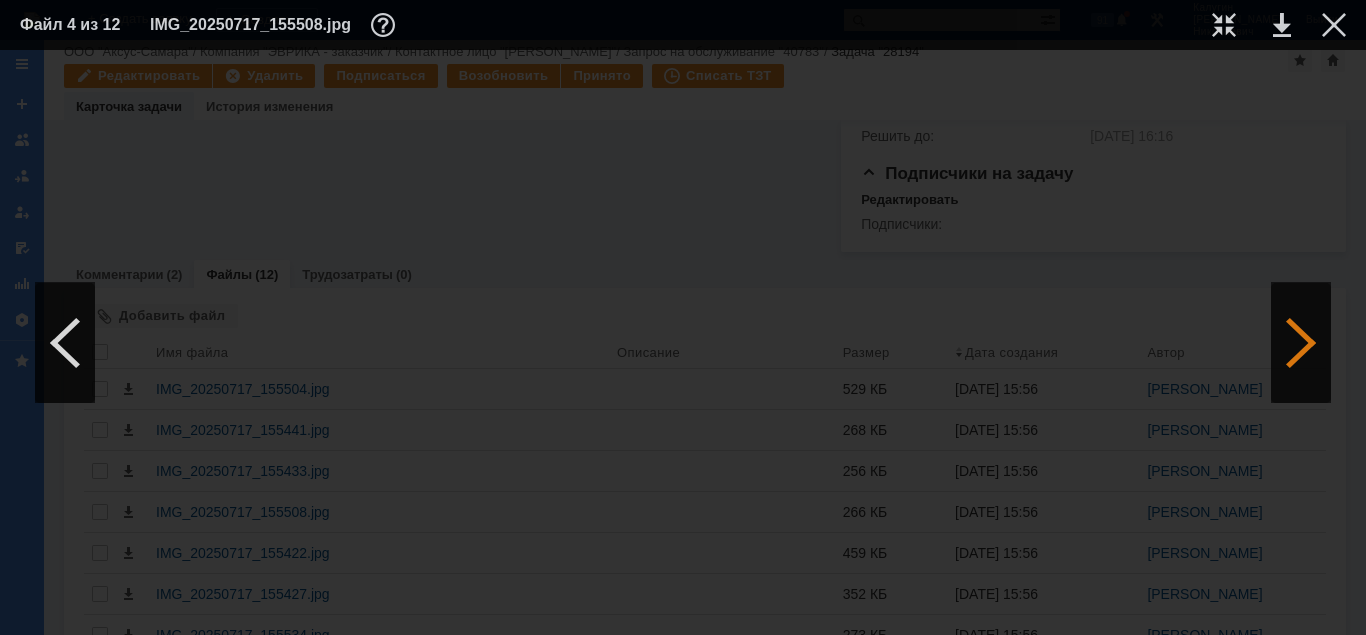 click at bounding box center [1301, 343] 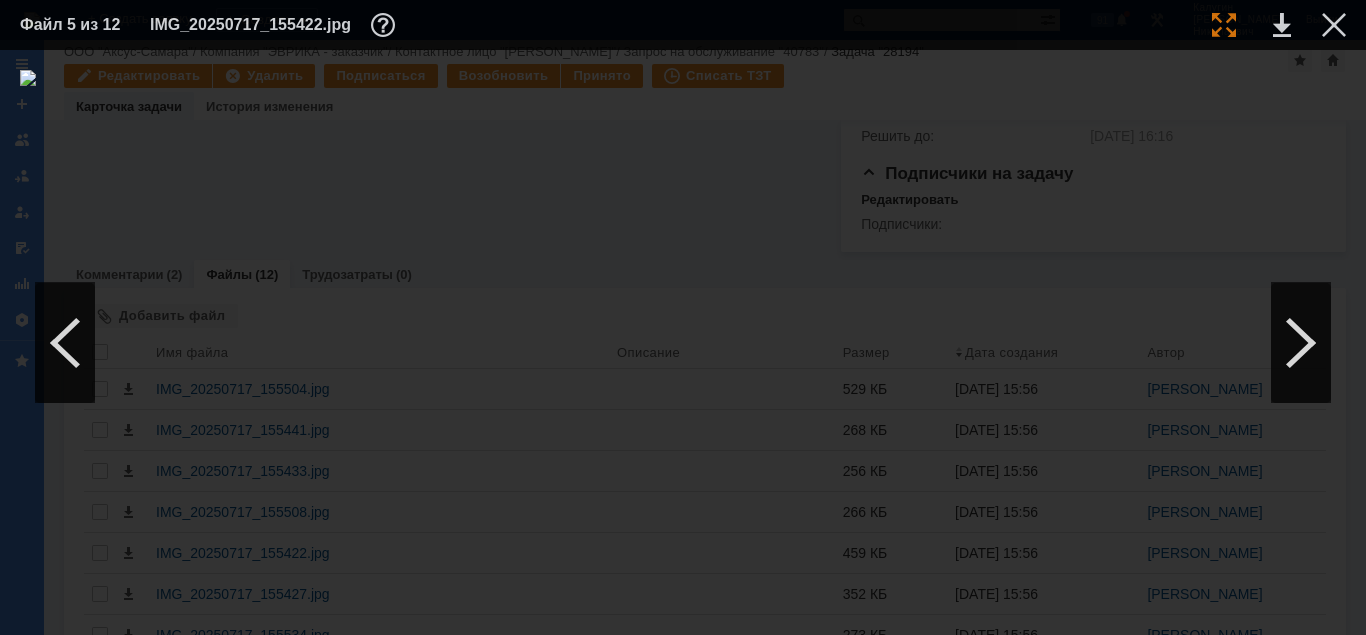 click at bounding box center [1224, 25] 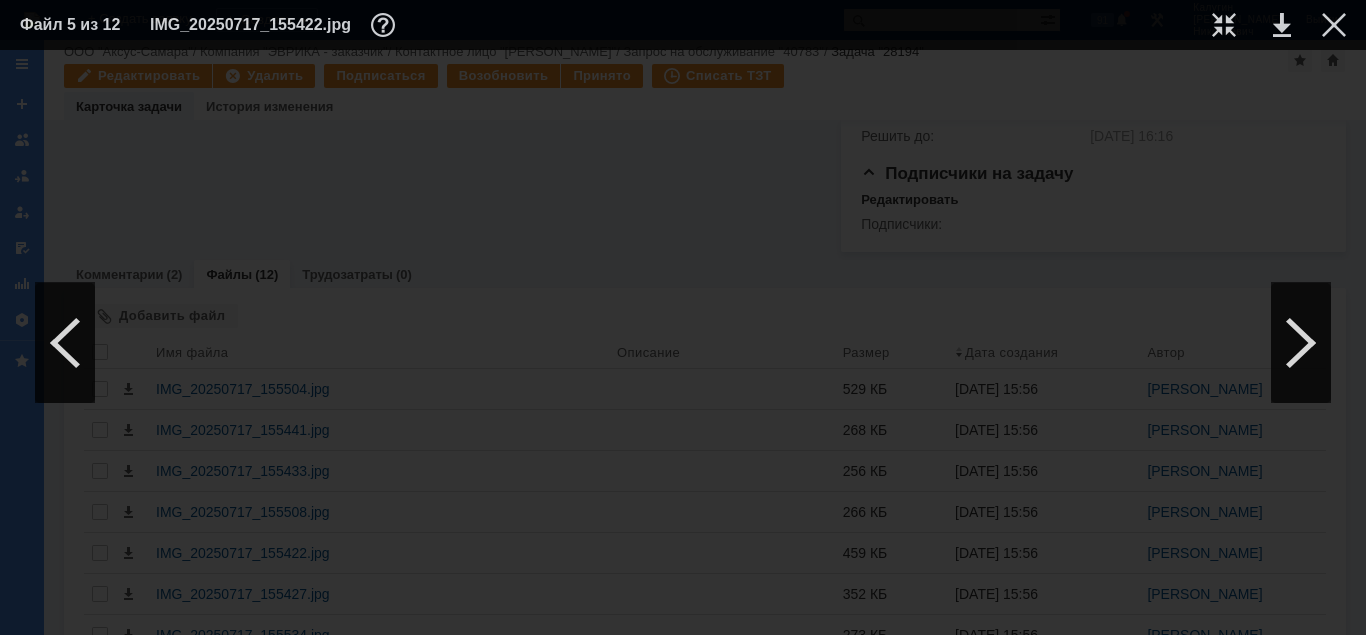 scroll, scrollTop: 1731, scrollLeft: 738, axis: both 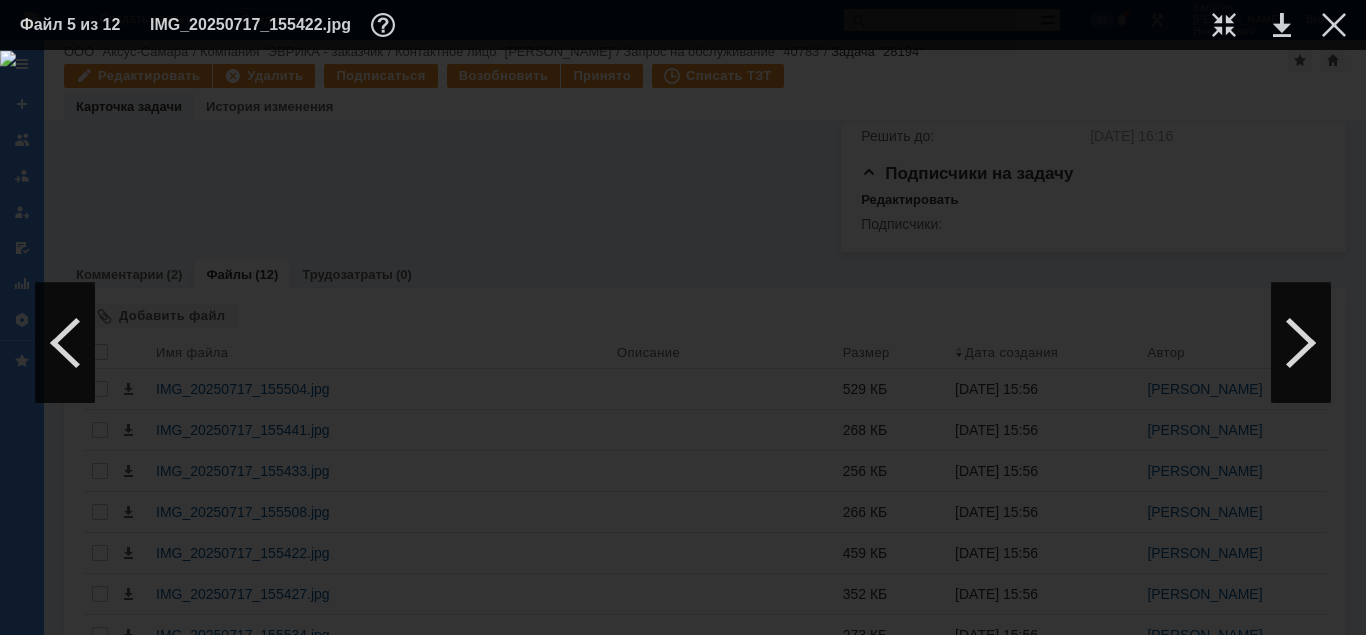drag, startPoint x: 718, startPoint y: 626, endPoint x: 916, endPoint y: 602, distance: 199.44925 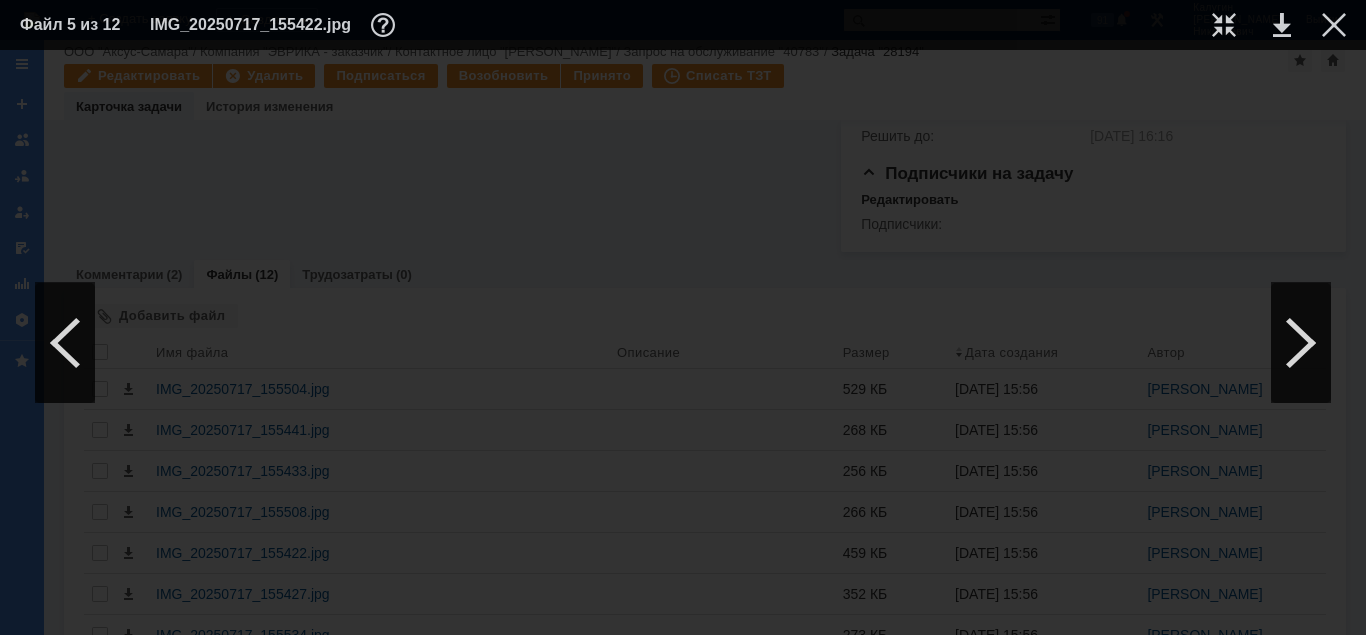 scroll, scrollTop: 1224, scrollLeft: 887, axis: both 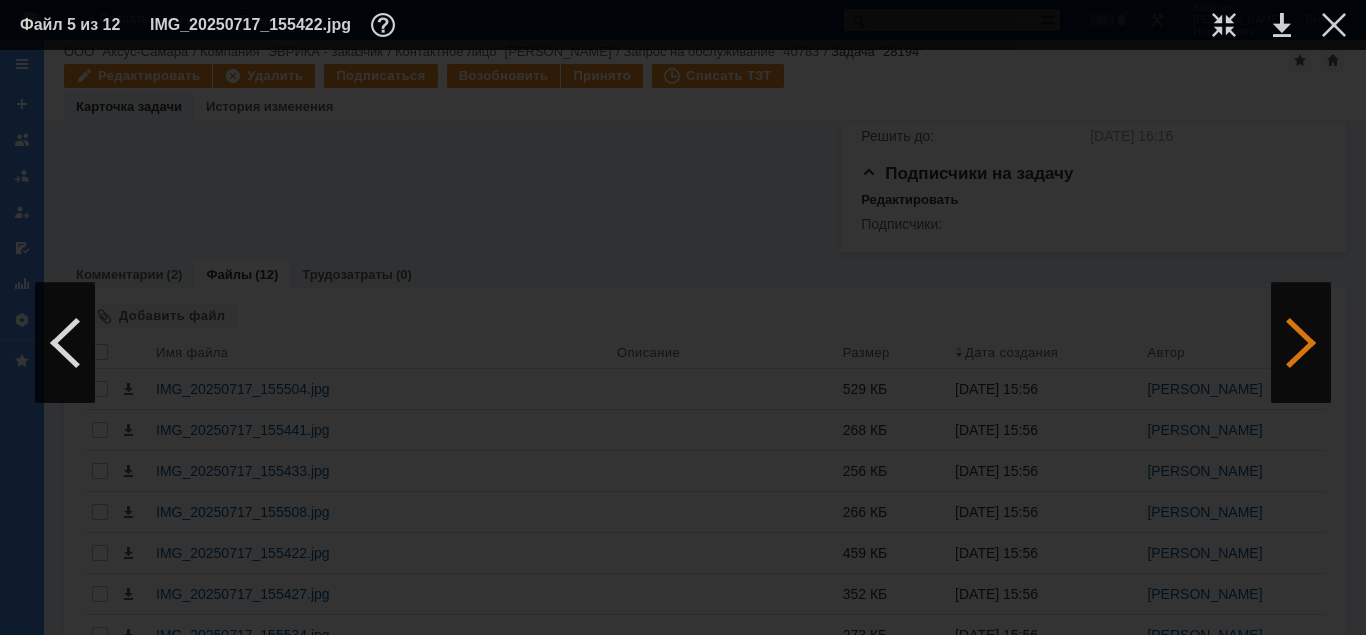 click at bounding box center (1301, 343) 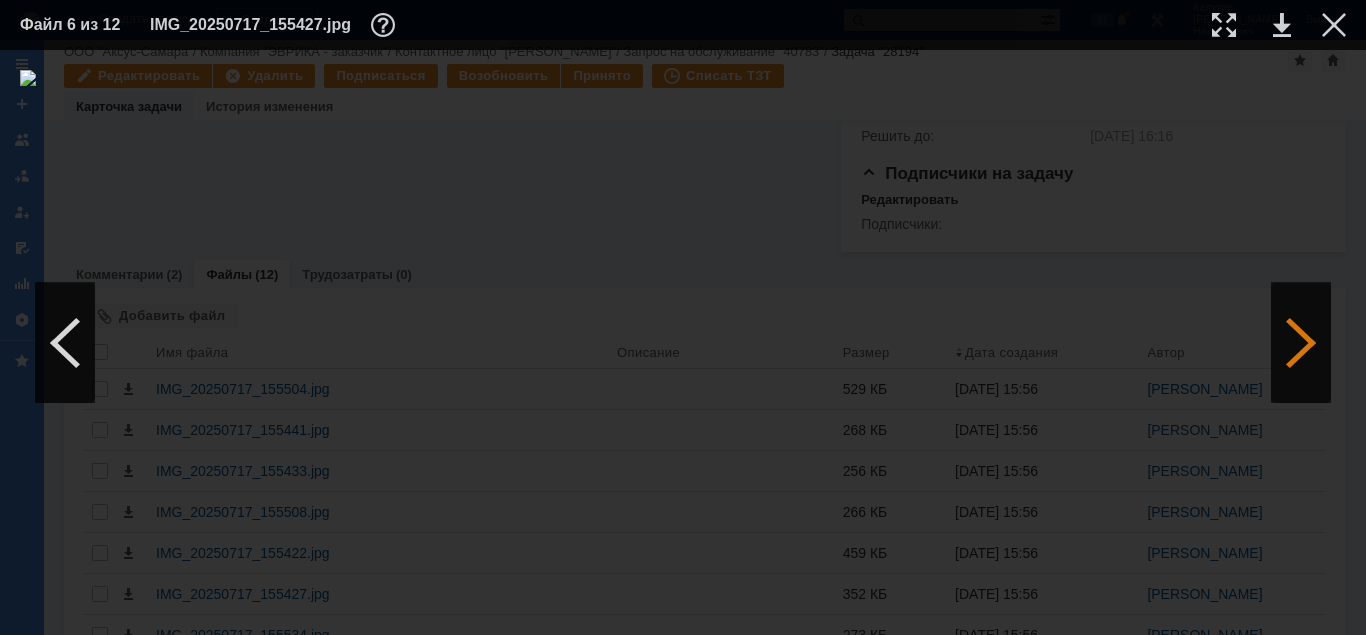 click at bounding box center [1301, 343] 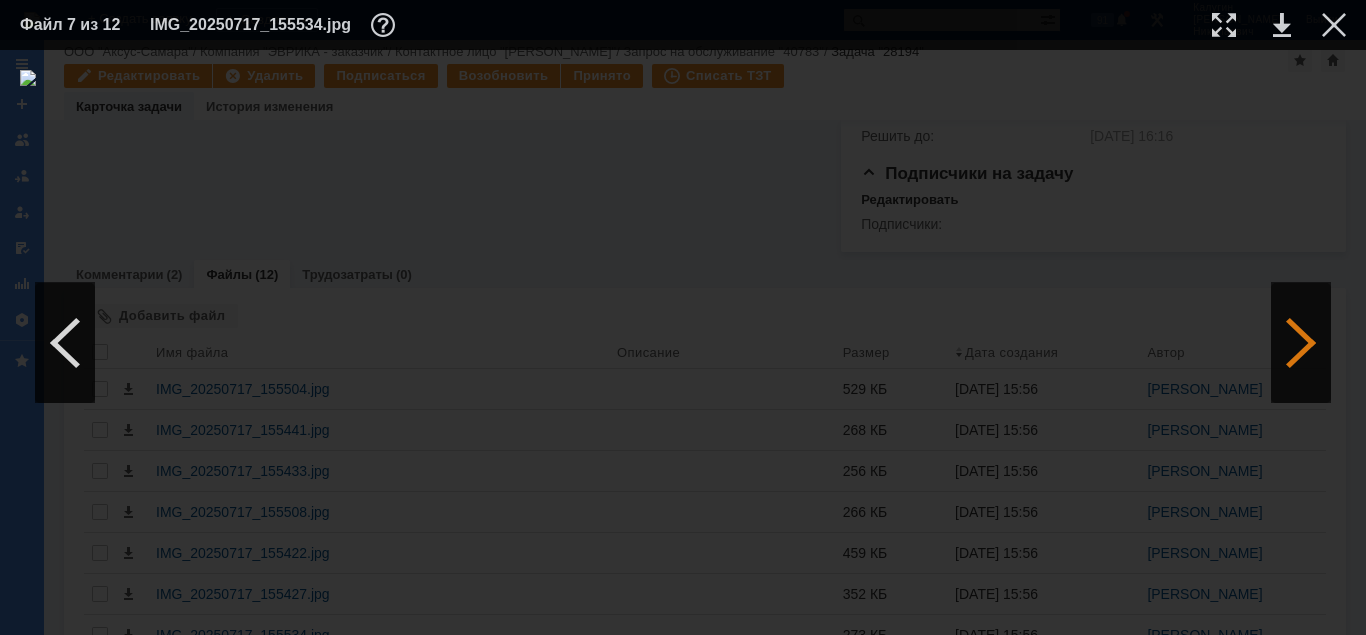 click at bounding box center (1301, 343) 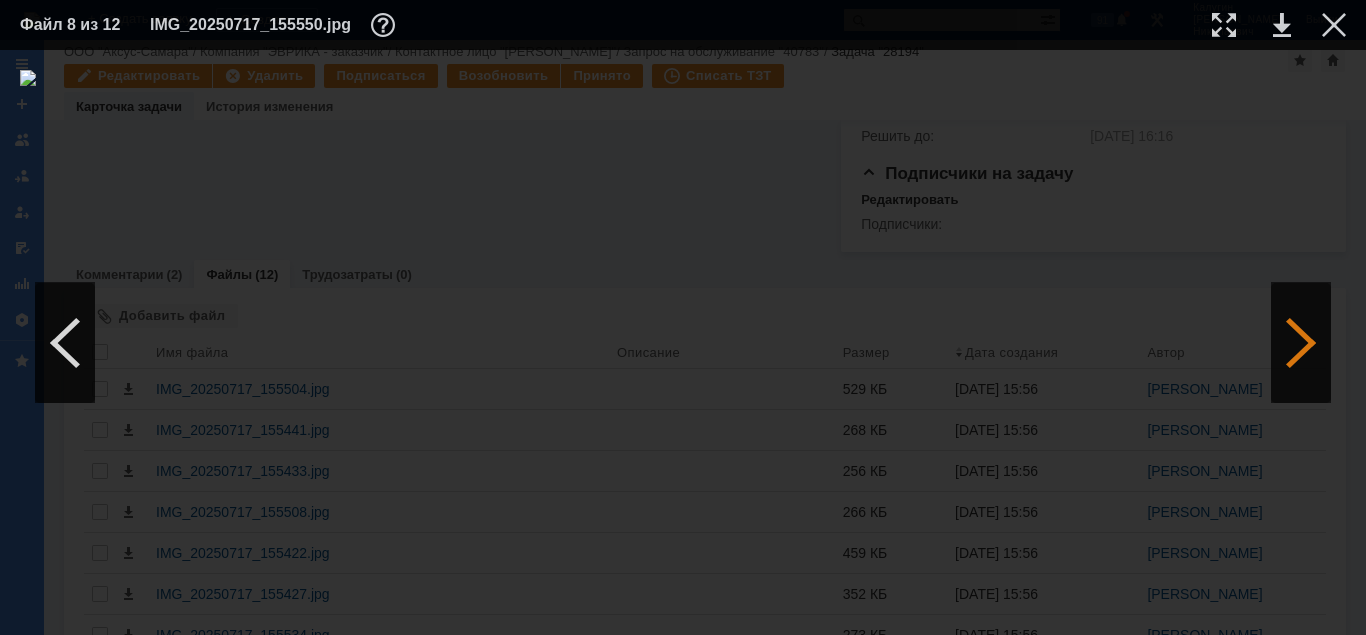 click at bounding box center (1301, 343) 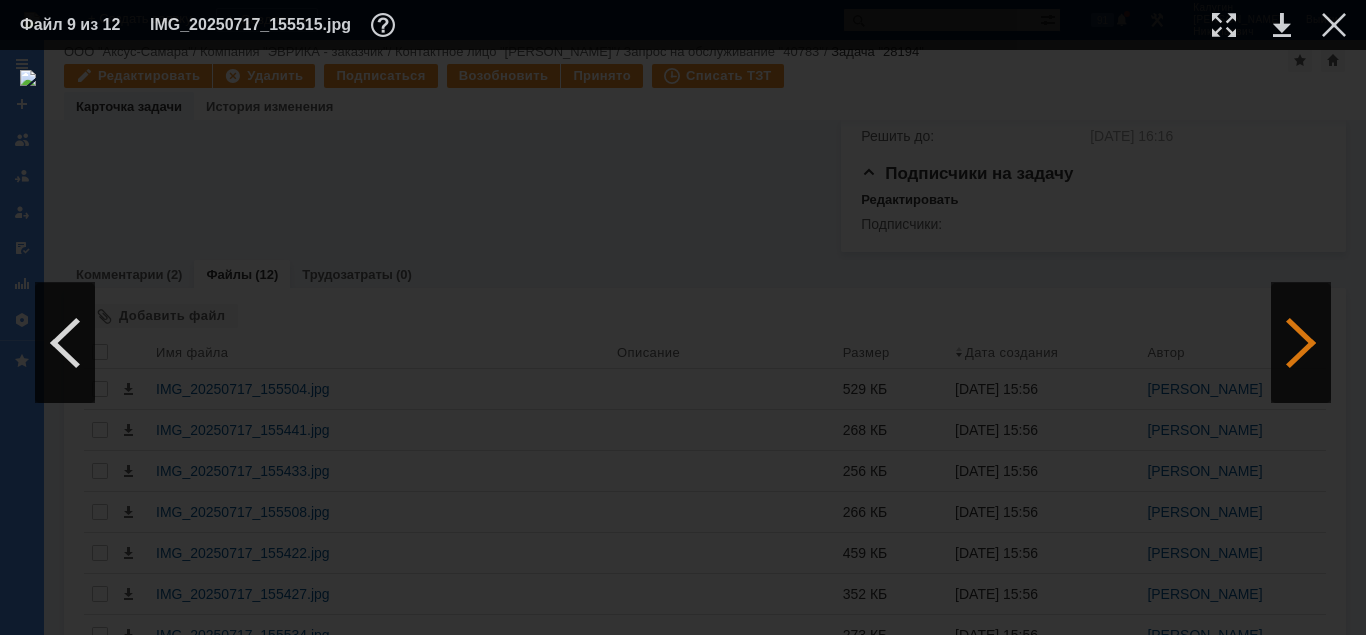 click at bounding box center [1301, 343] 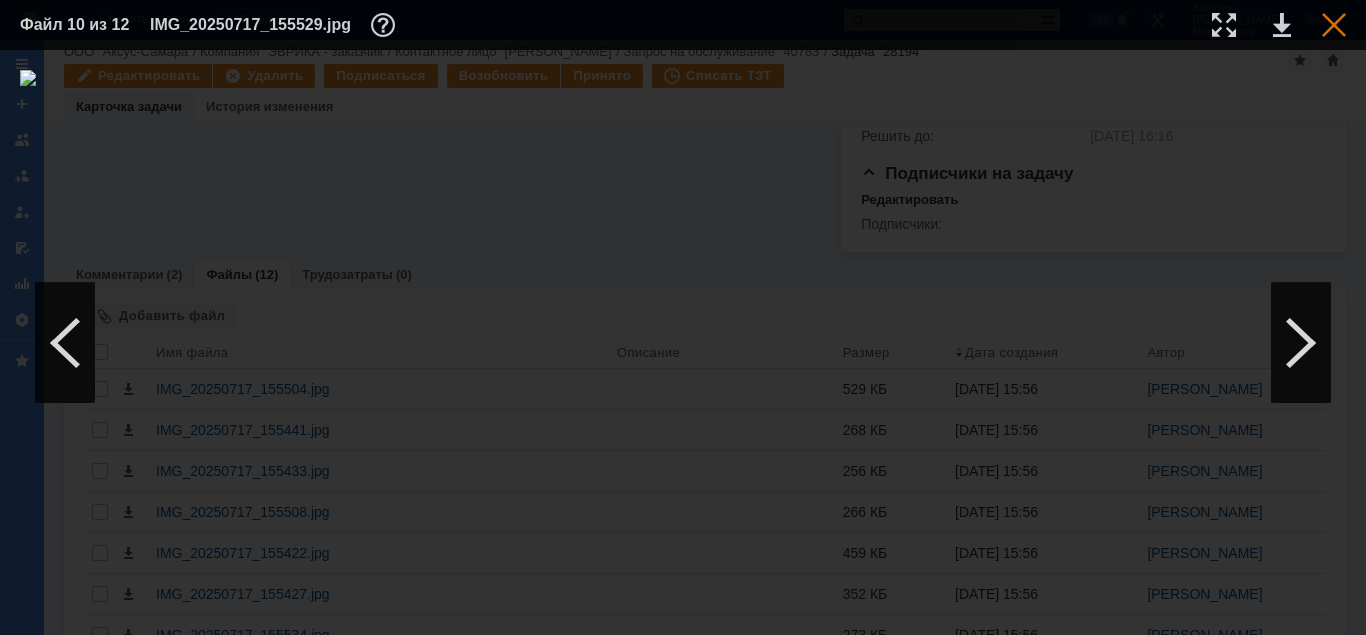 click at bounding box center (1334, 25) 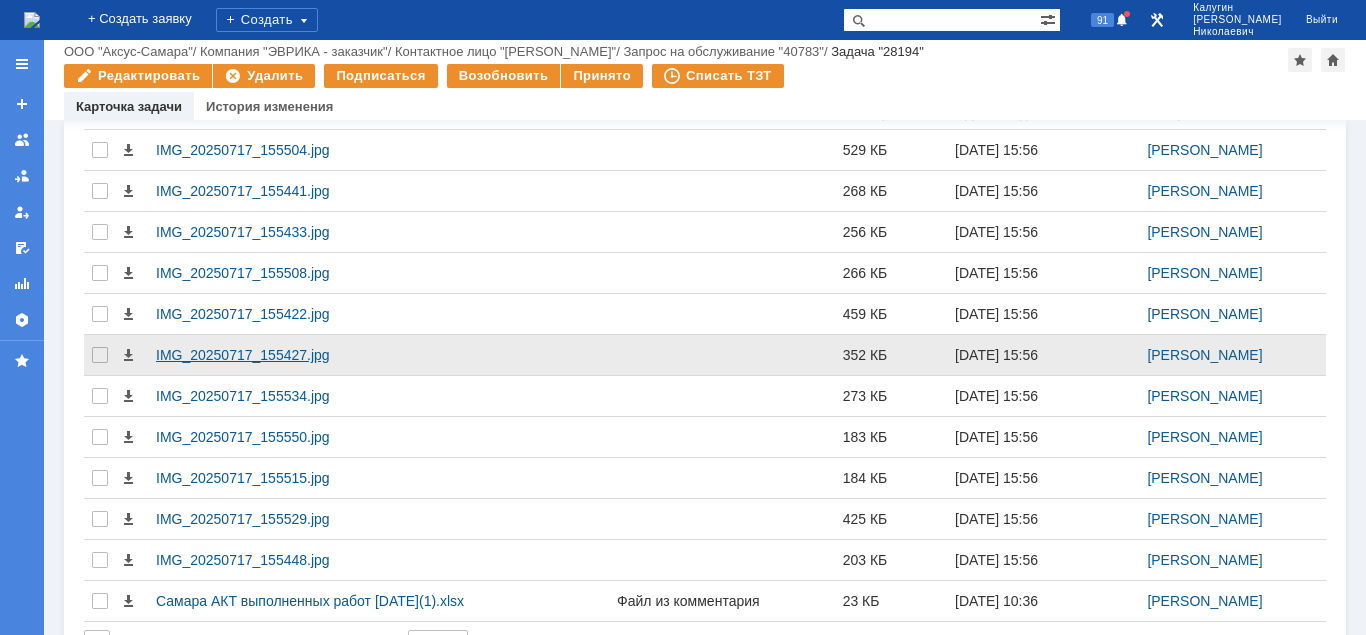 scroll, scrollTop: 1185, scrollLeft: 0, axis: vertical 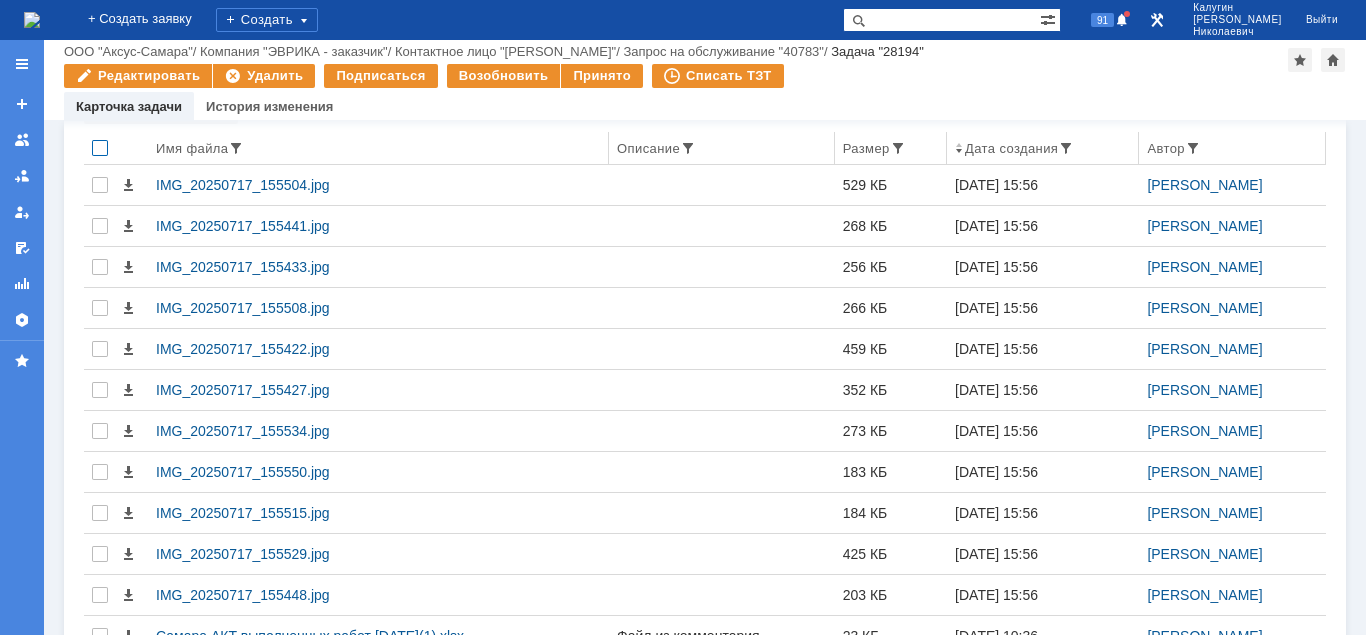 click at bounding box center (100, 148) 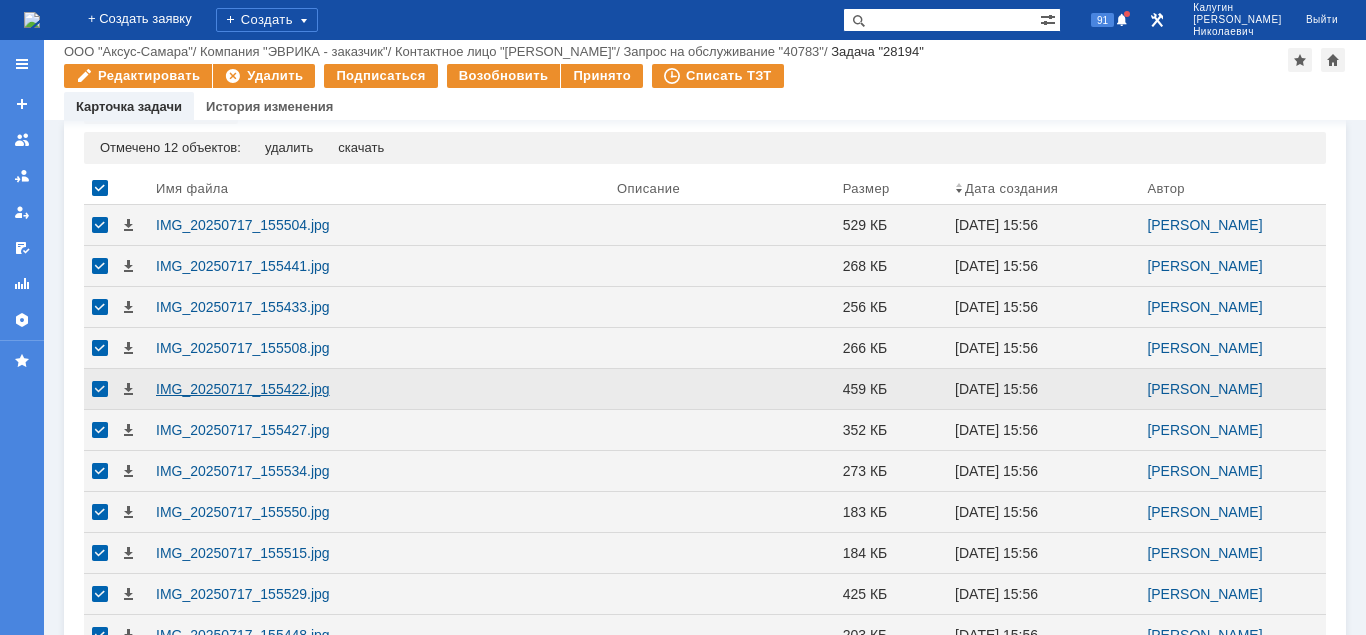 scroll, scrollTop: 1327, scrollLeft: 0, axis: vertical 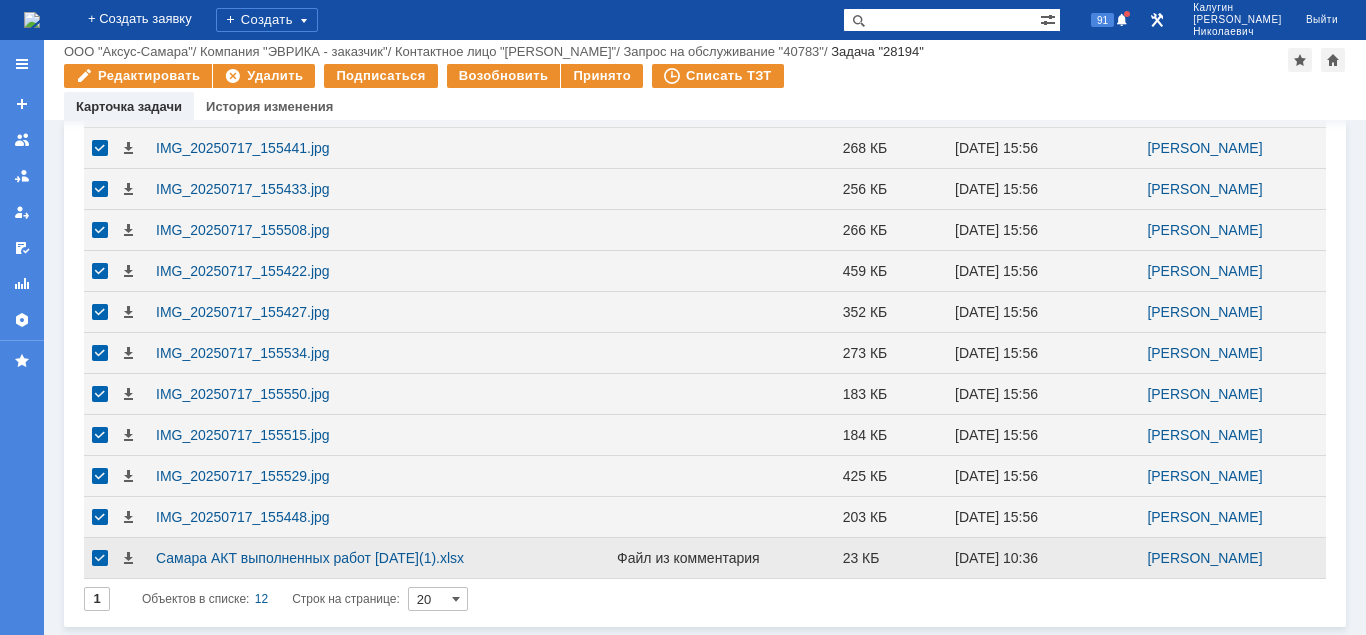 click at bounding box center (100, 148) 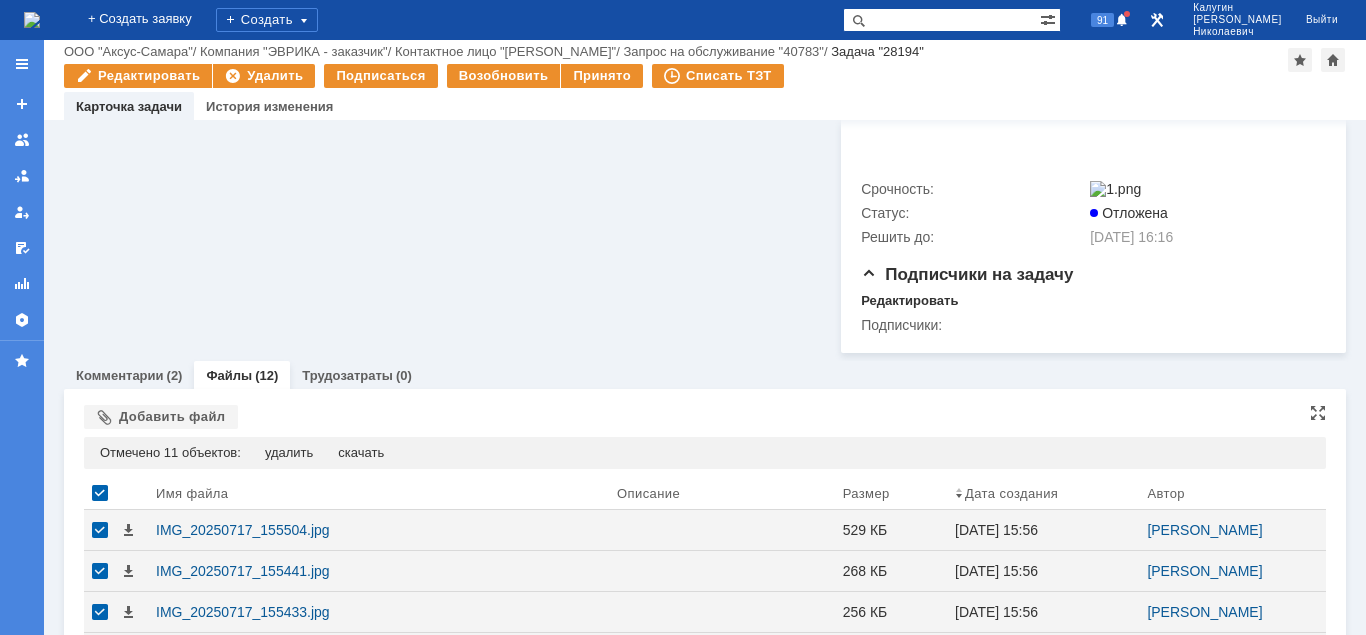 scroll, scrollTop: 919, scrollLeft: 0, axis: vertical 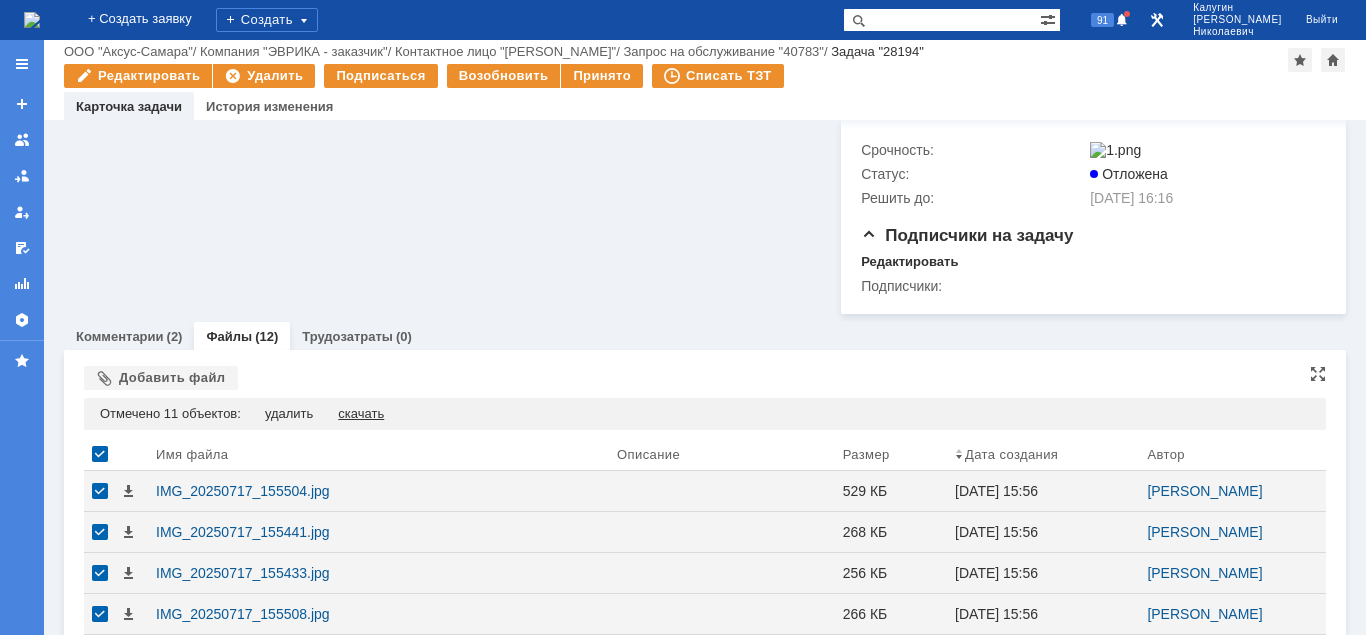 click on "скачать" at bounding box center [361, 414] 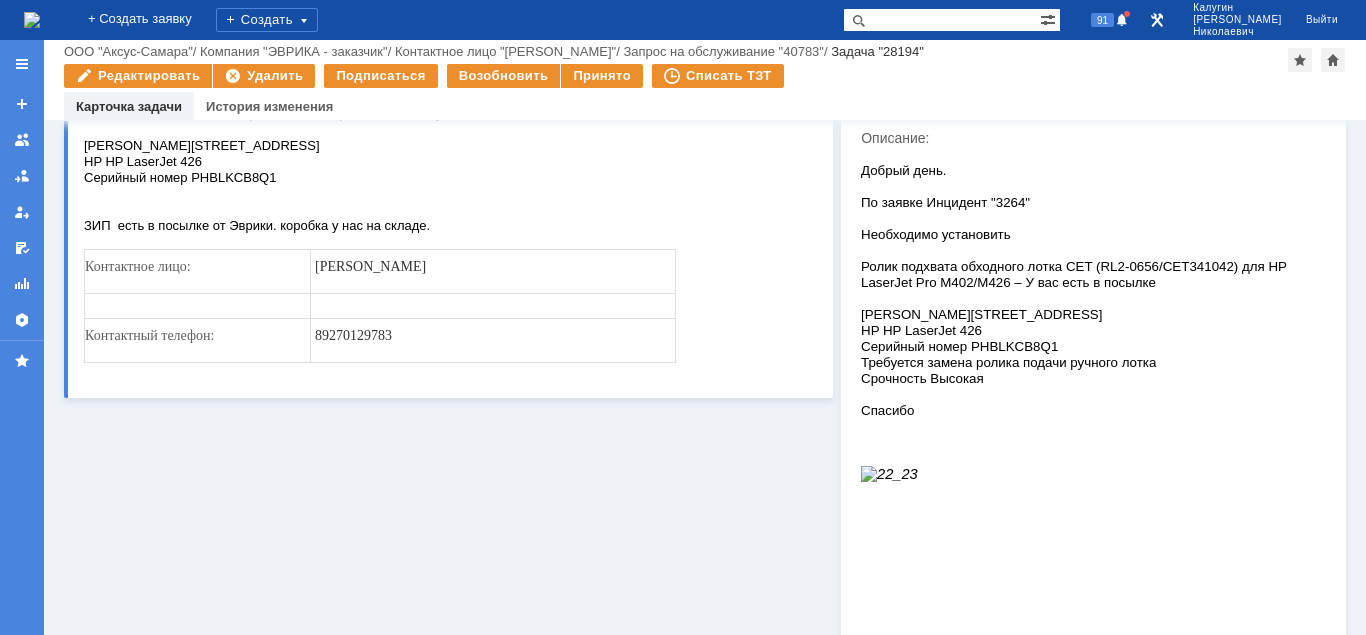 scroll, scrollTop: 0, scrollLeft: 0, axis: both 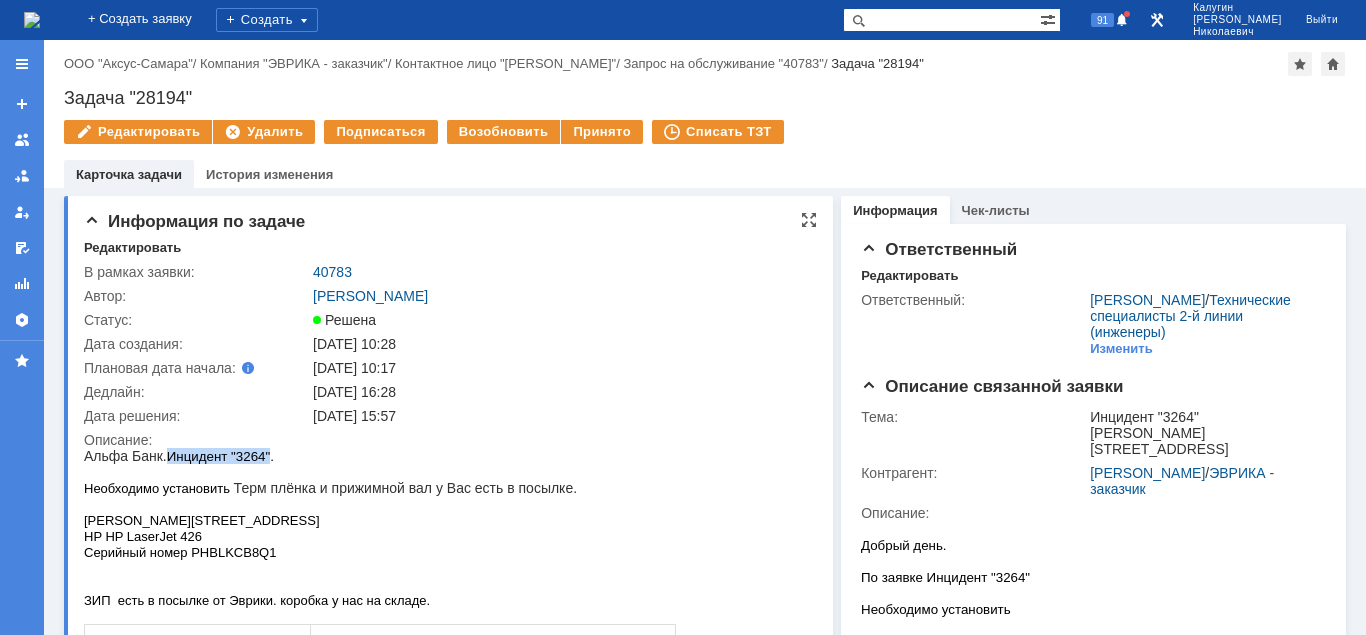 drag, startPoint x: 172, startPoint y: 457, endPoint x: 268, endPoint y: 456, distance: 96.00521 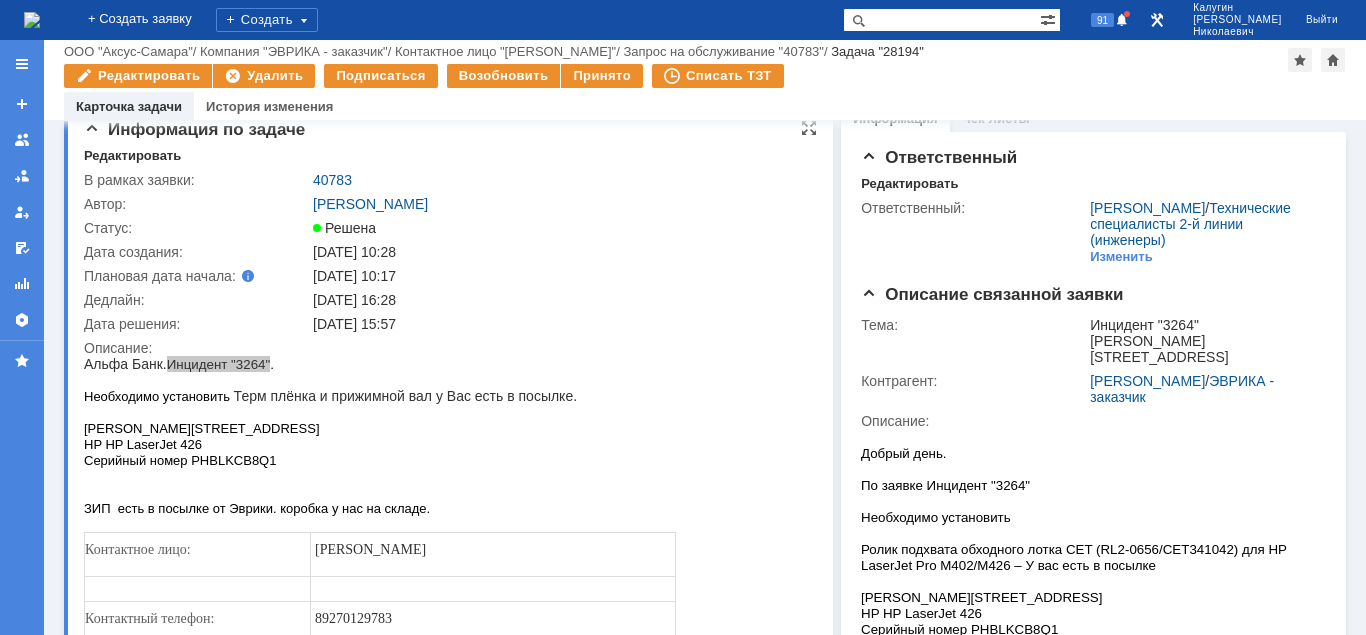 scroll, scrollTop: 0, scrollLeft: 0, axis: both 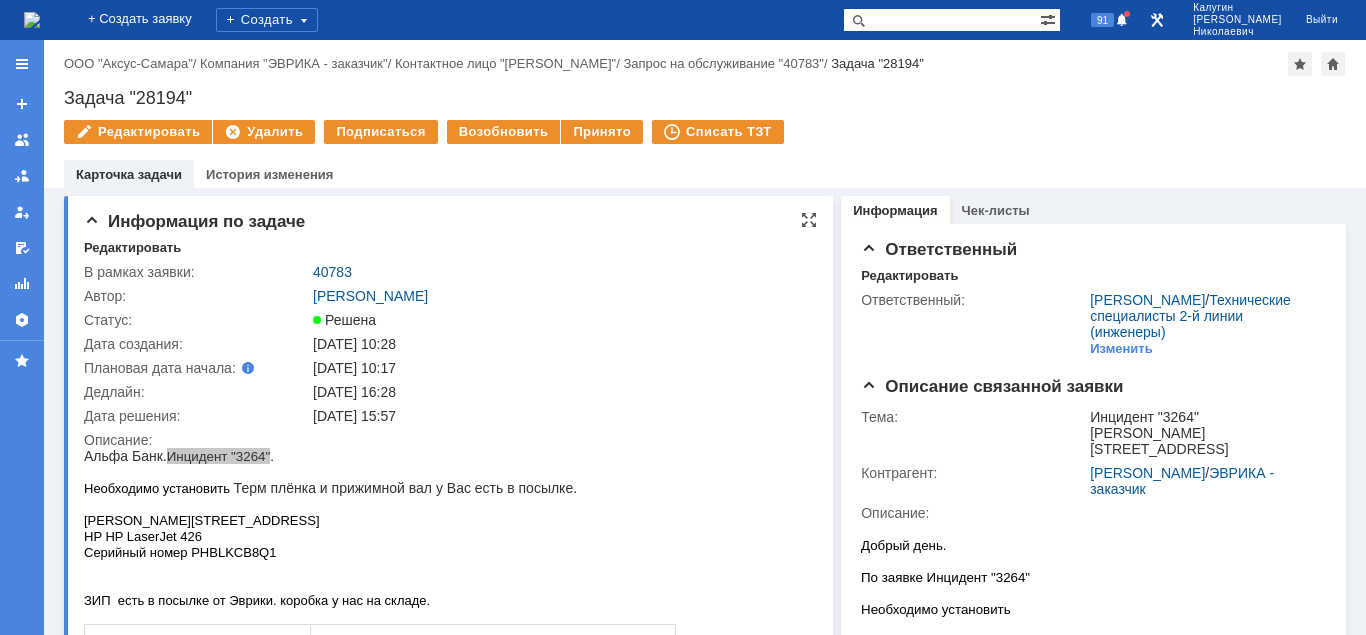 click on "[DATE] 16:28" at bounding box center [559, 392] 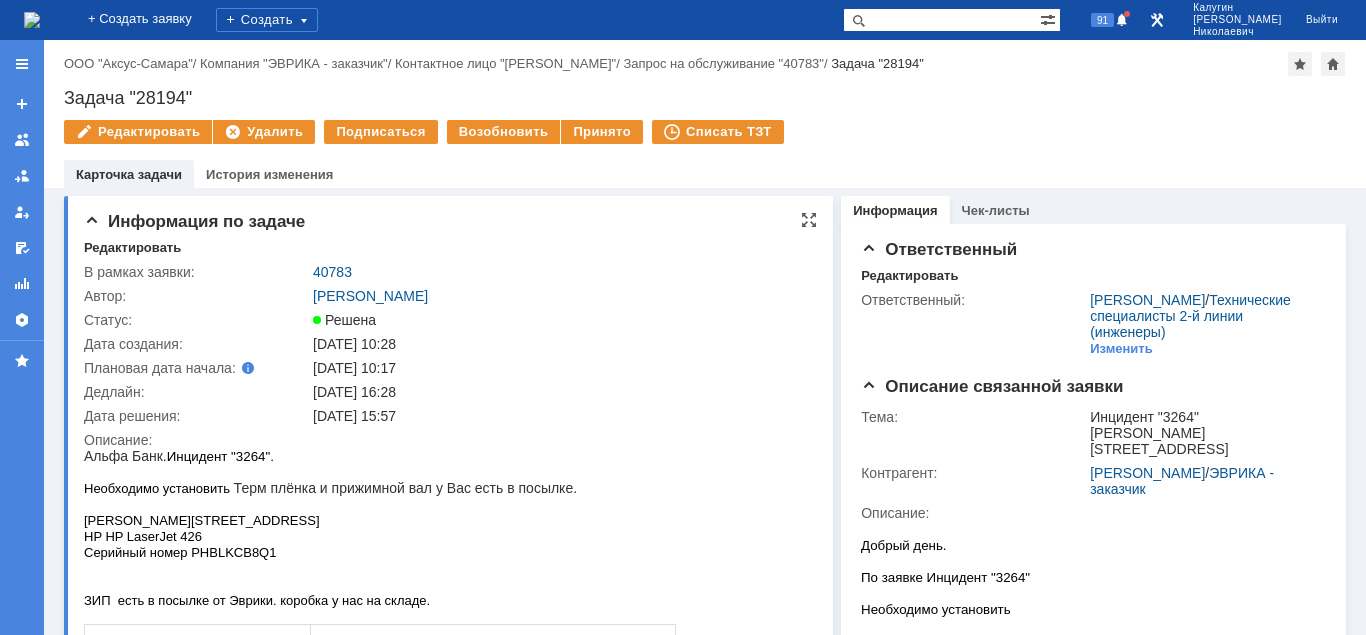 click at bounding box center (380, 472) 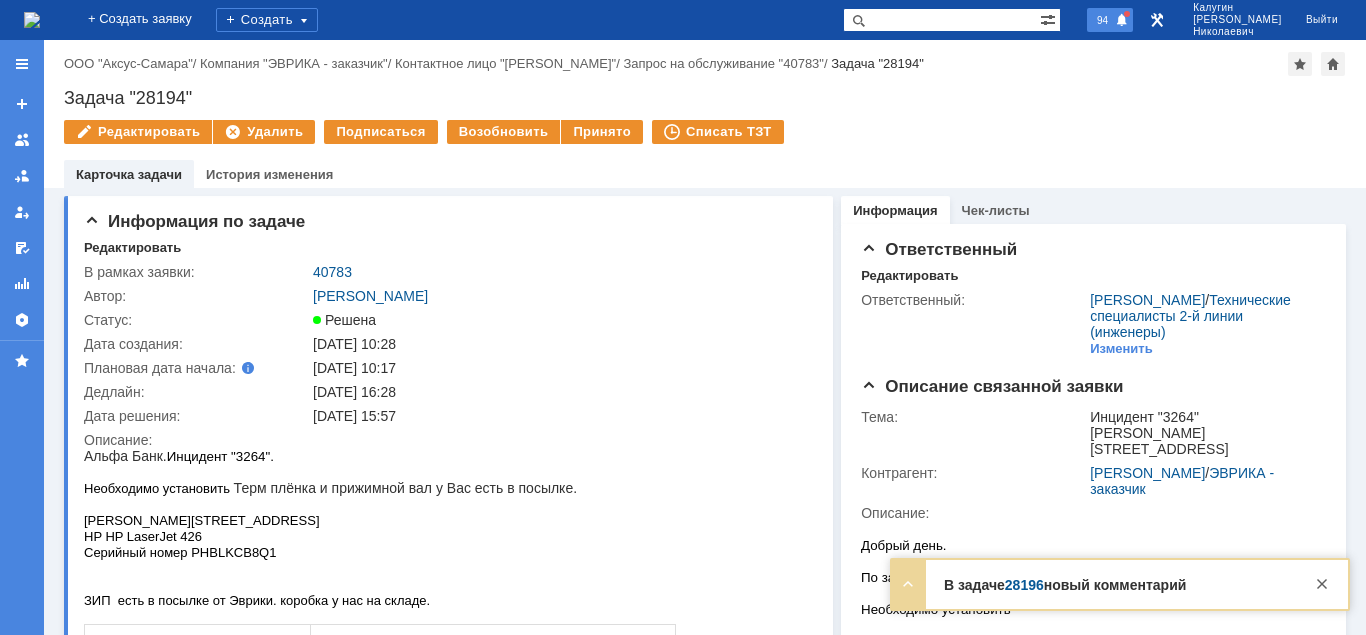 click on "94" at bounding box center (1110, 20) 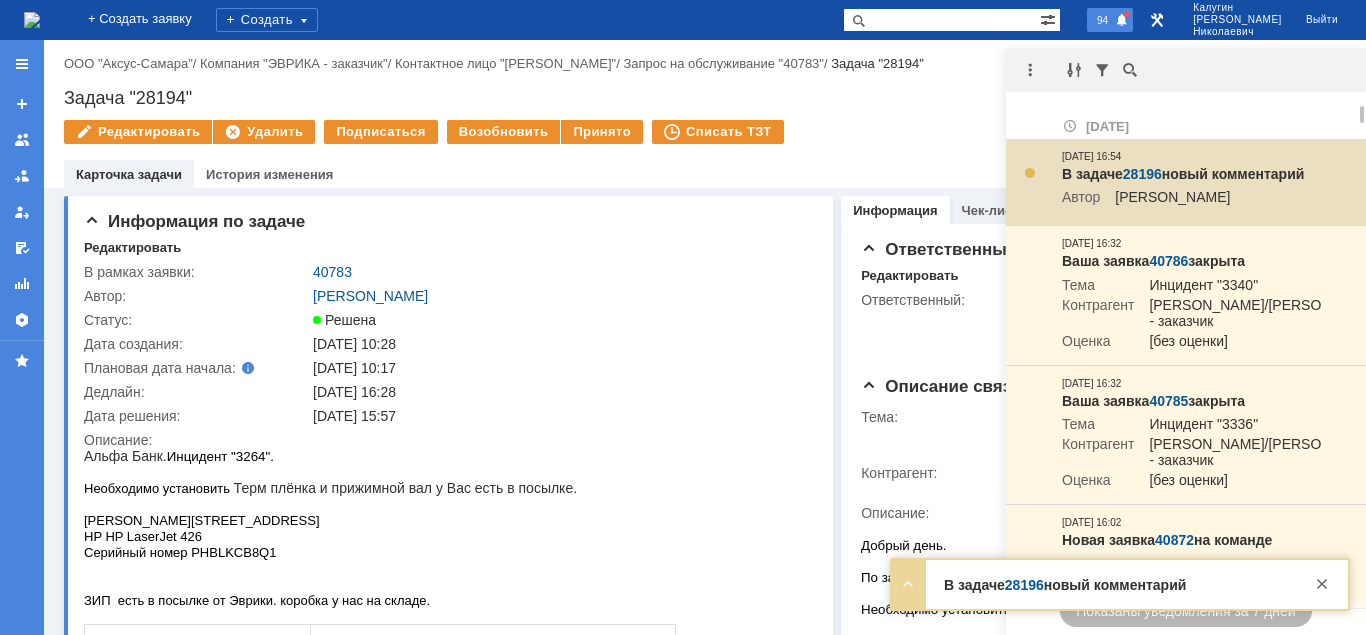 click on "28196" at bounding box center [1142, 174] 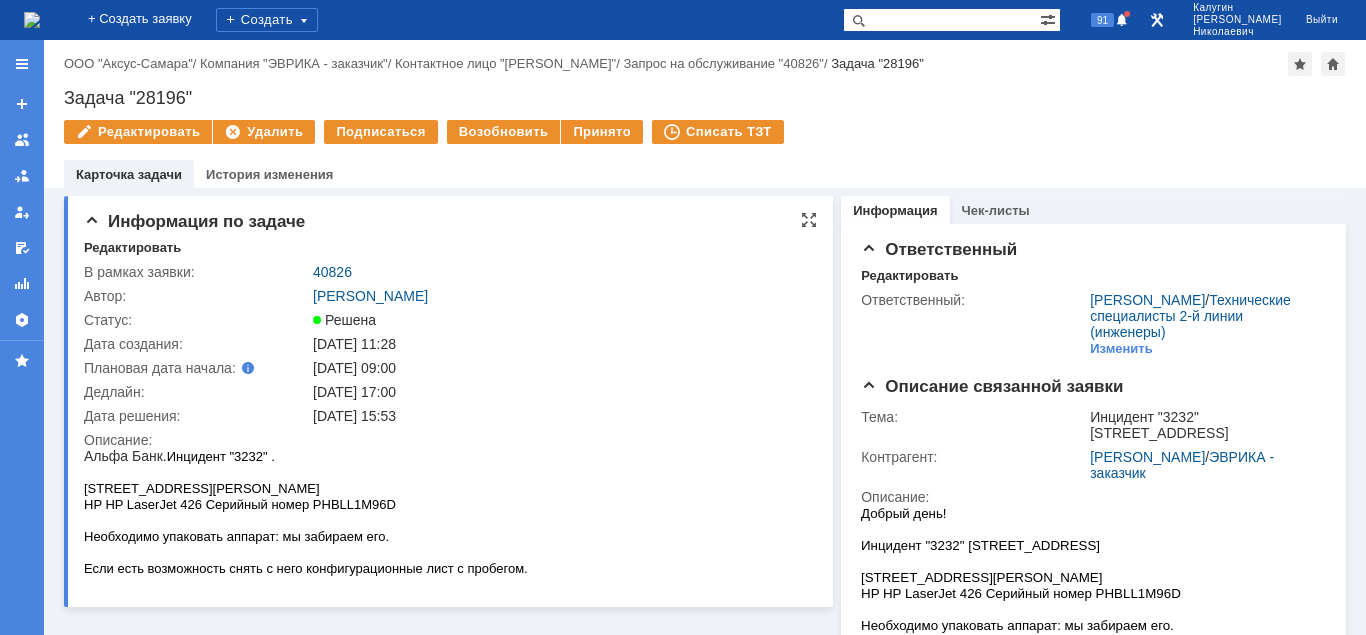 scroll, scrollTop: 0, scrollLeft: 0, axis: both 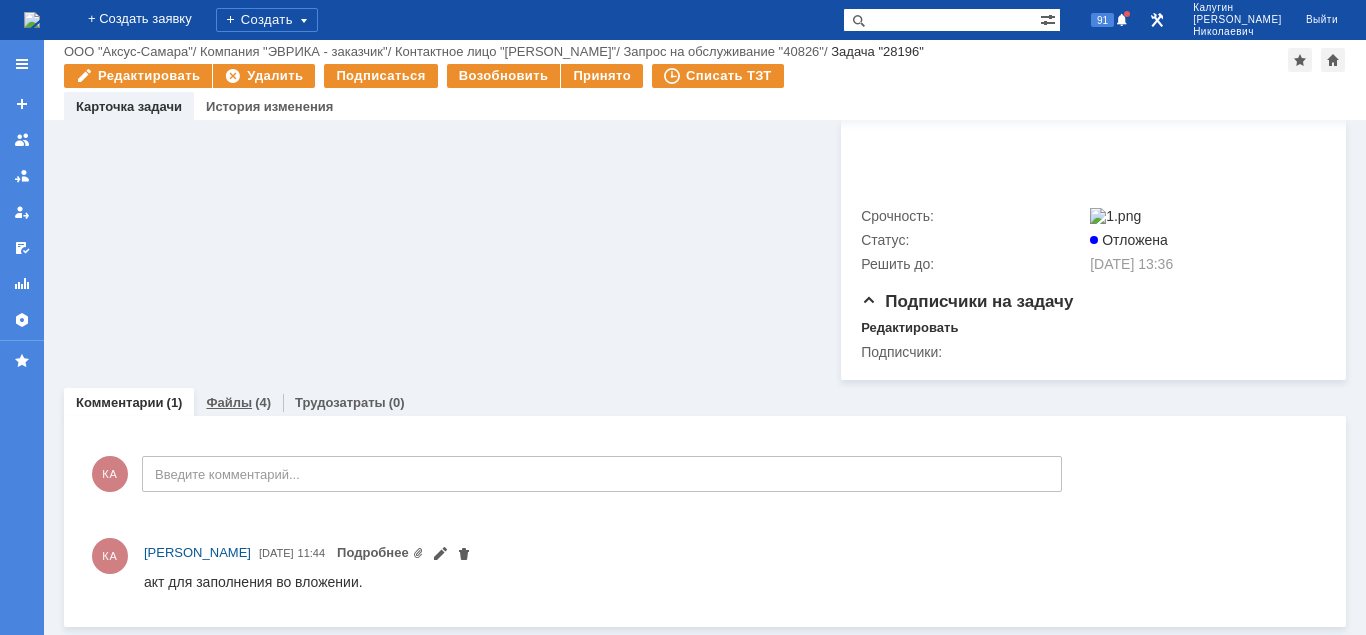 click on "Файлы" at bounding box center [229, 402] 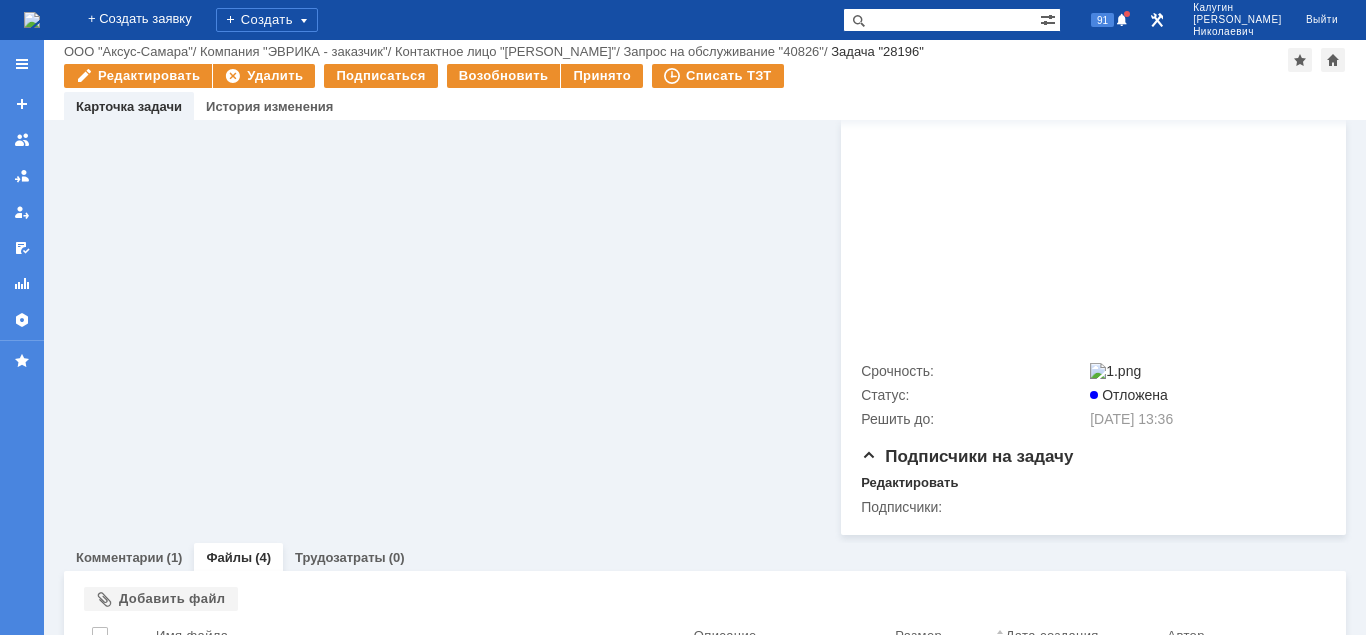 scroll, scrollTop: 833, scrollLeft: 0, axis: vertical 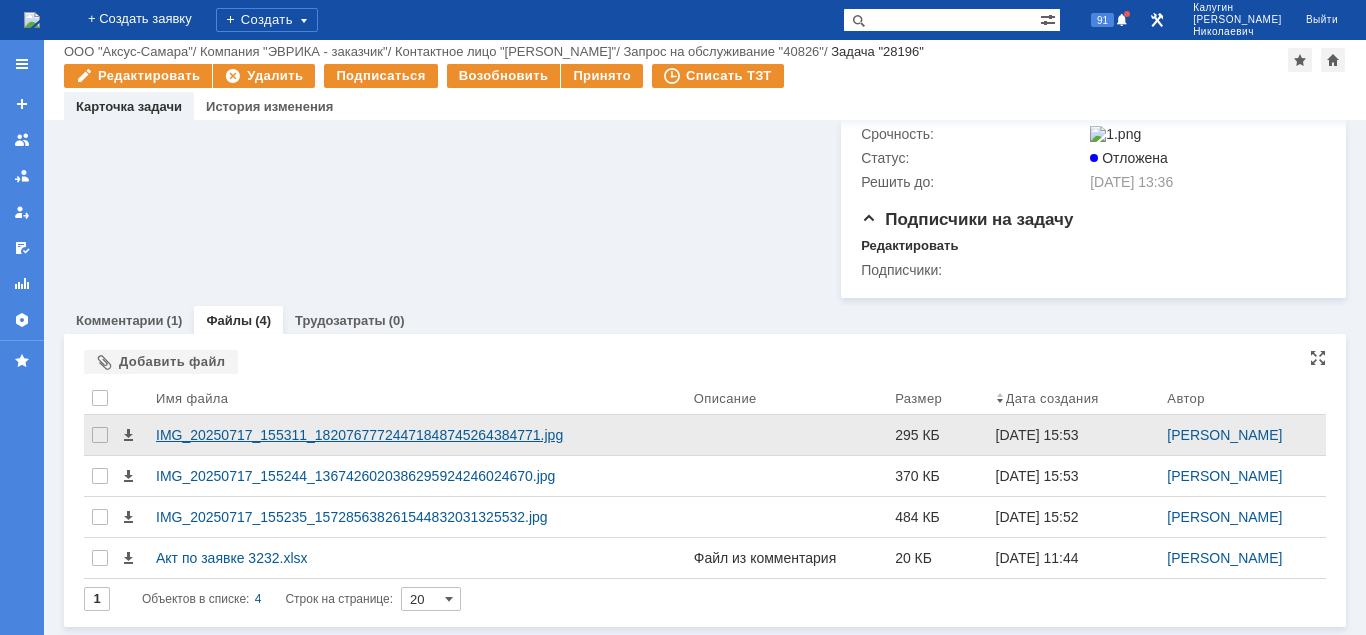 click on "IMG_20250717_155311_18207677724471848745264384771.jpg" at bounding box center [417, 435] 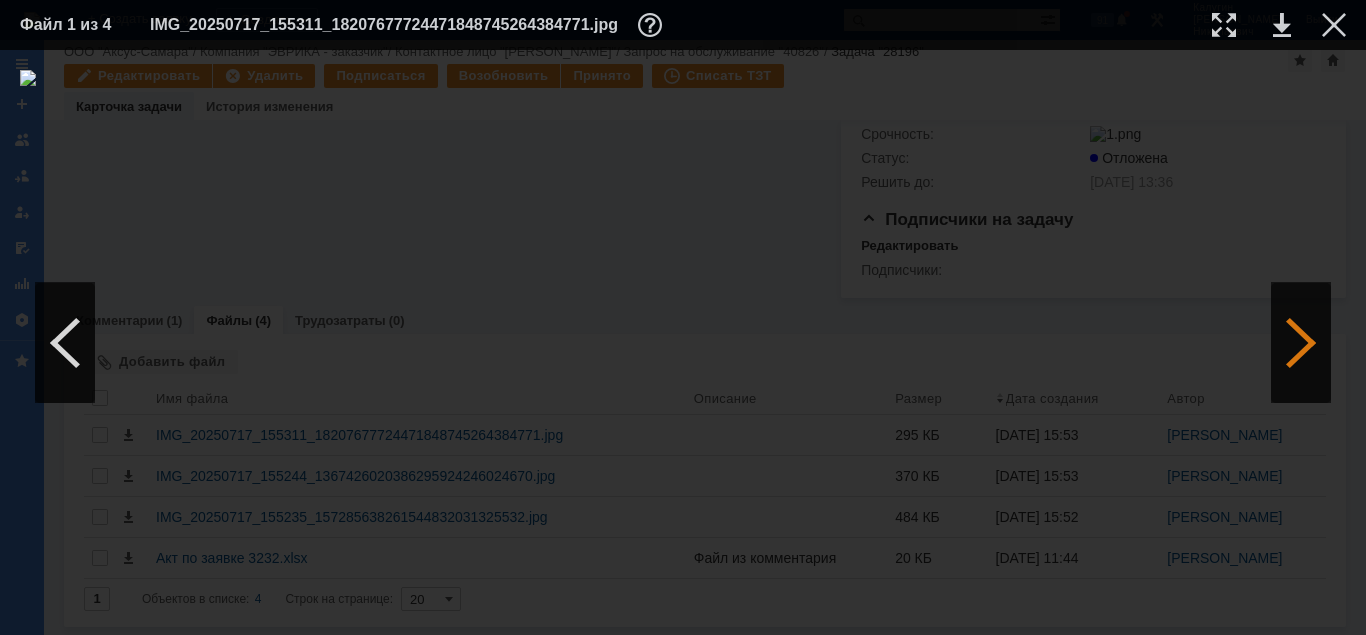 click at bounding box center [1301, 343] 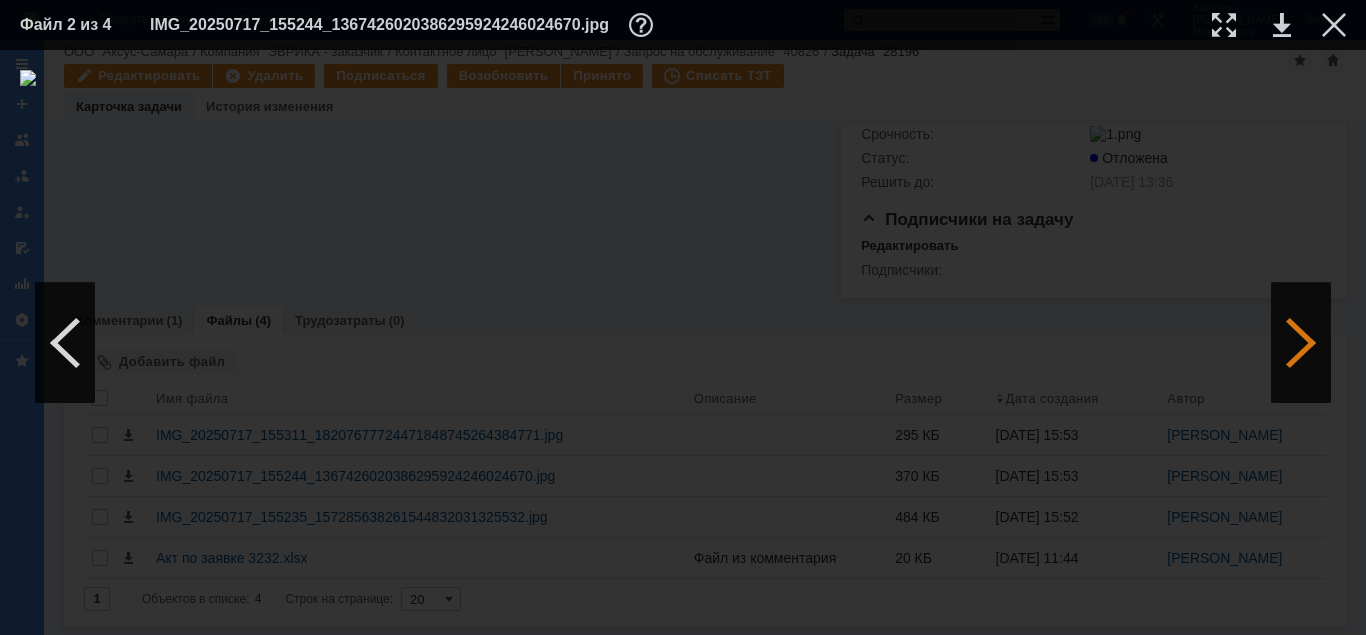 click at bounding box center (1301, 343) 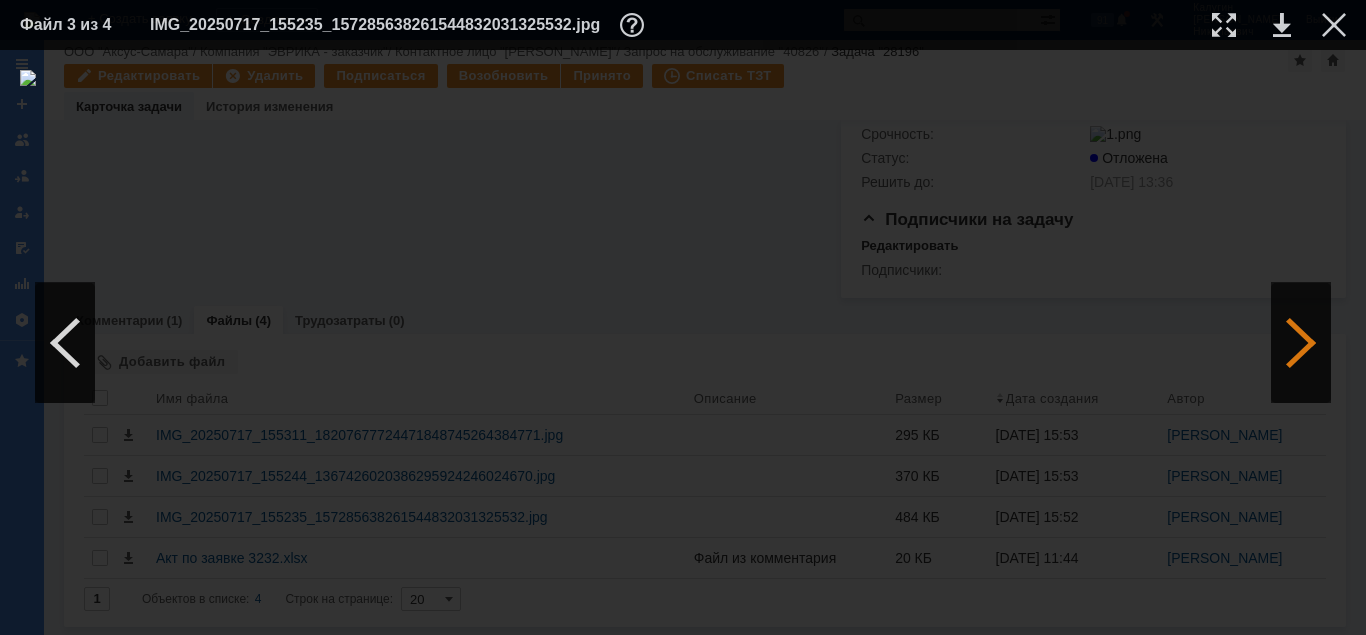 click at bounding box center [1301, 343] 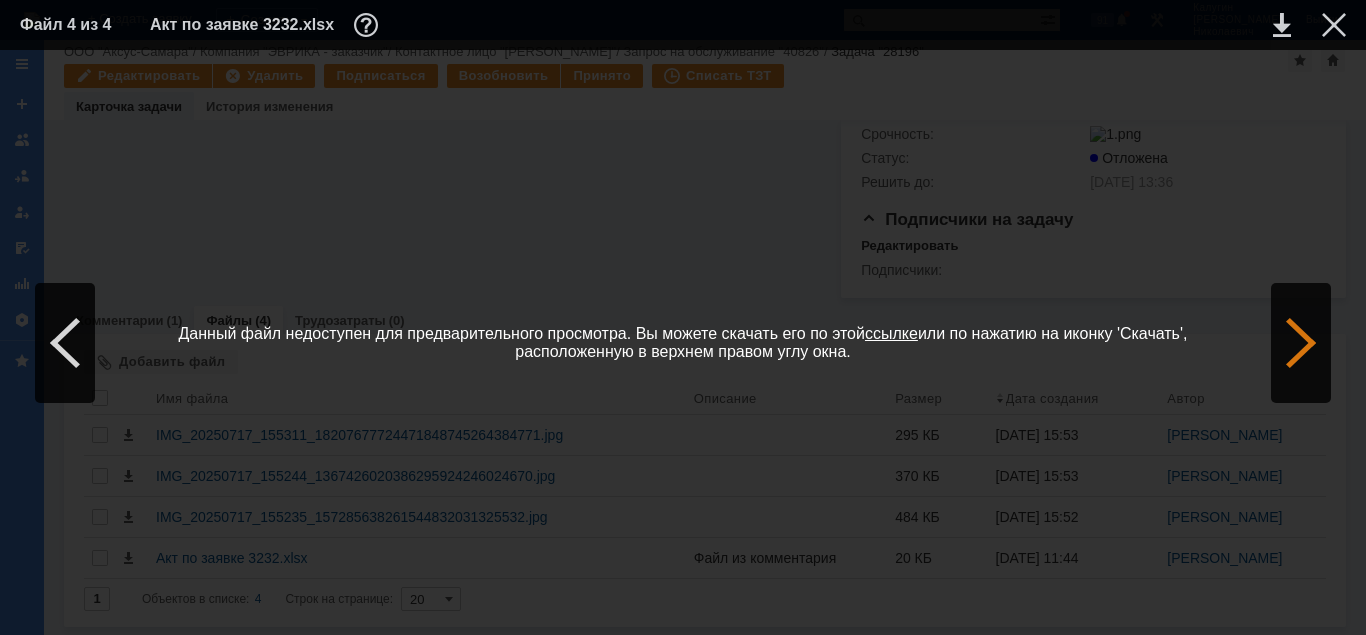 click at bounding box center (1301, 343) 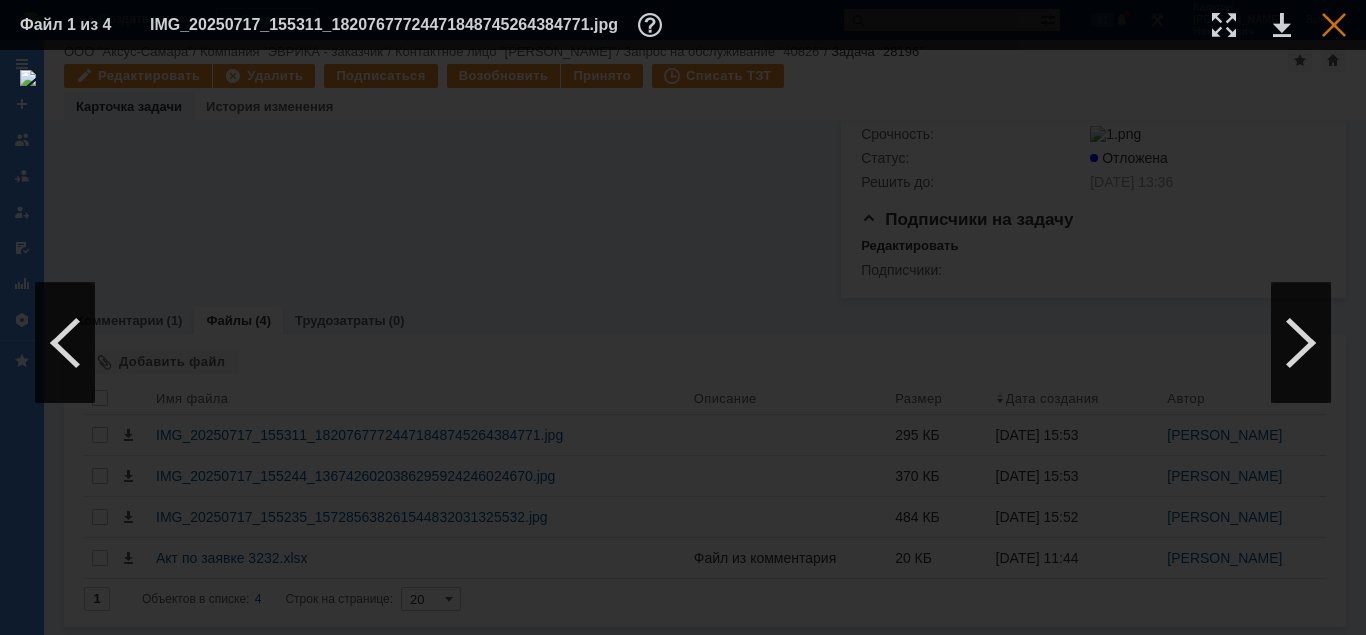 click at bounding box center (1334, 25) 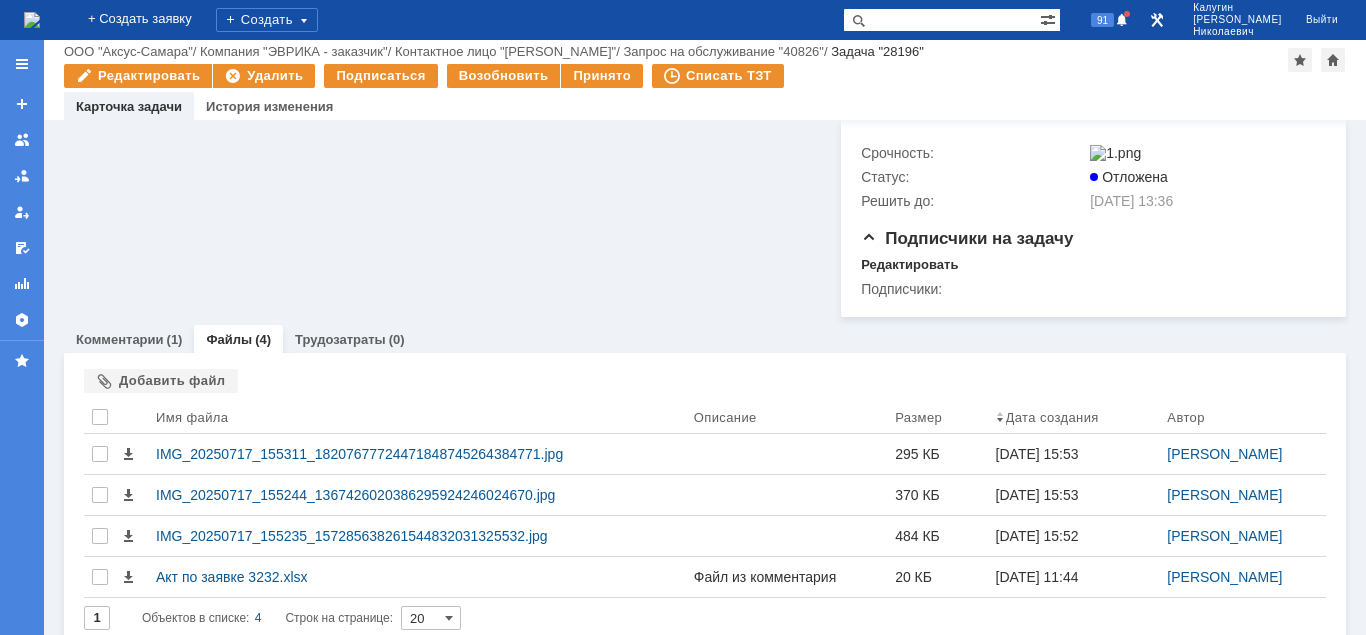 scroll, scrollTop: 833, scrollLeft: 0, axis: vertical 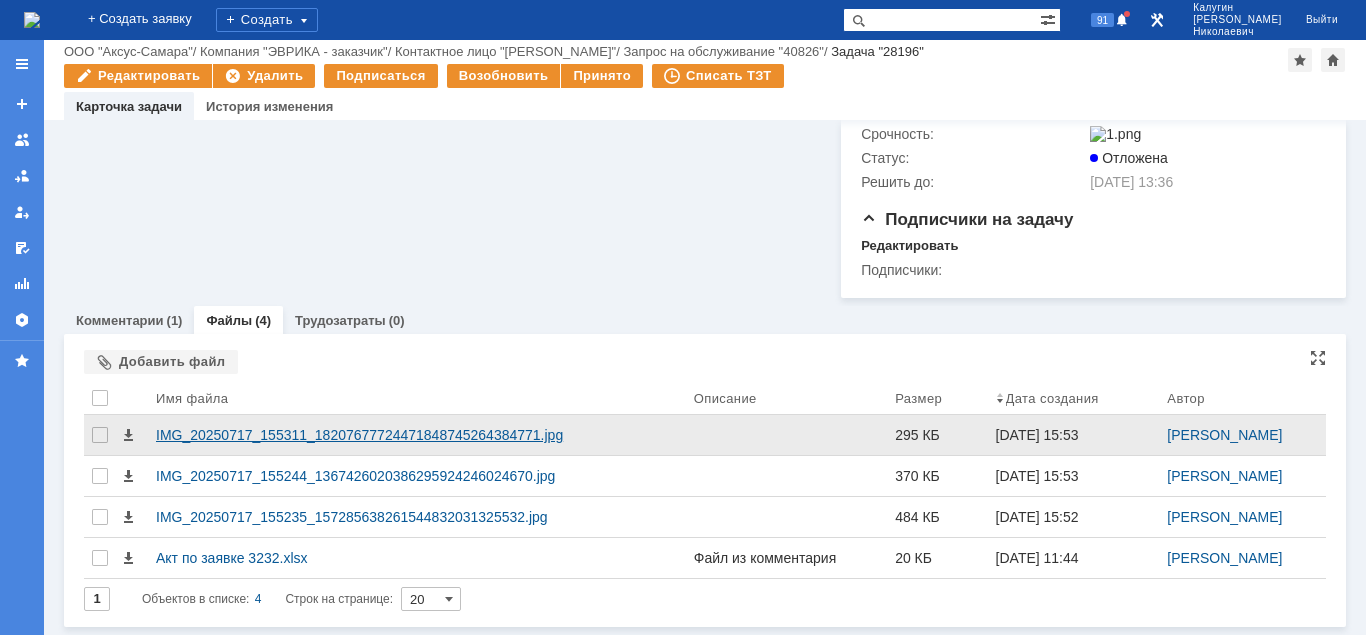 click on "IMG_20250717_155311_18207677724471848745264384771.jpg" at bounding box center [417, 435] 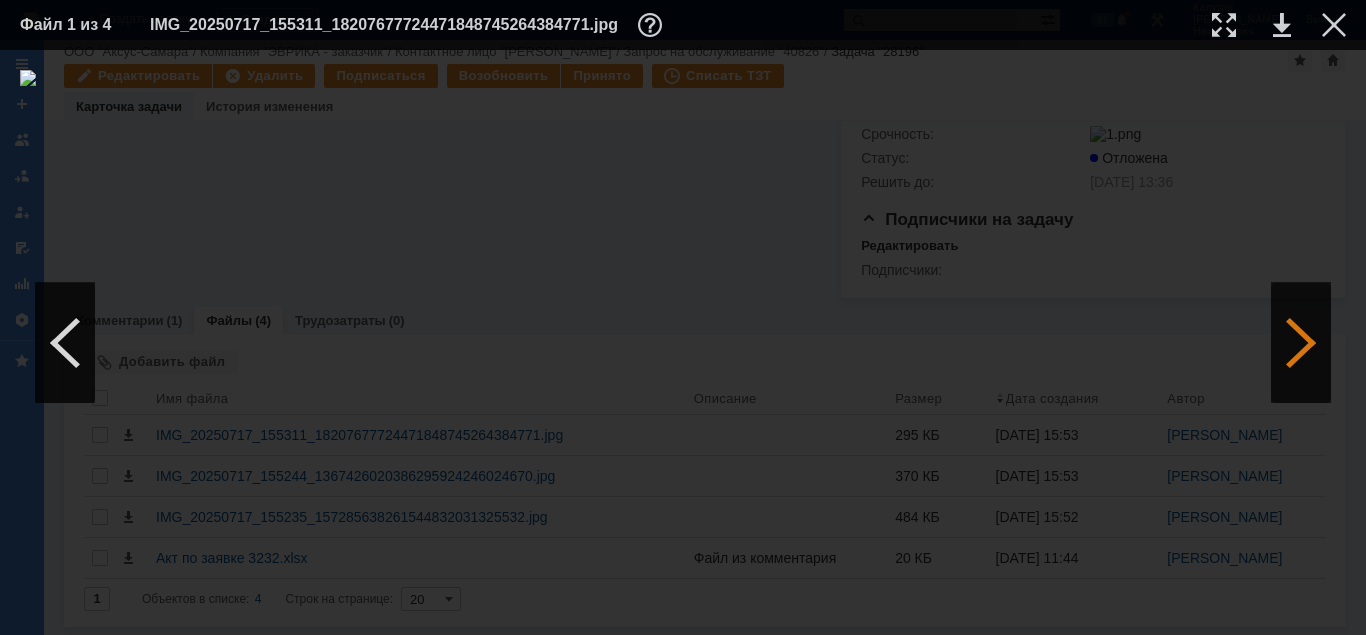 click at bounding box center (1301, 343) 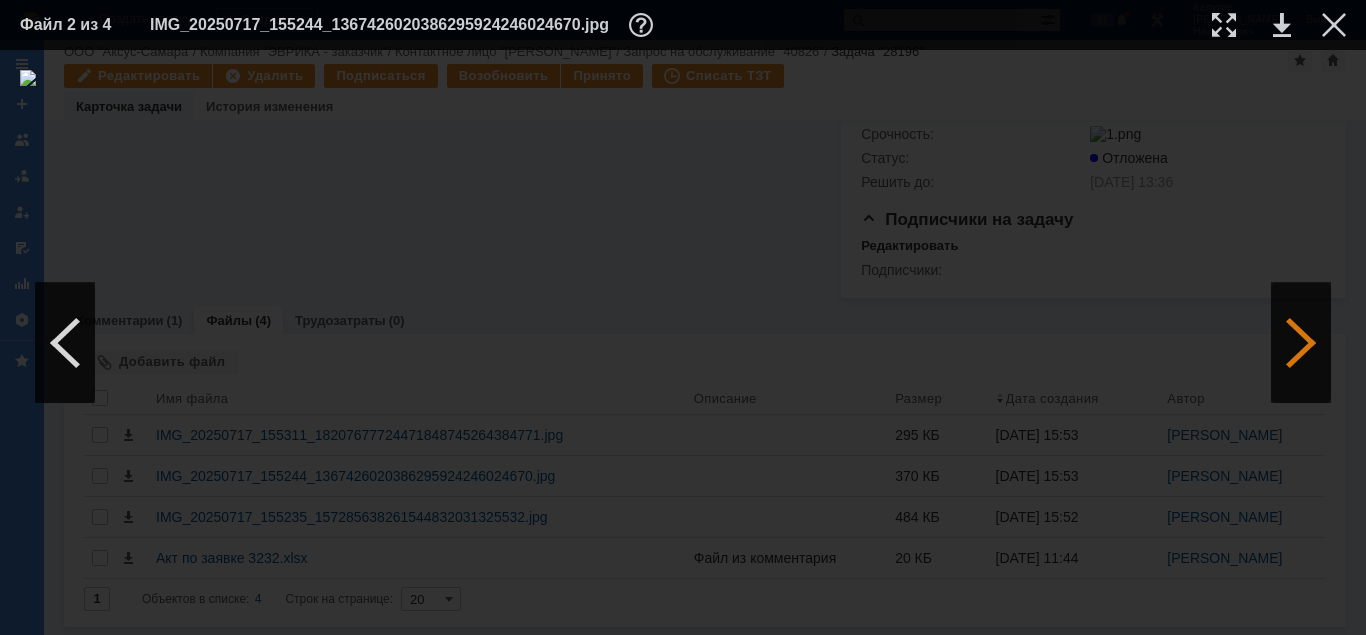 click at bounding box center (1301, 343) 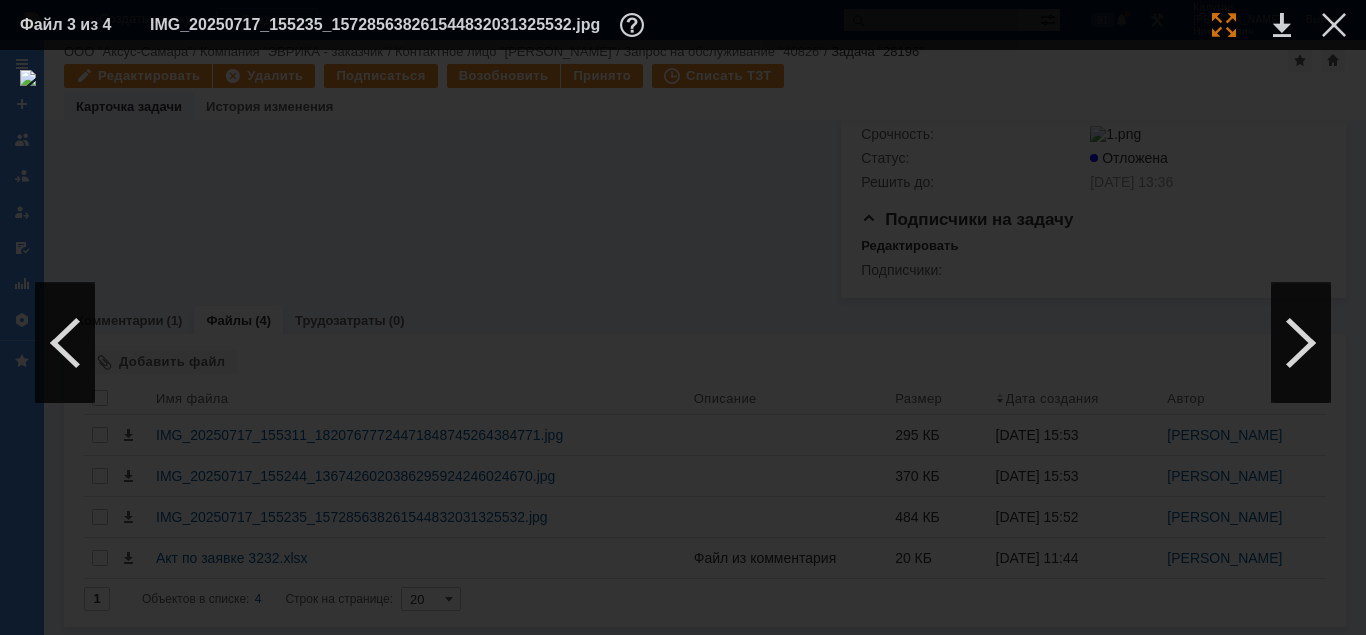 click at bounding box center (1224, 25) 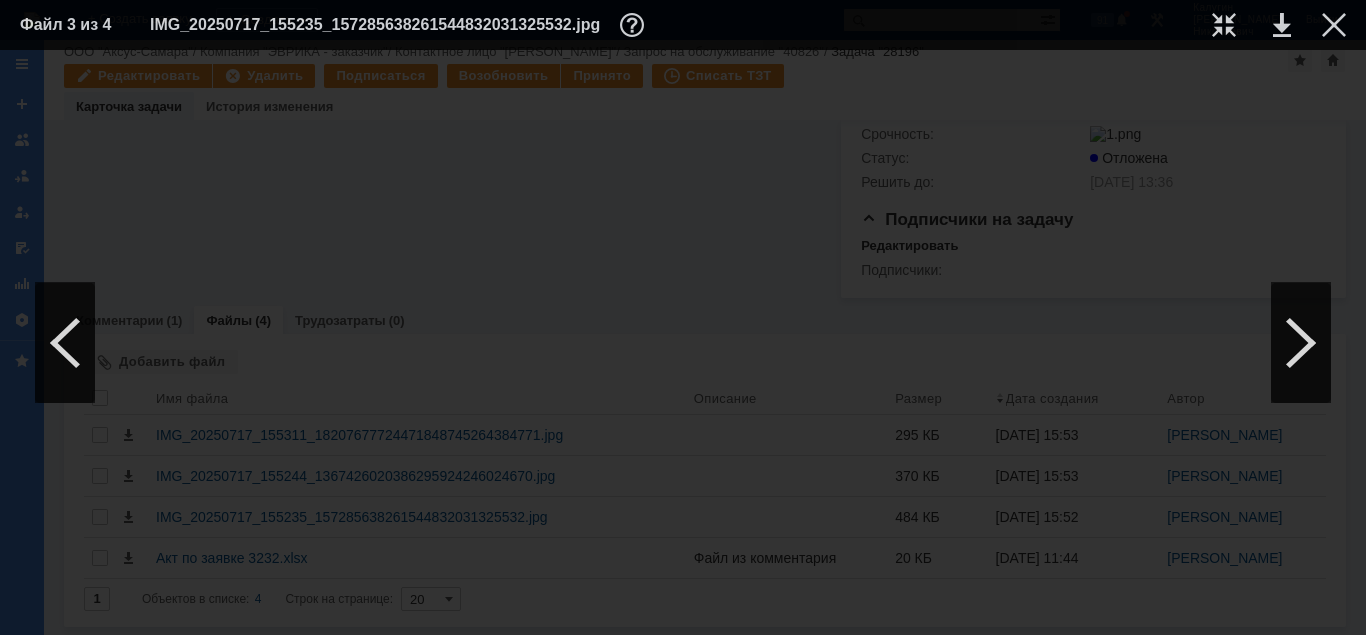 scroll, scrollTop: 1095, scrollLeft: 827, axis: both 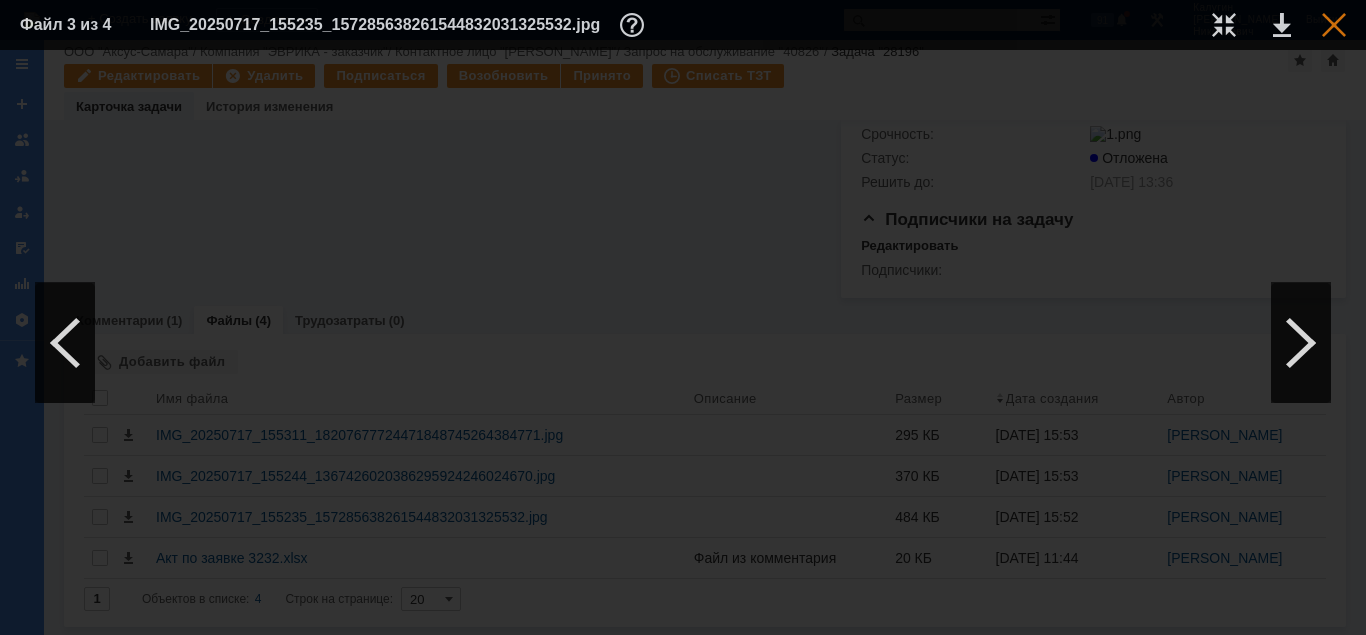 click at bounding box center [1334, 25] 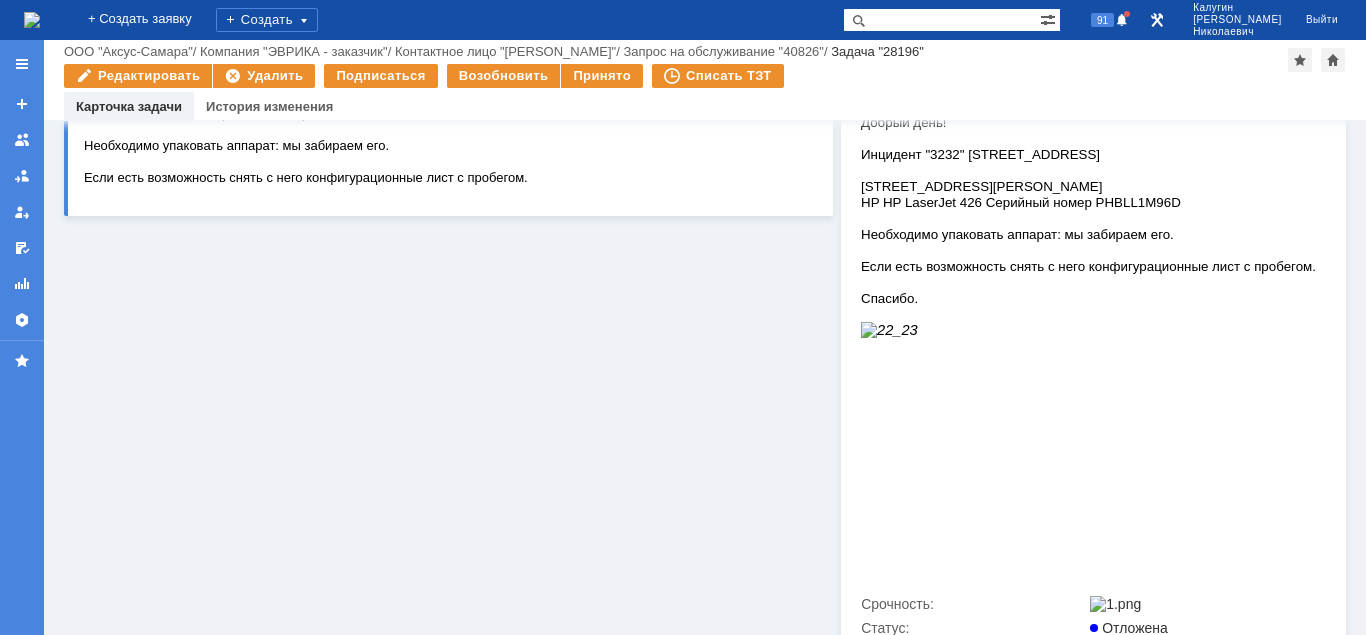 scroll, scrollTop: 0, scrollLeft: 0, axis: both 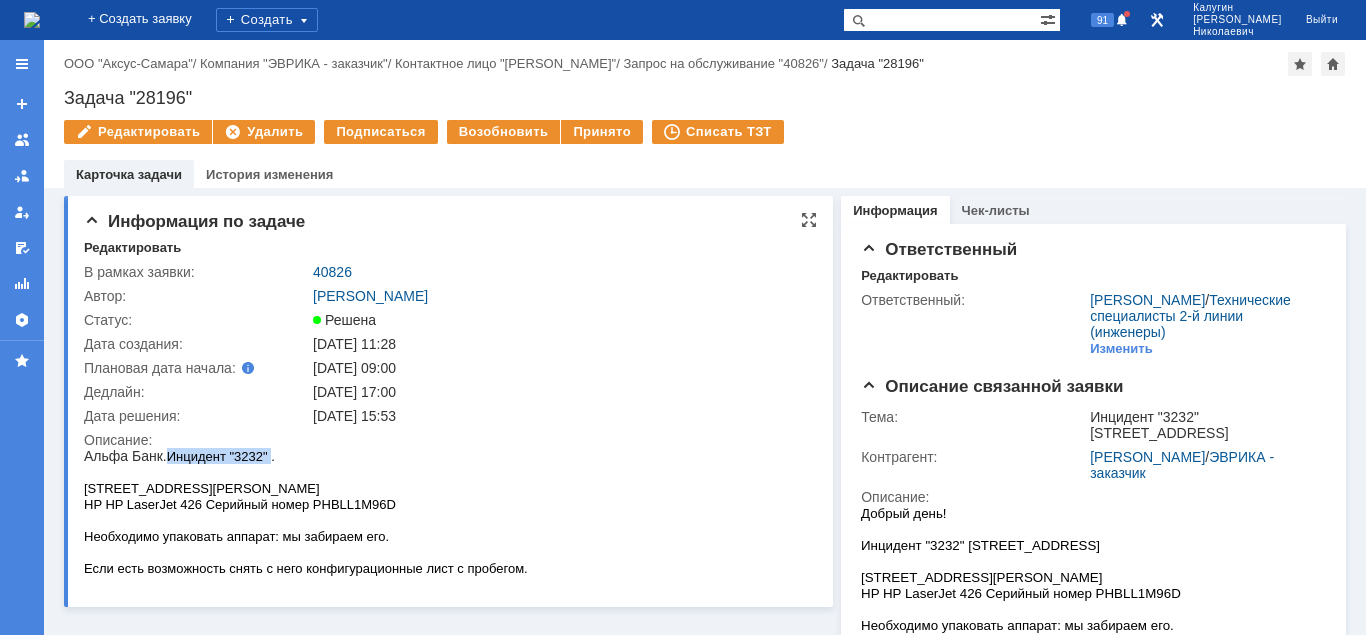 drag, startPoint x: 172, startPoint y: 456, endPoint x: 265, endPoint y: 455, distance: 93.00538 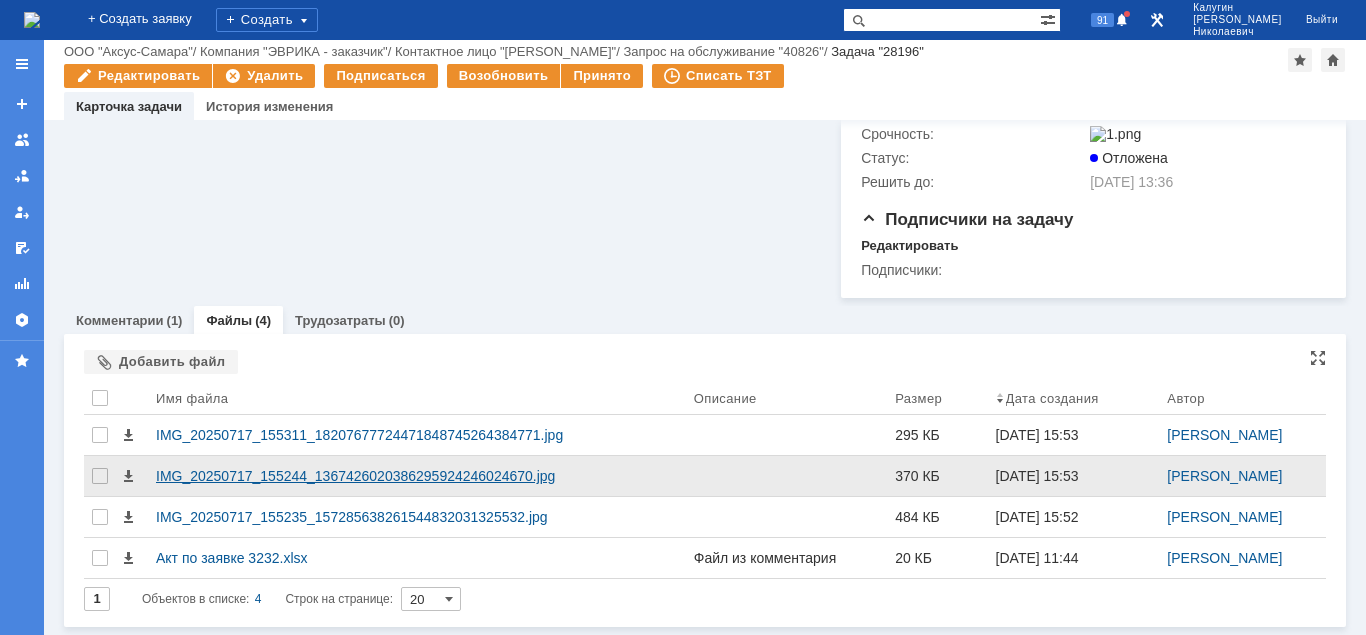 scroll, scrollTop: 816, scrollLeft: 0, axis: vertical 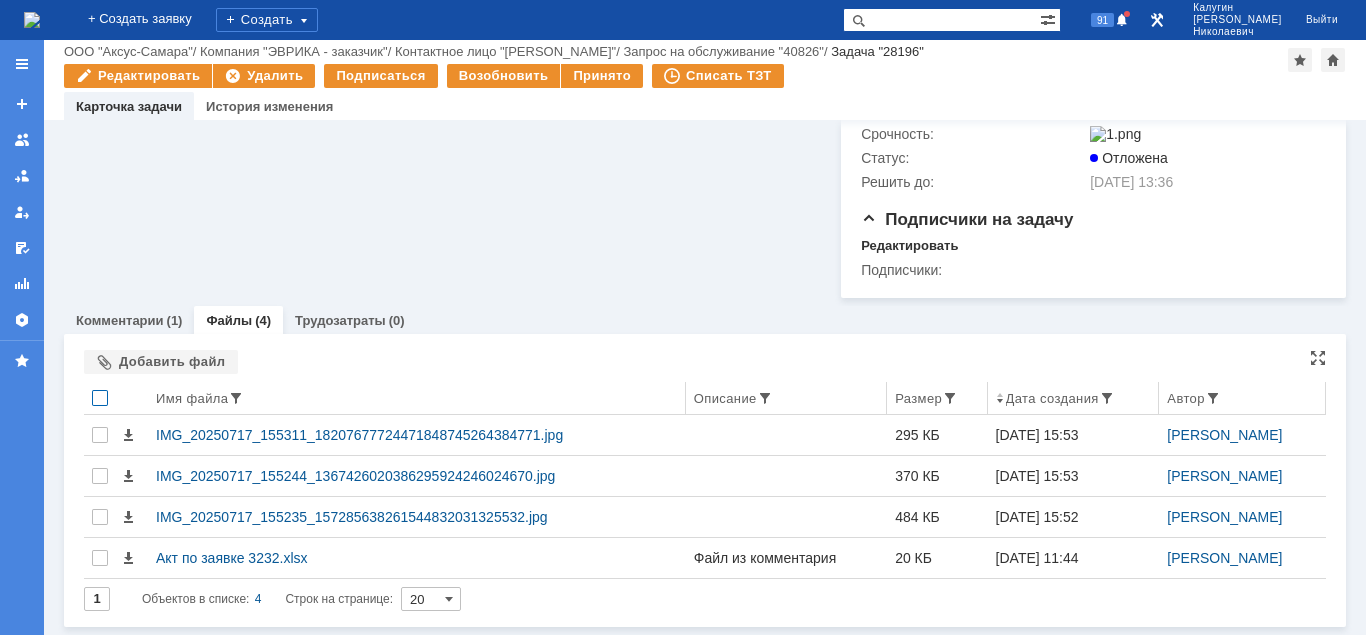click at bounding box center (100, 398) 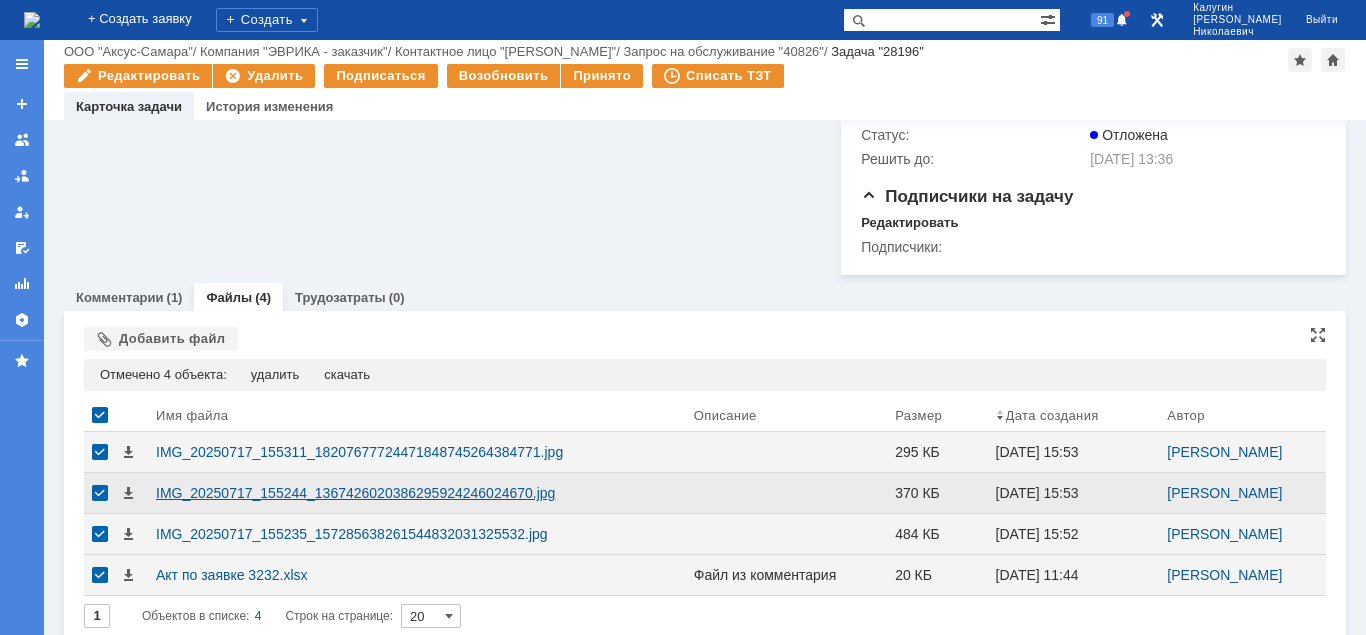 scroll, scrollTop: 873, scrollLeft: 0, axis: vertical 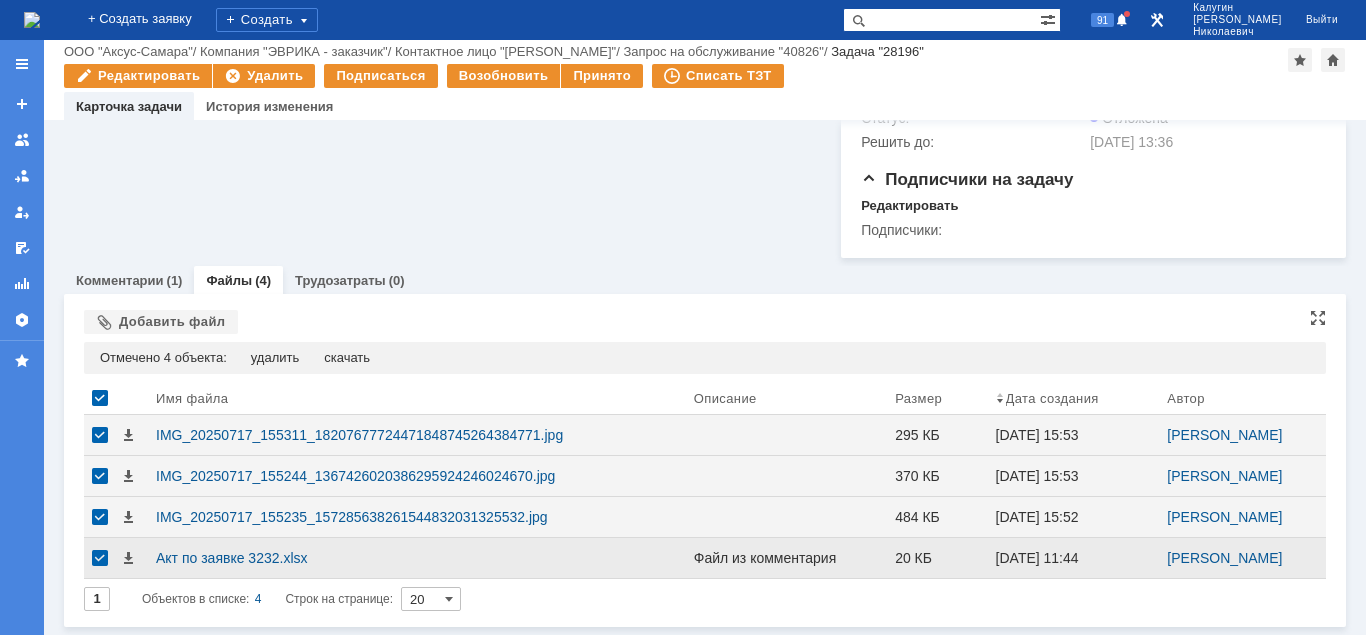 click at bounding box center (100, 476) 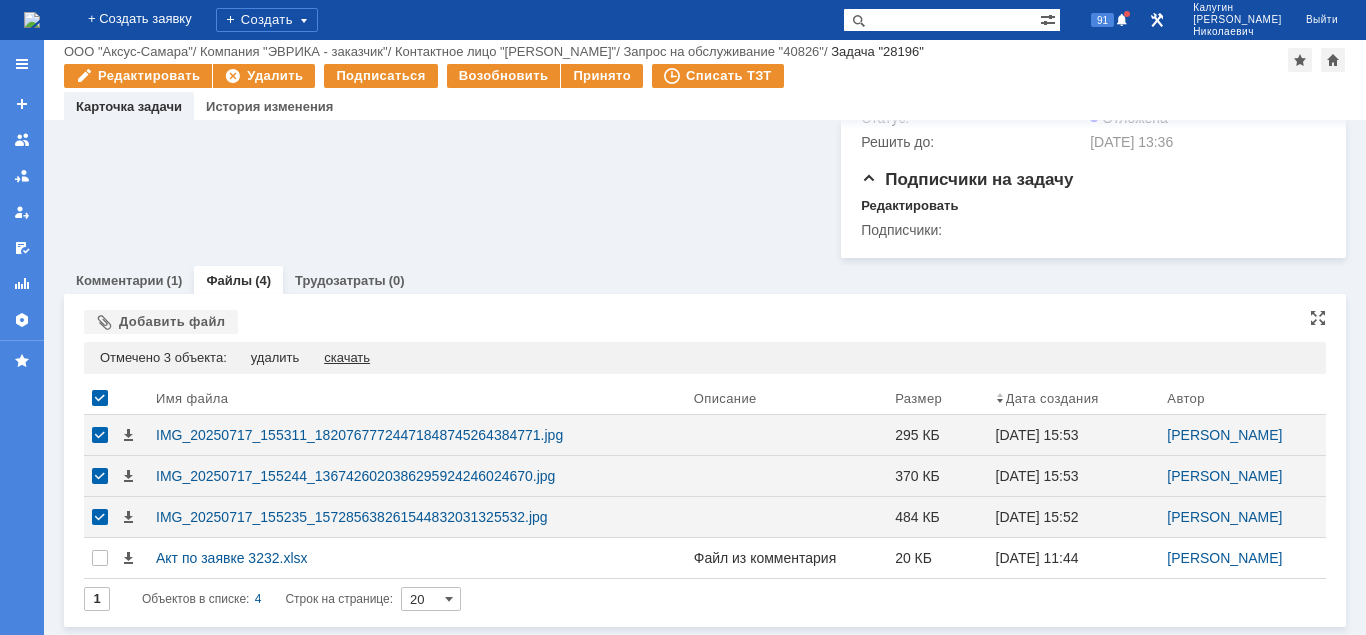 click on "скачать" at bounding box center (347, 358) 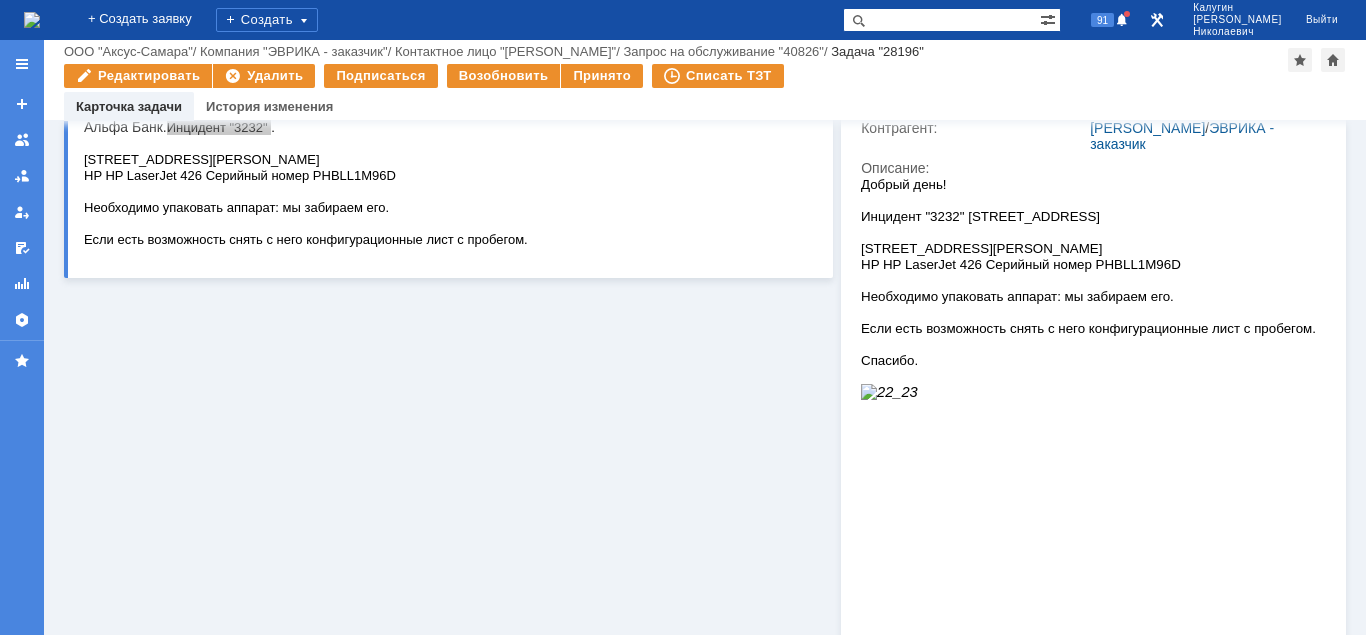 scroll, scrollTop: 0, scrollLeft: 0, axis: both 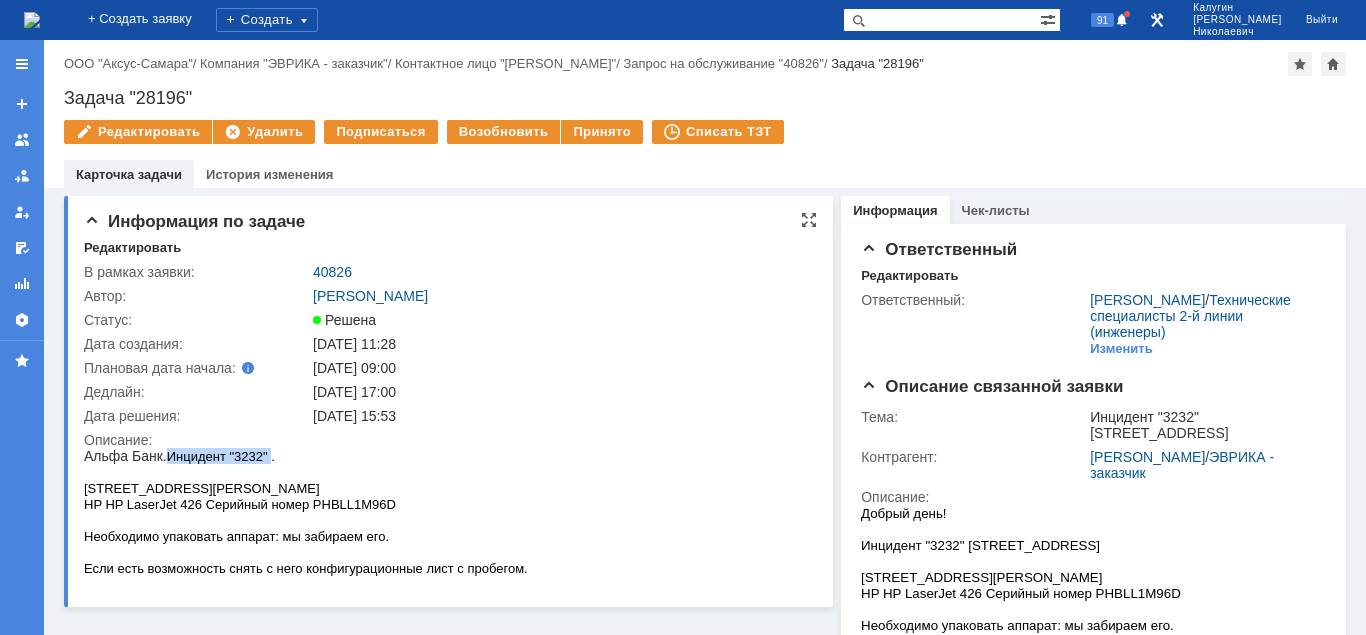 click on "Инцидент "3232" ." at bounding box center [221, 456] 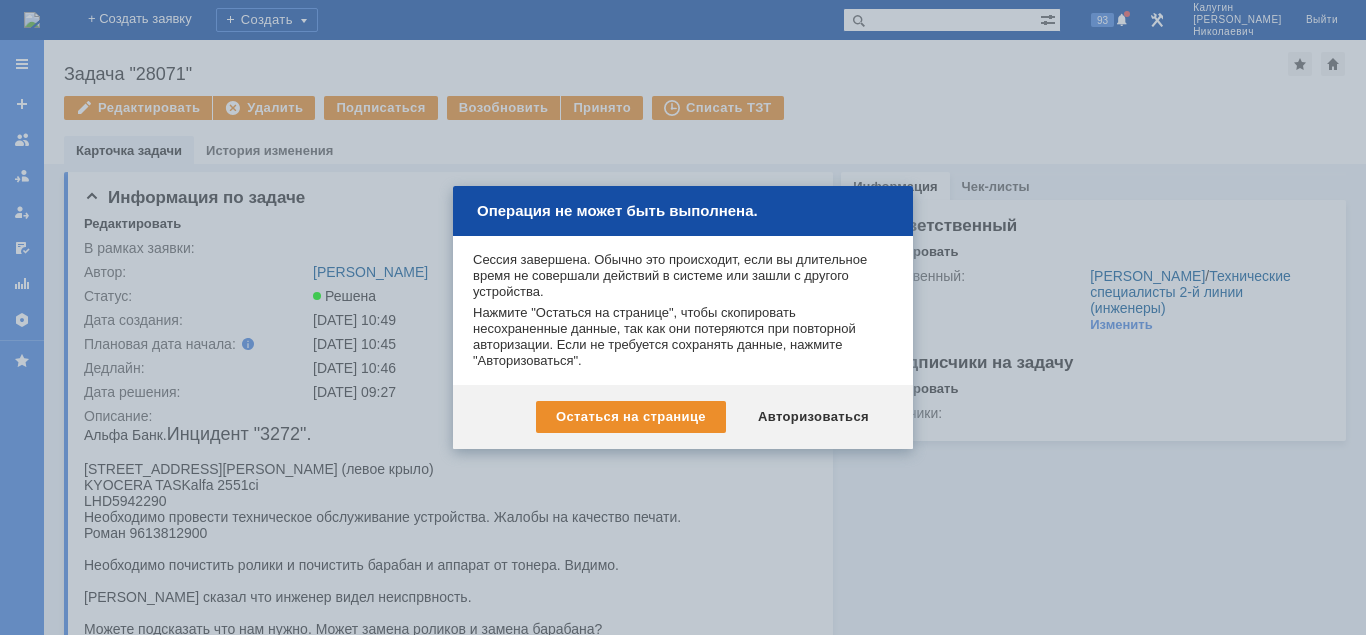 scroll, scrollTop: 0, scrollLeft: 0, axis: both 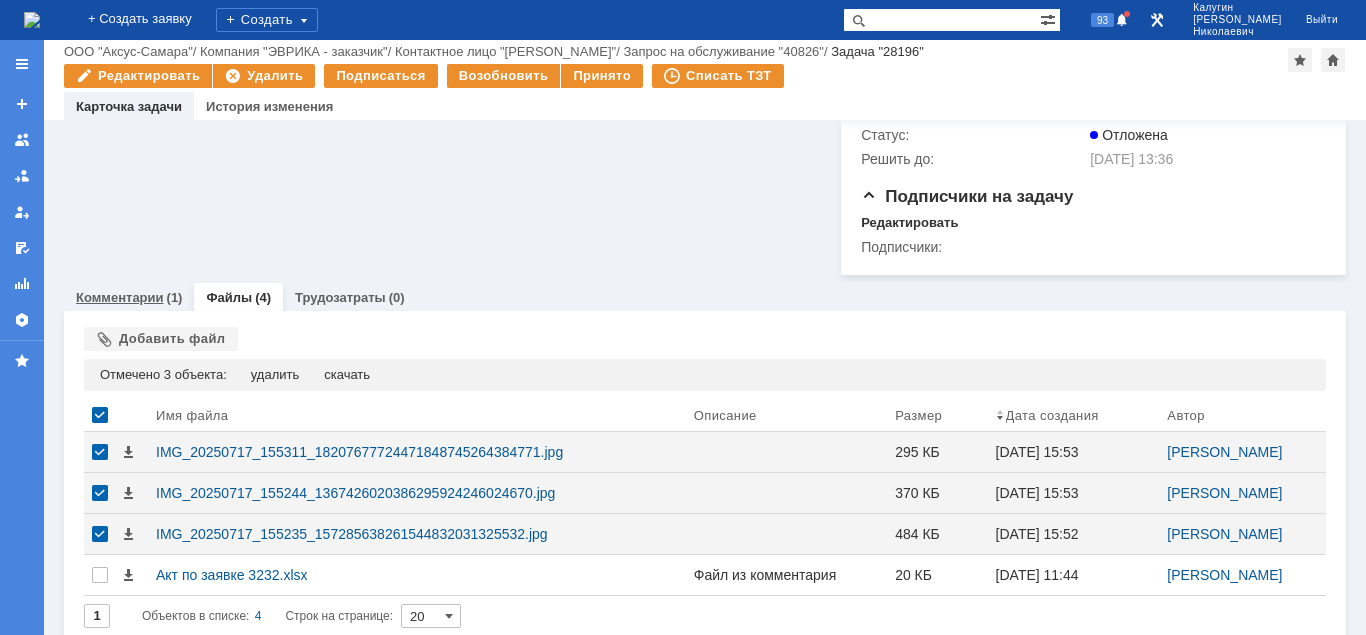 click on "Комментарии" at bounding box center (120, 297) 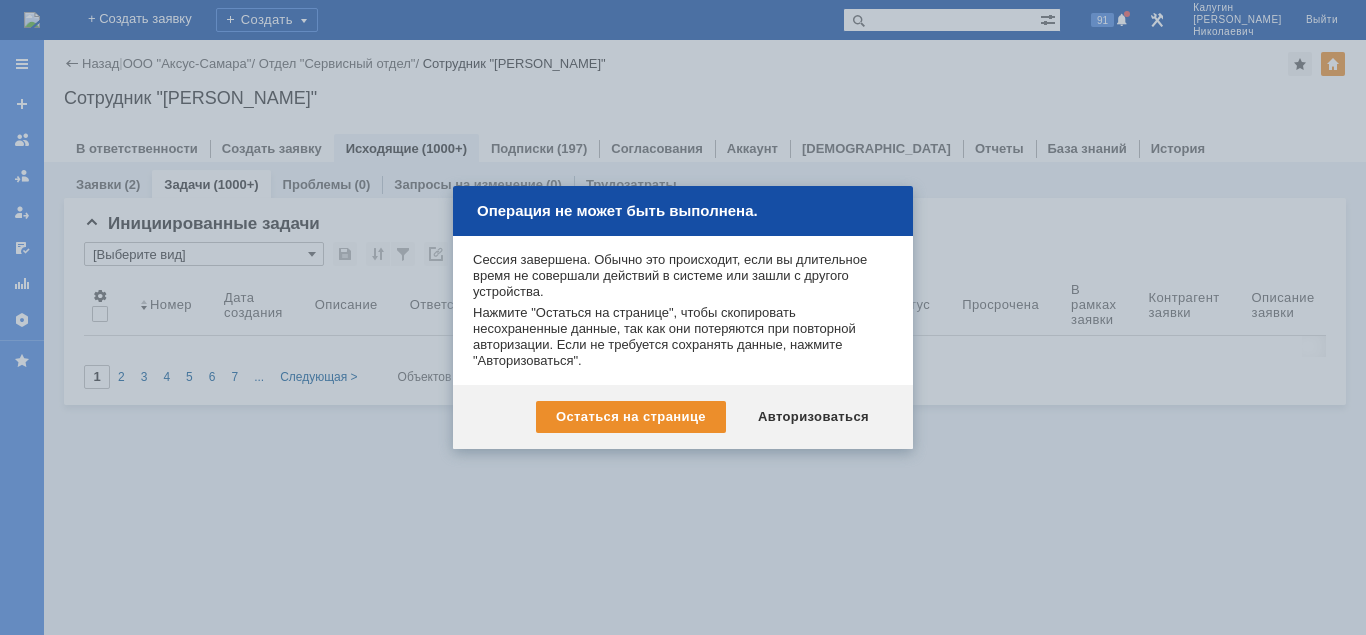 scroll, scrollTop: 0, scrollLeft: 0, axis: both 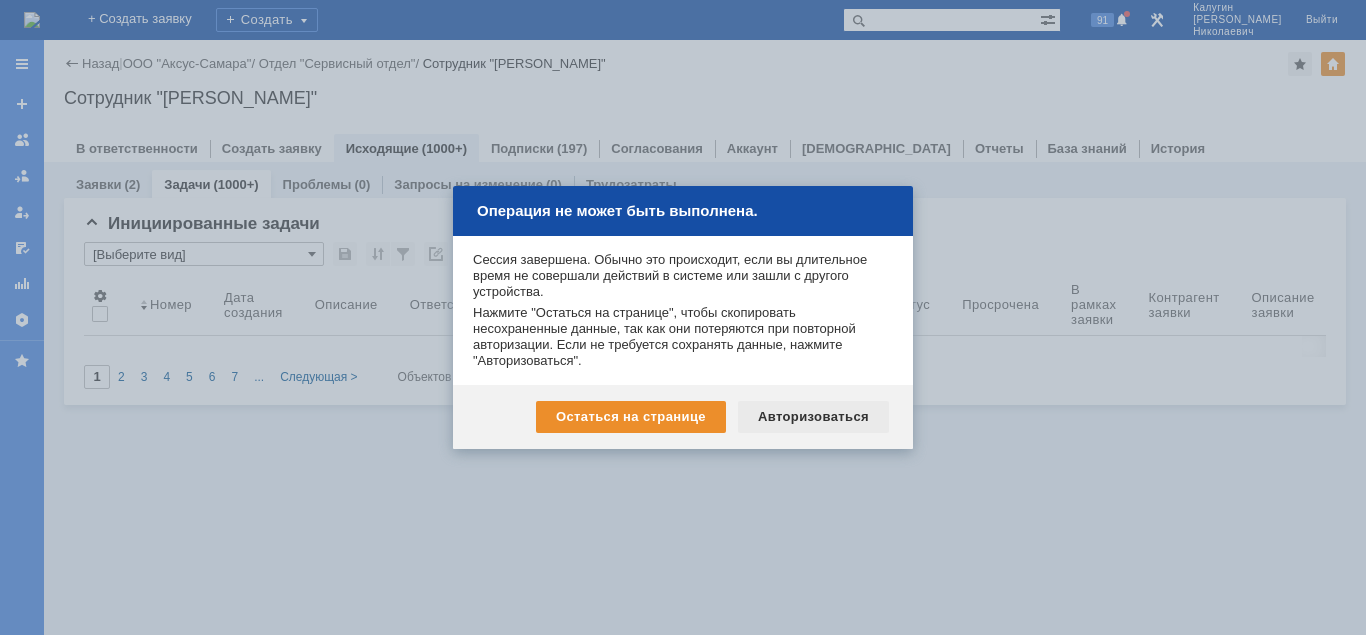 click on "Авторизоваться" at bounding box center (813, 417) 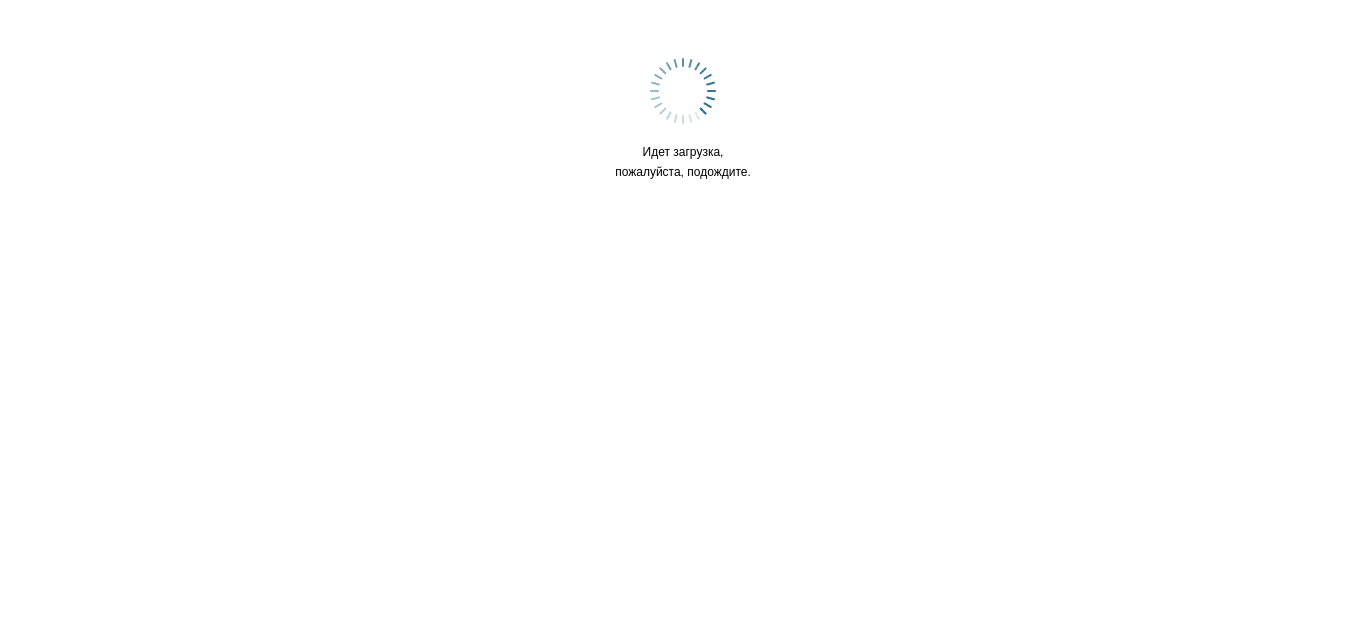 scroll, scrollTop: 0, scrollLeft: 0, axis: both 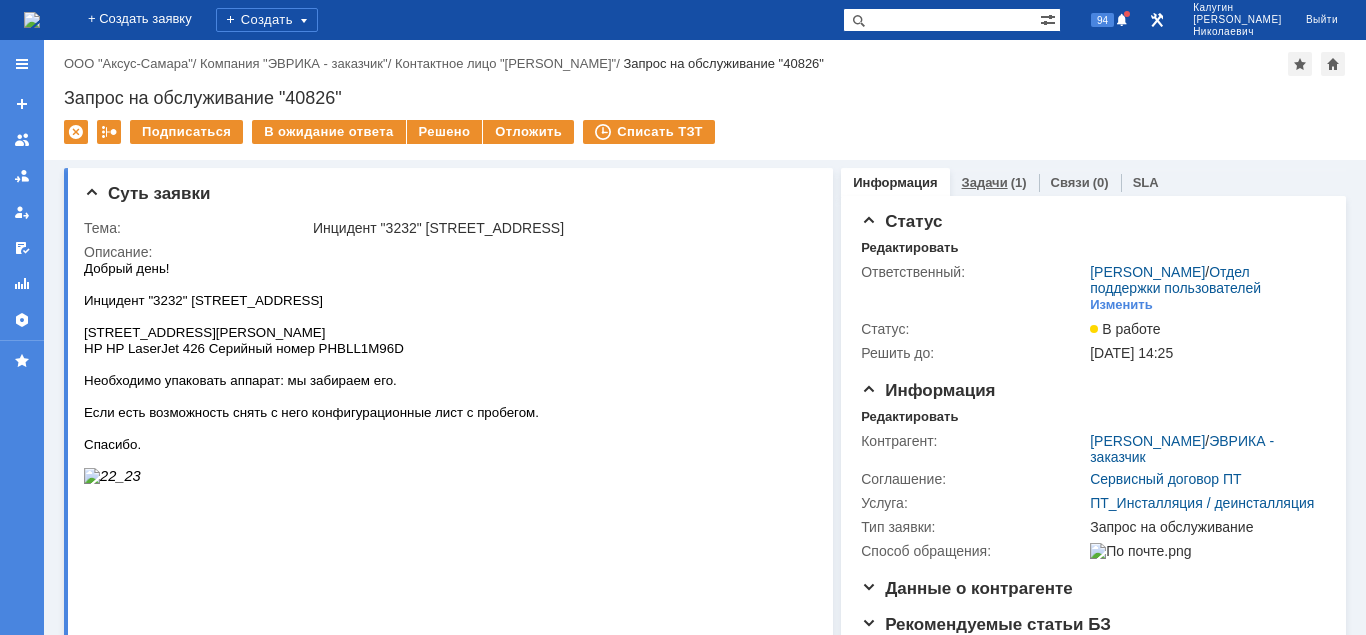 click on "Задачи" at bounding box center (985, 182) 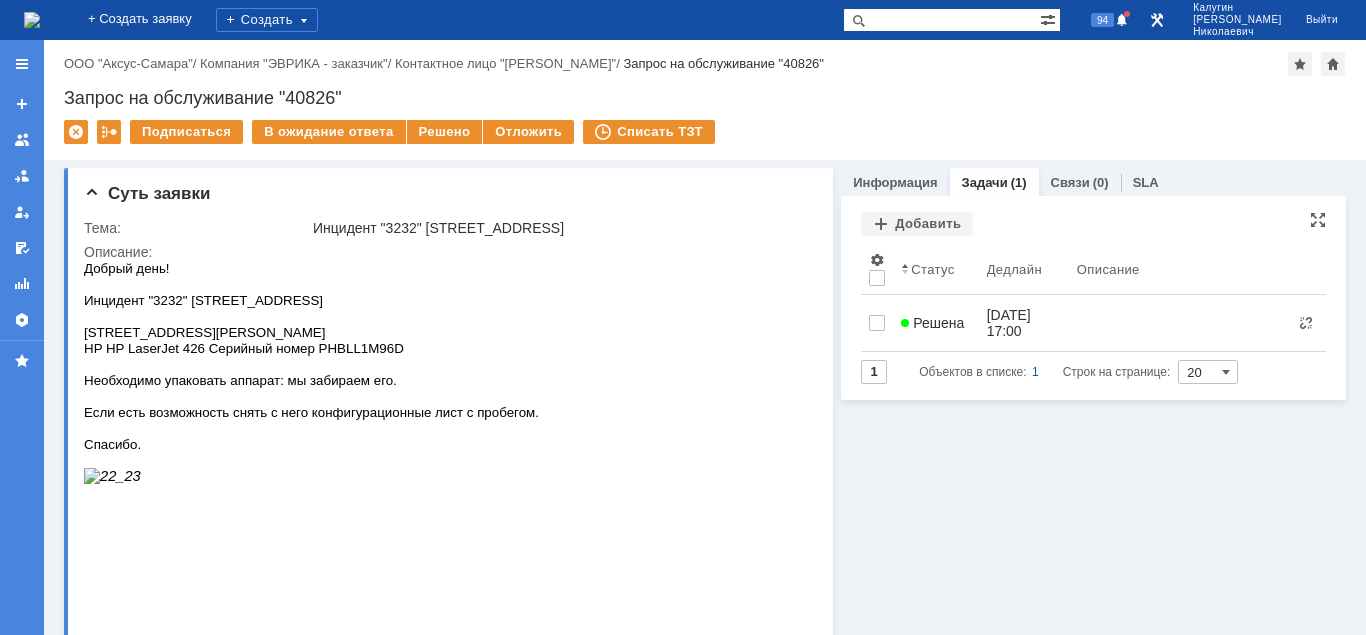 scroll, scrollTop: 0, scrollLeft: 0, axis: both 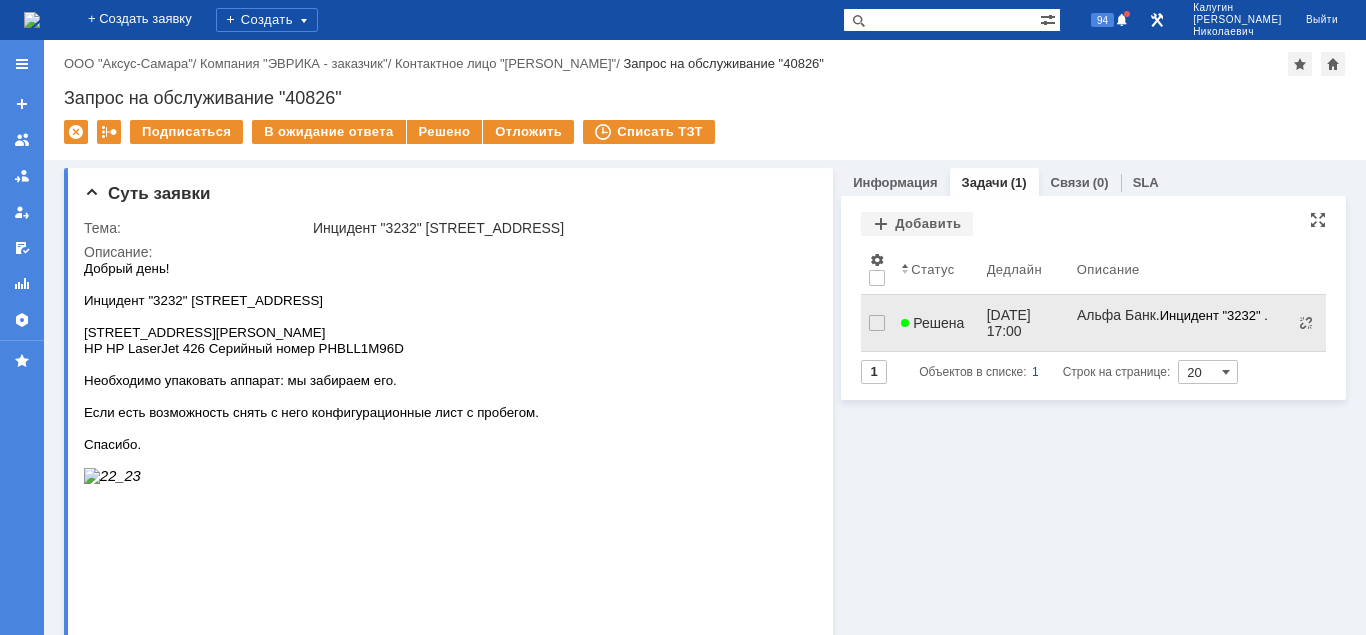 click on "Решена" at bounding box center (932, 323) 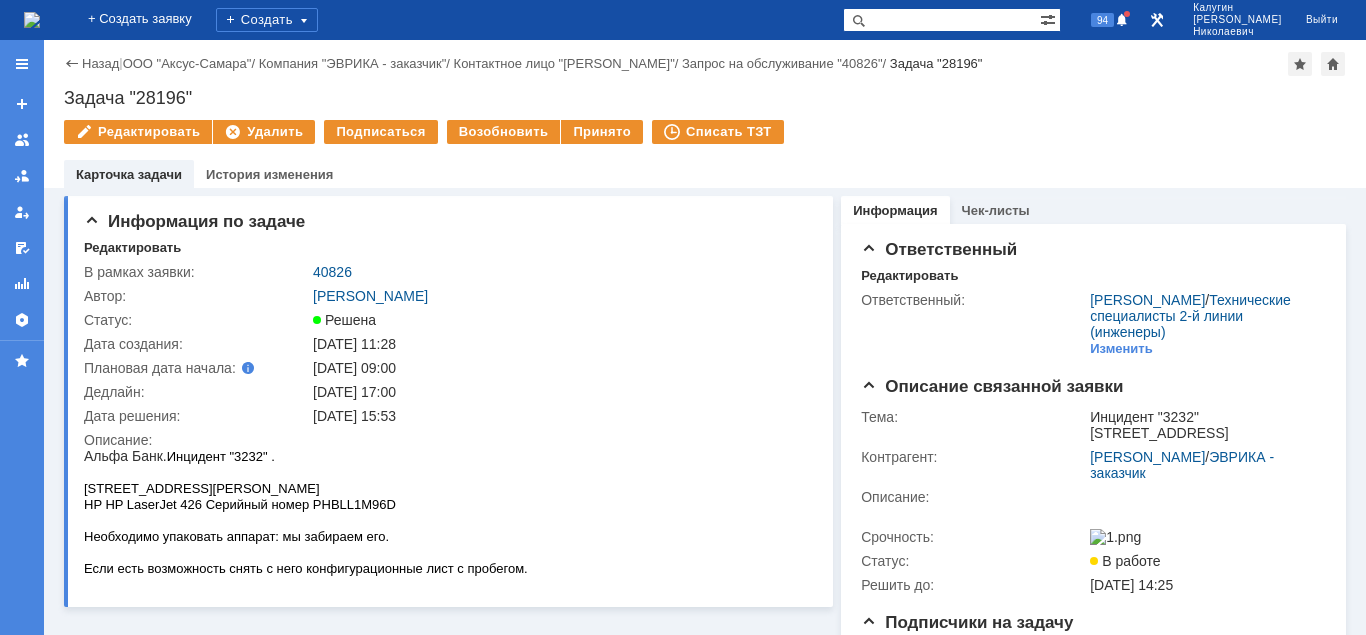 scroll, scrollTop: 0, scrollLeft: 0, axis: both 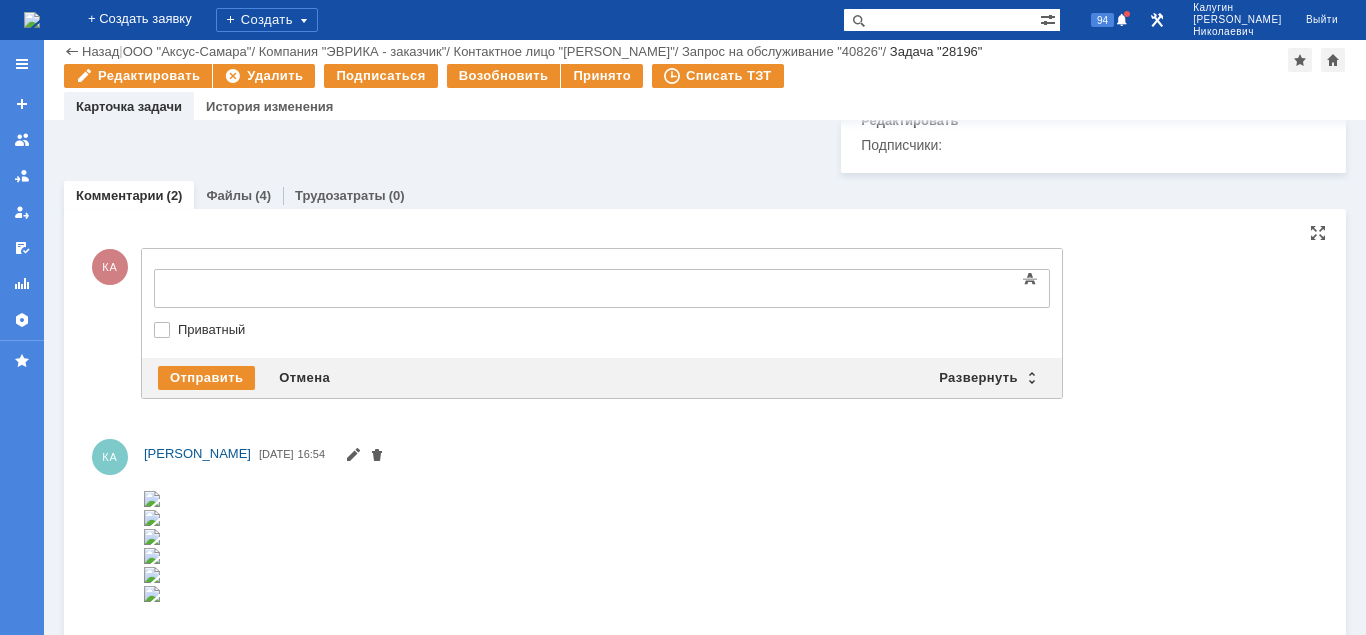 click at bounding box center [317, 286] 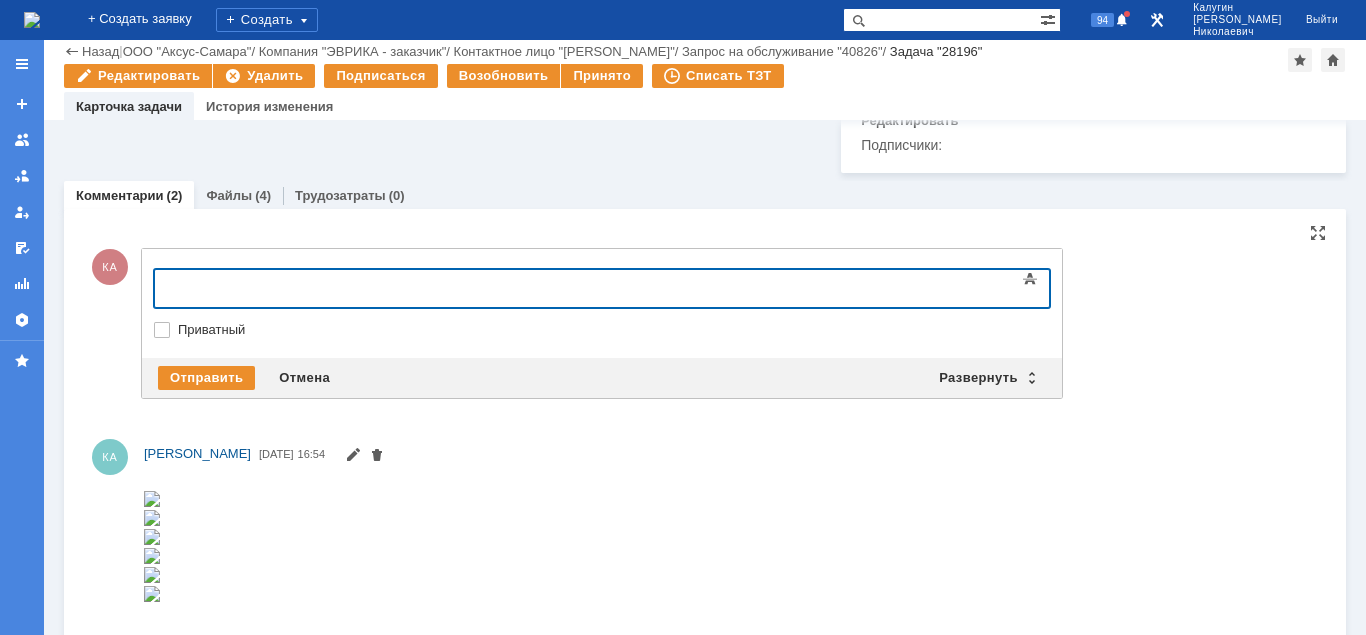 type 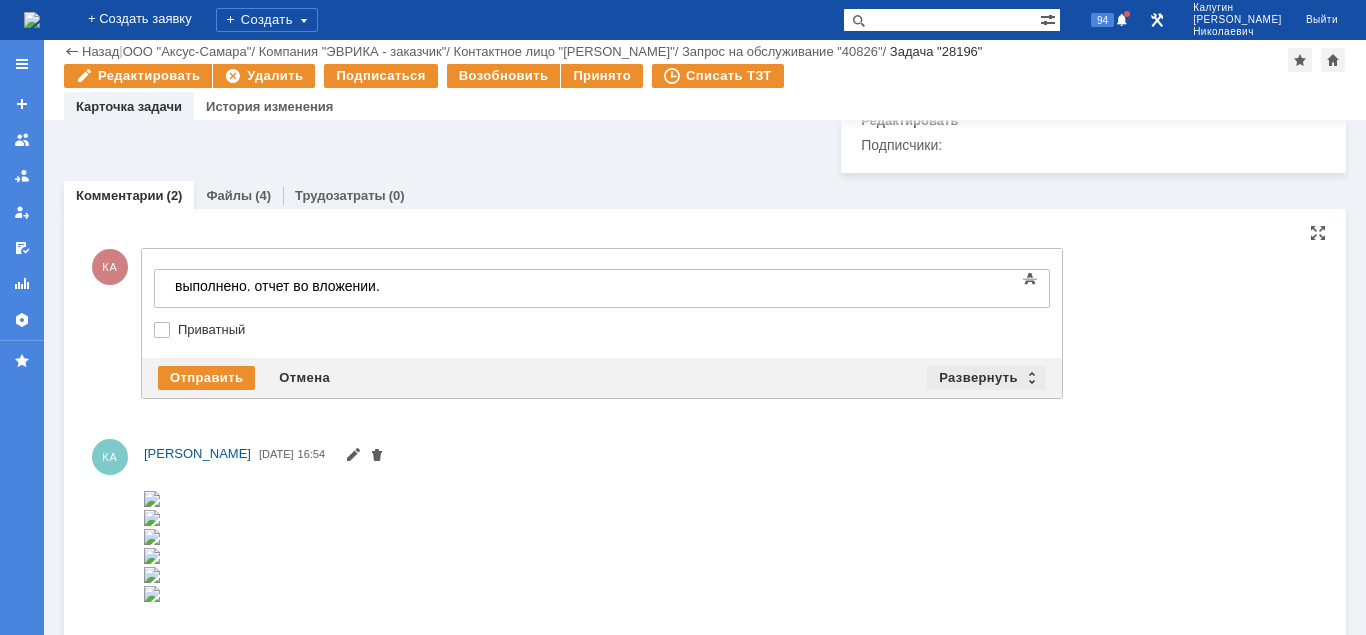 click on "Развернуть" at bounding box center [986, 378] 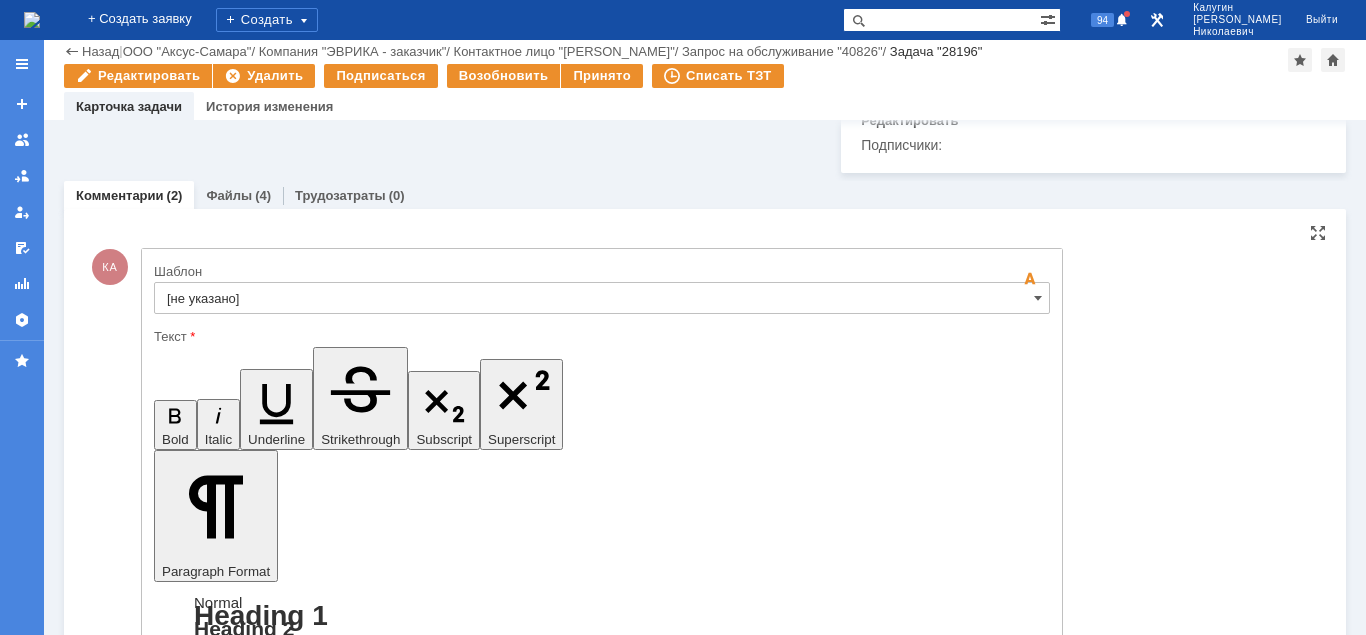 scroll, scrollTop: 0, scrollLeft: 0, axis: both 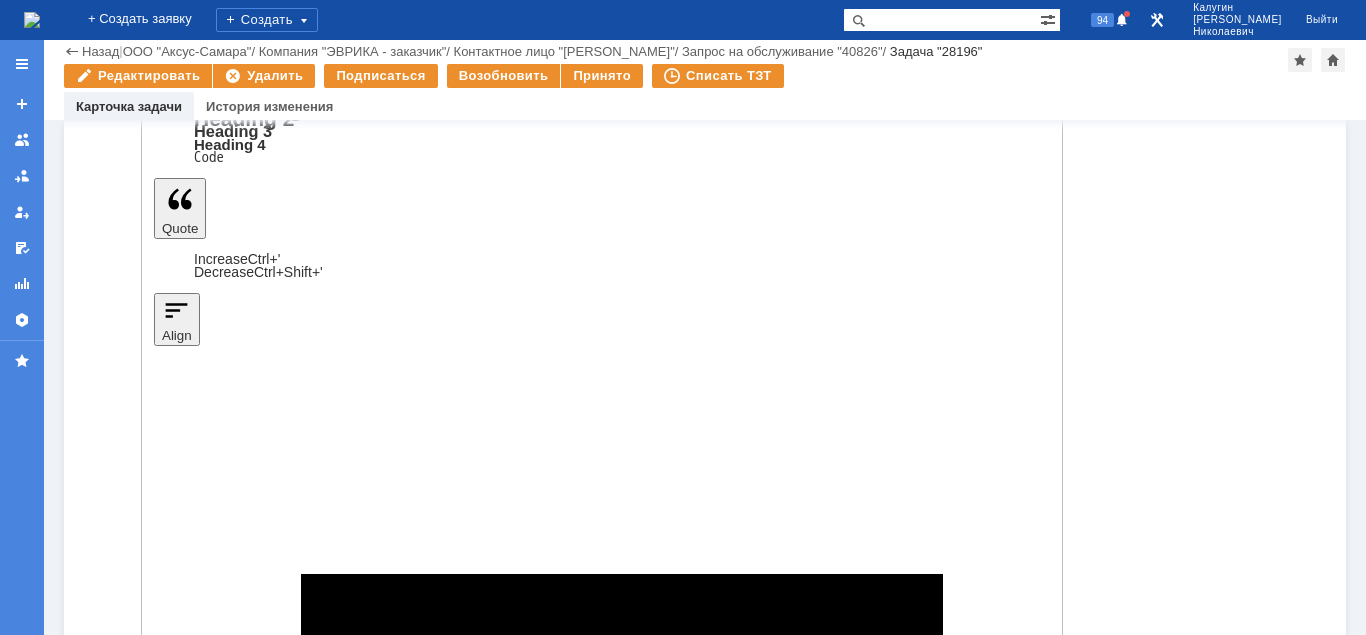 click on "Отправить" at bounding box center [206, 5241] 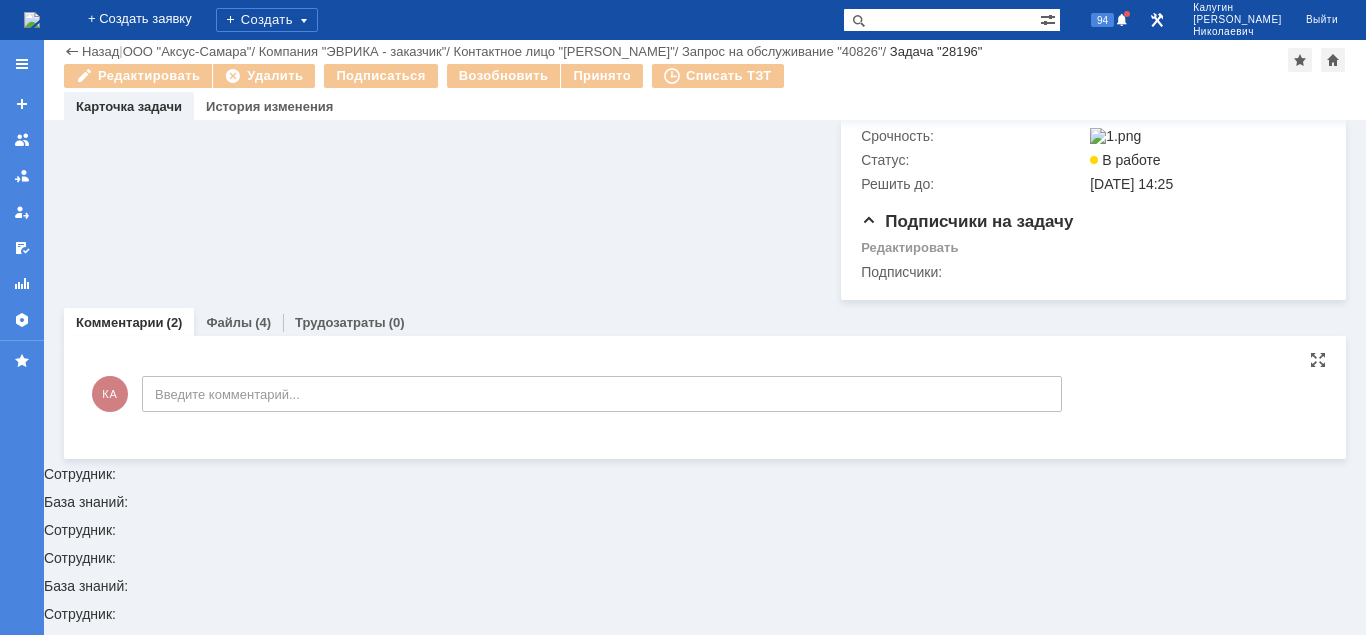 scroll, scrollTop: 663, scrollLeft: 0, axis: vertical 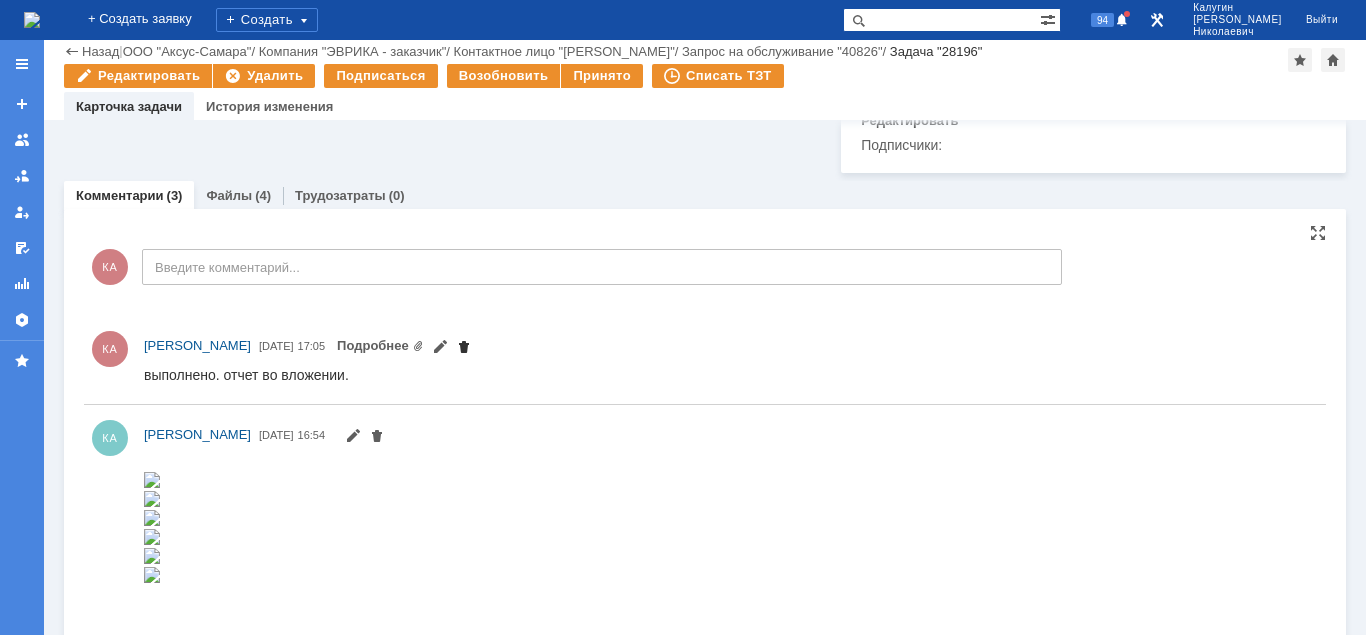 click at bounding box center [464, 349] 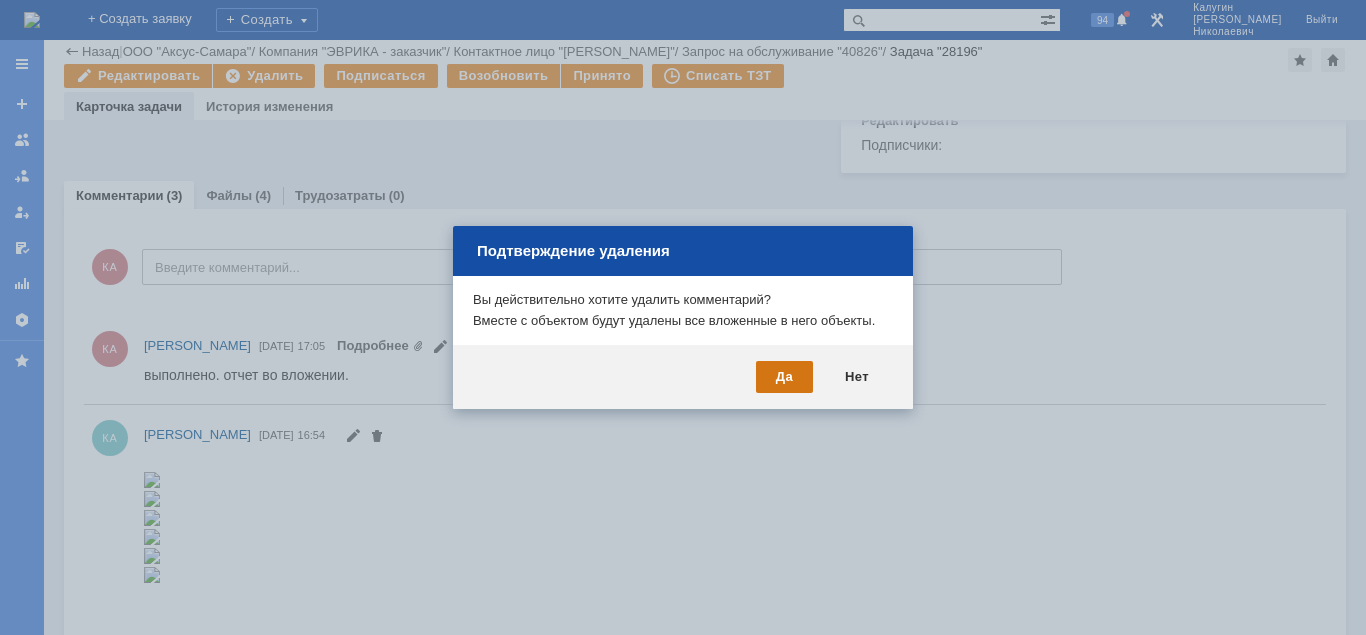 click on "Да" at bounding box center [784, 377] 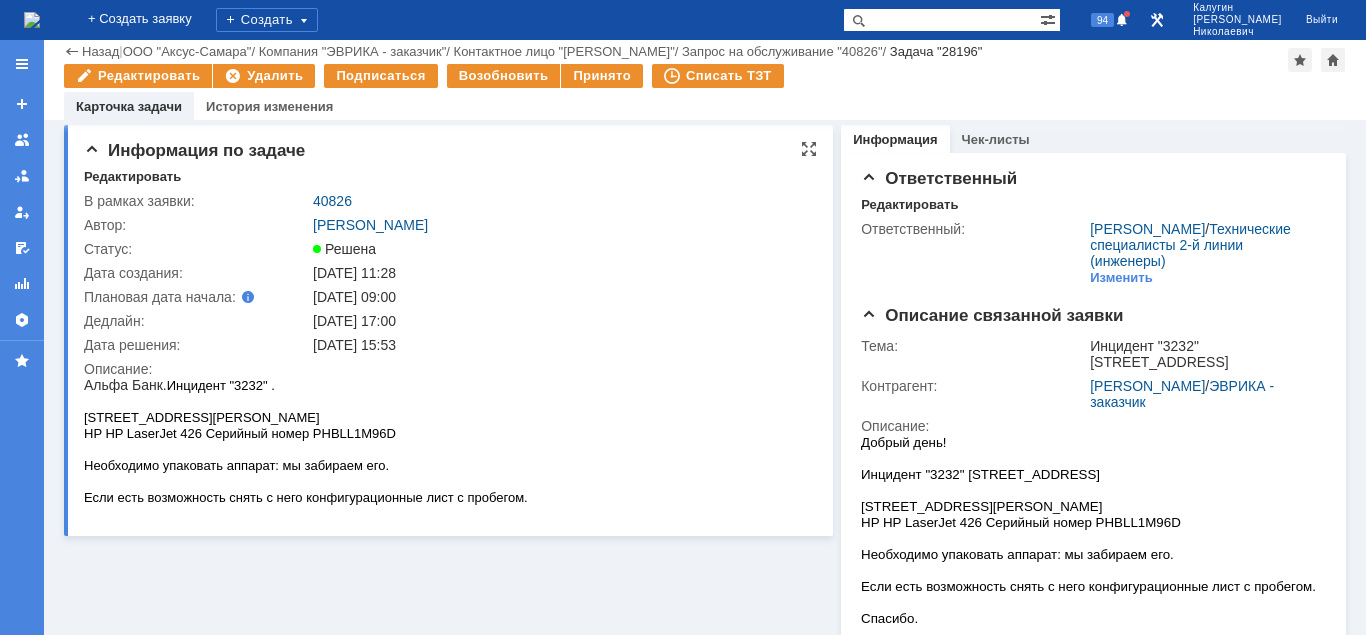 scroll, scrollTop: 0, scrollLeft: 0, axis: both 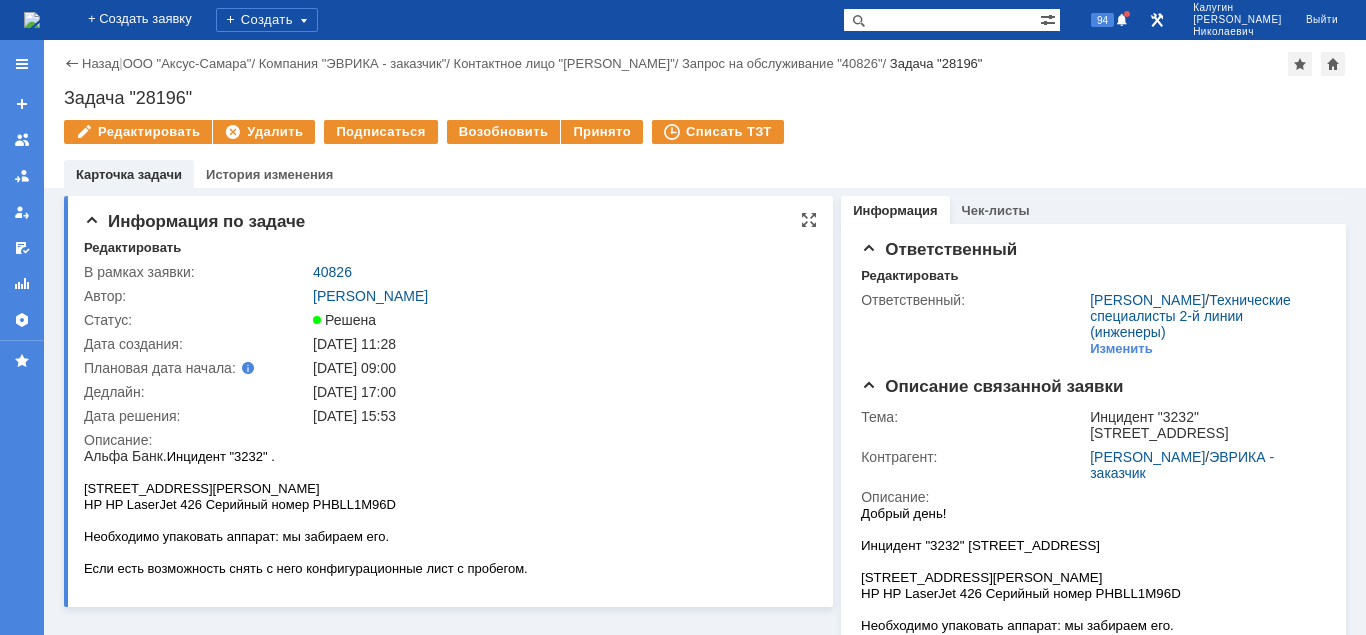 click on "40826" at bounding box center [559, 272] 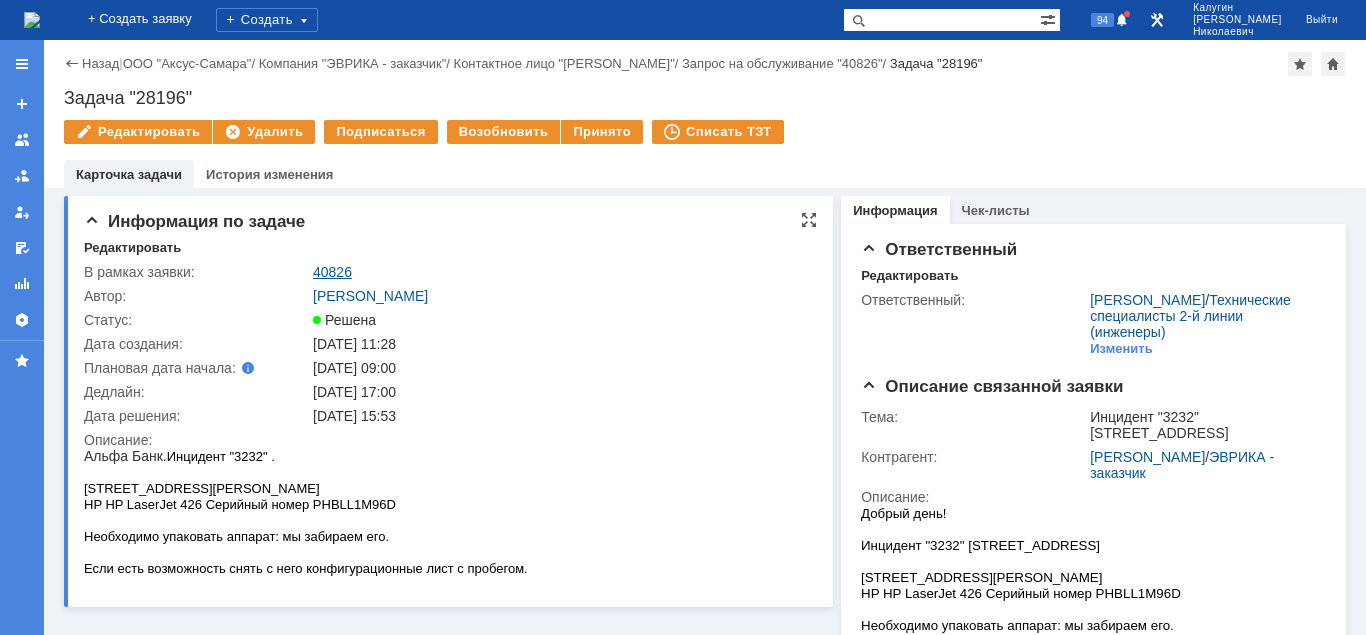 click on "40826" at bounding box center (332, 272) 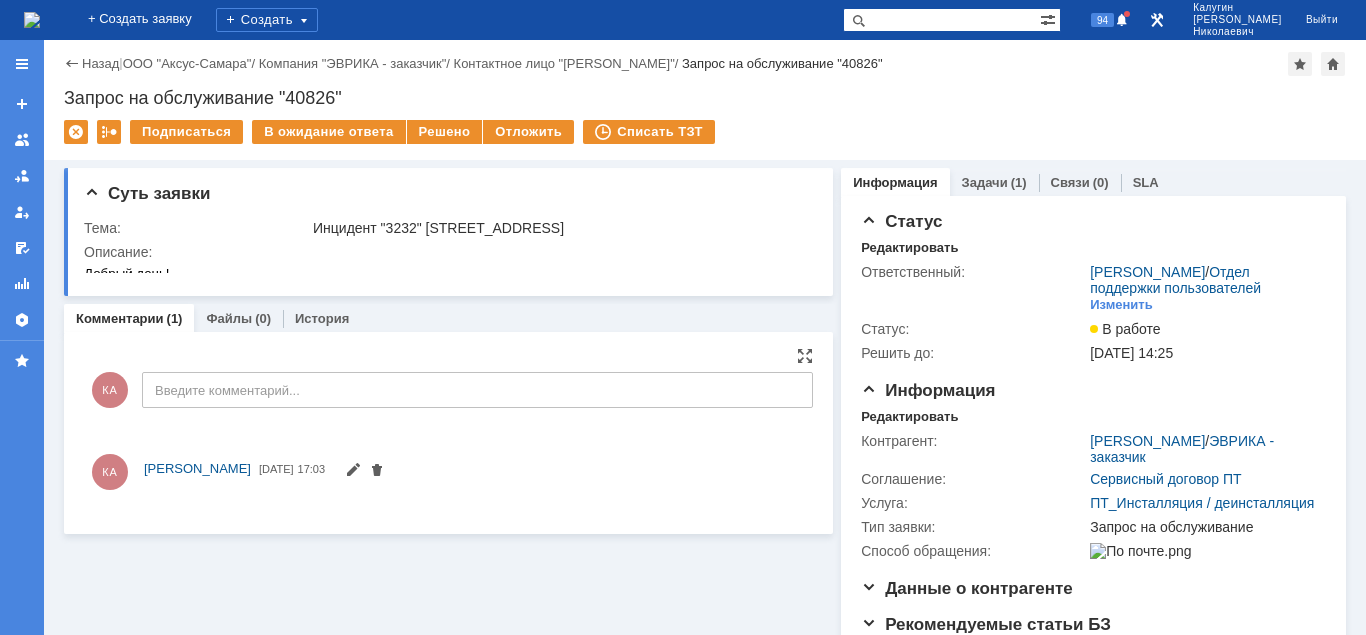 scroll, scrollTop: 0, scrollLeft: 0, axis: both 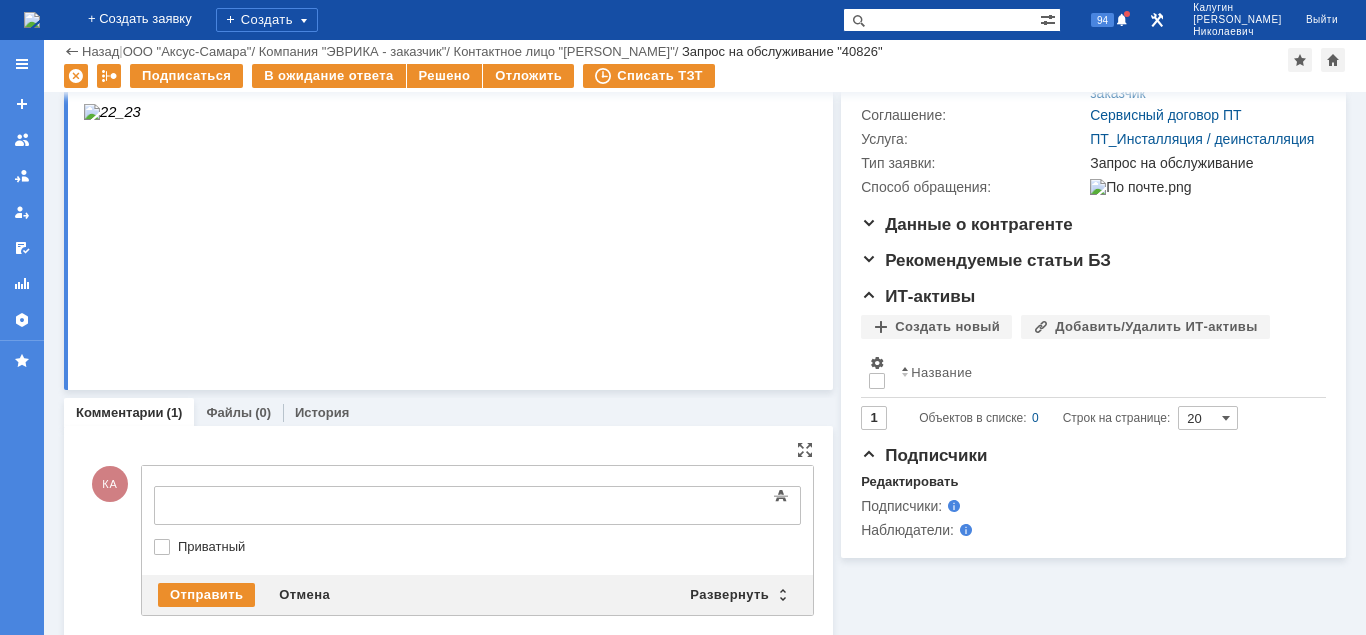 click at bounding box center [317, 503] 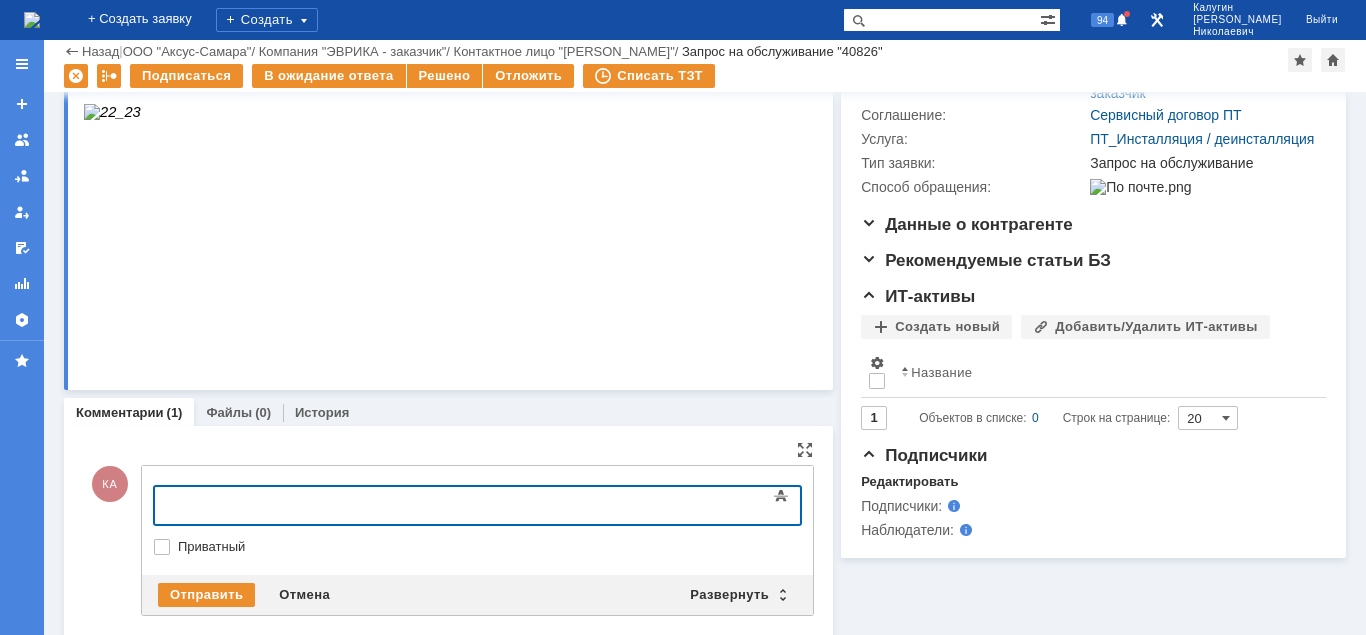 type 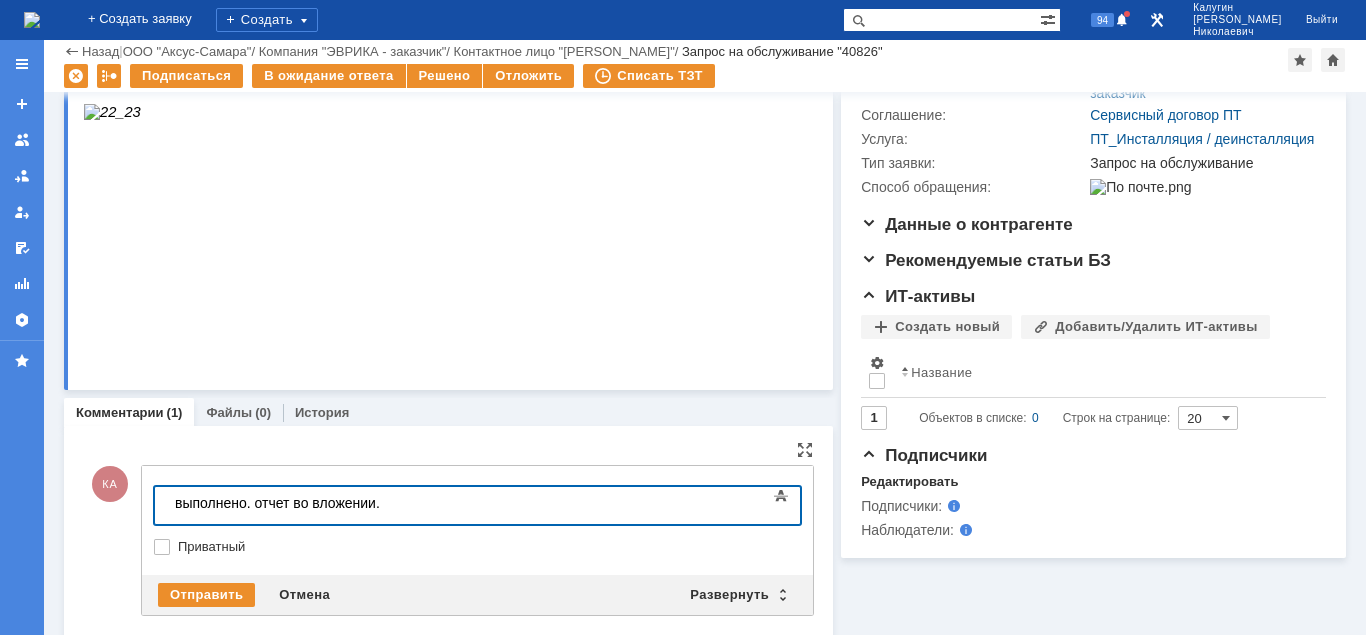 scroll, scrollTop: 410, scrollLeft: 0, axis: vertical 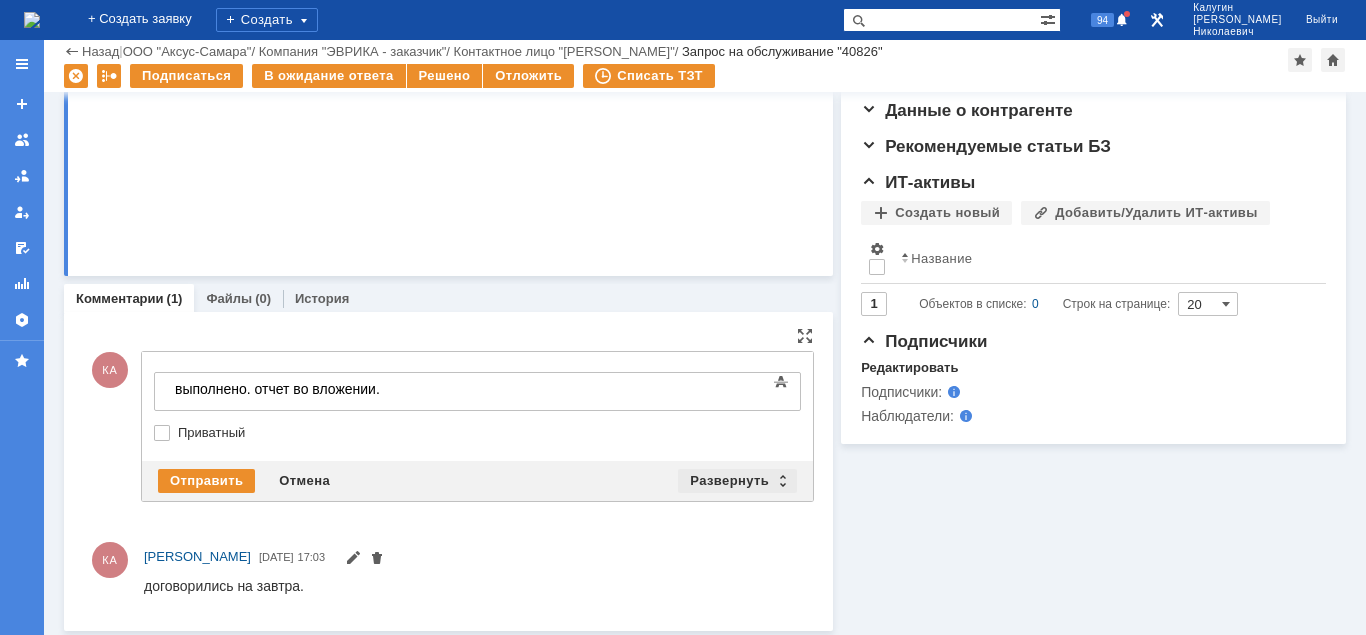 click on "Развернуть" at bounding box center (737, 481) 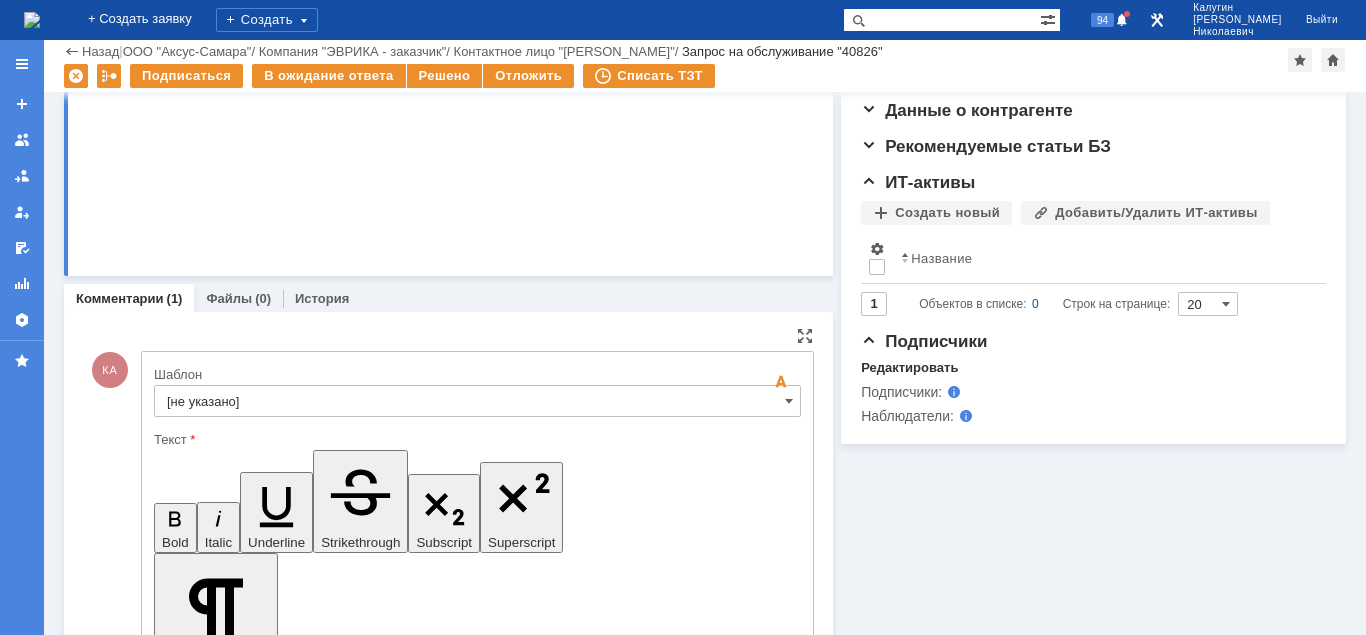 scroll, scrollTop: 0, scrollLeft: 0, axis: both 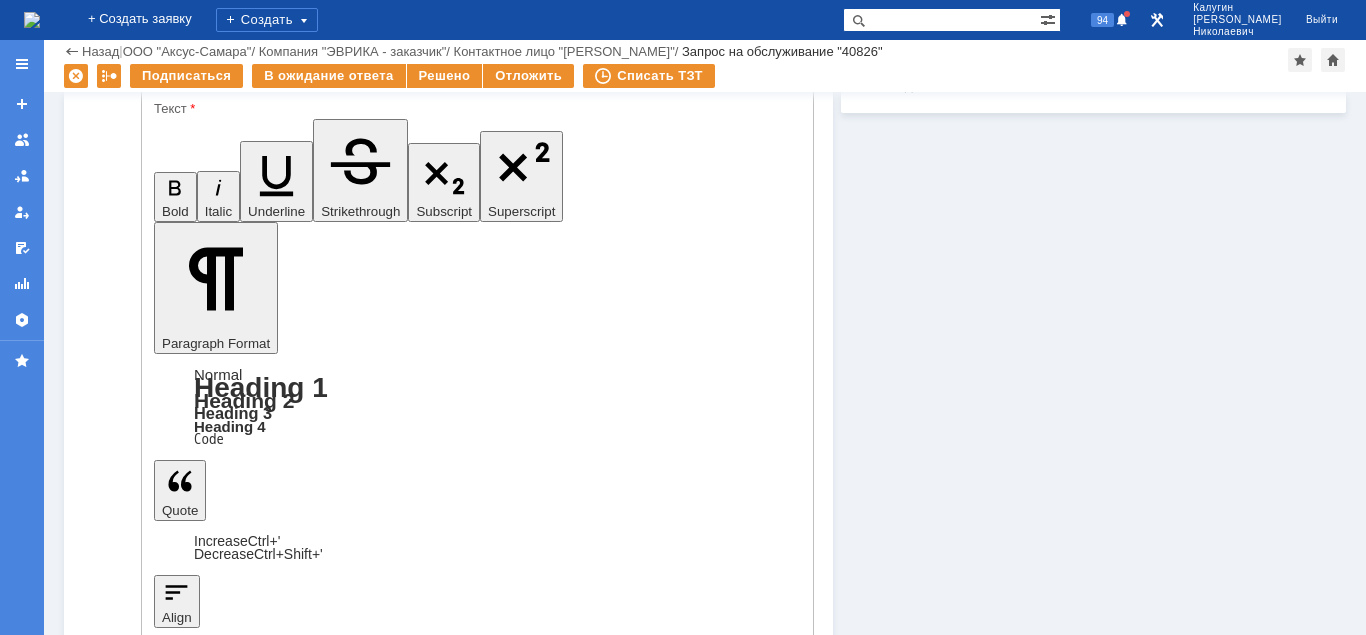 click on "Отправить" at bounding box center [206, 4556] 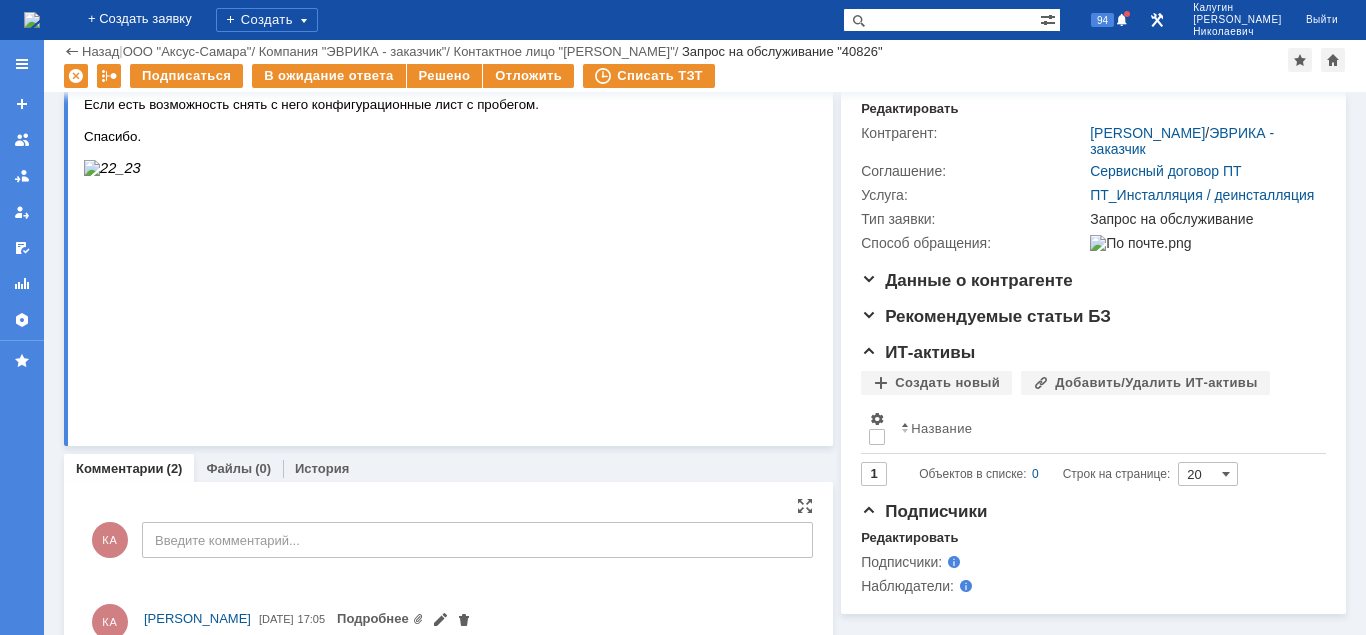 scroll, scrollTop: 0, scrollLeft: 0, axis: both 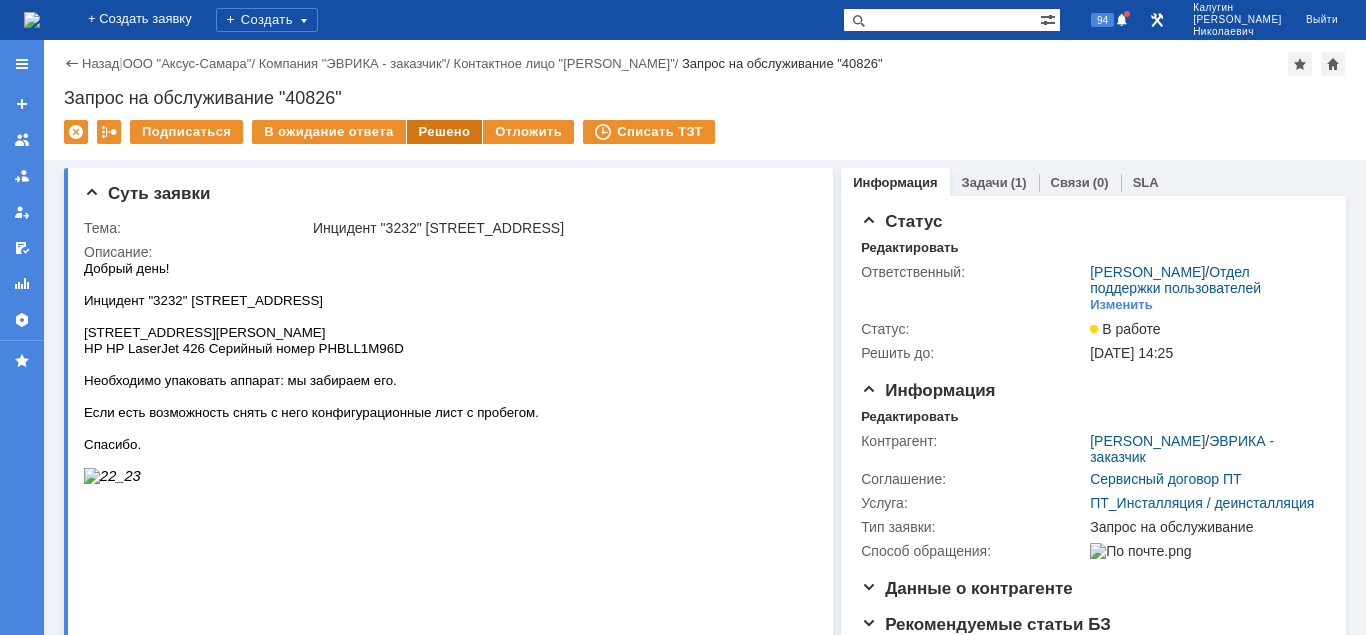 click on "Решено" at bounding box center [445, 132] 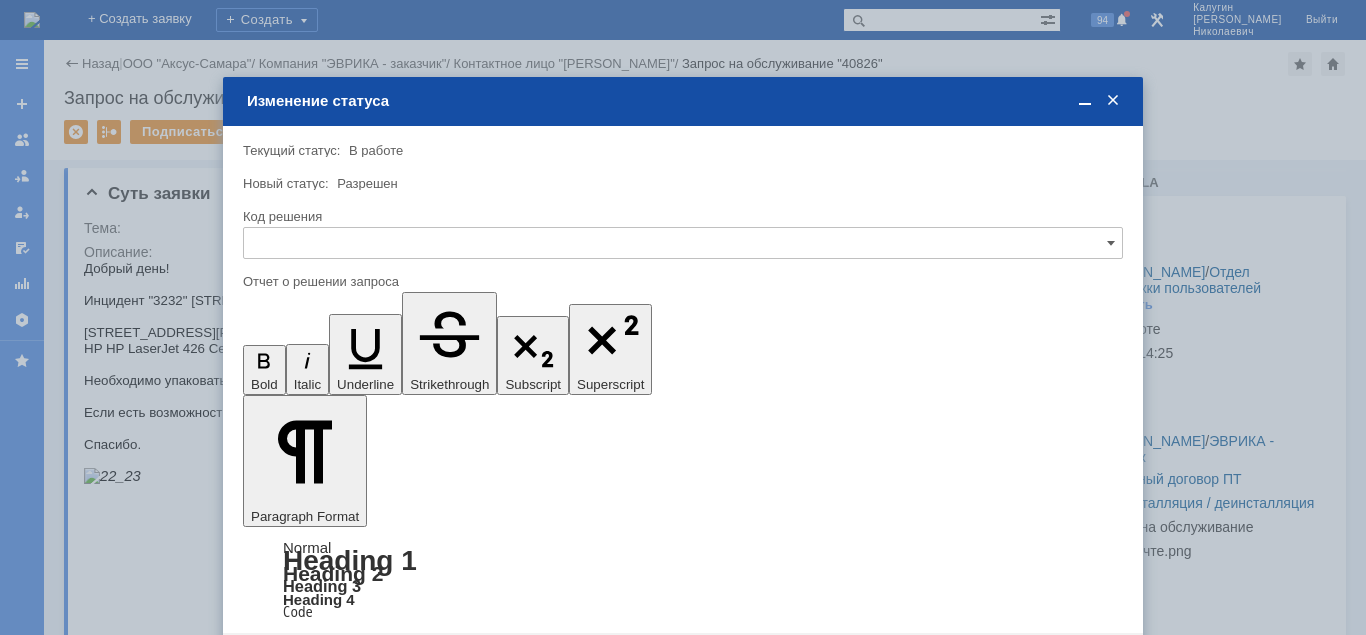 scroll, scrollTop: 0, scrollLeft: 0, axis: both 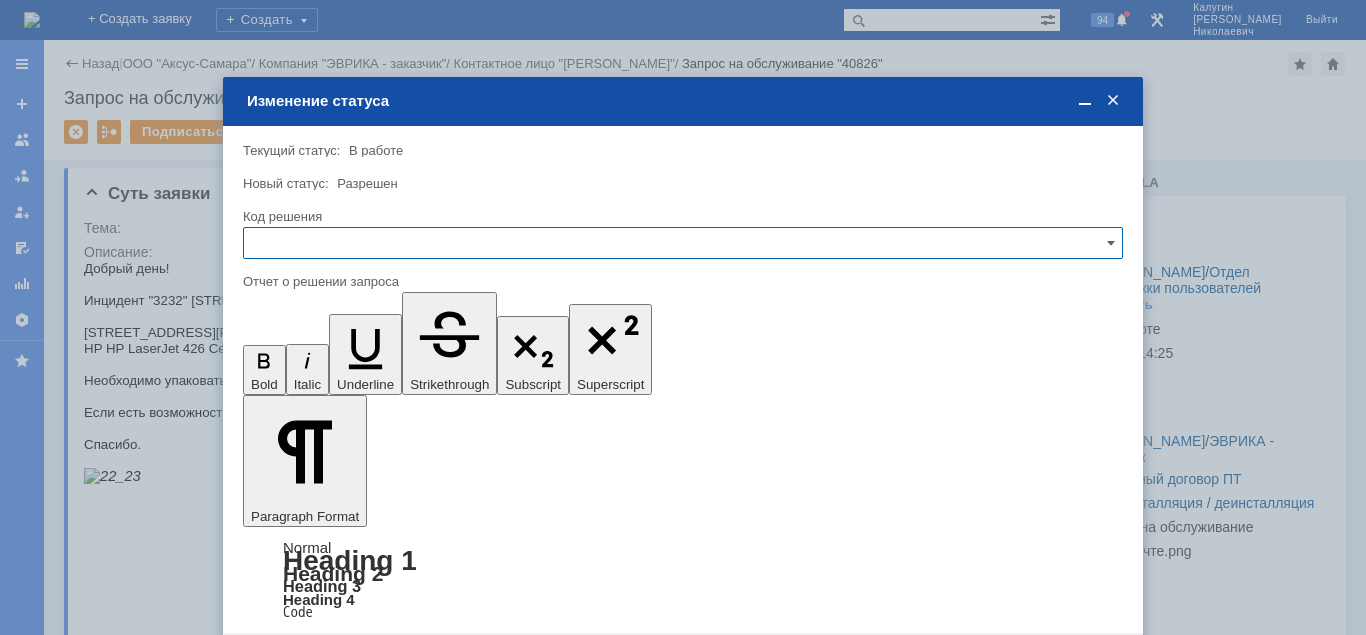 click at bounding box center (683, 243) 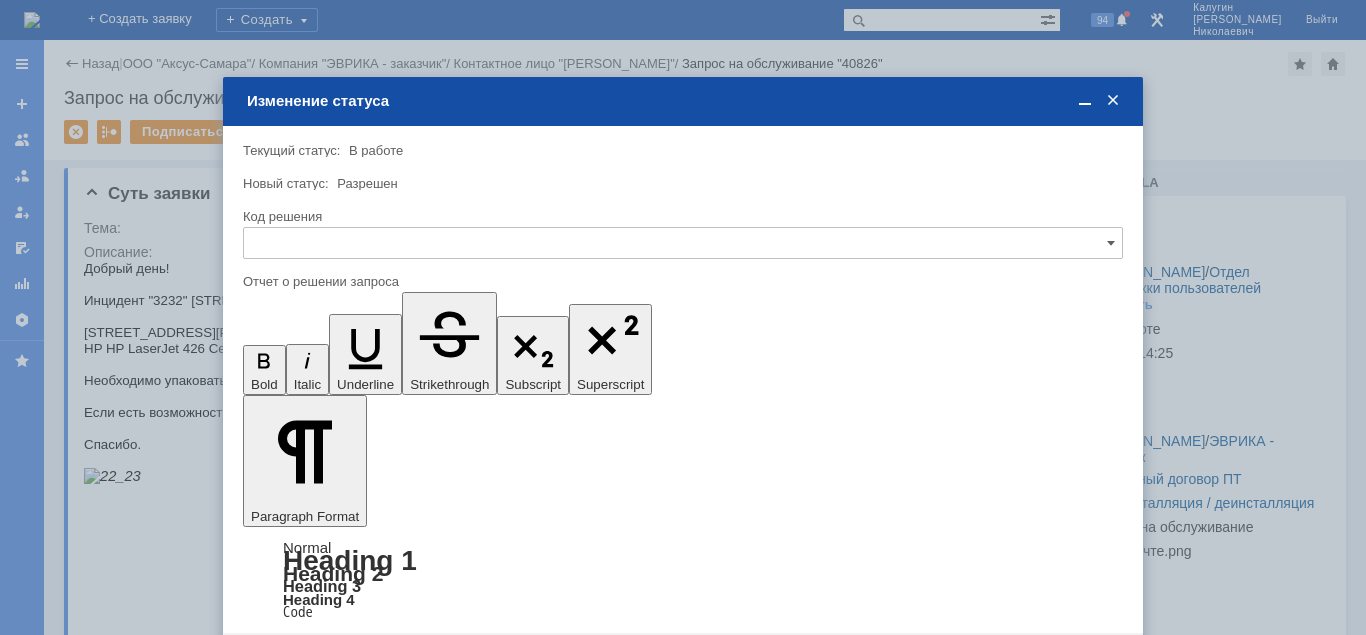 drag, startPoint x: 295, startPoint y: 375, endPoint x: 47, endPoint y: 77, distance: 387.69577 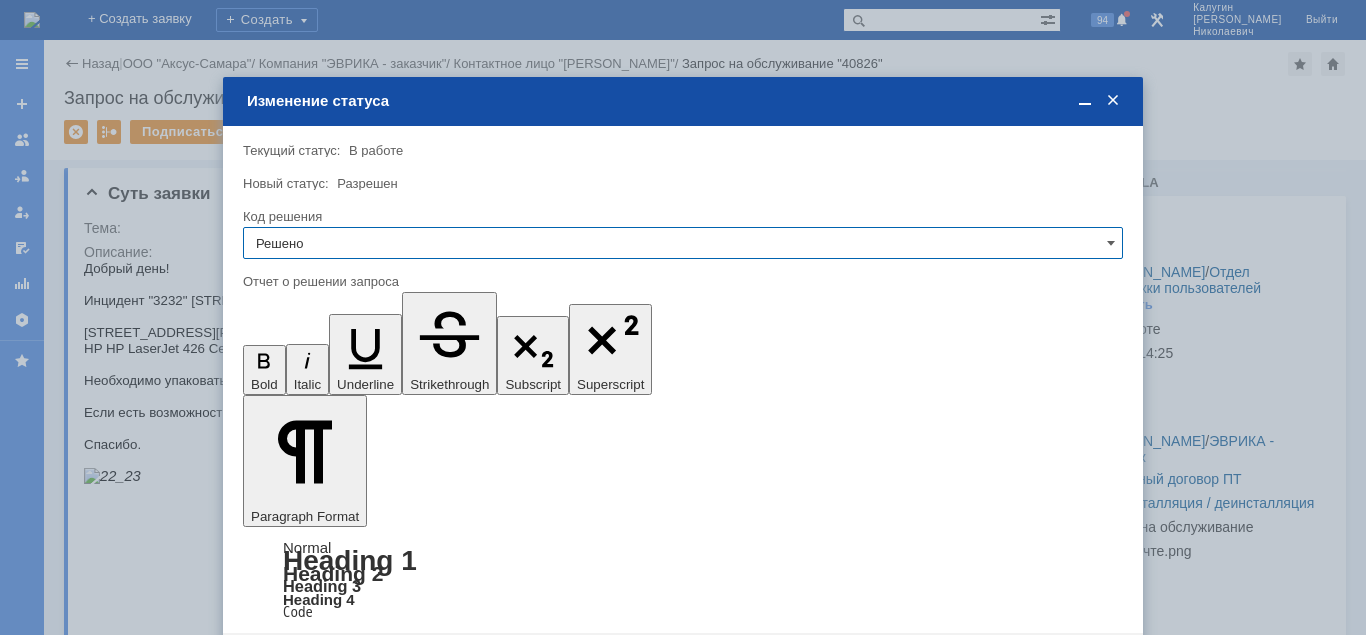 type on "Решено" 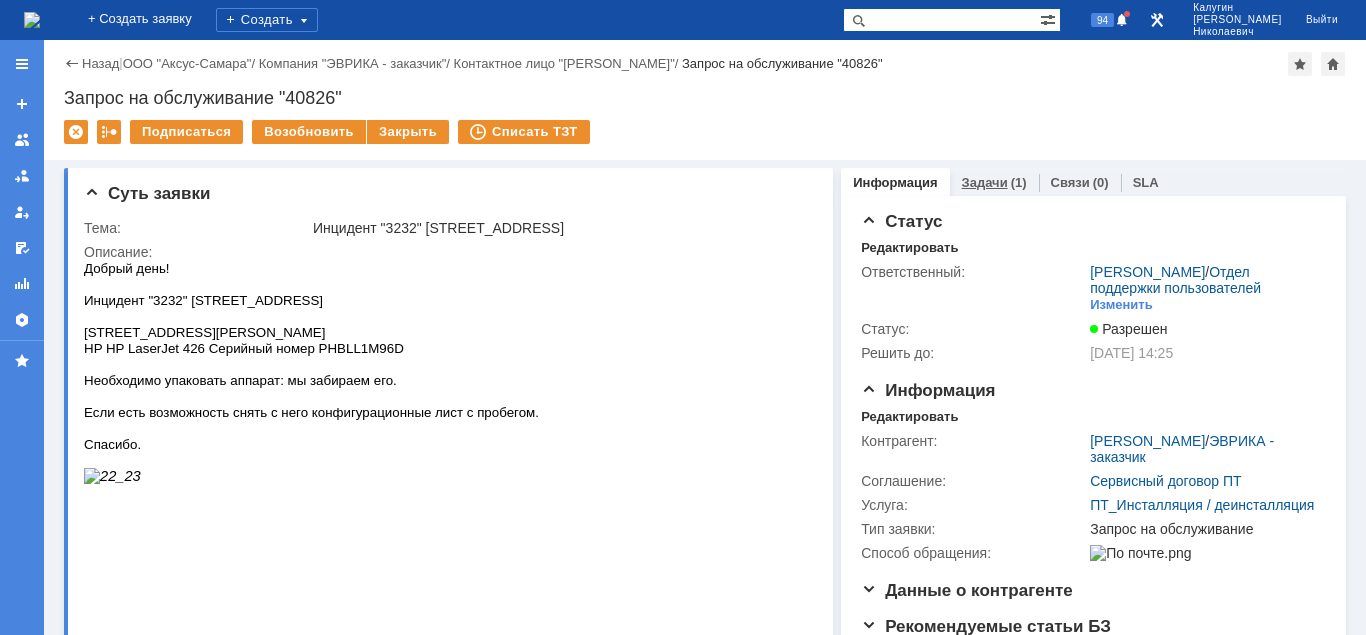 scroll, scrollTop: 0, scrollLeft: 0, axis: both 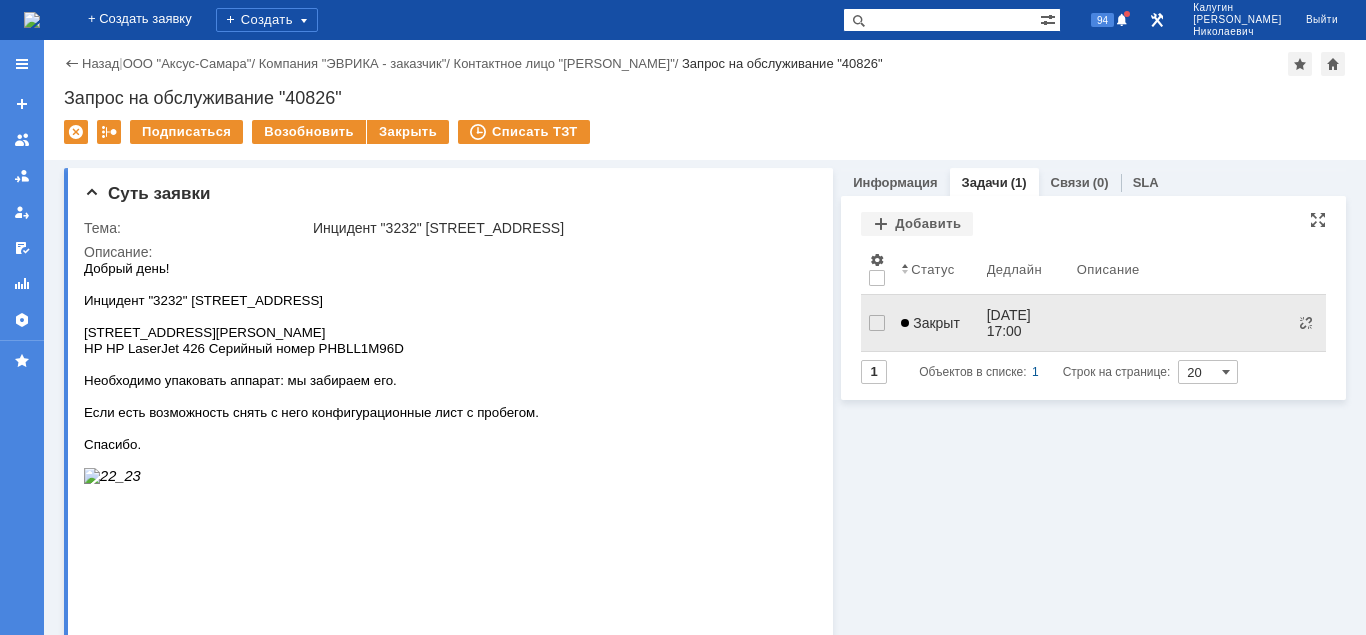 click on "Закрыт" at bounding box center (930, 323) 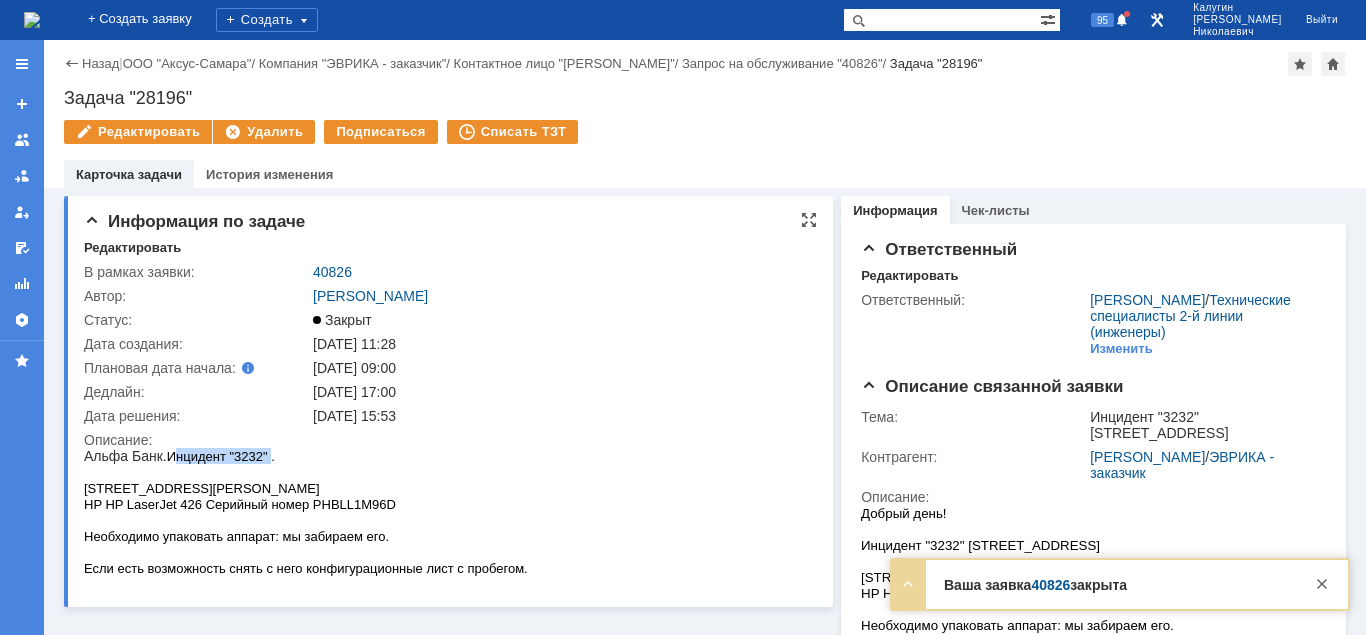 drag, startPoint x: 174, startPoint y: 456, endPoint x: 267, endPoint y: 462, distance: 93.193344 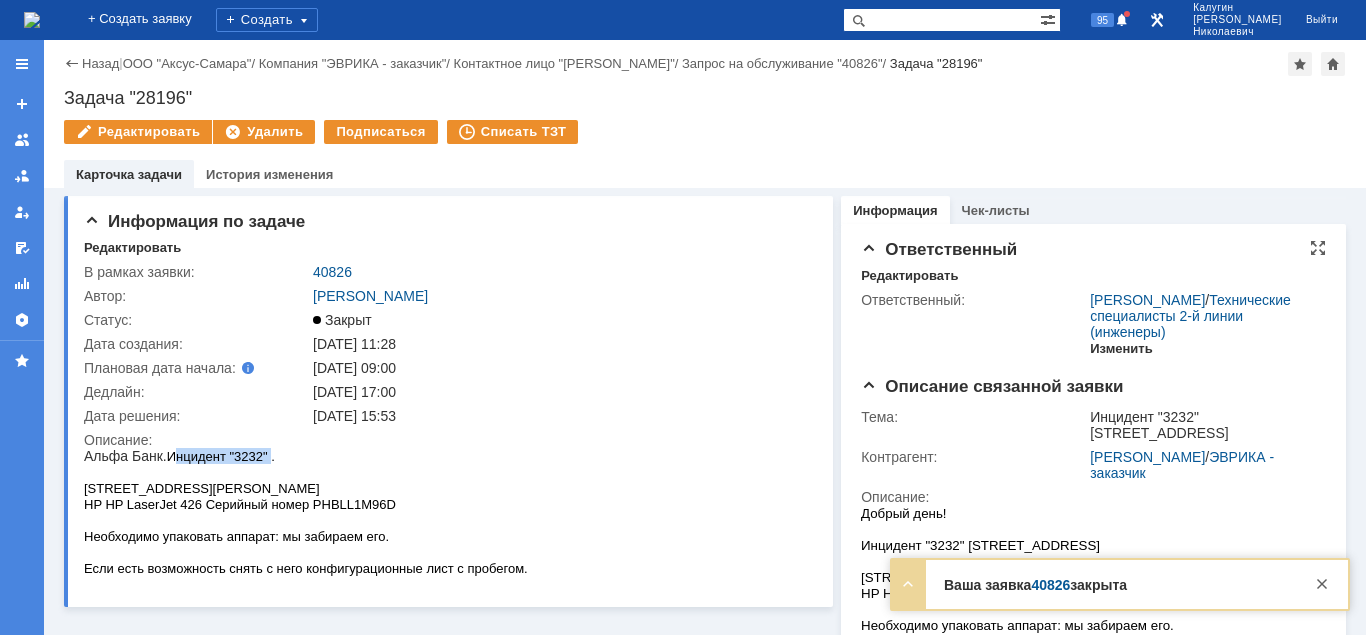 copy on "Инцидент "3232"" 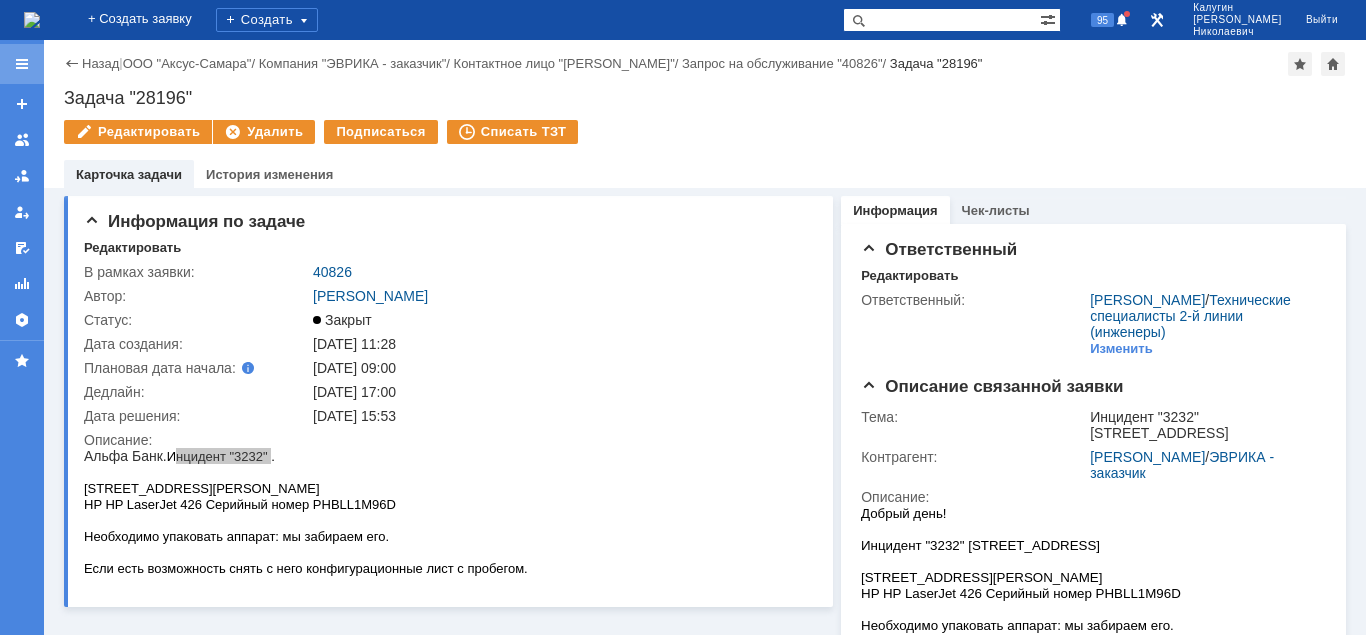 click at bounding box center [22, 64] 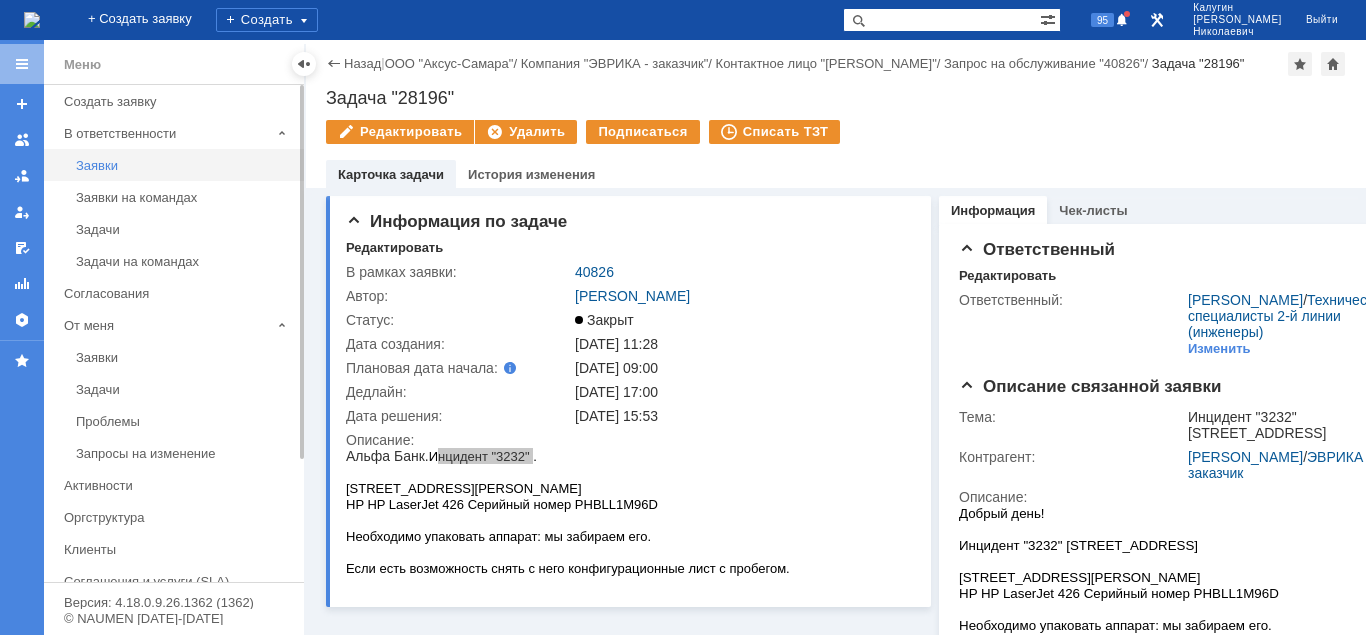 click on "Заявки" at bounding box center [184, 165] 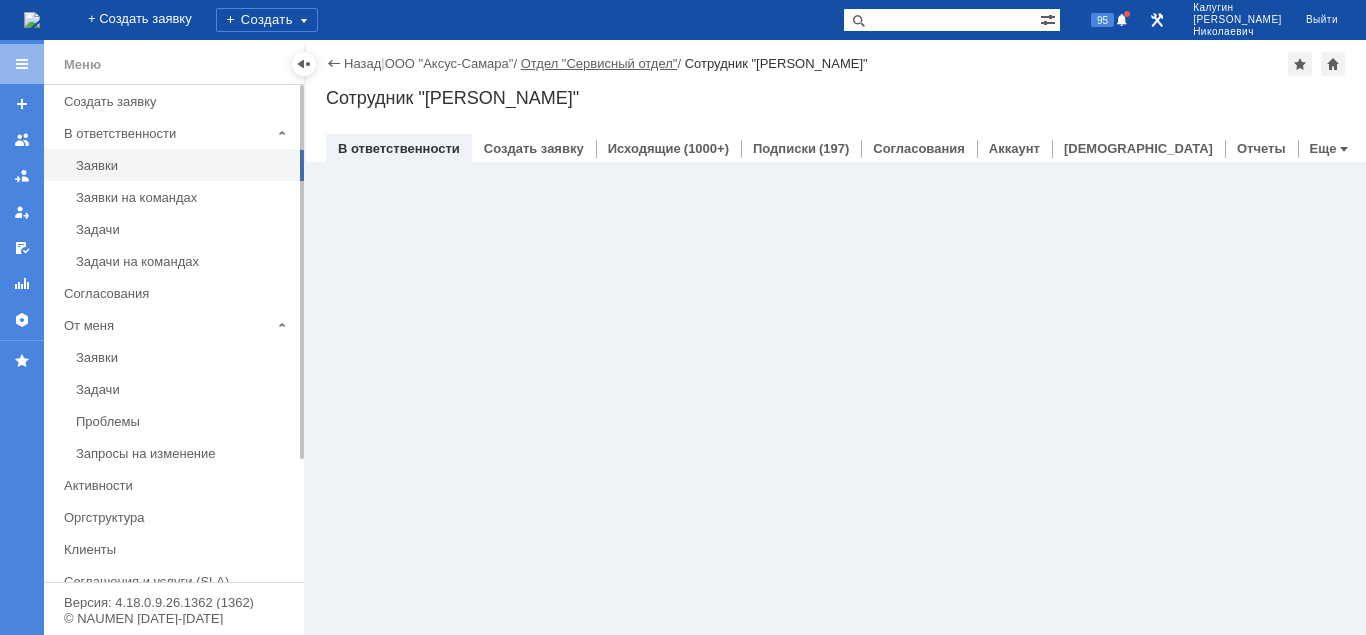 click at bounding box center (304, 64) 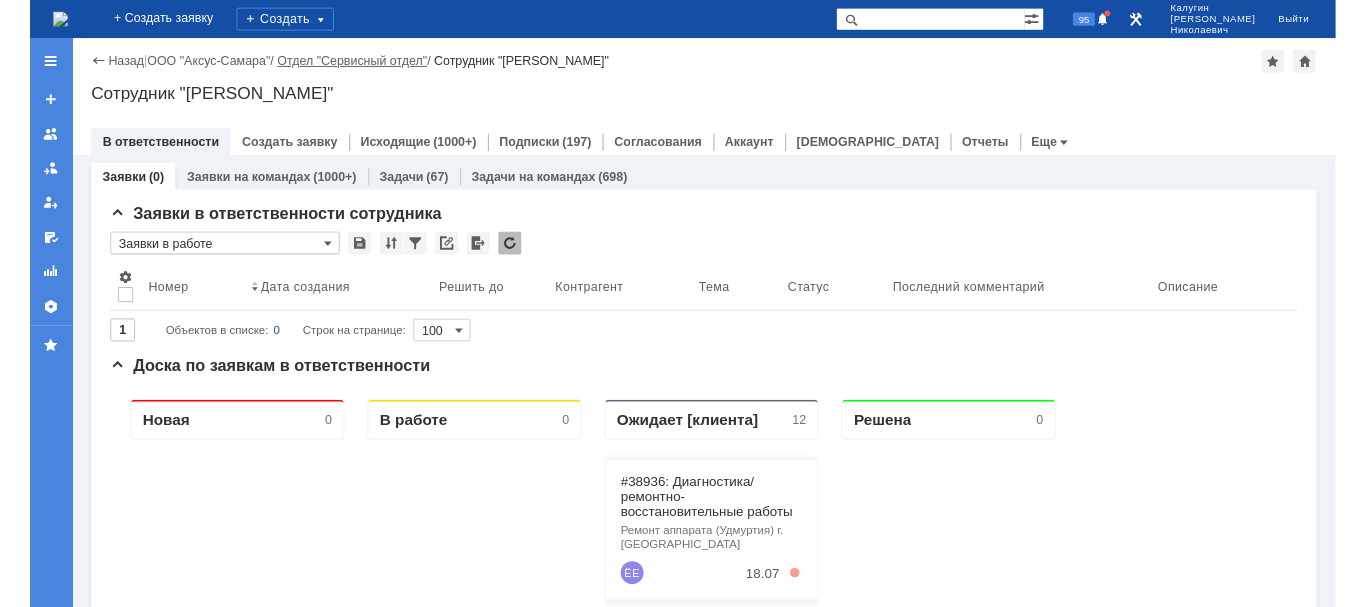 scroll, scrollTop: 0, scrollLeft: 0, axis: both 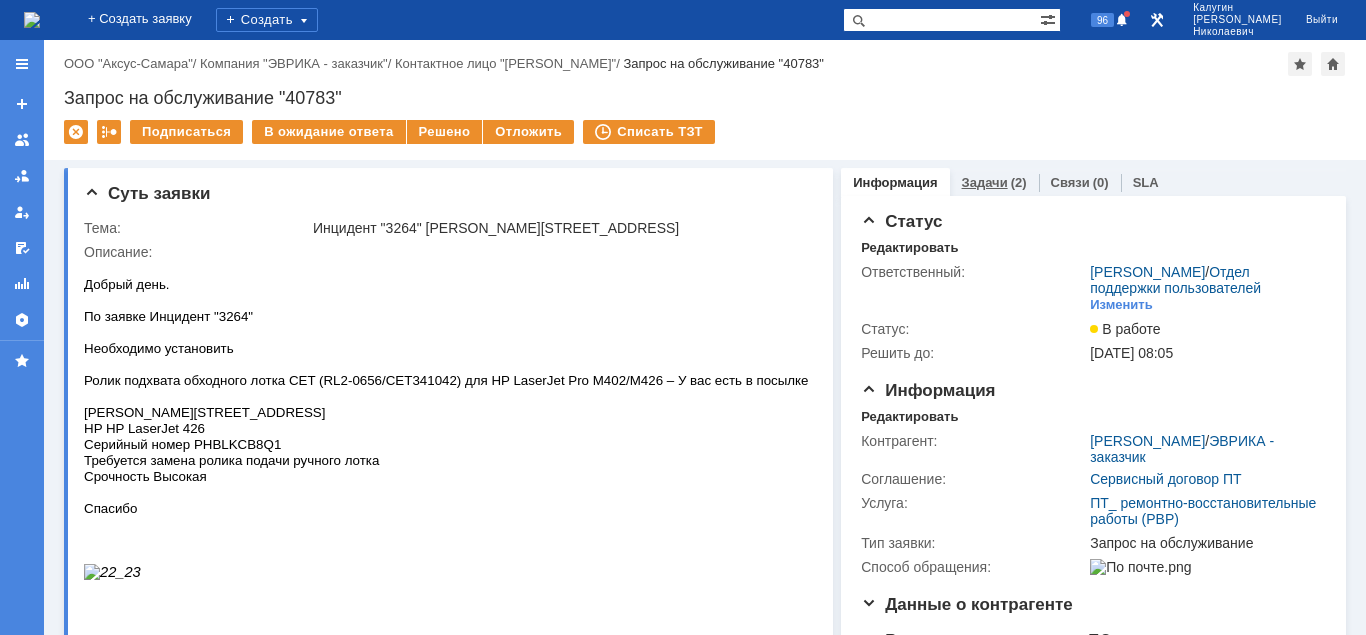 click on "Задачи" at bounding box center [985, 182] 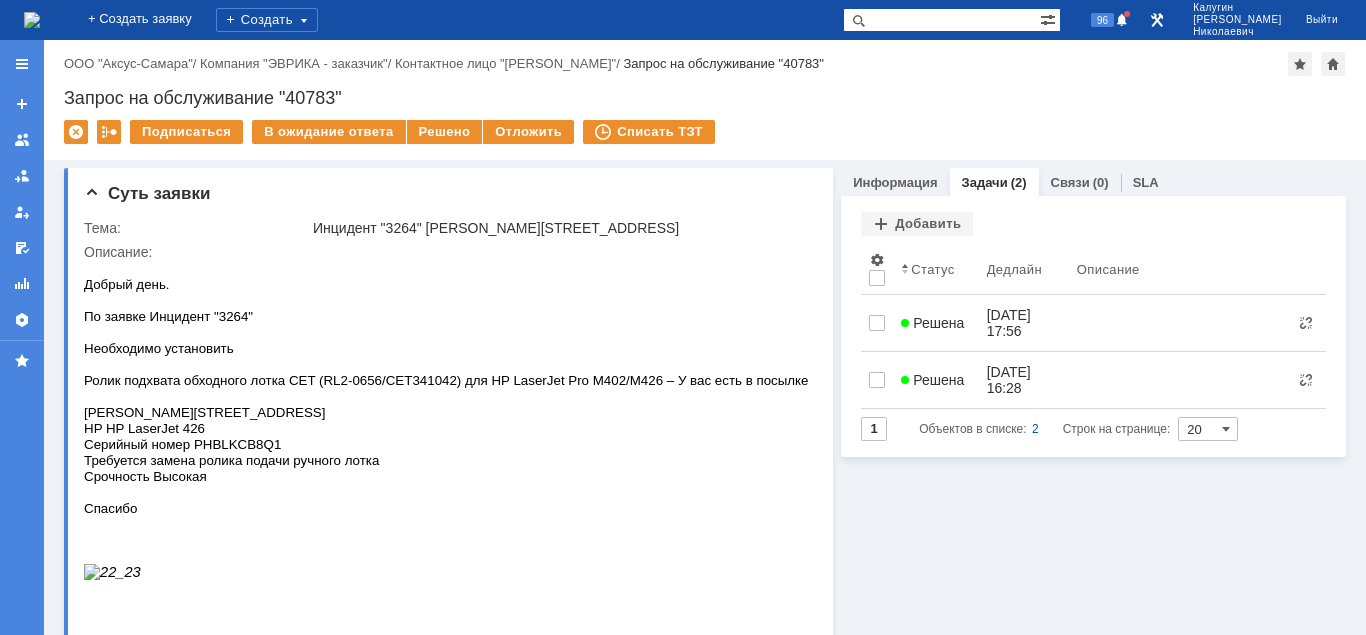 scroll, scrollTop: 0, scrollLeft: 0, axis: both 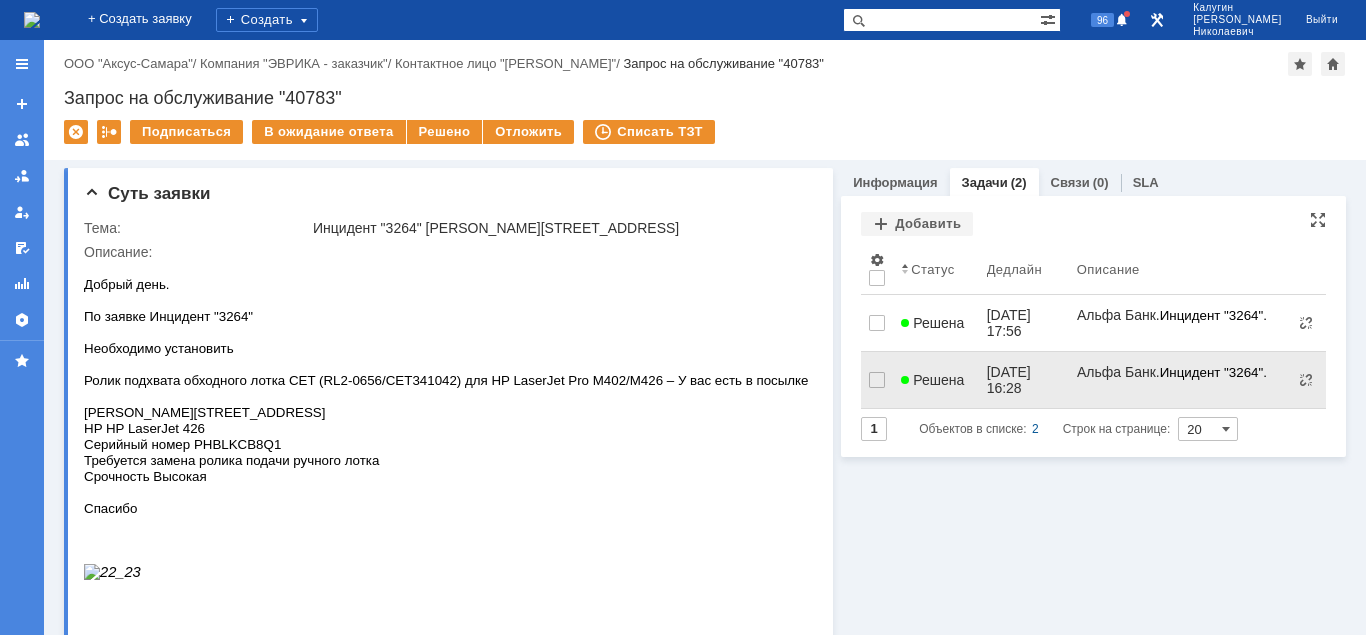 click on "Решена" at bounding box center [932, 380] 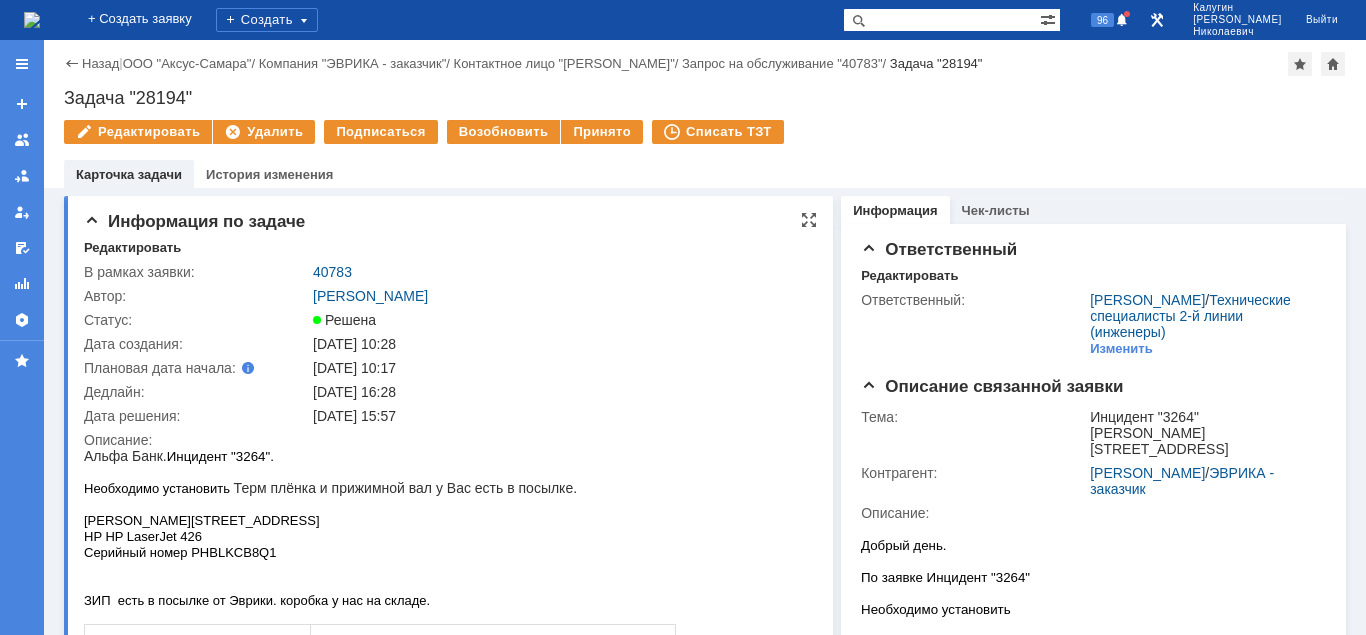 scroll, scrollTop: 0, scrollLeft: 0, axis: both 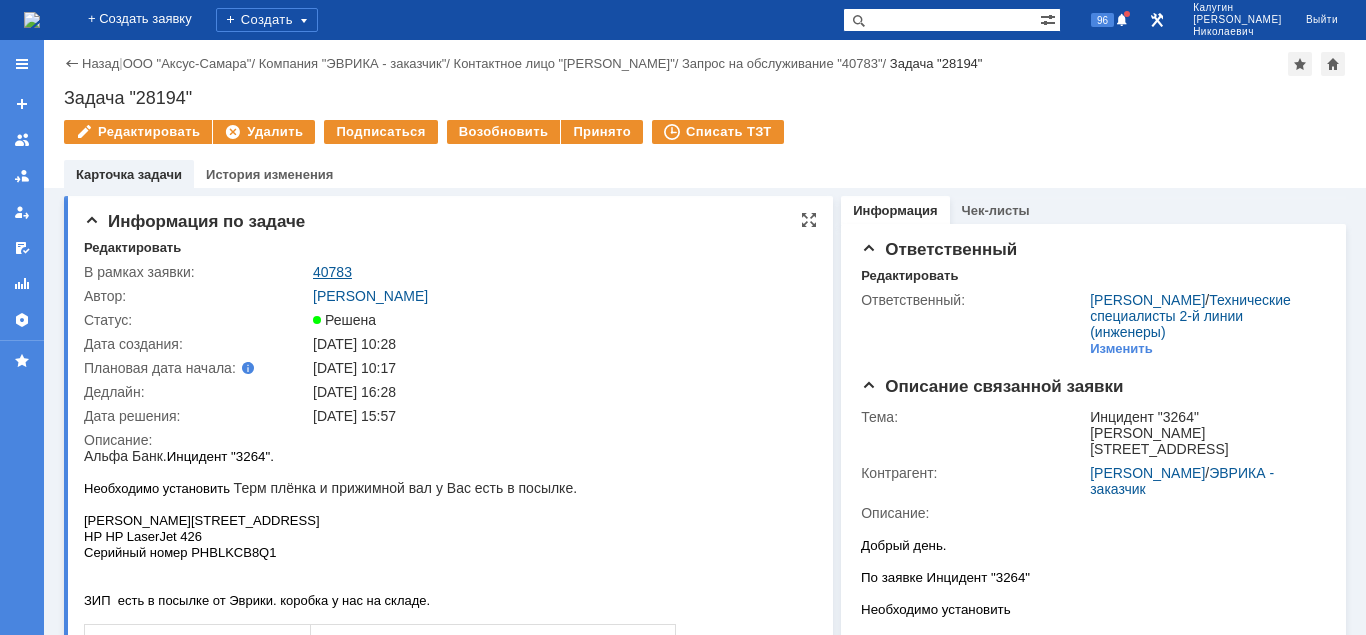 click on "40783" at bounding box center [332, 272] 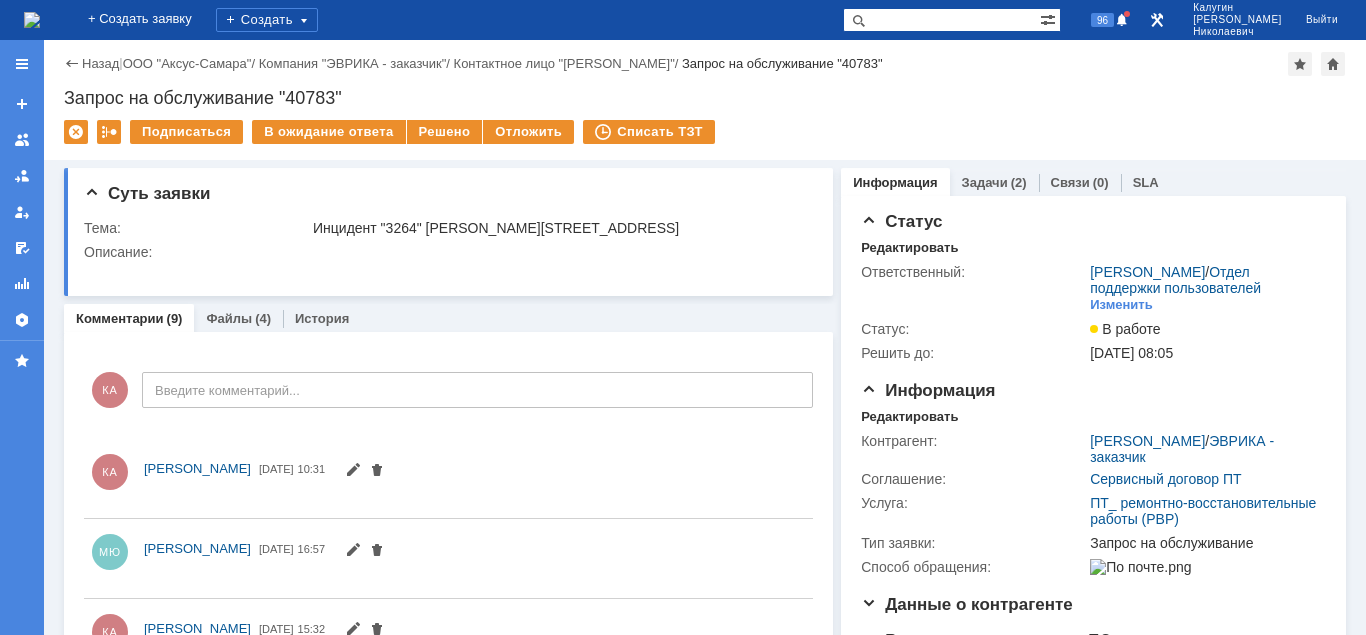 scroll, scrollTop: 0, scrollLeft: 0, axis: both 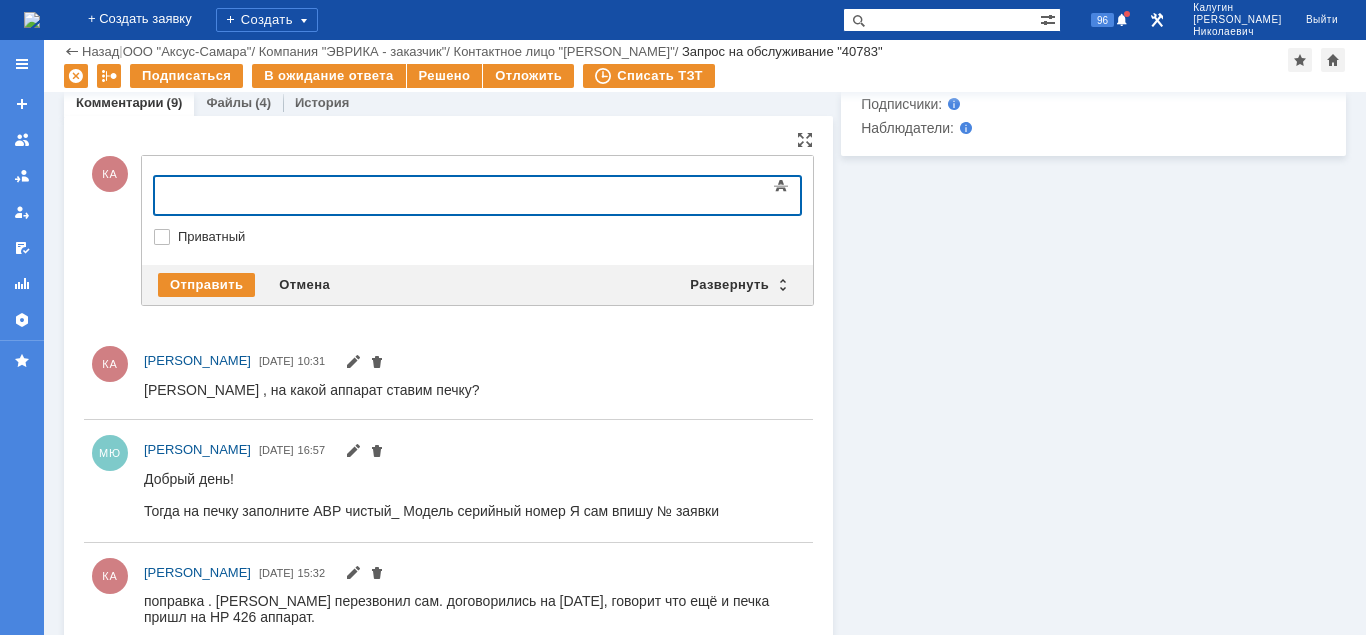 type 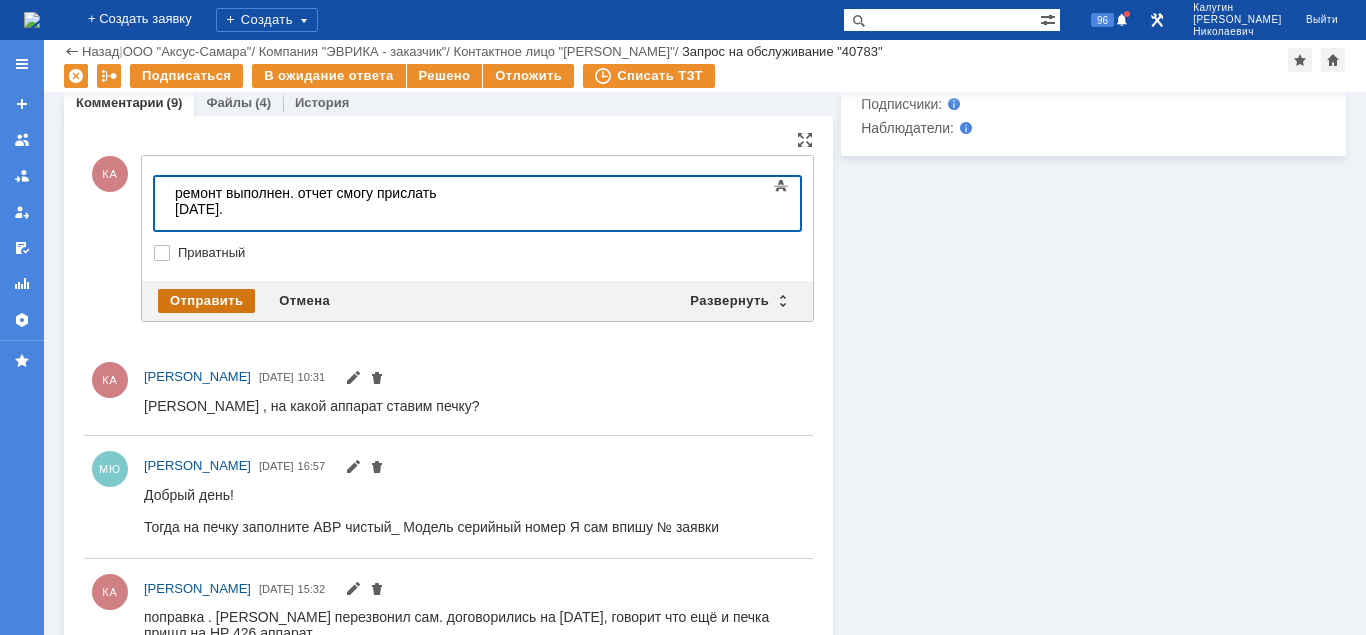 click on "Отправить" at bounding box center [206, 301] 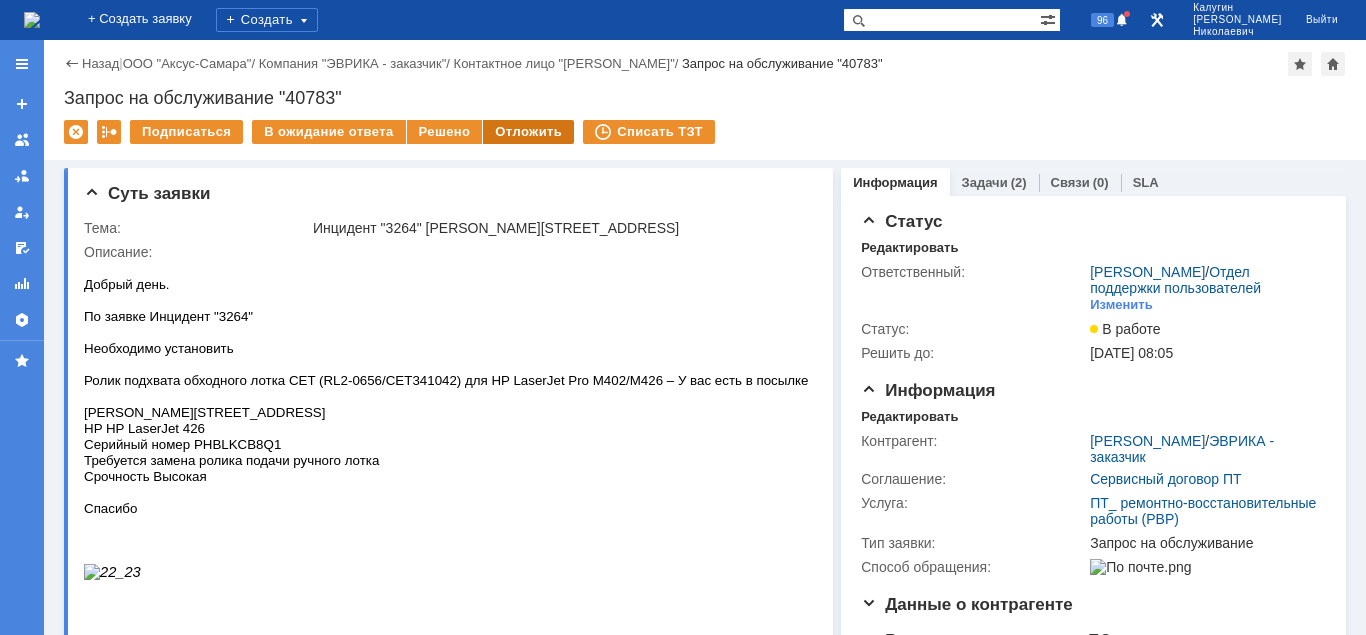 click on "Отложить" at bounding box center [528, 132] 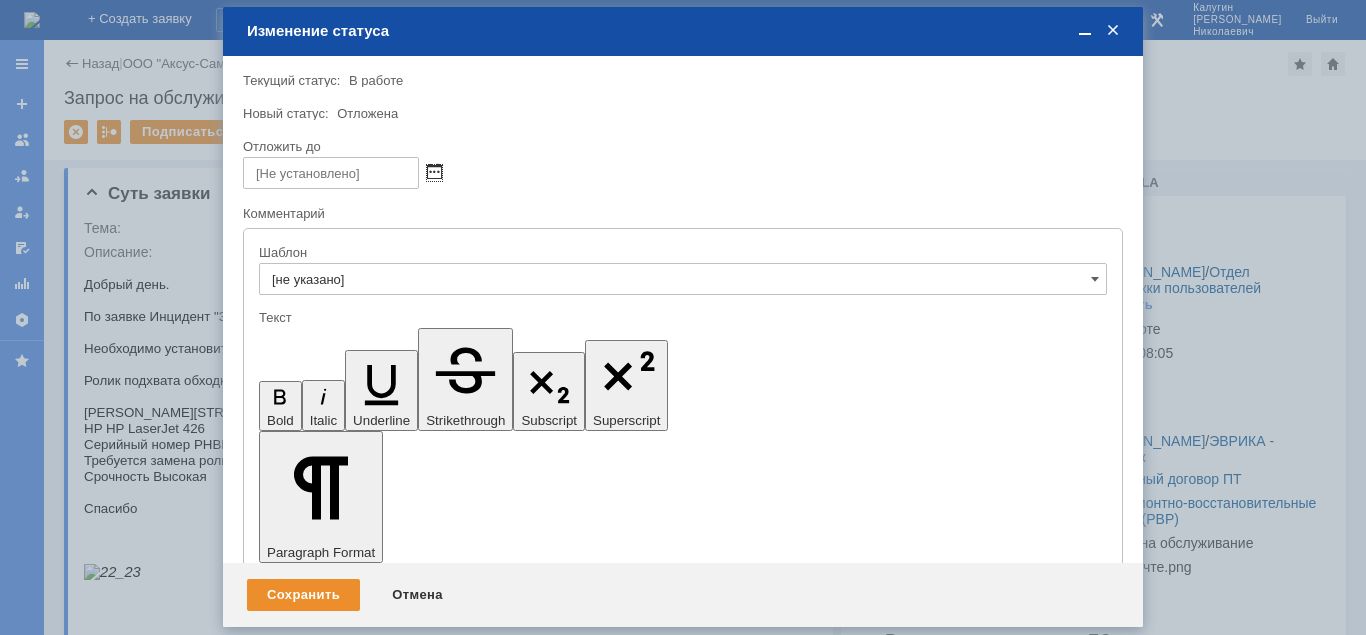 click at bounding box center (434, 173) 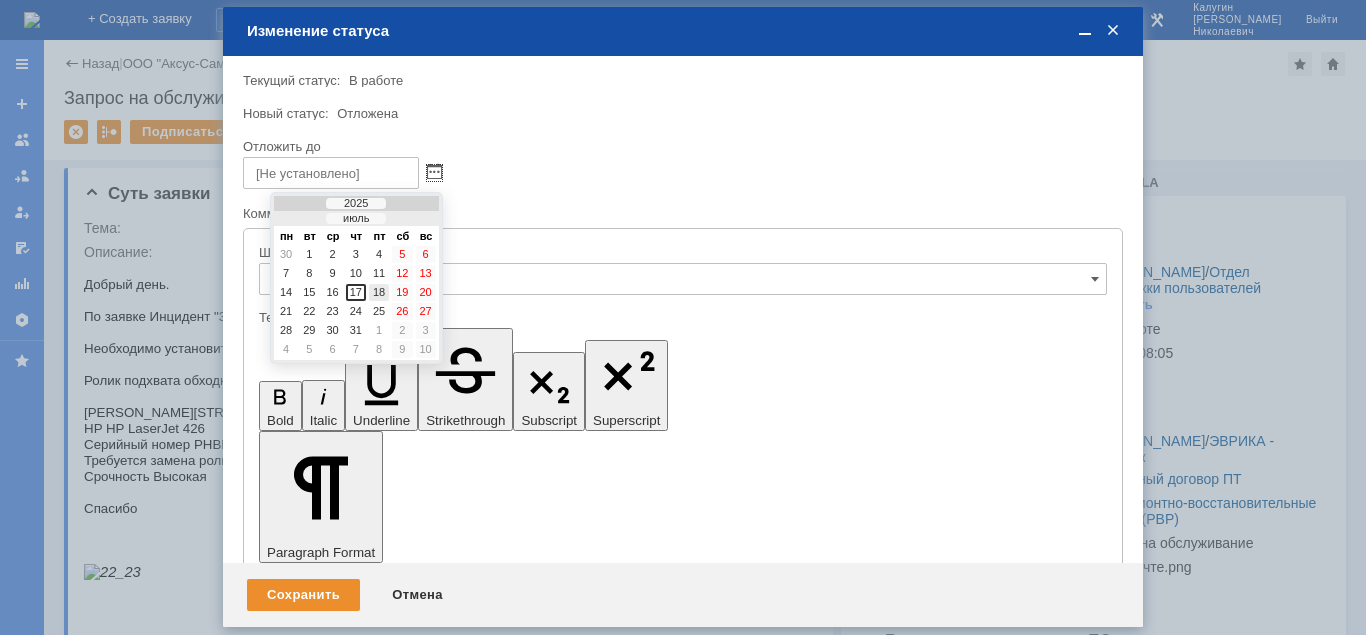 click on "18" at bounding box center (379, 292) 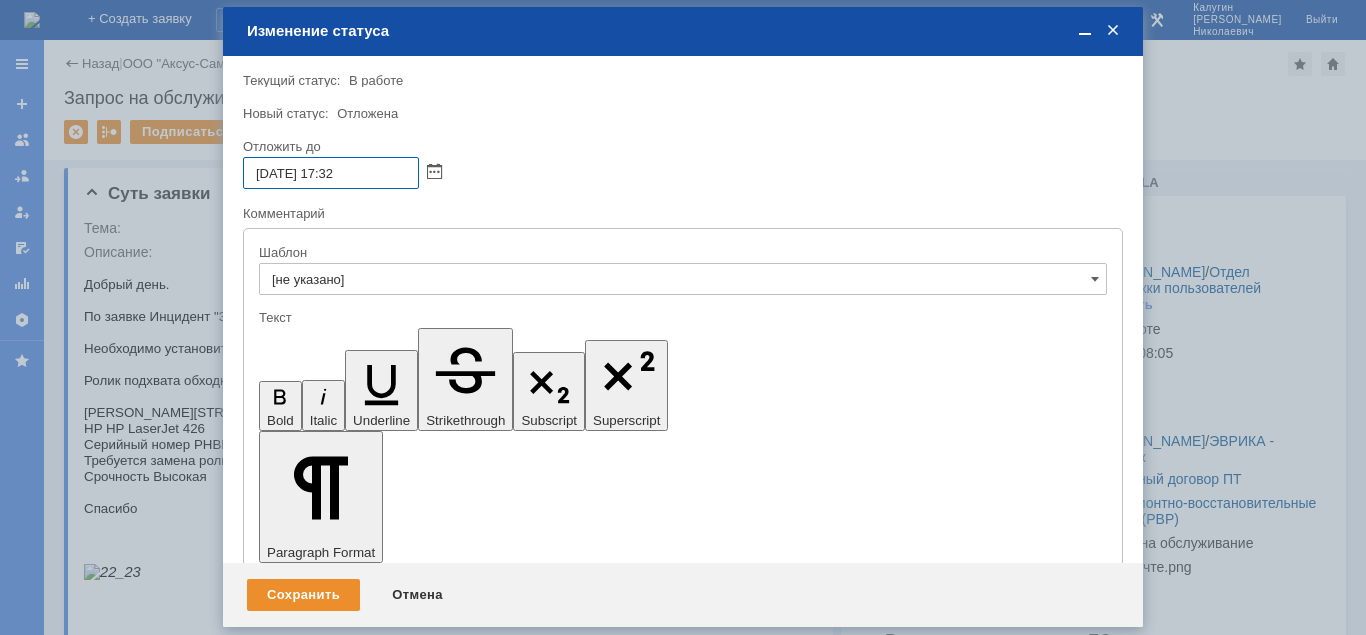click on "[DATE] 17:32" at bounding box center [331, 173] 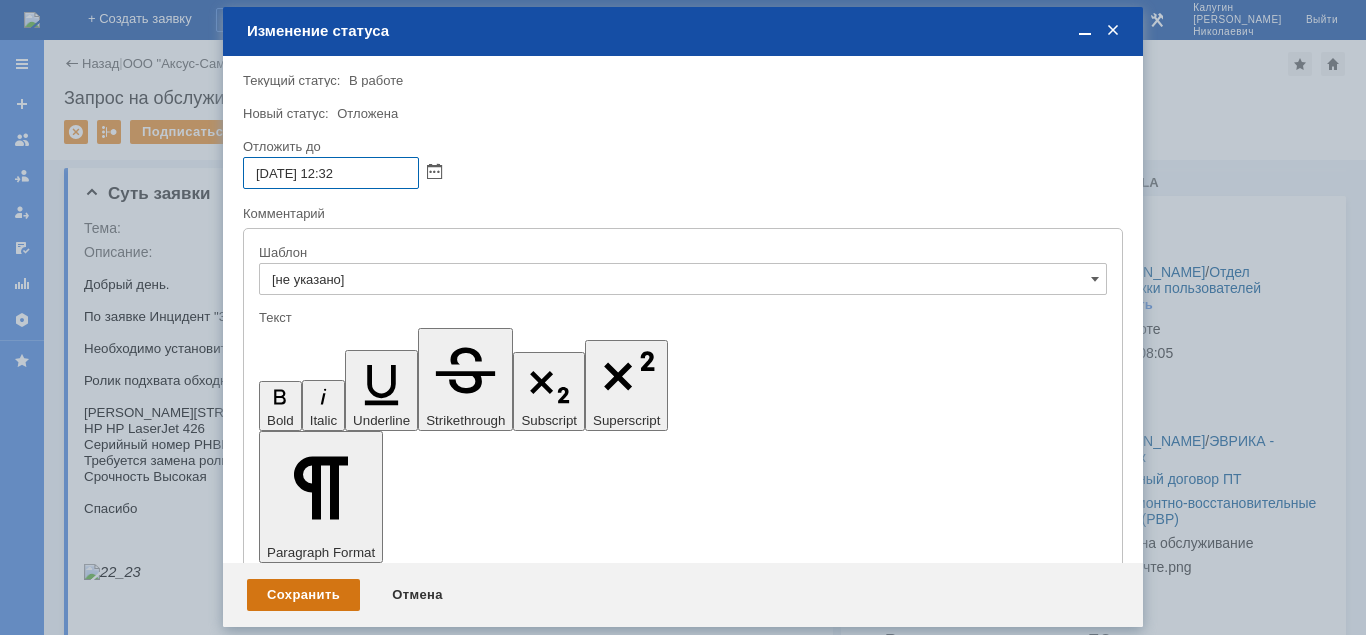 type on "[DATE] 12:32" 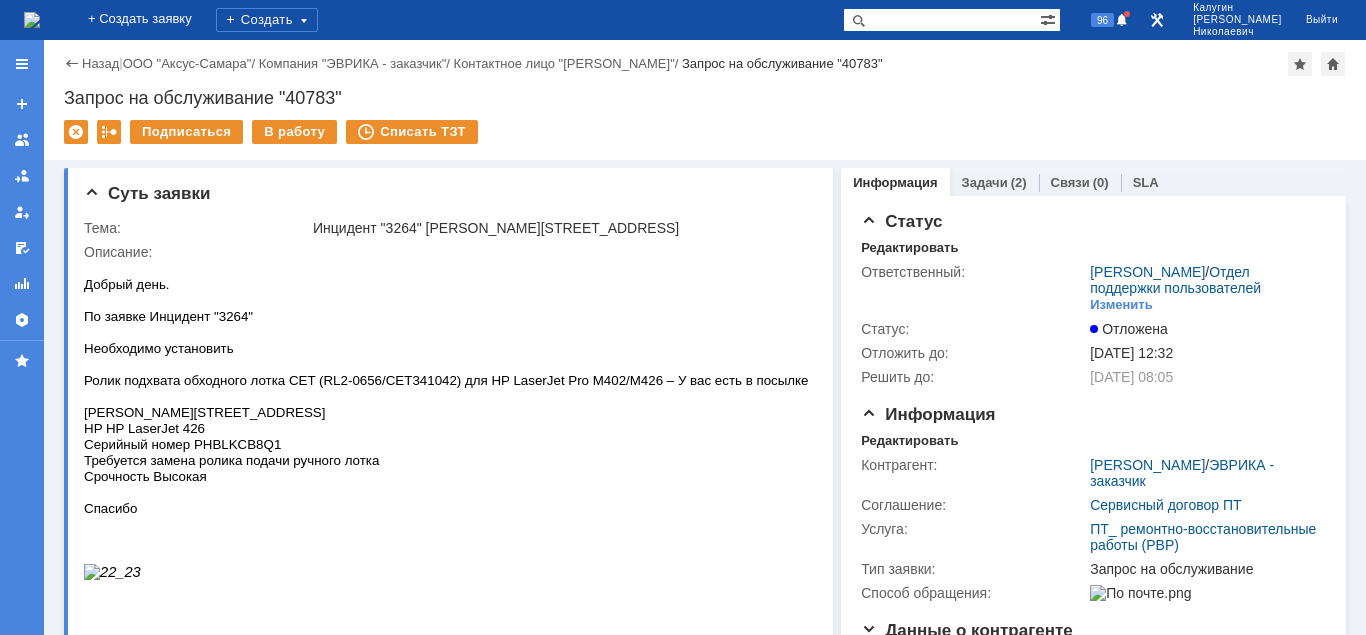 scroll, scrollTop: 0, scrollLeft: 0, axis: both 